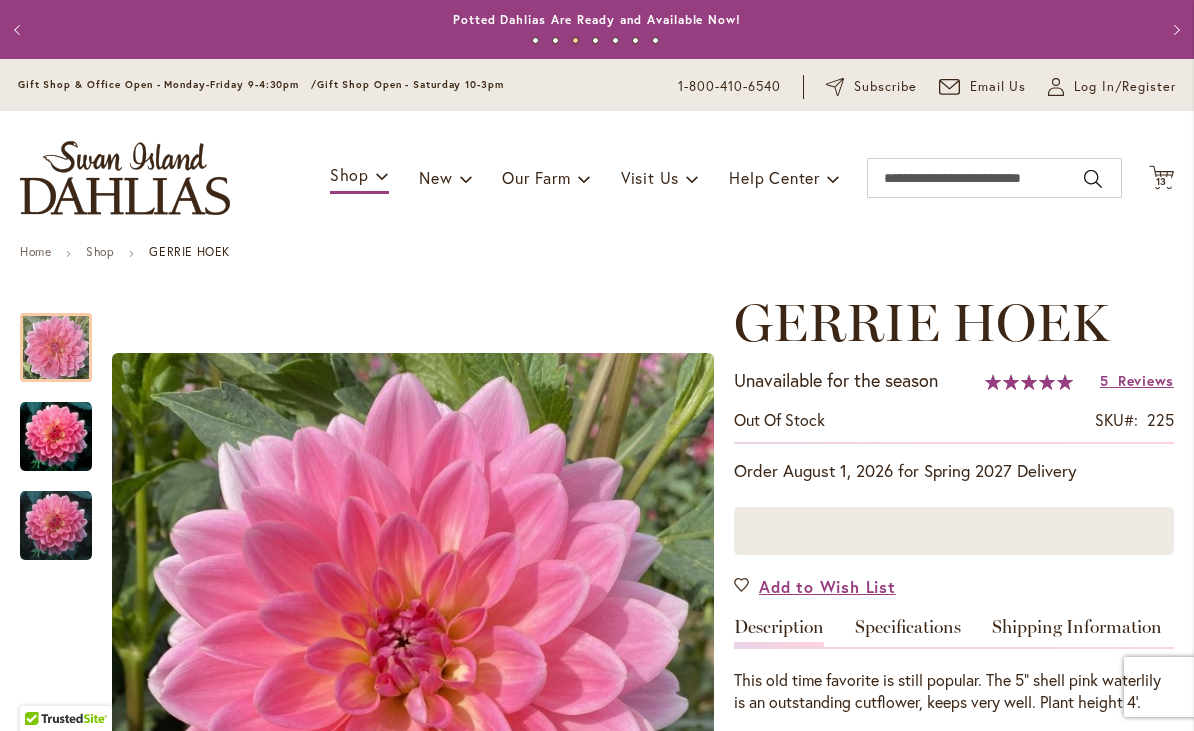 scroll, scrollTop: 0, scrollLeft: 0, axis: both 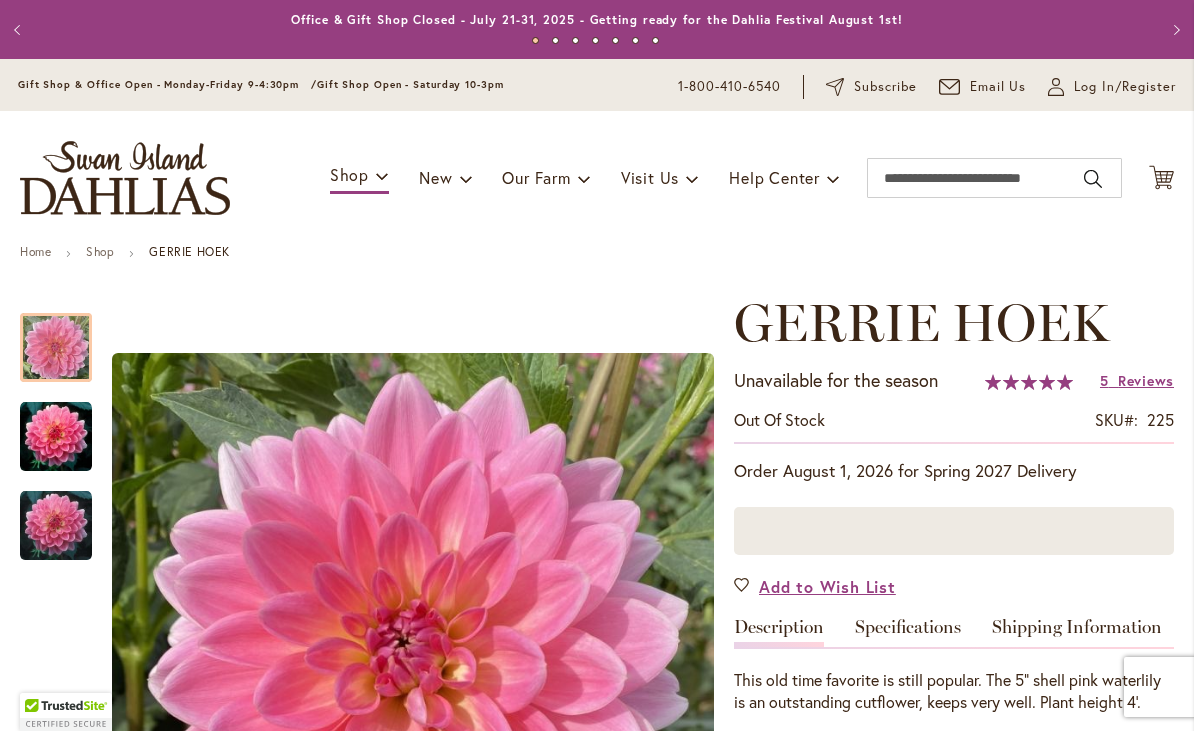 click on "Cart
.cls-1 {
fill: #231f20;
}" 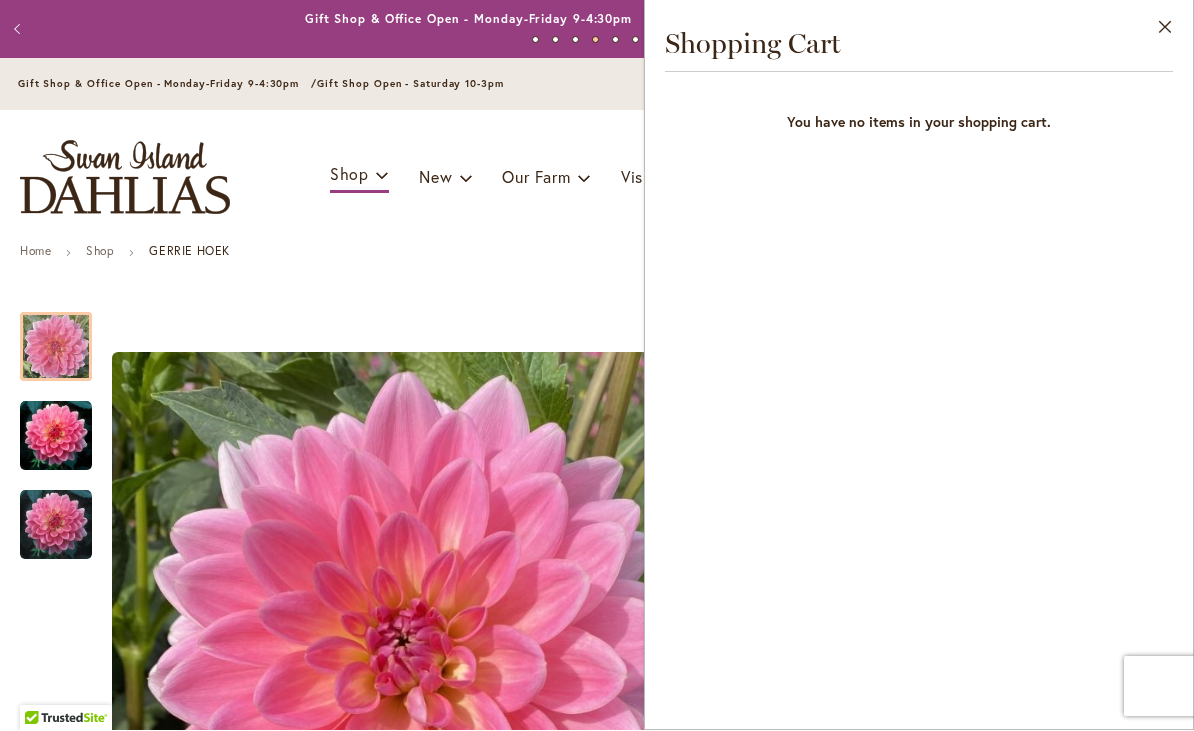 click on "Close" at bounding box center (1165, 32) 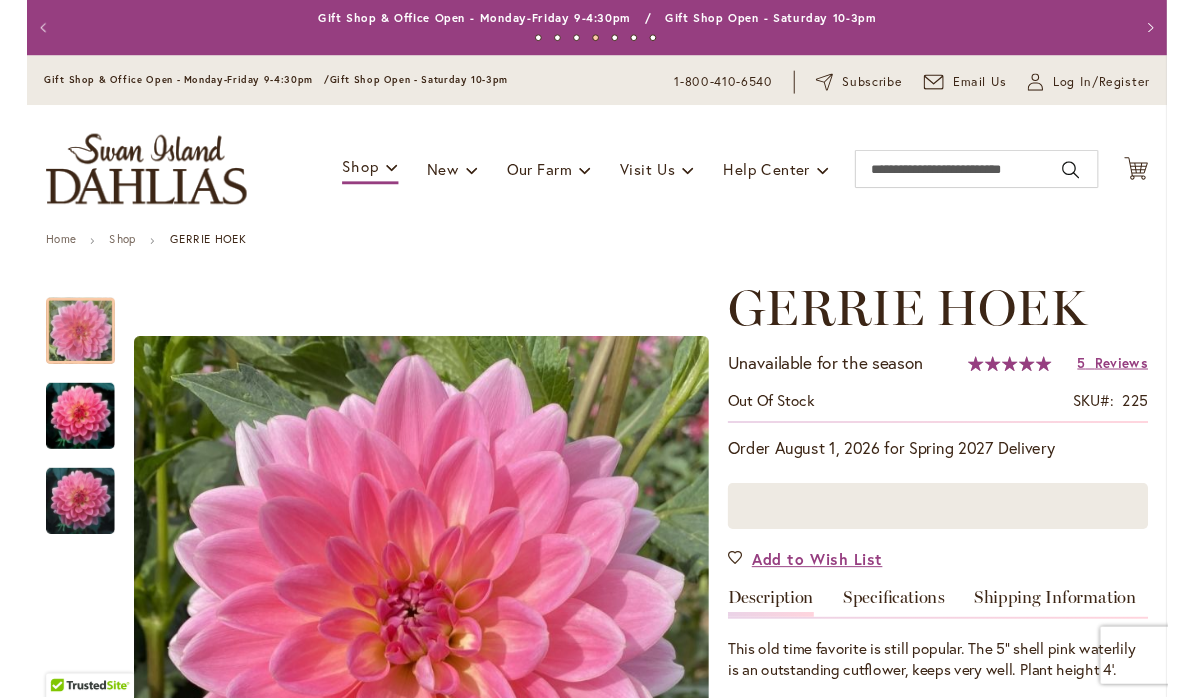 scroll, scrollTop: 0, scrollLeft: 0, axis: both 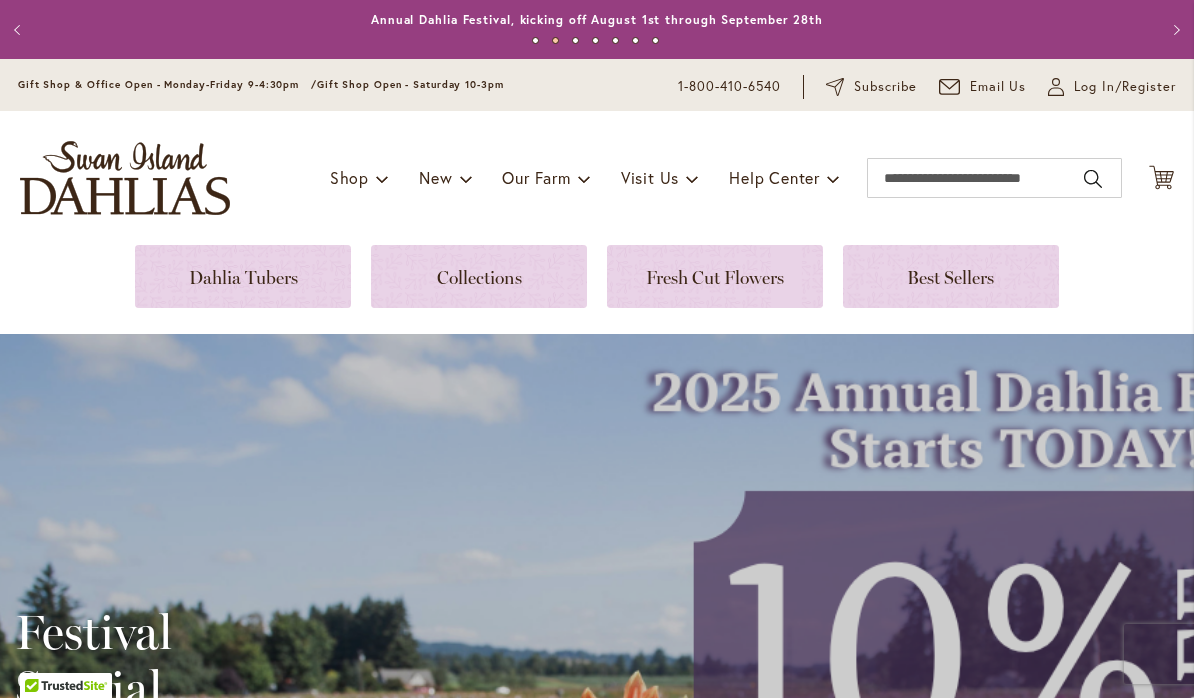 click at bounding box center (243, 276) 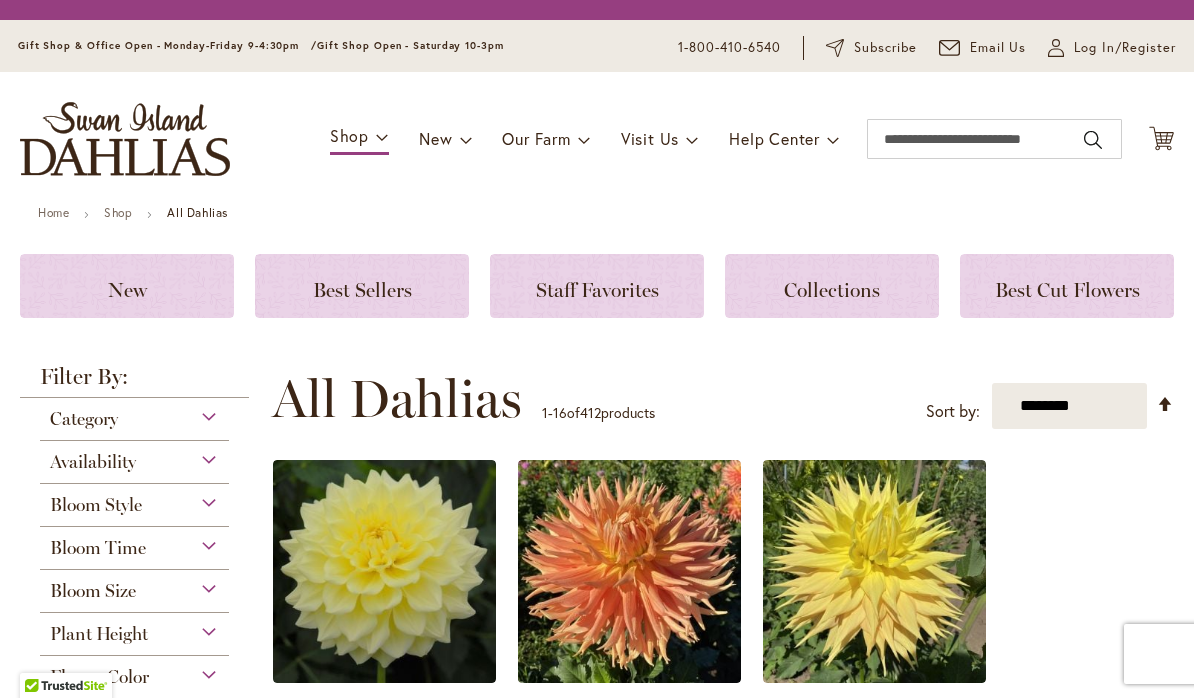 scroll, scrollTop: 0, scrollLeft: 0, axis: both 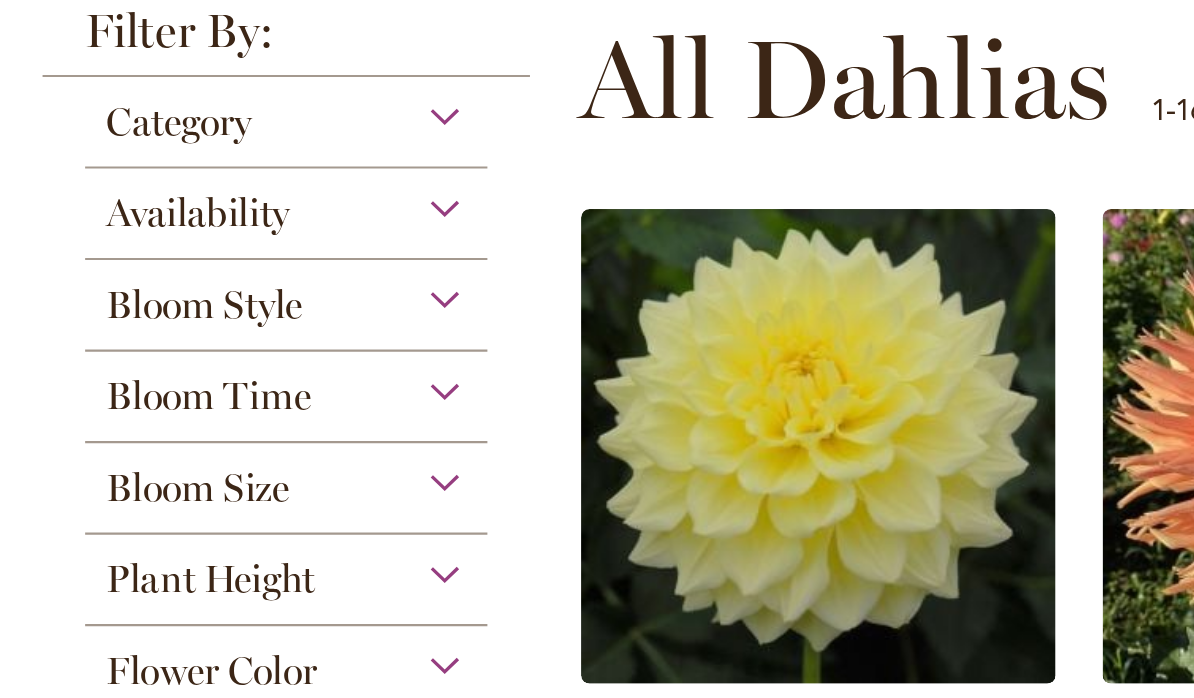 click on "Bloom Size" at bounding box center [134, 494] 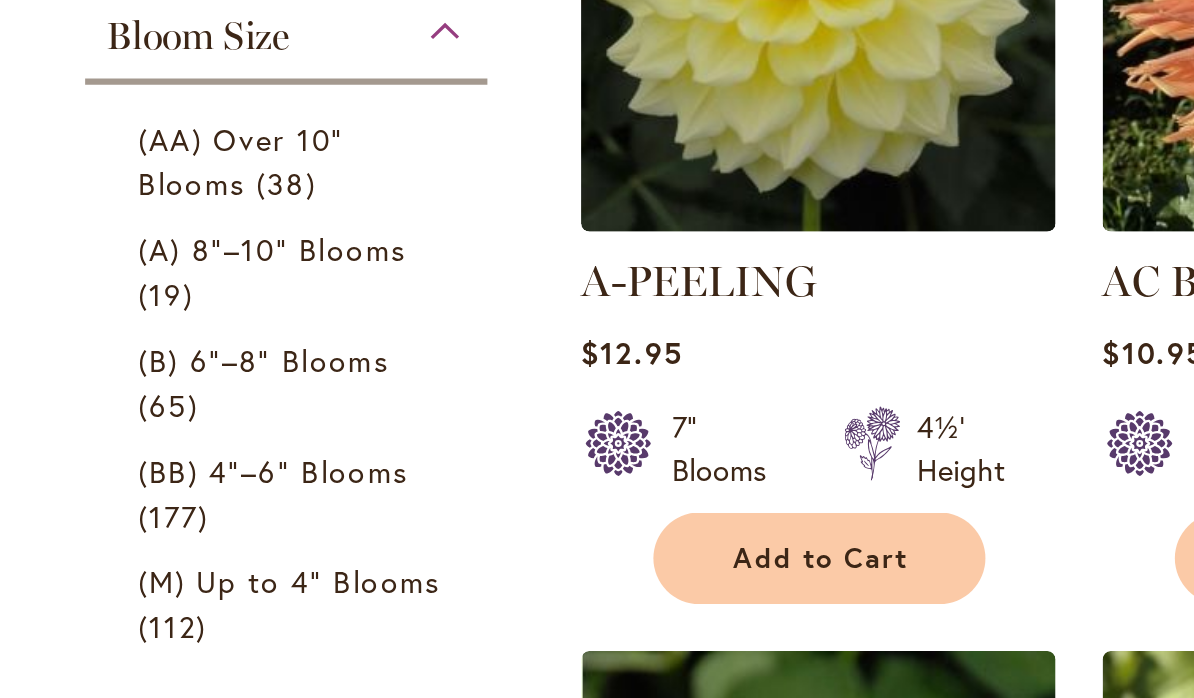 click on "(BB) 4"–6" Blooms" at bounding box center [128, 221] 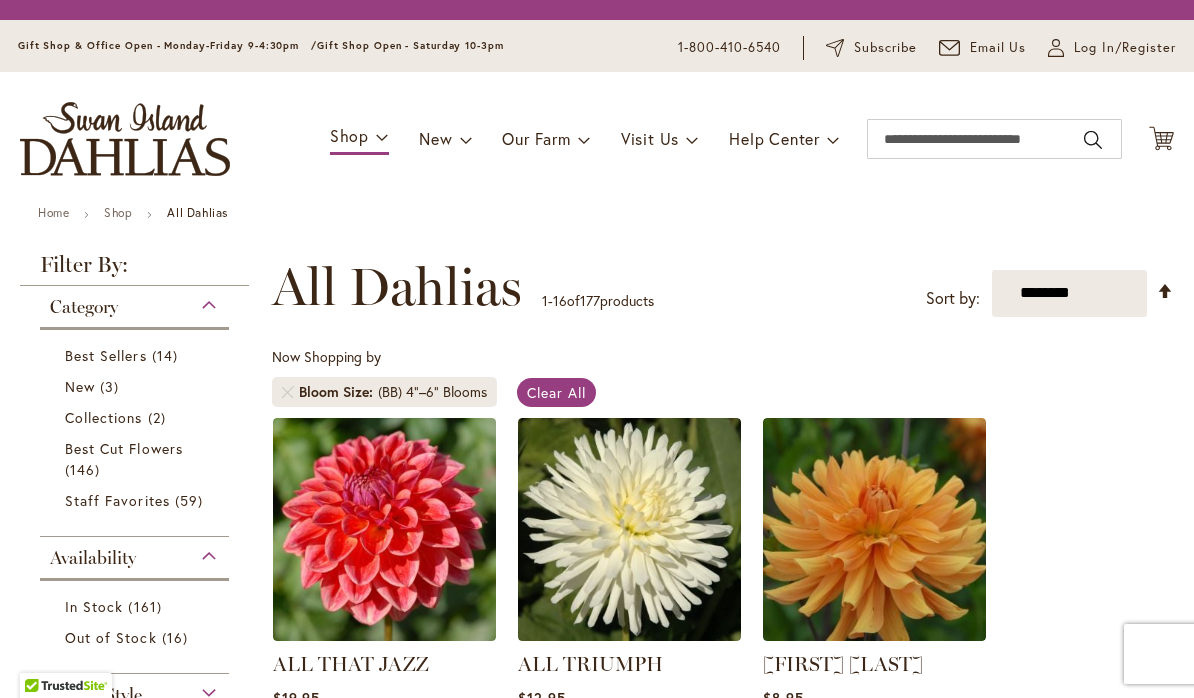 scroll, scrollTop: 0, scrollLeft: 0, axis: both 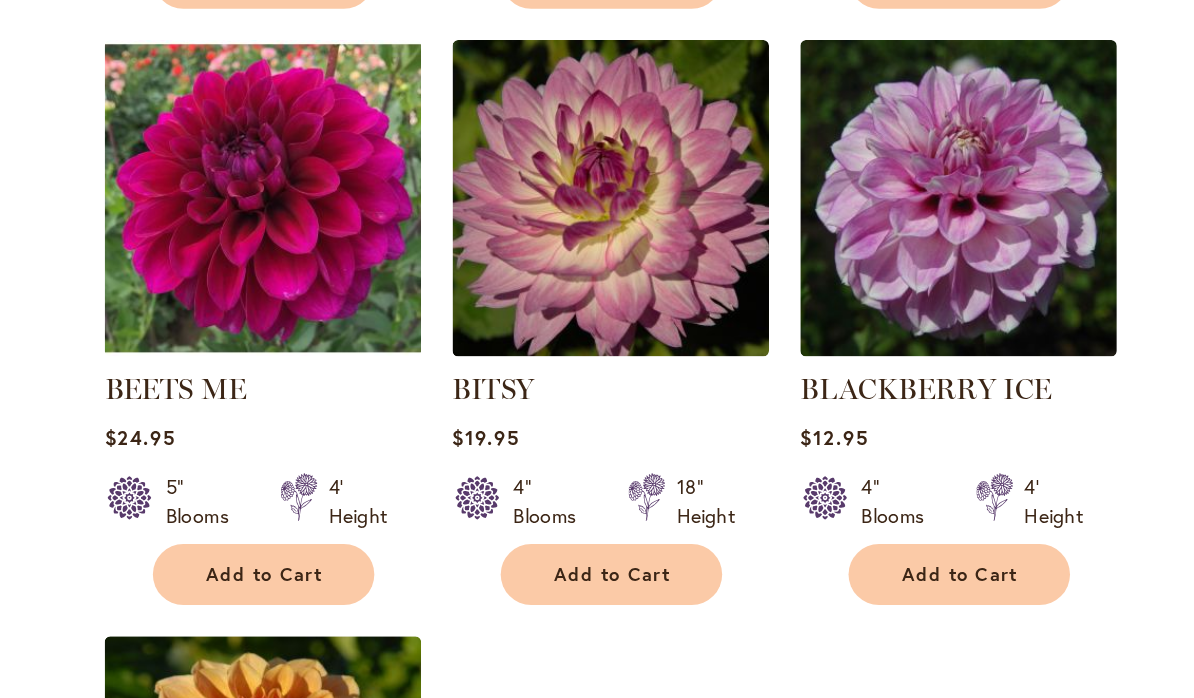 click on "Add to Cart" at bounding box center (386, 497) 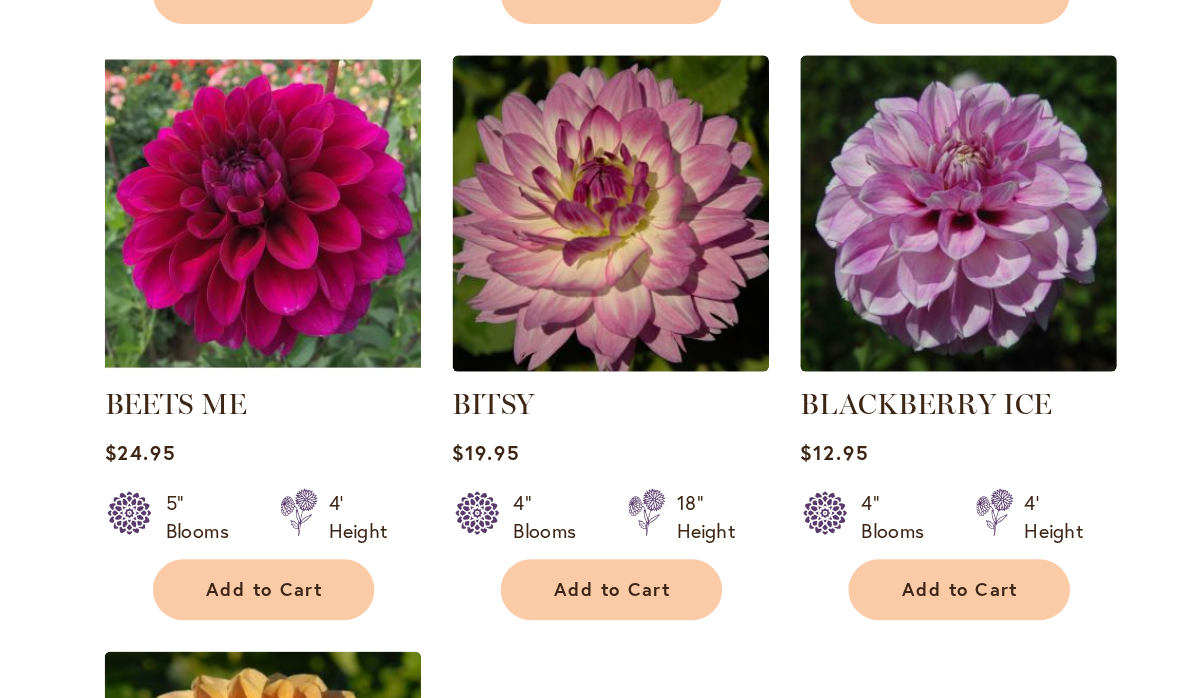 scroll, scrollTop: 2060, scrollLeft: 0, axis: vertical 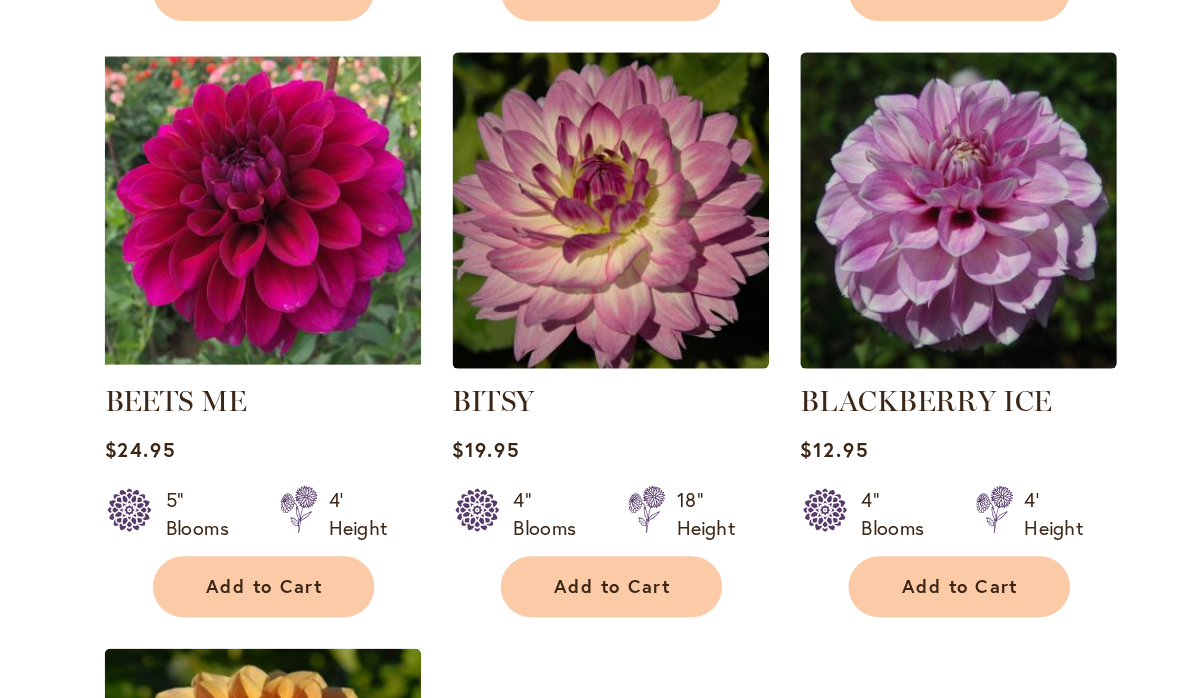 click at bounding box center [874, 241] 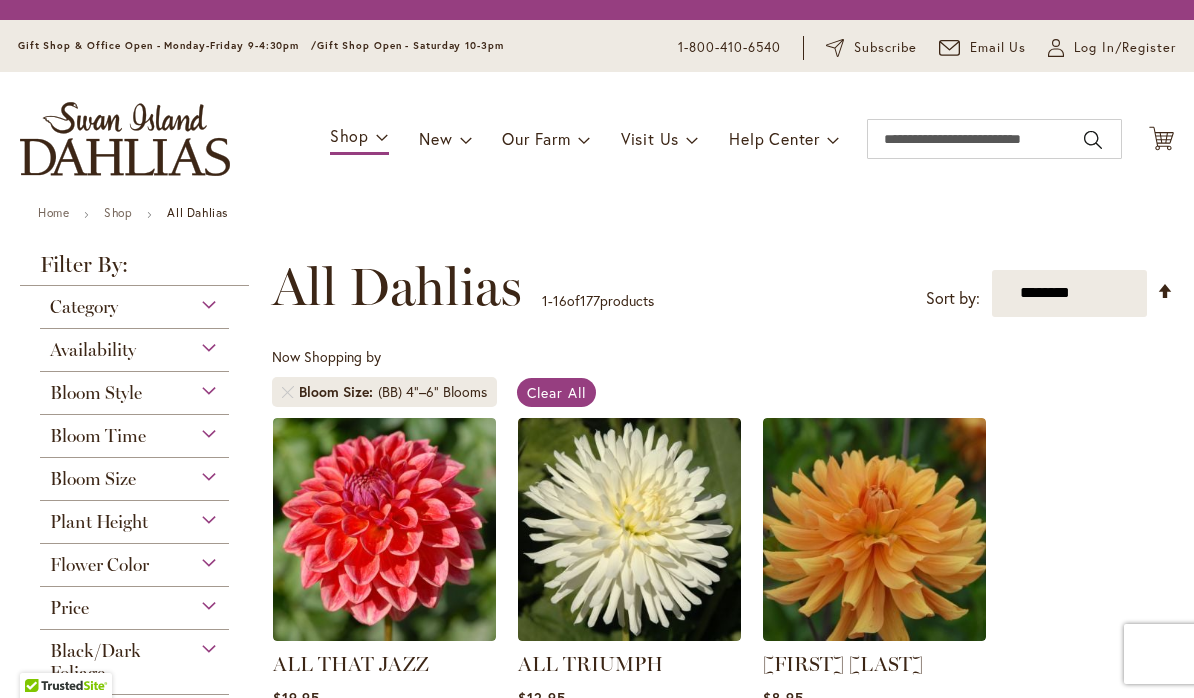 scroll, scrollTop: 0, scrollLeft: 0, axis: both 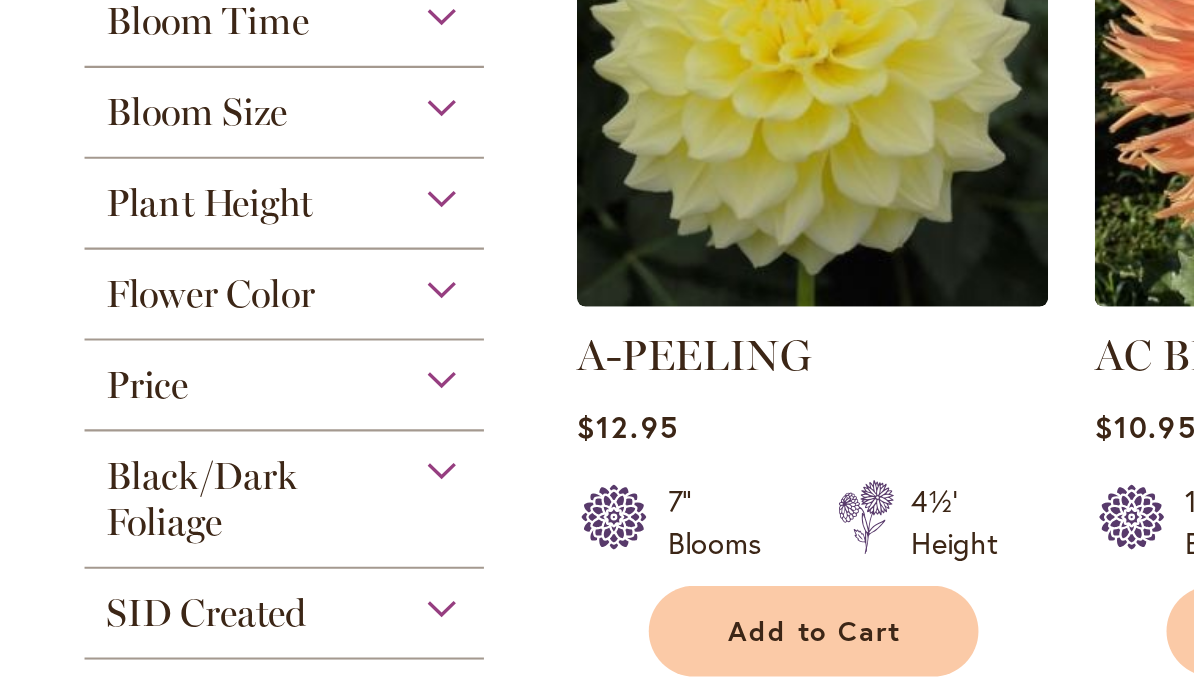 click on "Bloom Size" at bounding box center (134, 90) 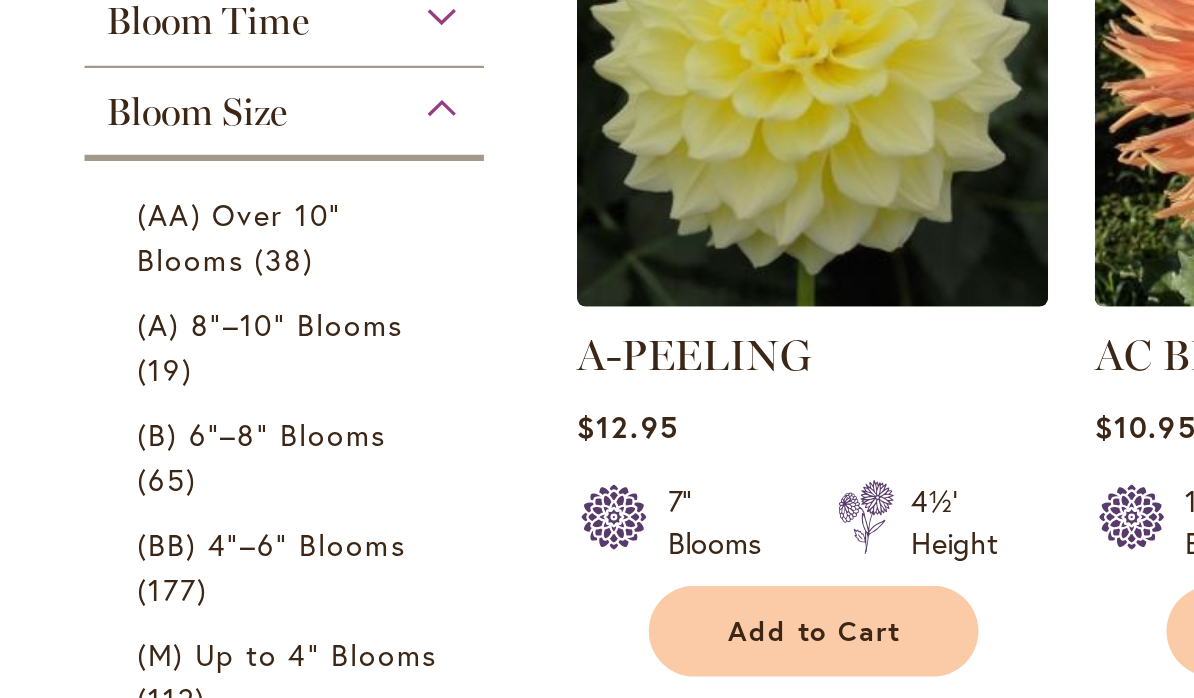 scroll, scrollTop: 613, scrollLeft: 0, axis: vertical 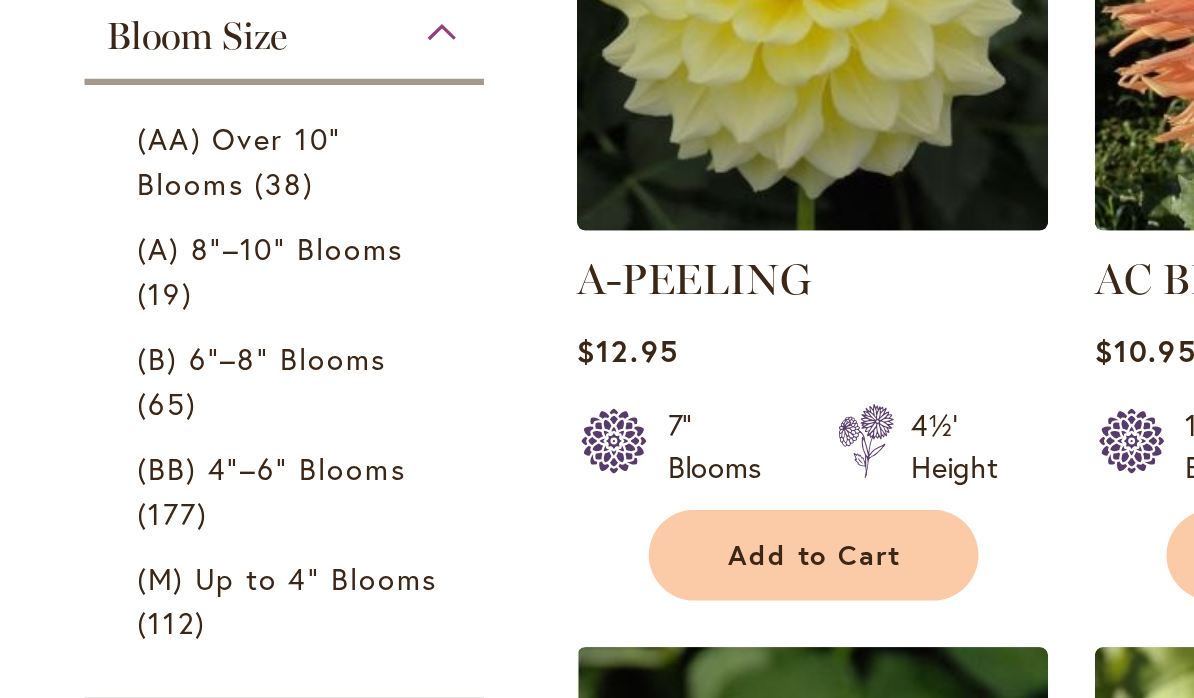click on "(BB) 4"–6" Blooms
177
items" at bounding box center (137, 232) 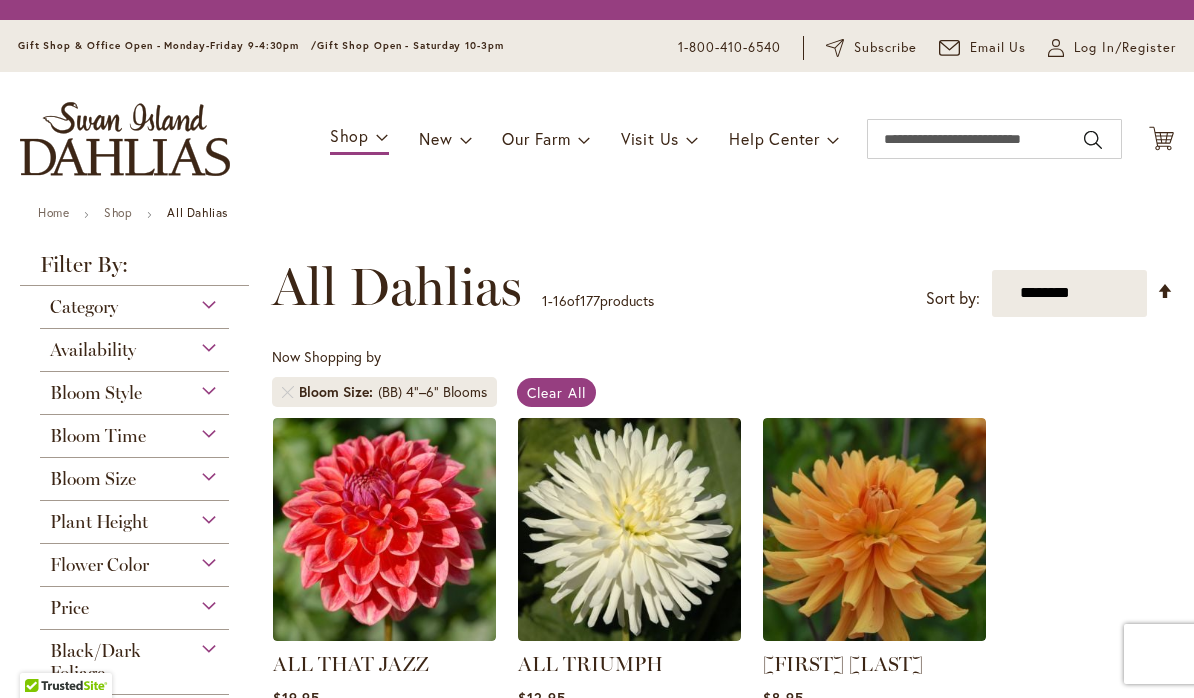scroll, scrollTop: 0, scrollLeft: 0, axis: both 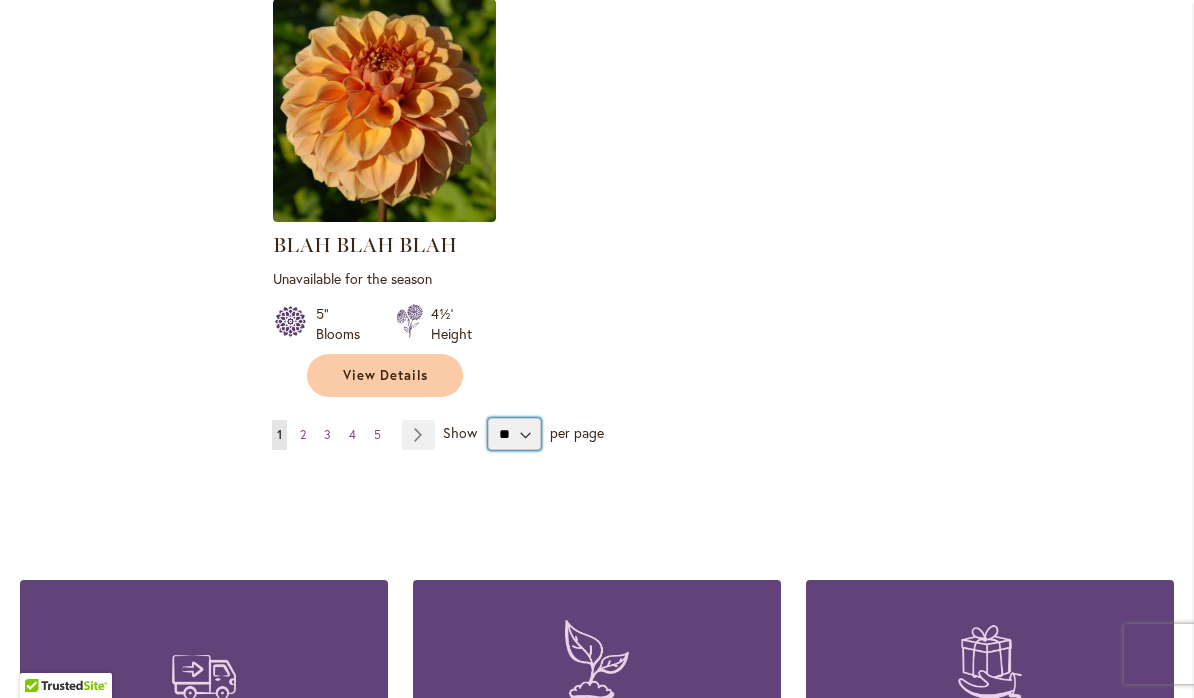 click on "**
**
**
**" at bounding box center (514, 434) 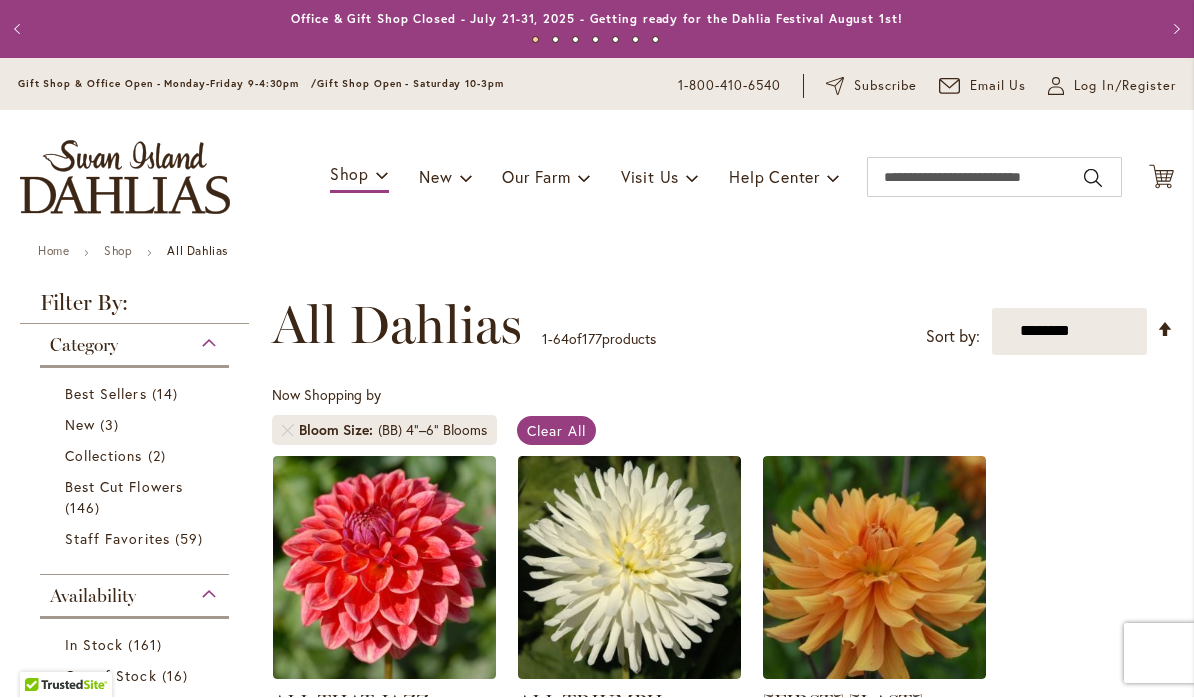 scroll, scrollTop: 1, scrollLeft: 0, axis: vertical 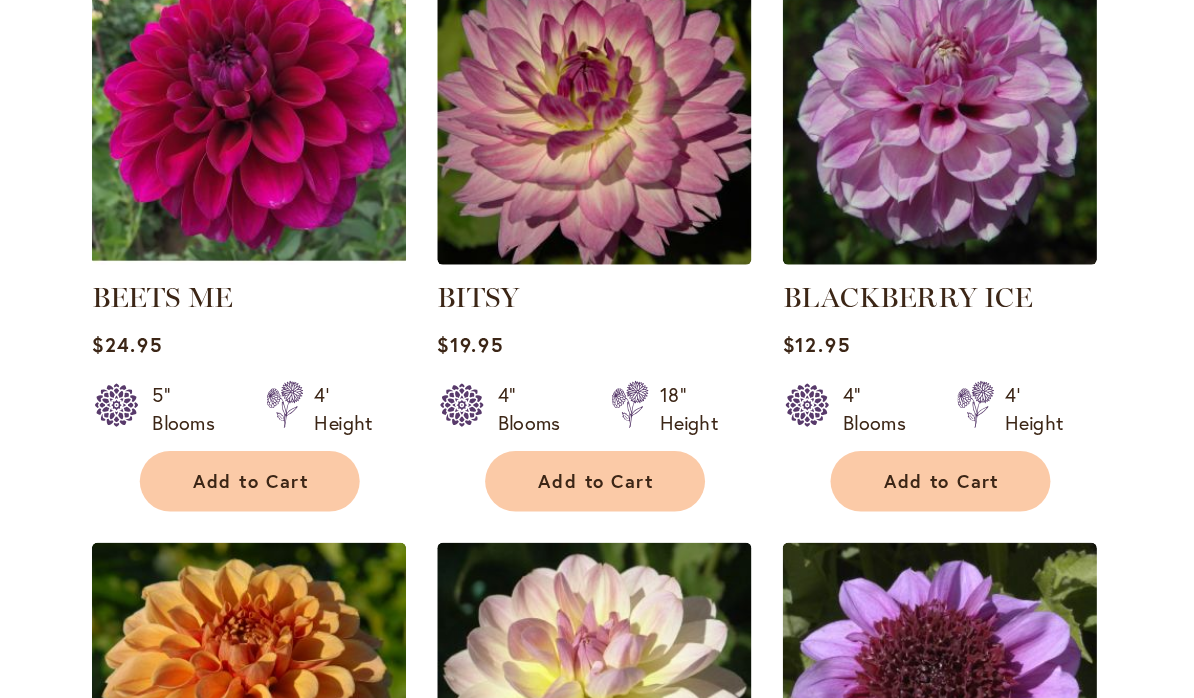 click on "Add to Cart" at bounding box center (631, 387) 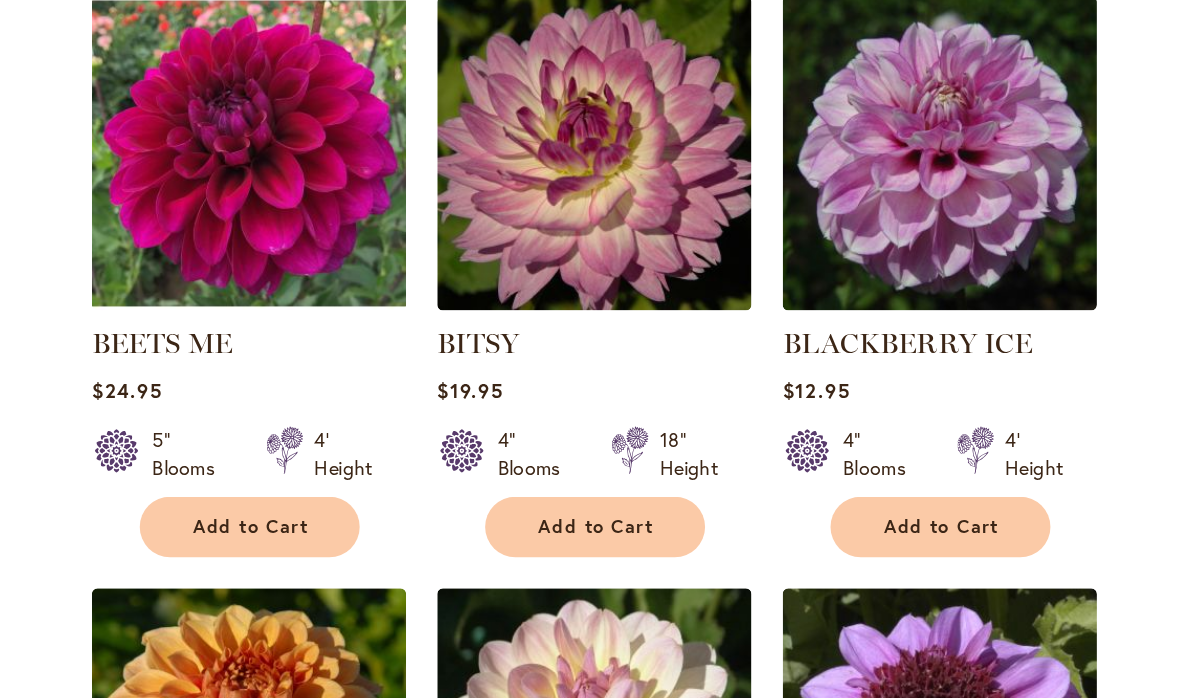 scroll, scrollTop: 2148, scrollLeft: 0, axis: vertical 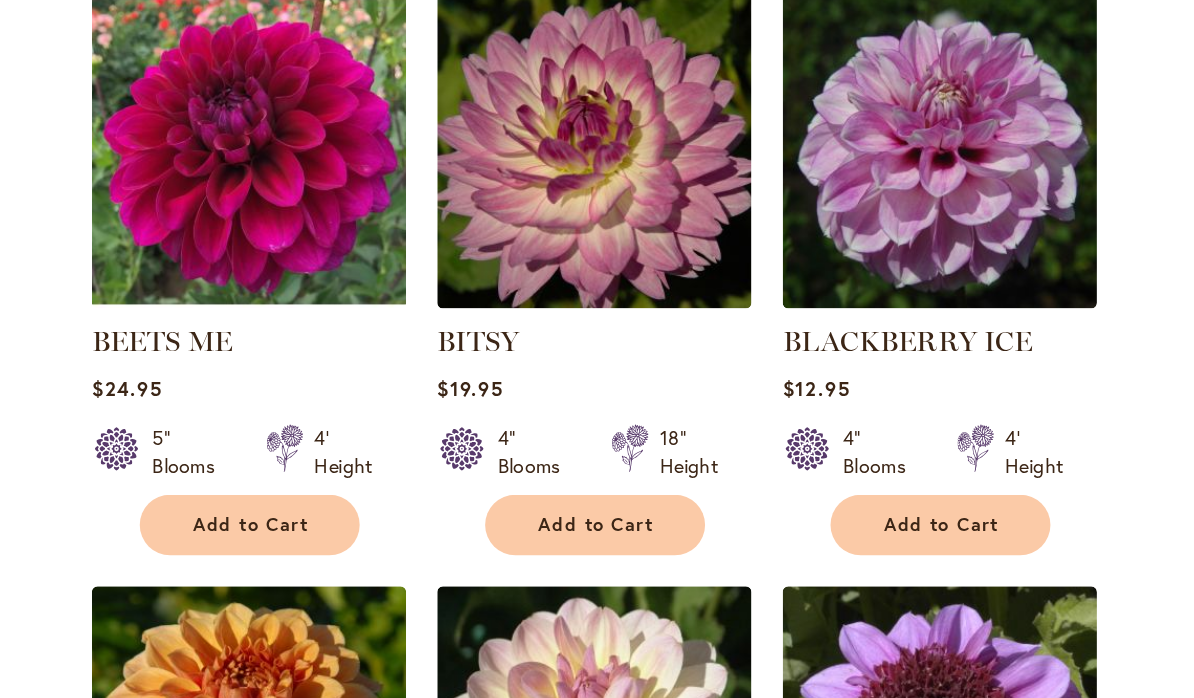click on "Add to Cart" at bounding box center [876, 418] 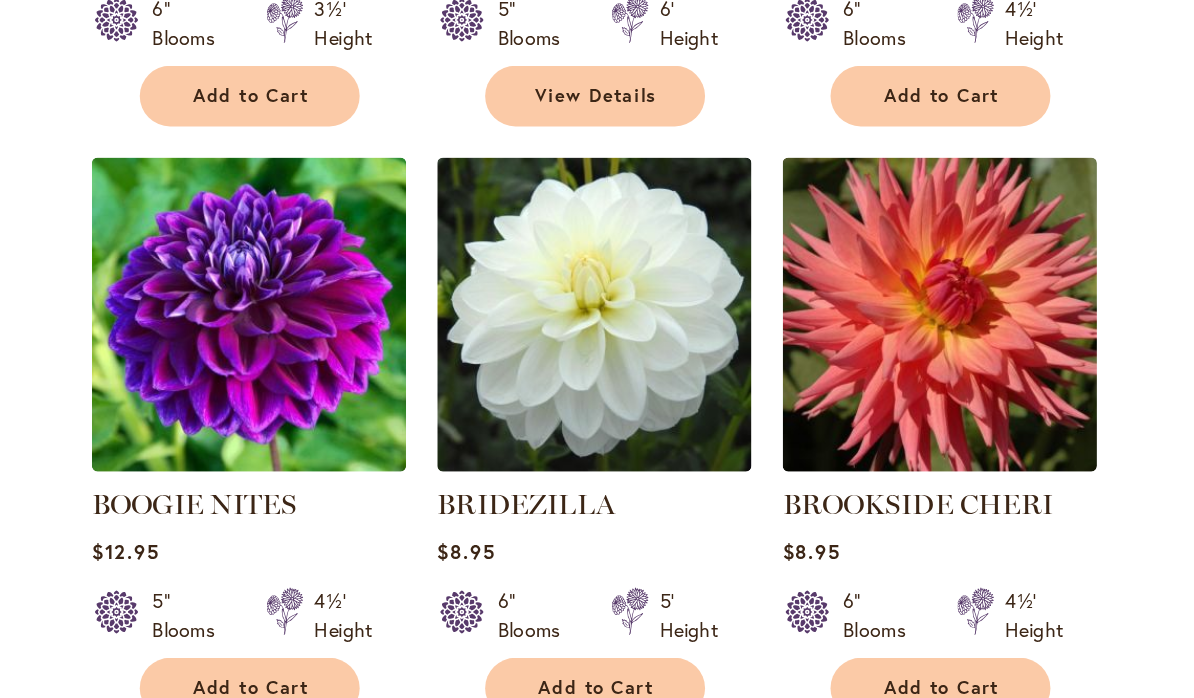 scroll, scrollTop: 3293, scrollLeft: 0, axis: vertical 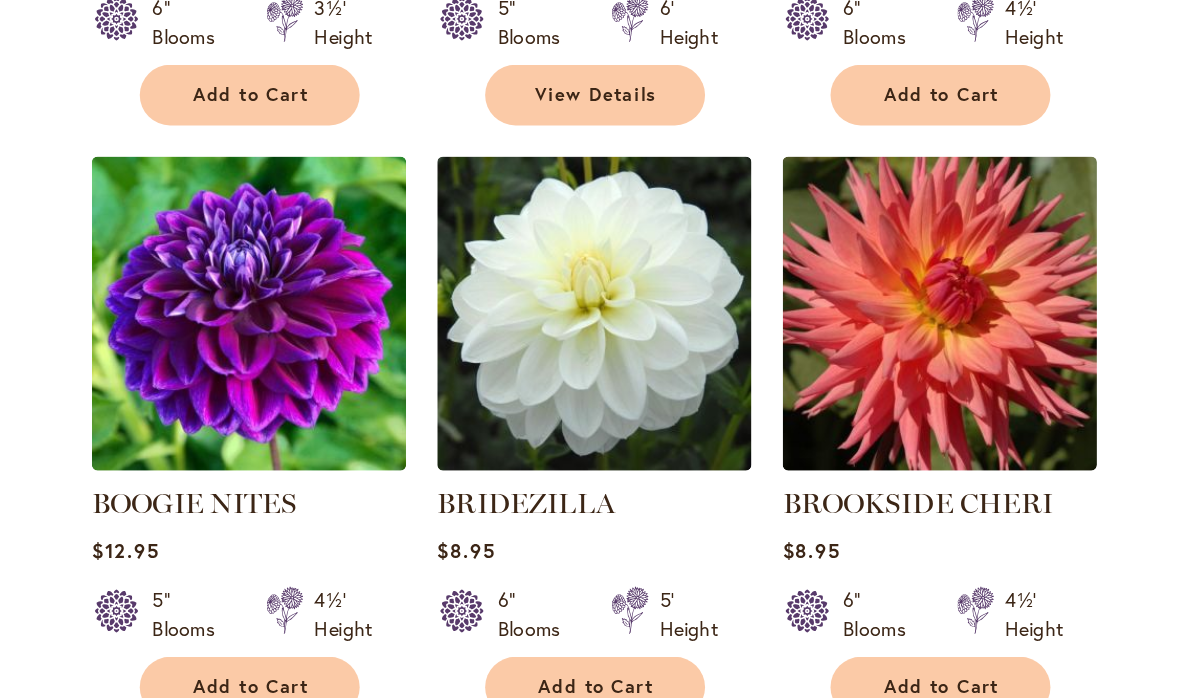 click on "Add to Cart" at bounding box center [386, 533] 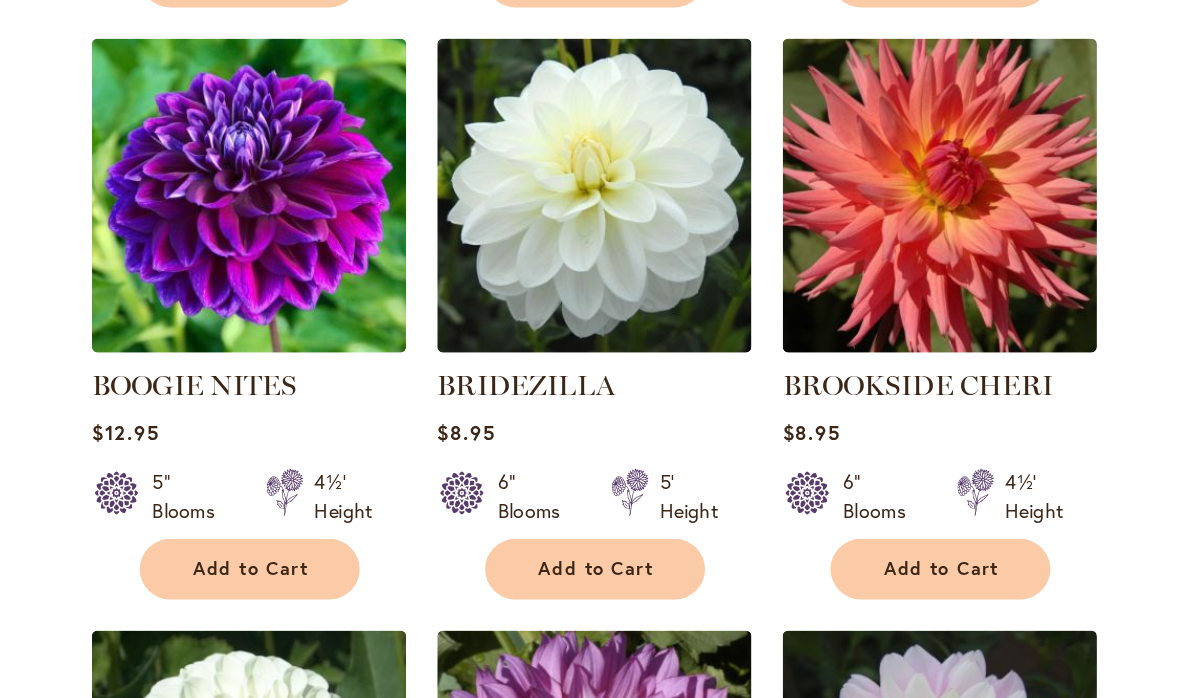 scroll, scrollTop: 3378, scrollLeft: 0, axis: vertical 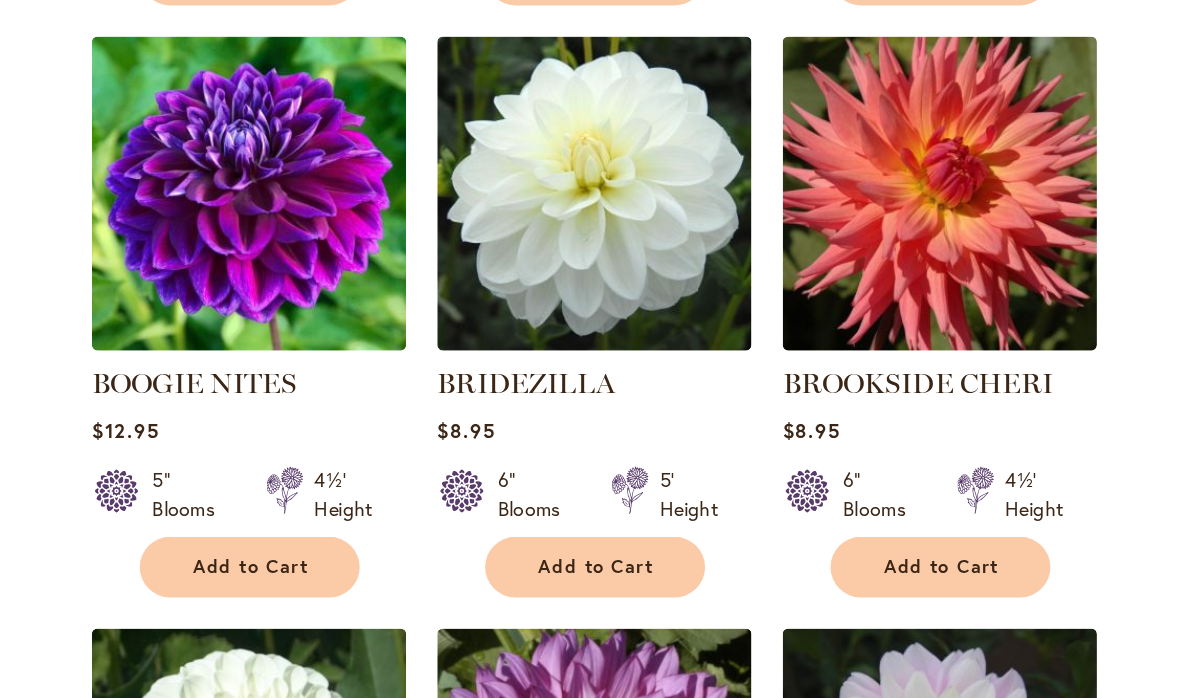 click on "Add to Cart" at bounding box center [876, 448] 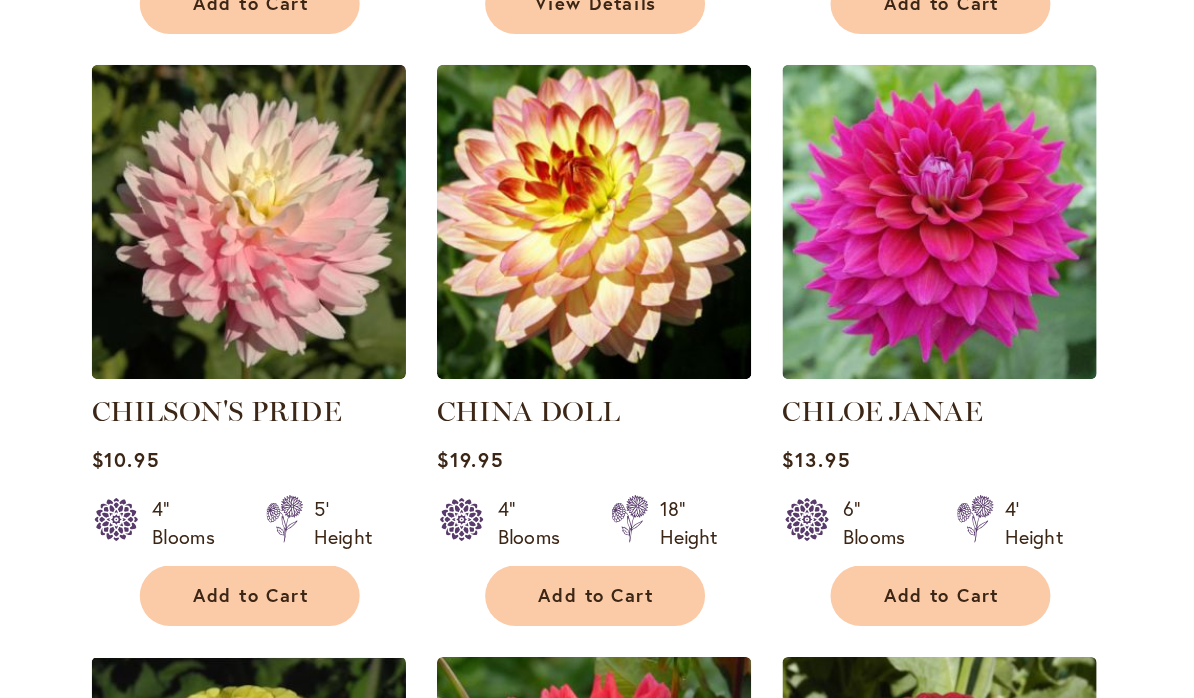 scroll, scrollTop: 4648, scrollLeft: 0, axis: vertical 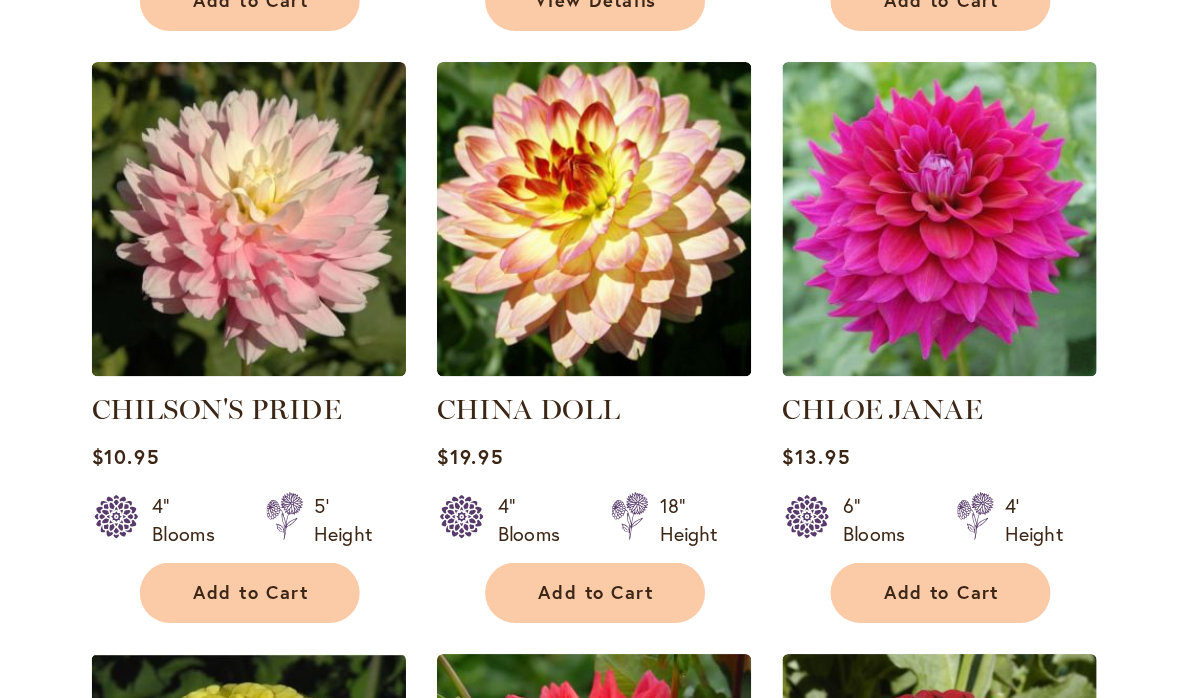 click on "Add to Cart" at bounding box center [631, 466] 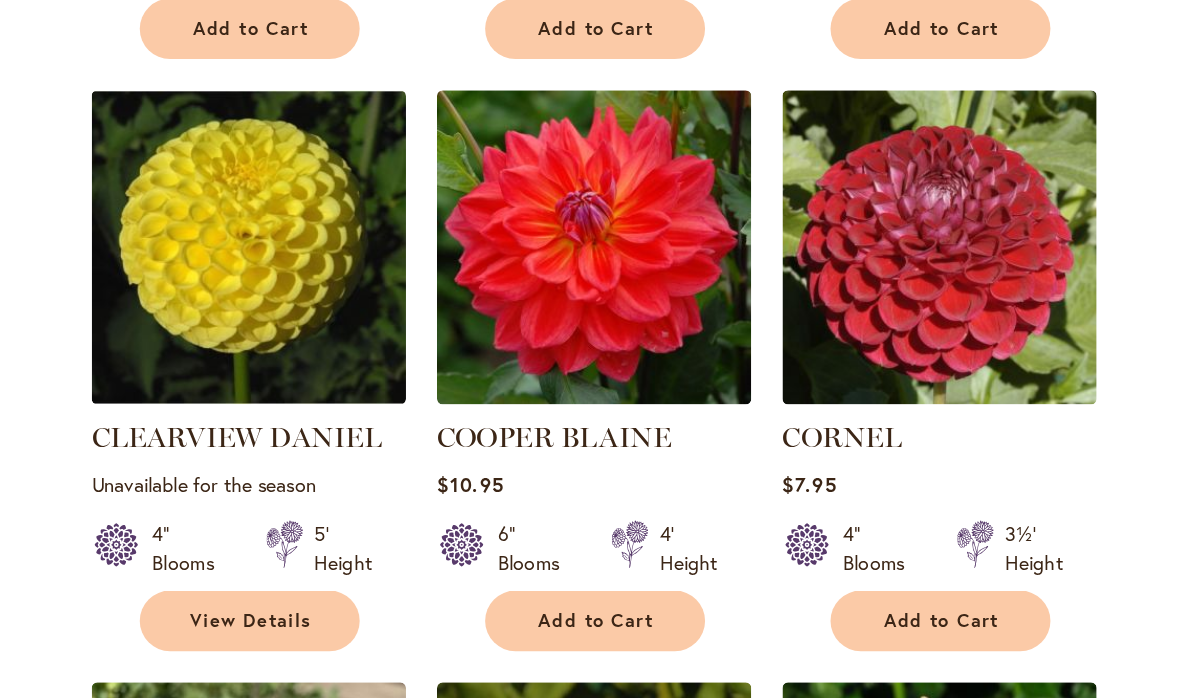 scroll, scrollTop: 5050, scrollLeft: 0, axis: vertical 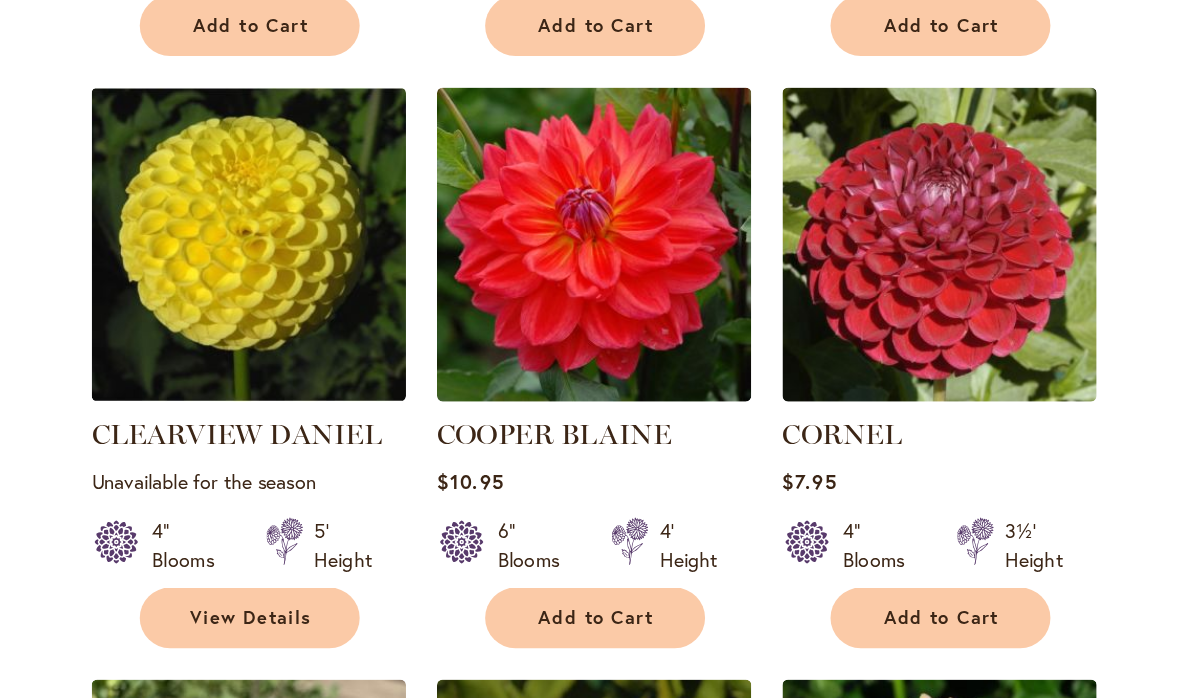 click on "Add to Cart" at bounding box center [876, 484] 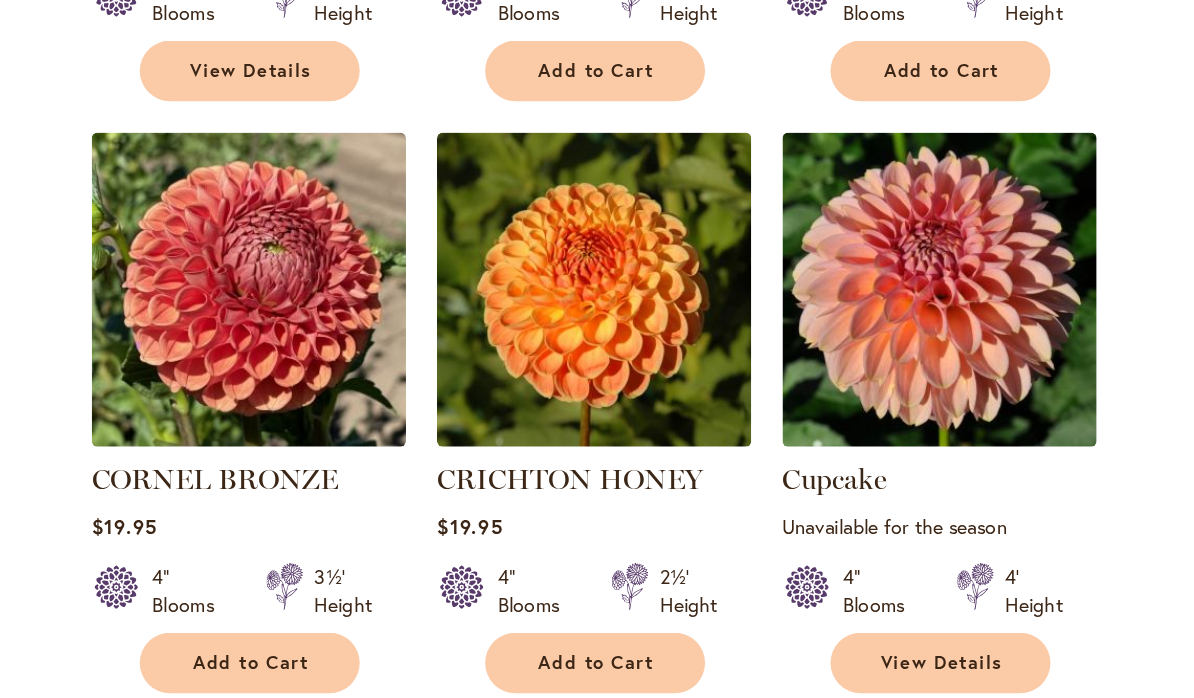 scroll, scrollTop: 5439, scrollLeft: 0, axis: vertical 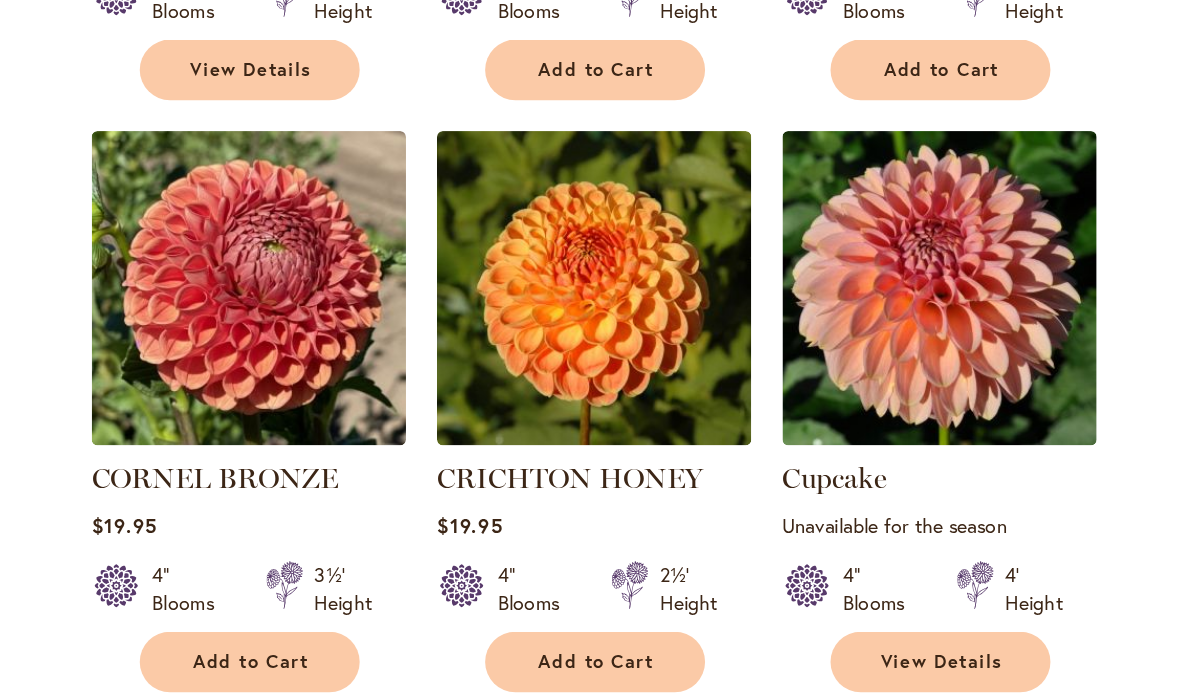 click on "Add to Cart" at bounding box center (631, 515) 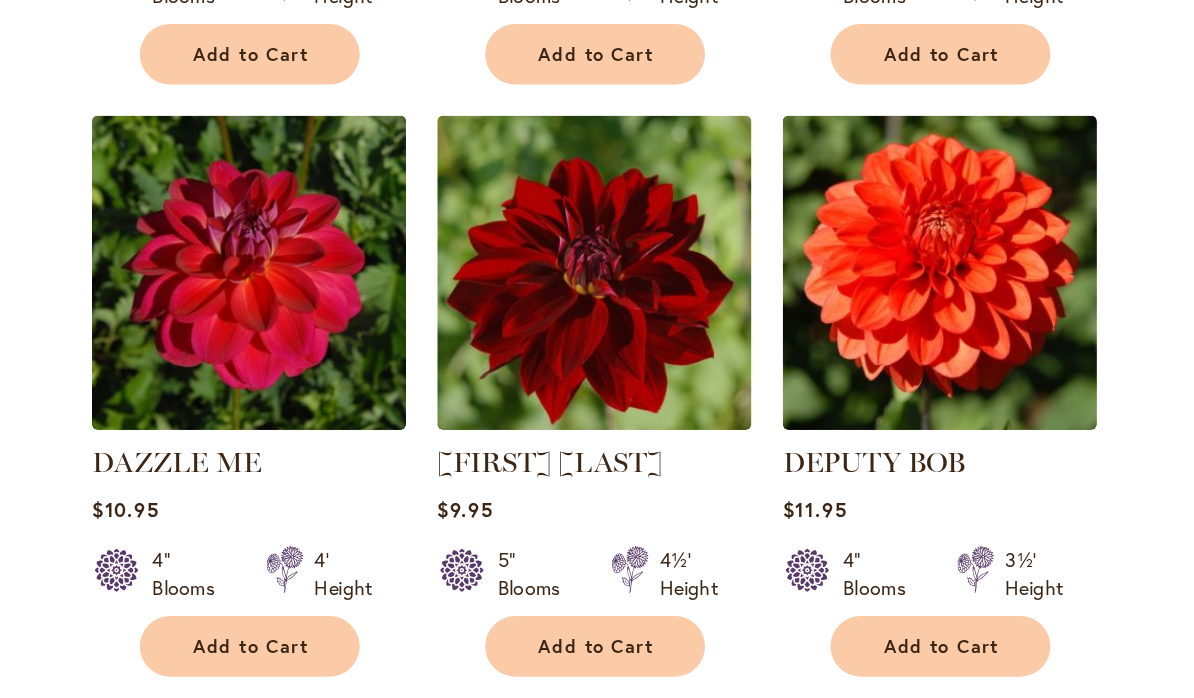 scroll, scrollTop: 6731, scrollLeft: 0, axis: vertical 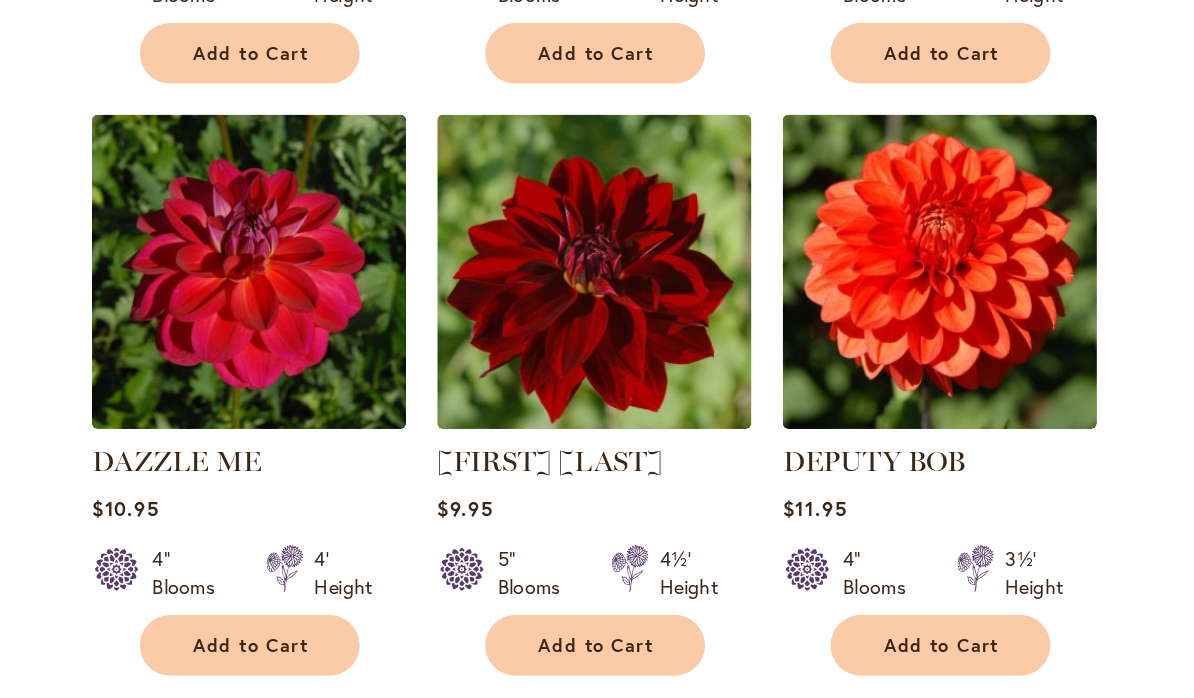 click on "Add to Cart" at bounding box center (631, 503) 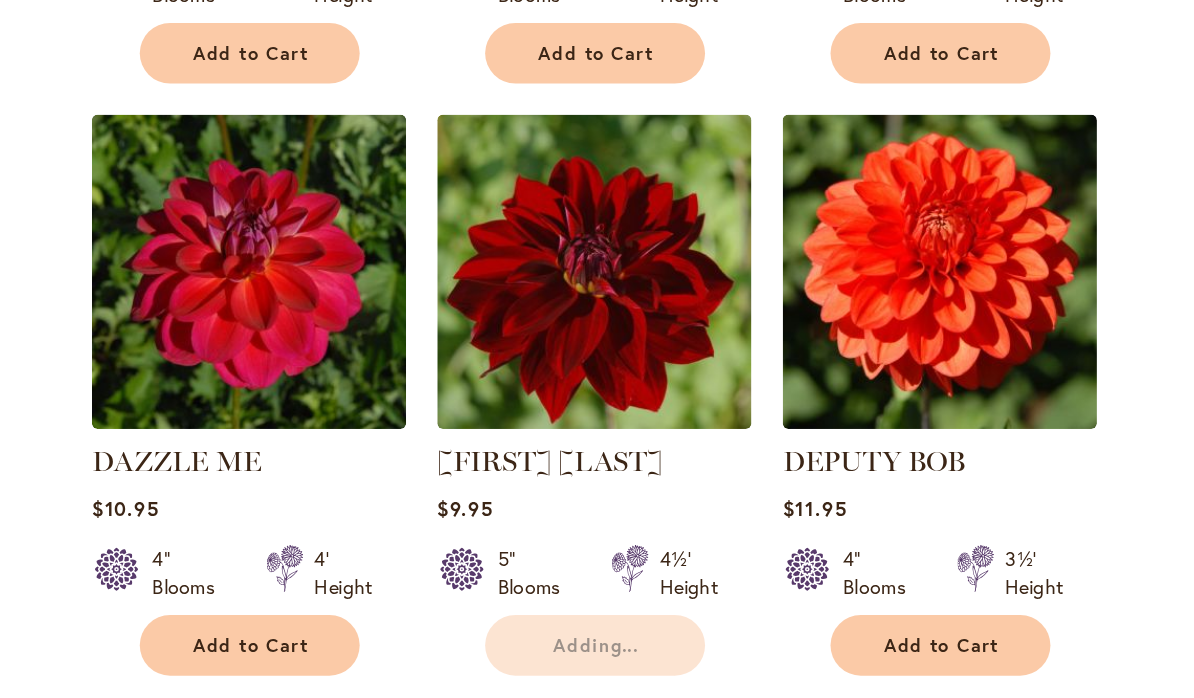 click on "Add to Cart" at bounding box center [876, 503] 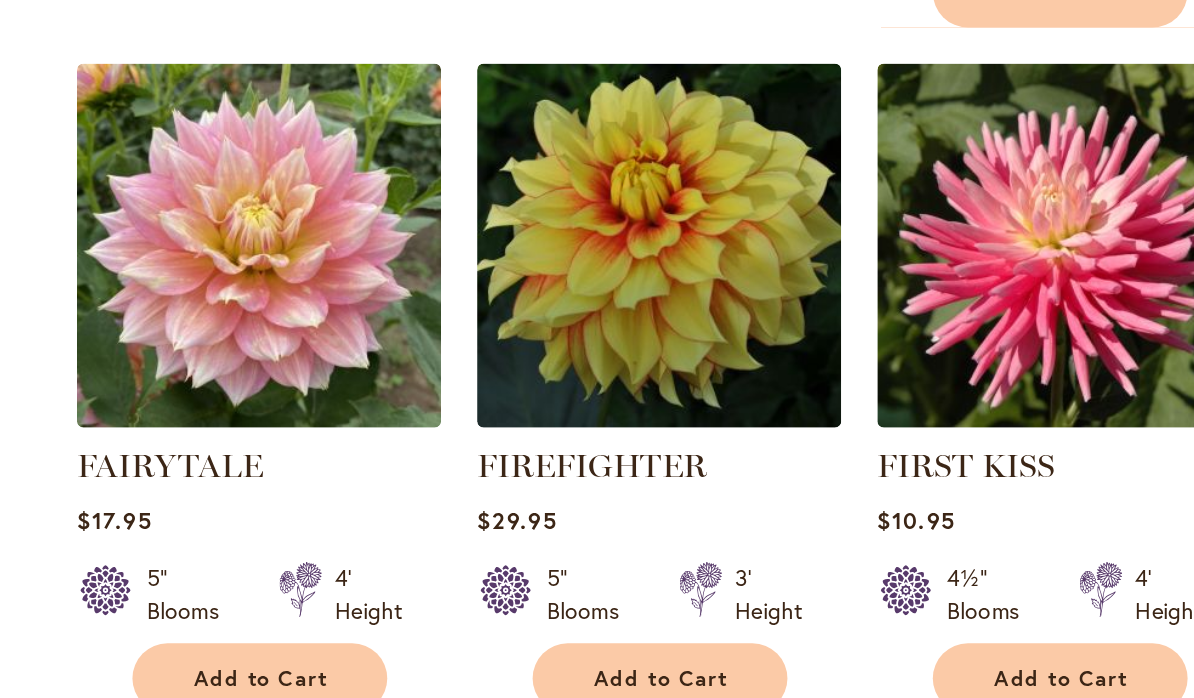 scroll, scrollTop: 8415, scrollLeft: 0, axis: vertical 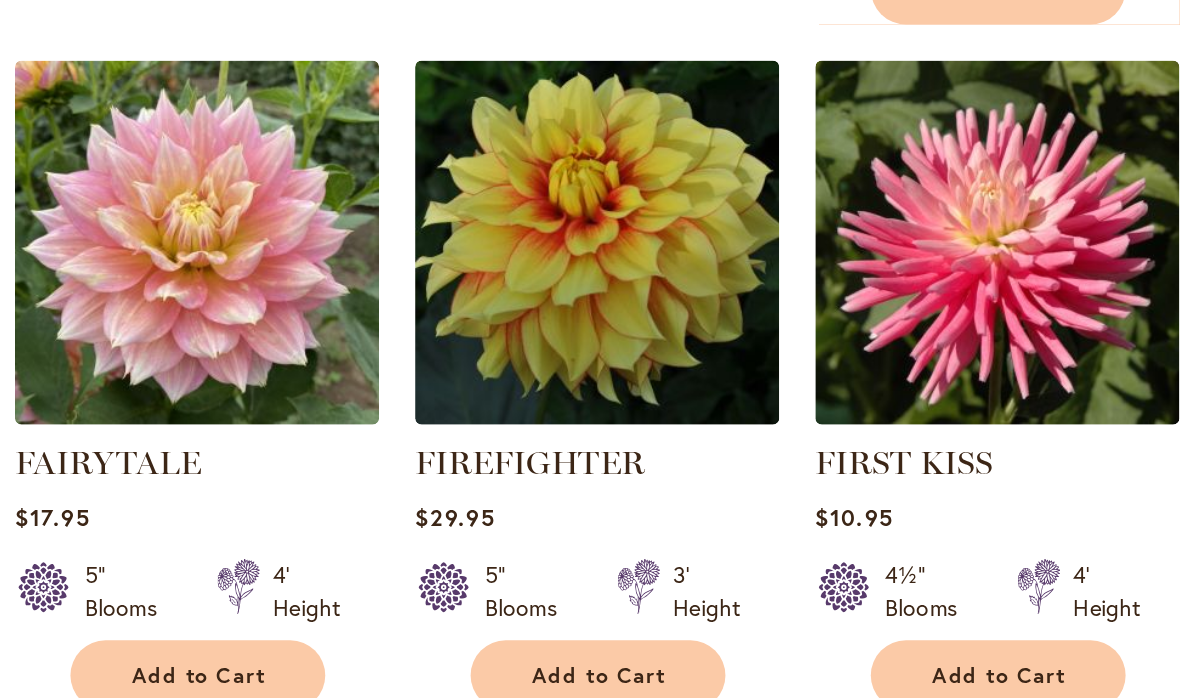 click on "Add to Cart" at bounding box center [631, 519] 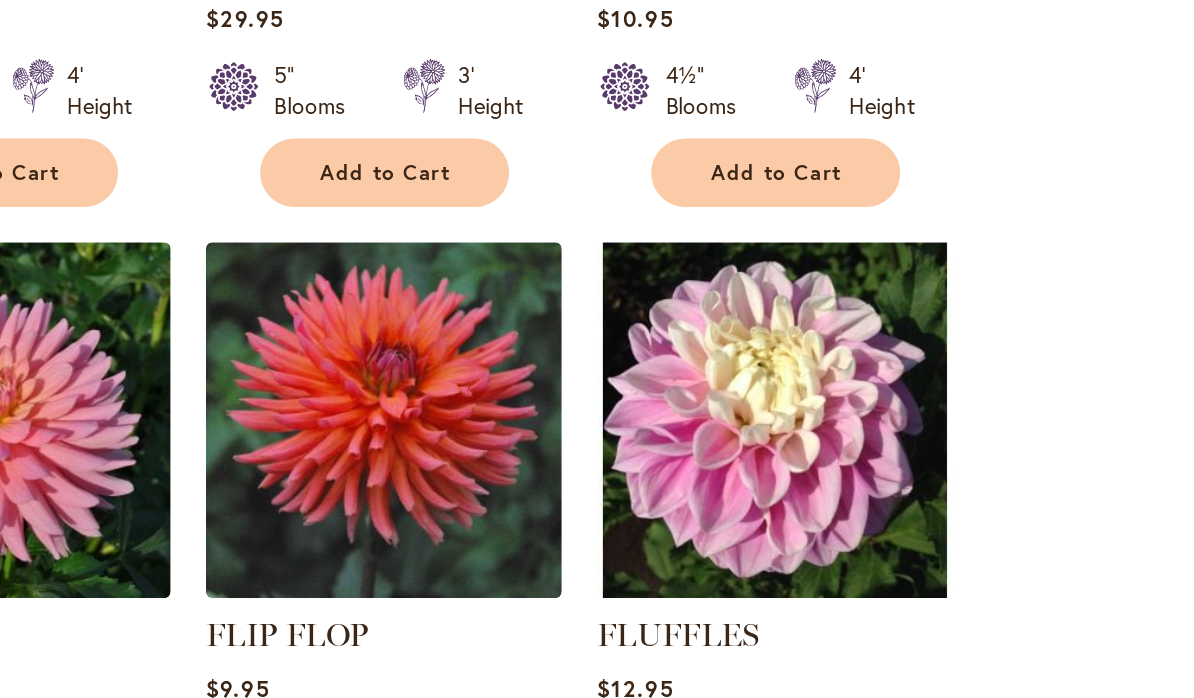 scroll, scrollTop: 8803, scrollLeft: 0, axis: vertical 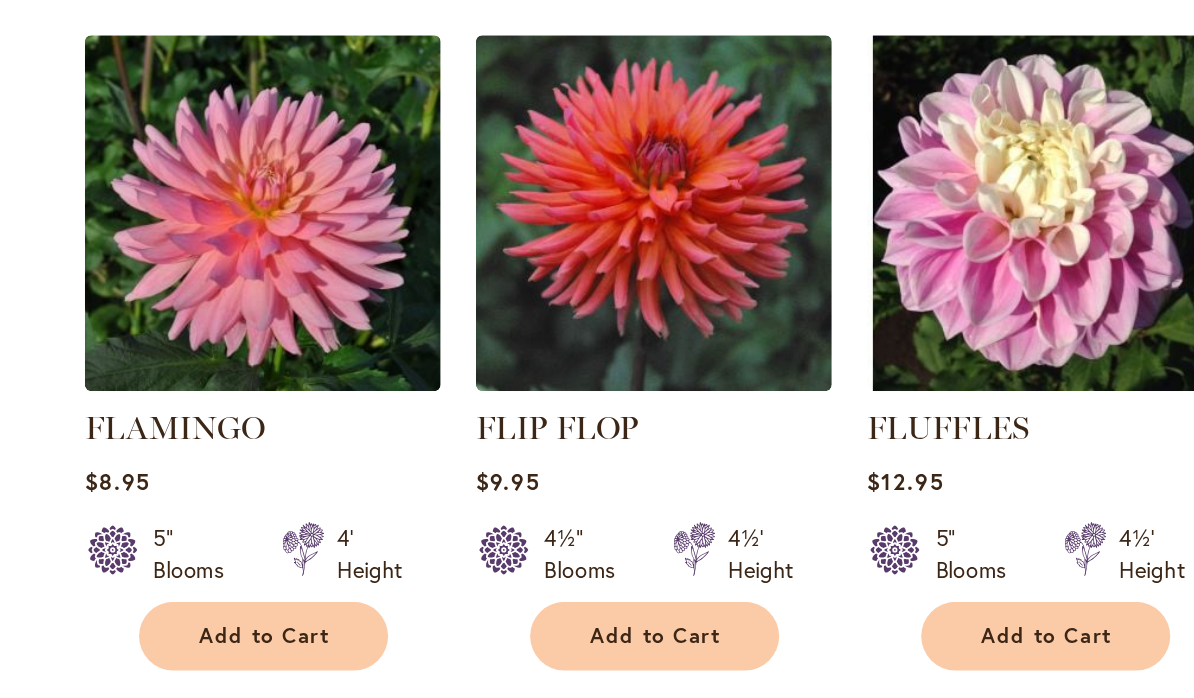 click on "Add to Cart" at bounding box center (631, 551) 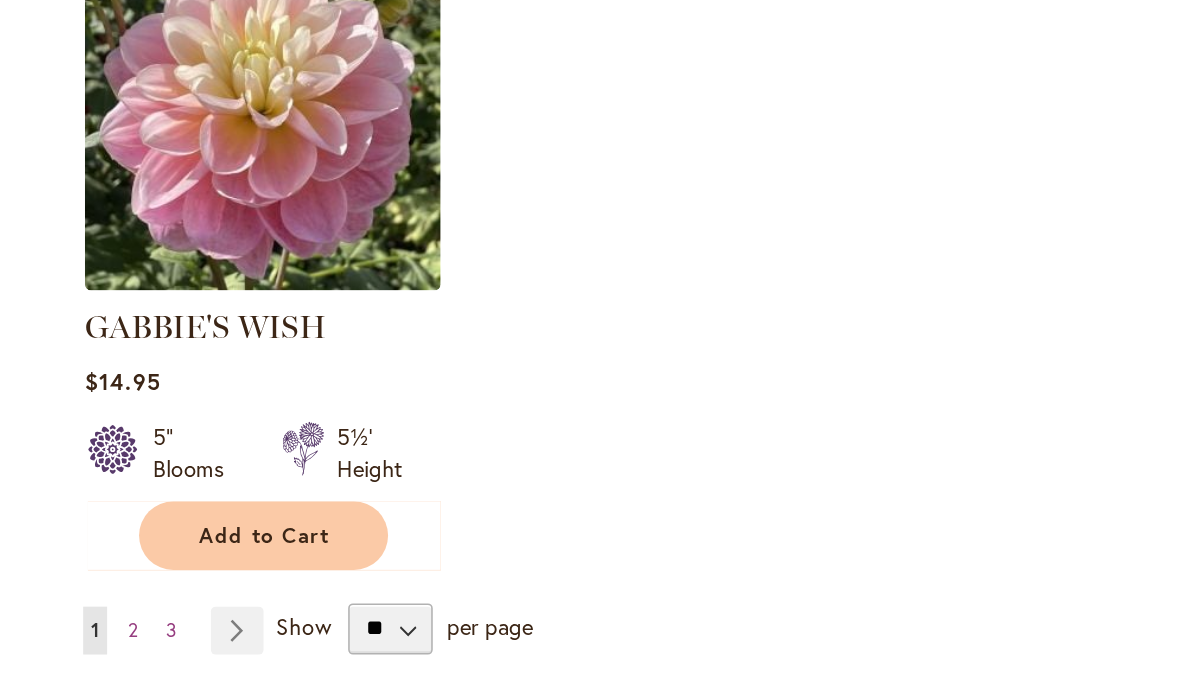 scroll, scrollTop: 9291, scrollLeft: 0, axis: vertical 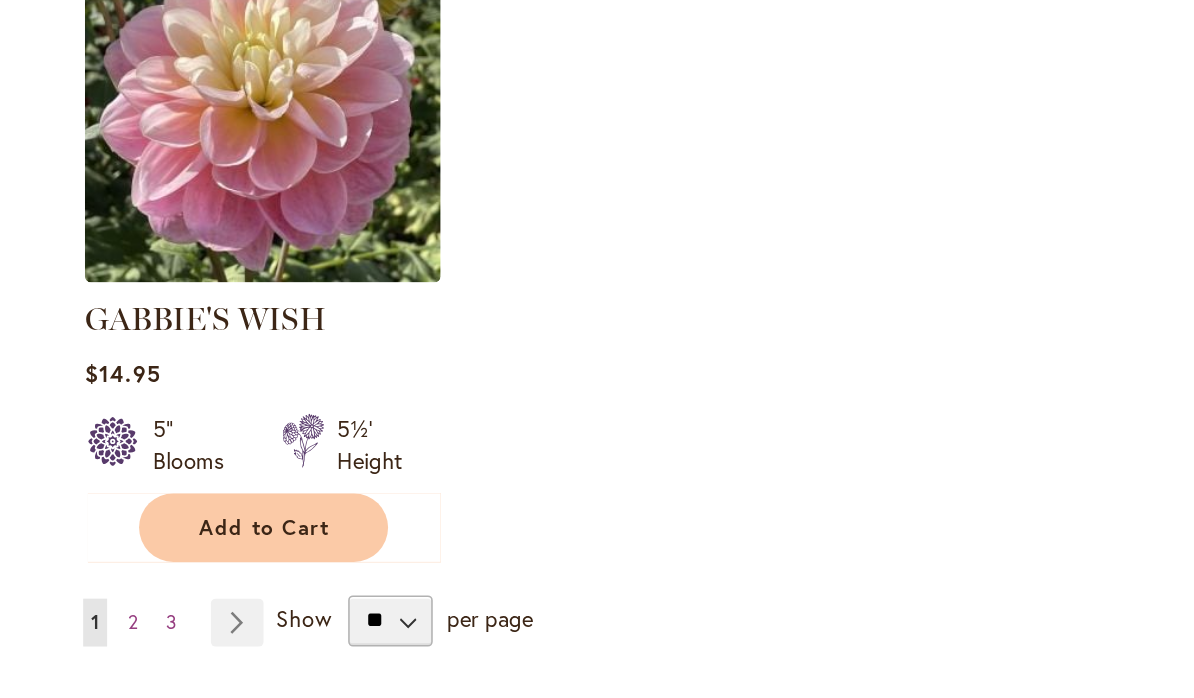 click on "Page
Next" at bounding box center [368, 543] 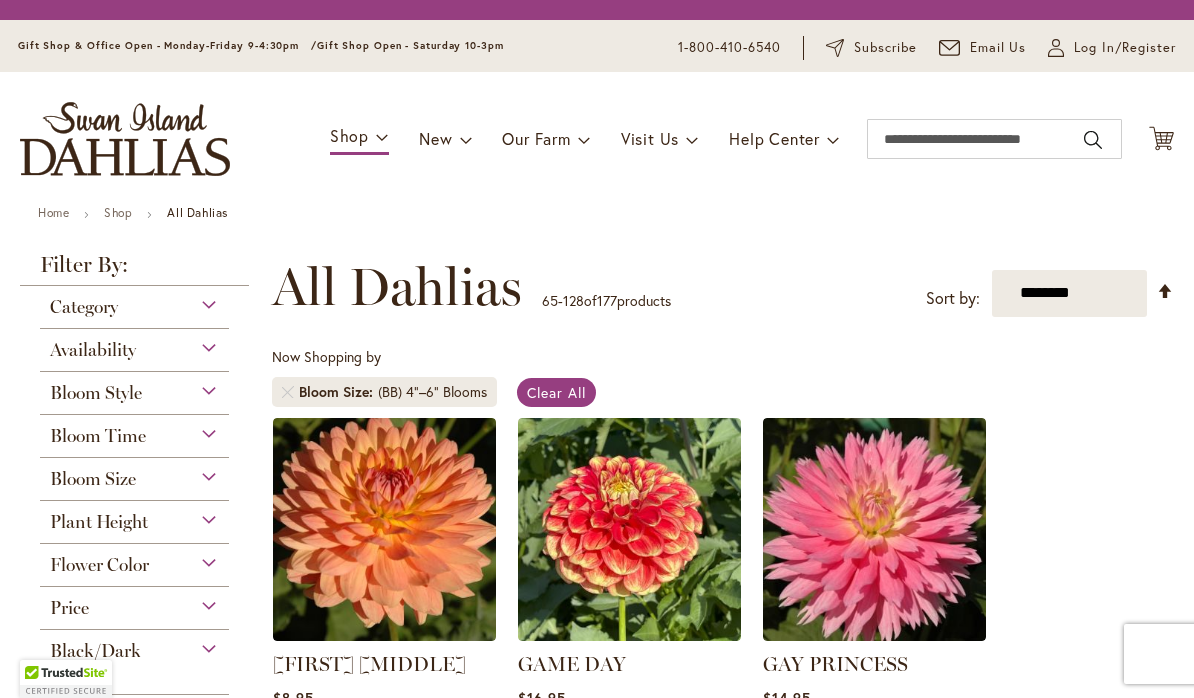 scroll, scrollTop: 1, scrollLeft: 0, axis: vertical 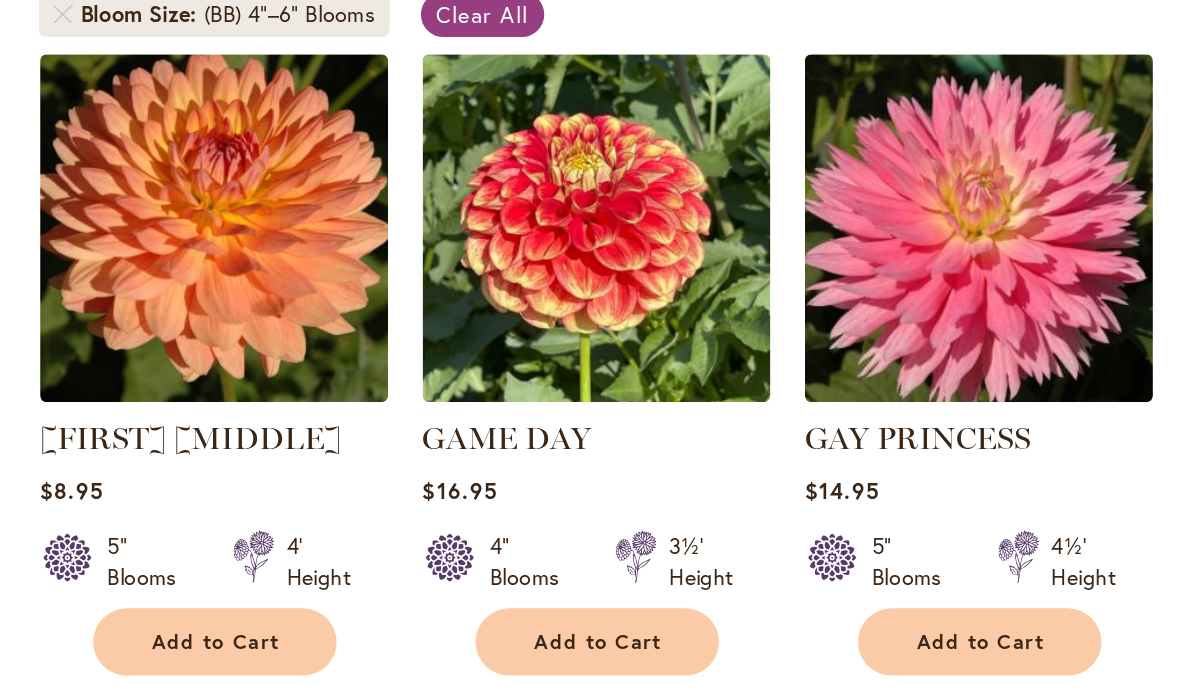 click on "Add to Cart" at bounding box center (631, 462) 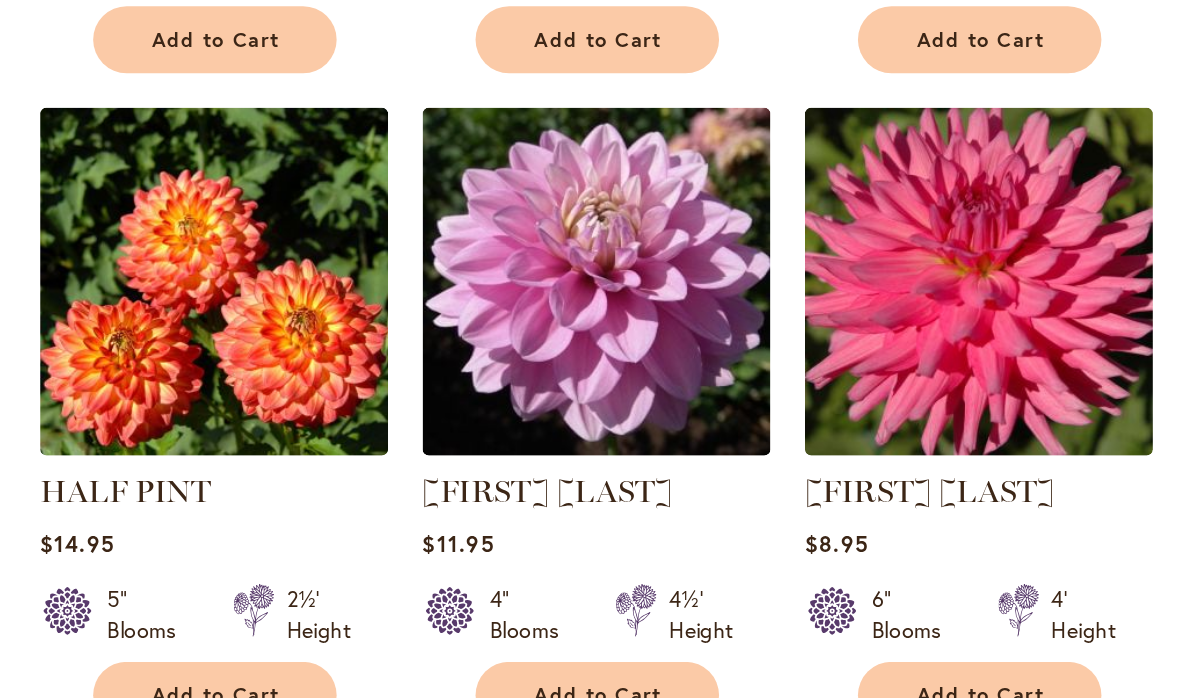 scroll, scrollTop: 1653, scrollLeft: 0, axis: vertical 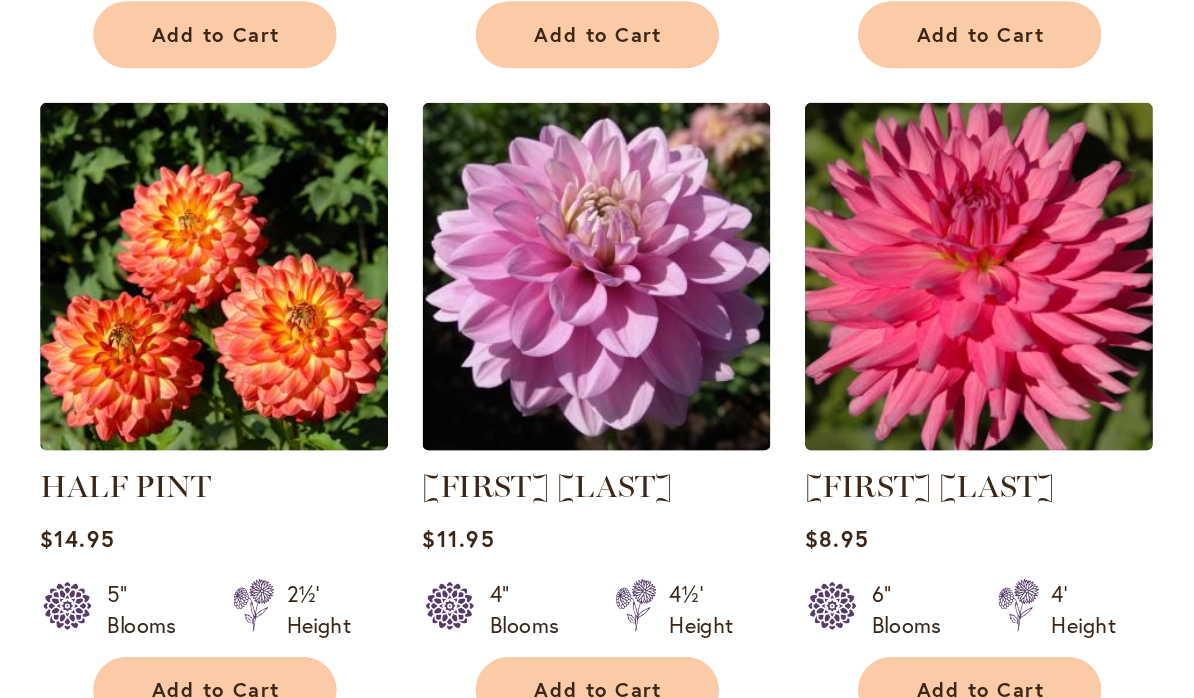 click on "Add to Cart" at bounding box center [386, 493] 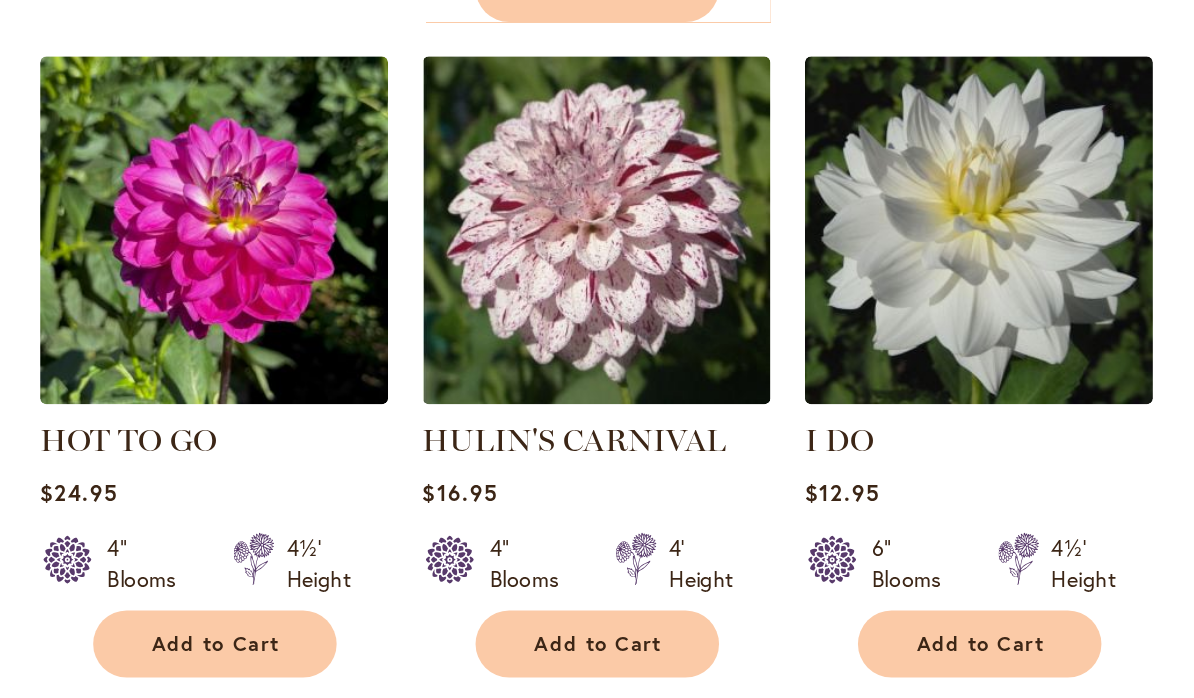scroll, scrollTop: 2553, scrollLeft: 0, axis: vertical 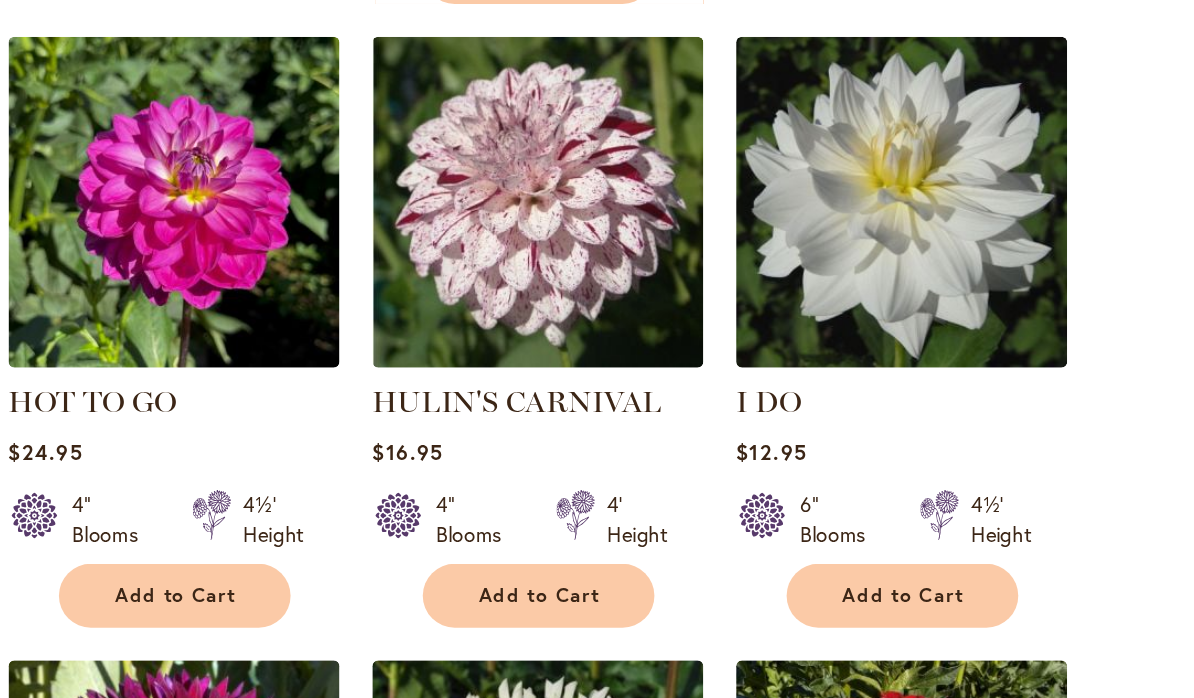 click on "Add to Cart" at bounding box center (631, 461) 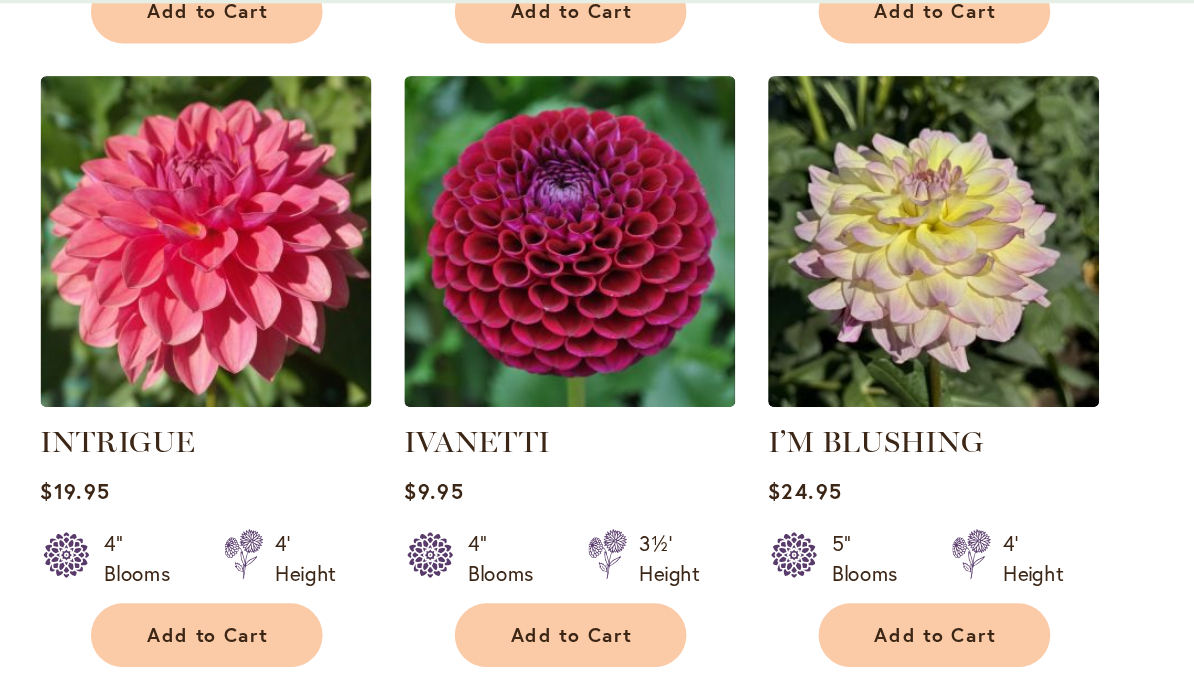 scroll, scrollTop: 3387, scrollLeft: 0, axis: vertical 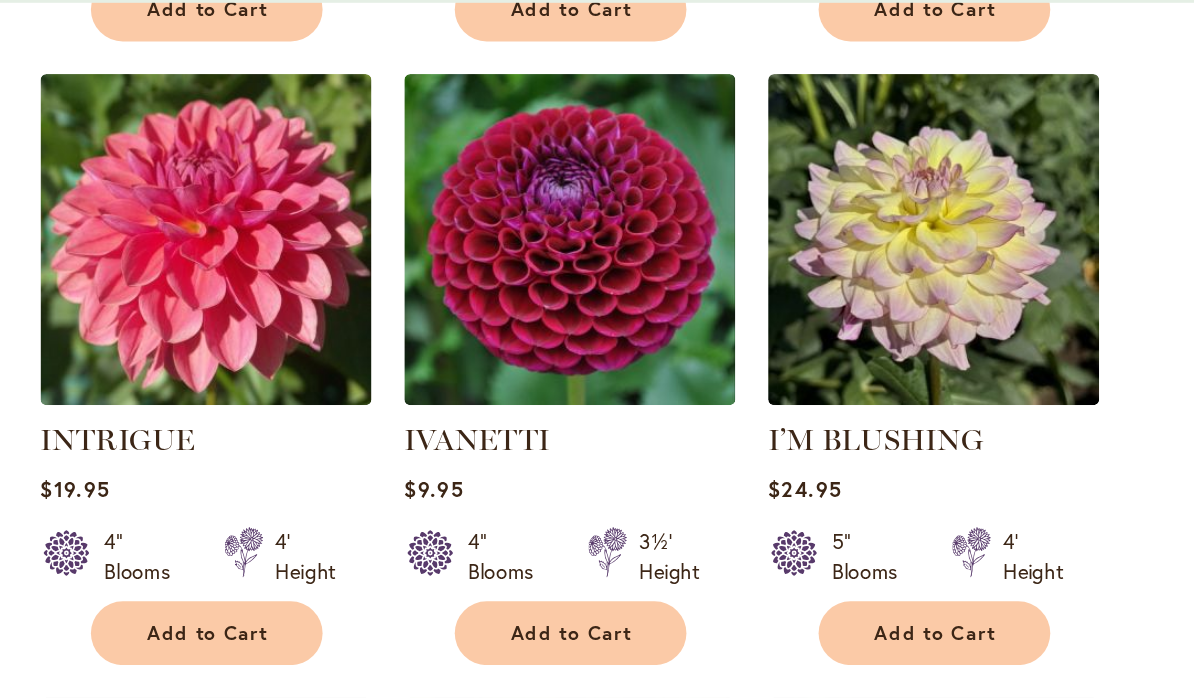 click on "Add to Cart" at bounding box center (386, 467) 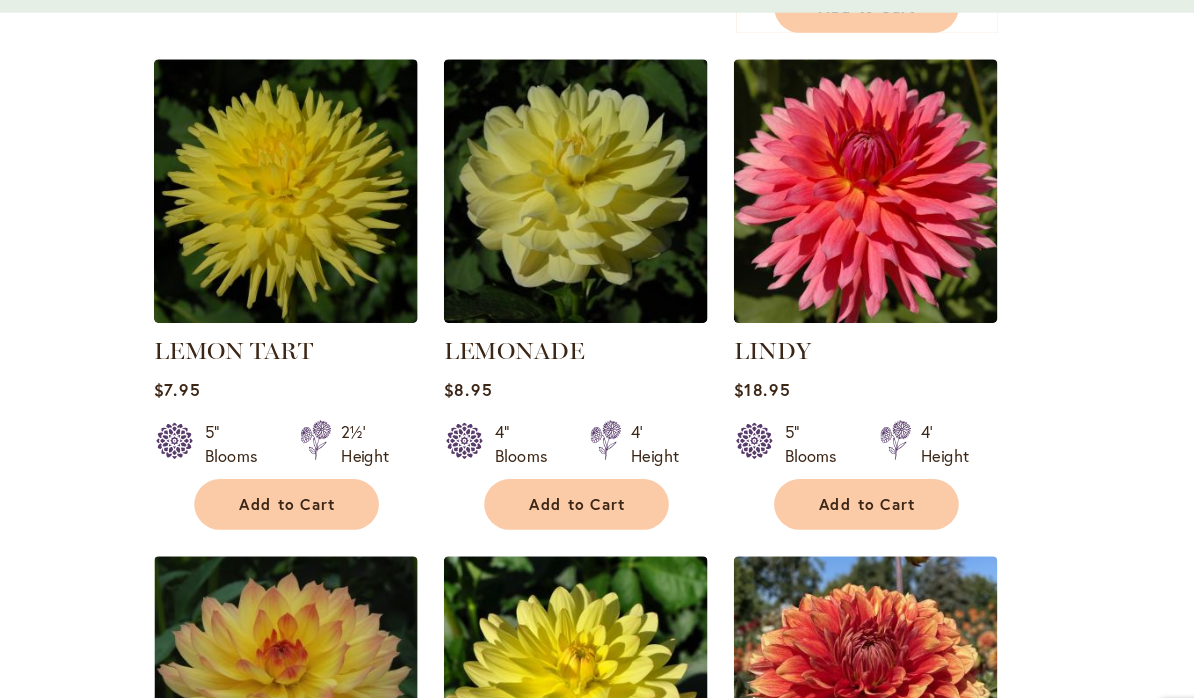 scroll, scrollTop: 5105, scrollLeft: 0, axis: vertical 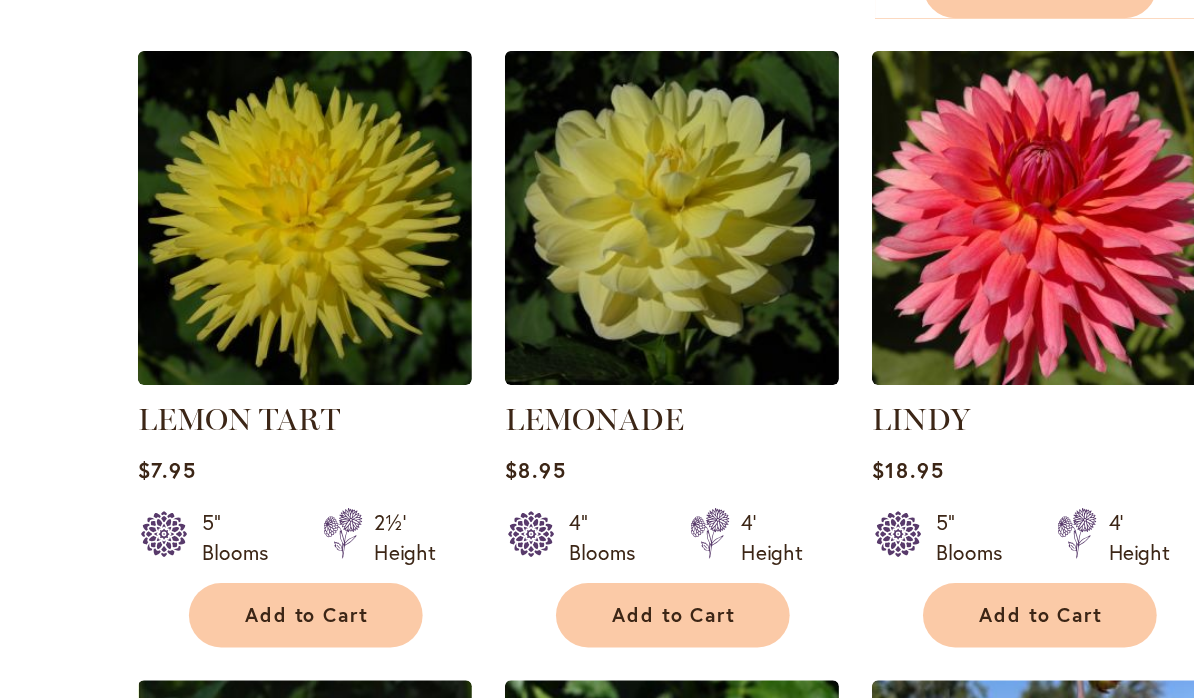 click on "Add to Cart" at bounding box center [386, 457] 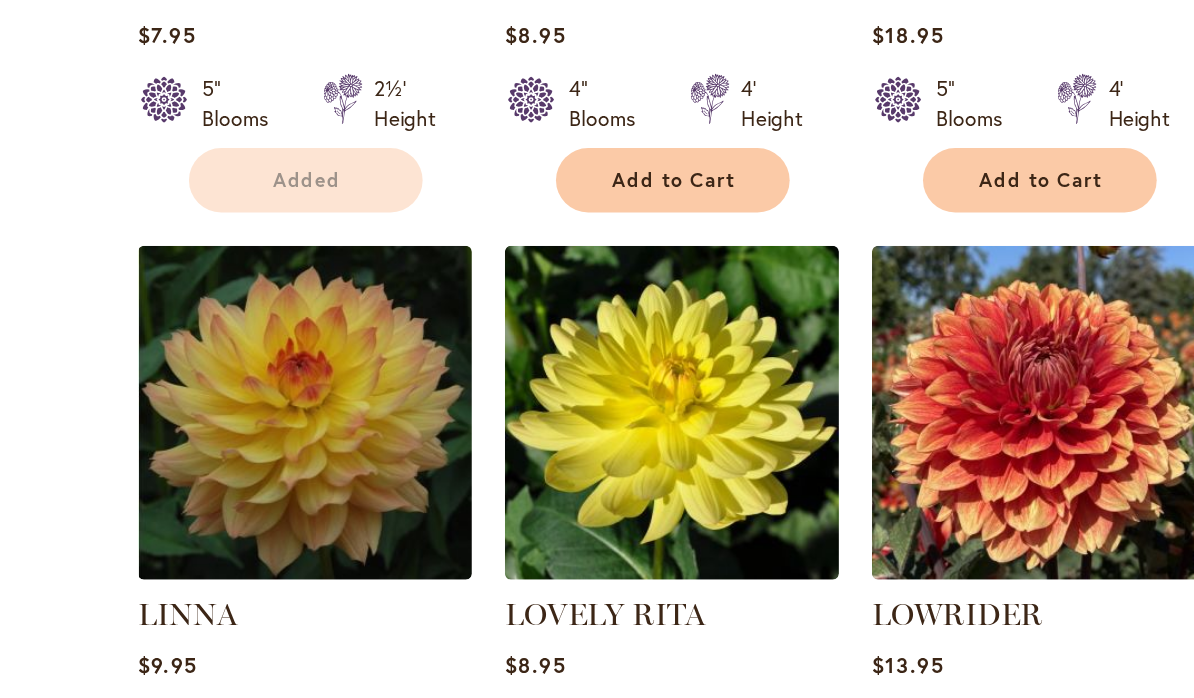 scroll, scrollTop: 5444, scrollLeft: 0, axis: vertical 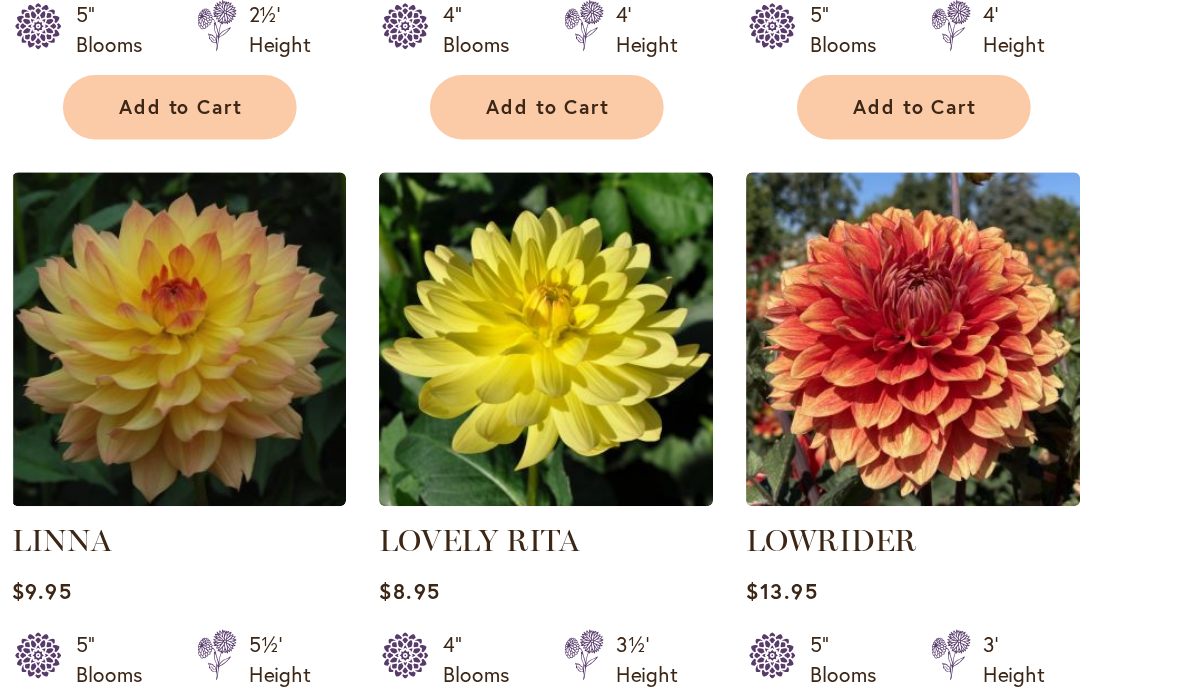 click on "Add to Cart" at bounding box center (876, 538) 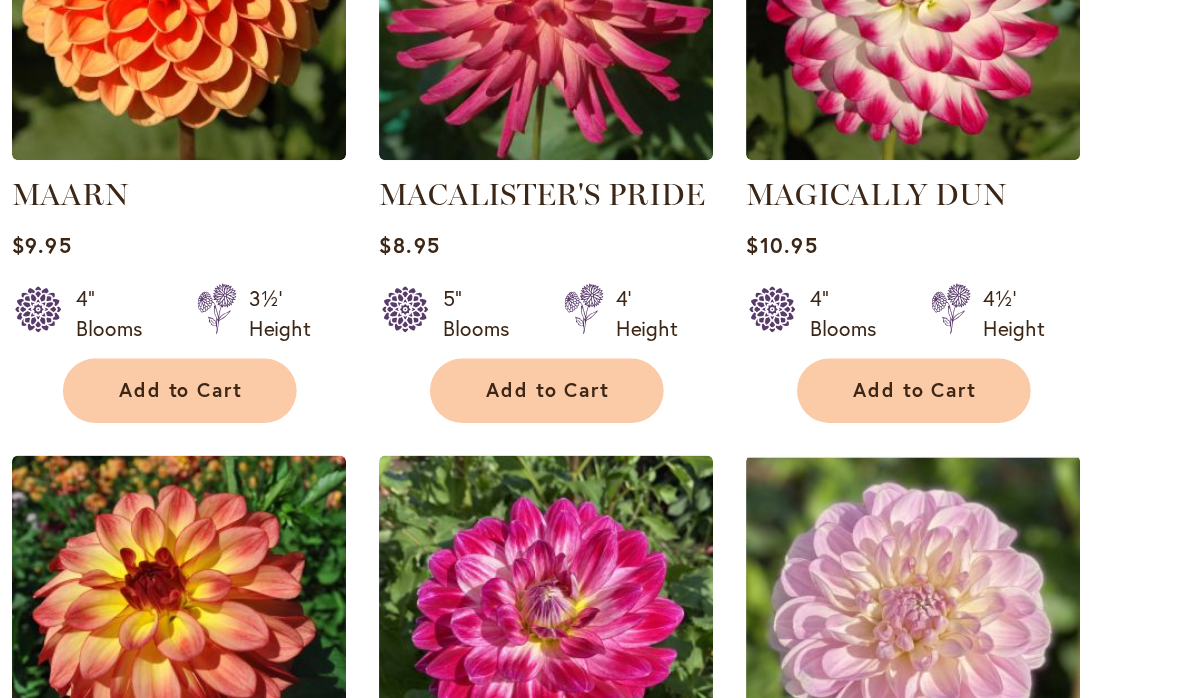 scroll, scrollTop: 6094, scrollLeft: 0, axis: vertical 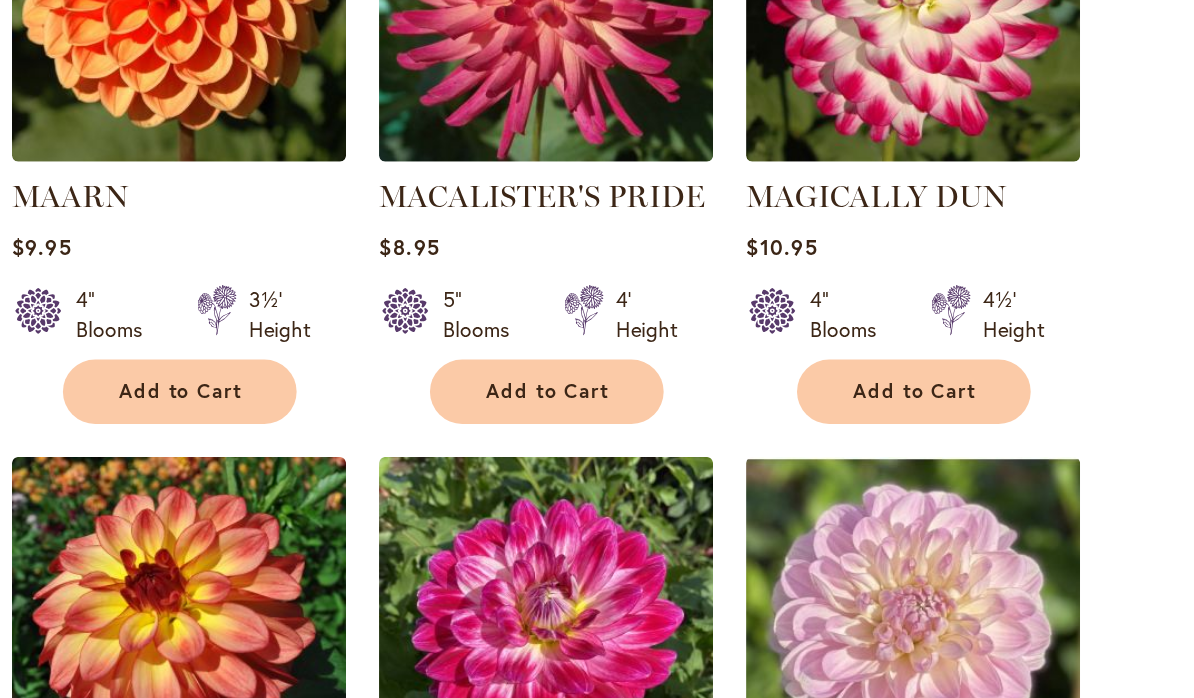 click on "Add to Cart" at bounding box center [386, 308] 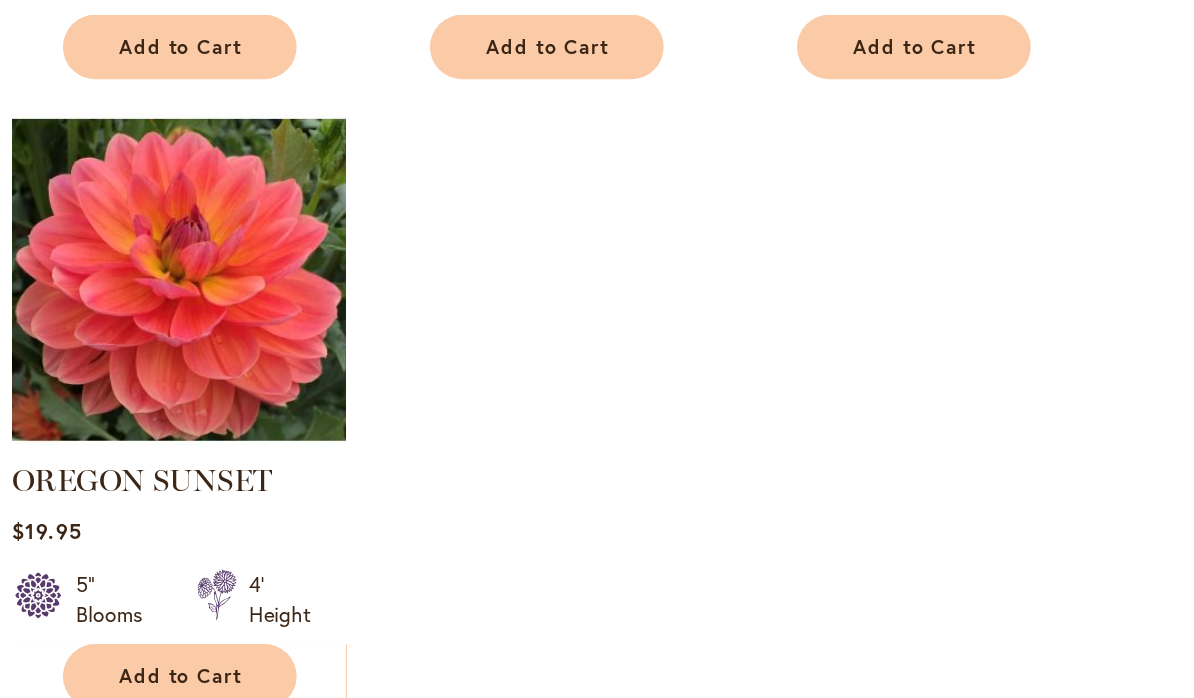 scroll, scrollTop: 9322, scrollLeft: 0, axis: vertical 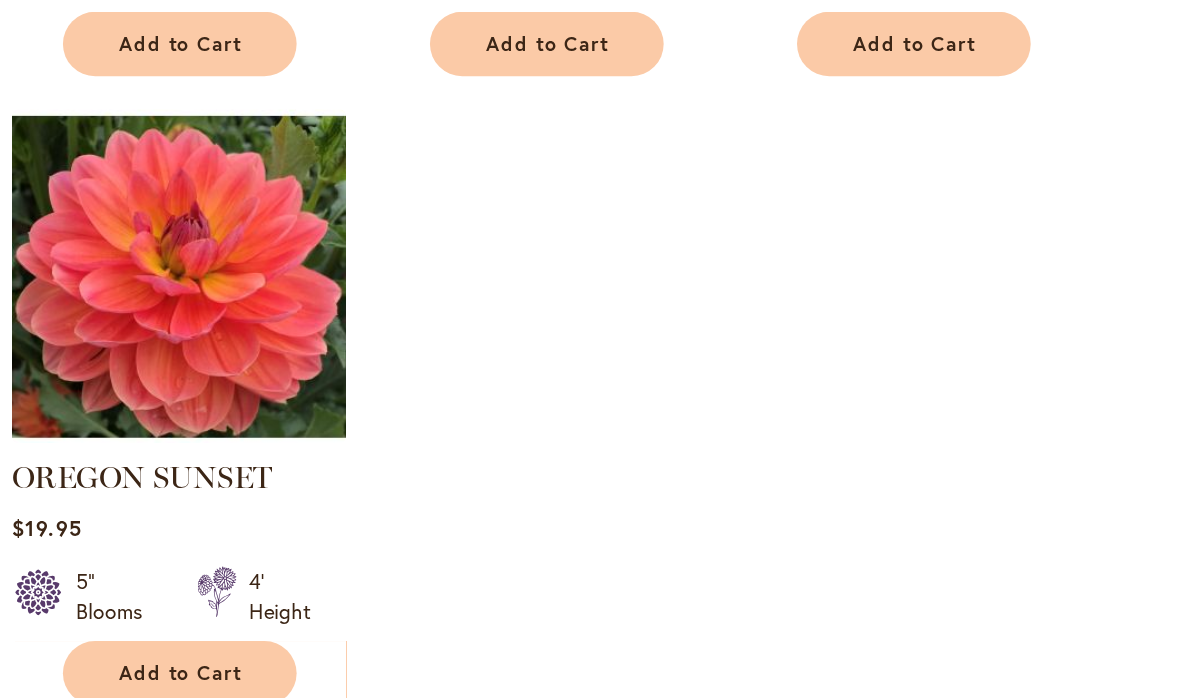 click on "Page
Next" at bounding box center (418, 556) 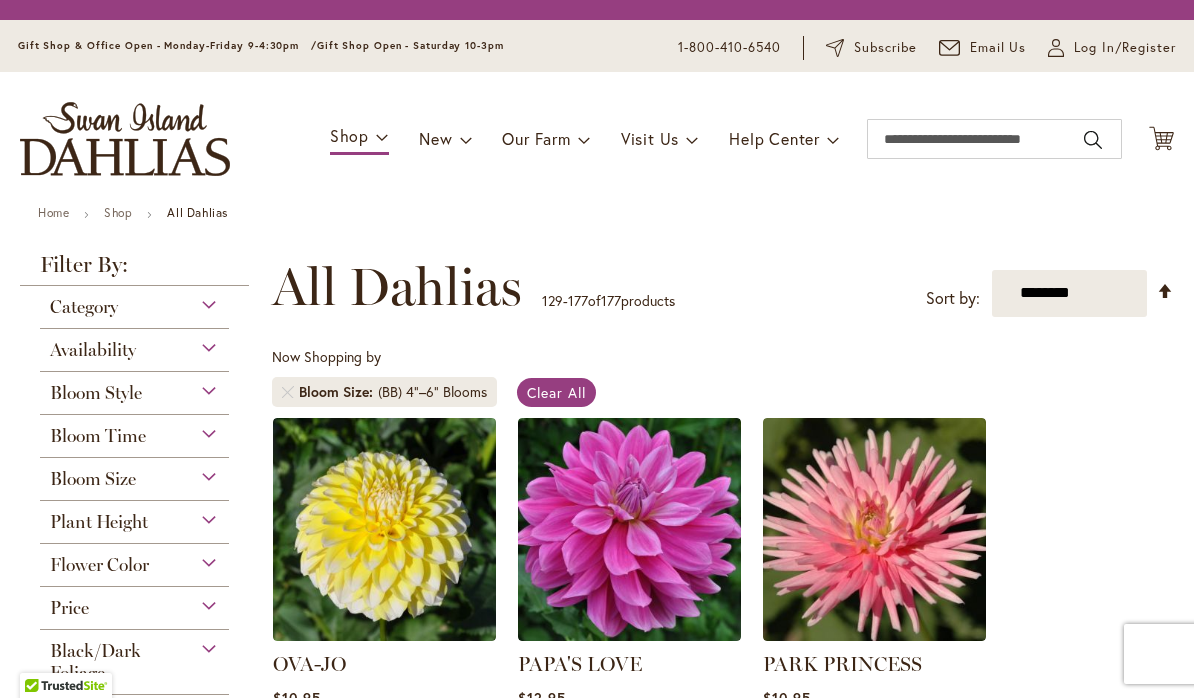 scroll, scrollTop: 1, scrollLeft: 0, axis: vertical 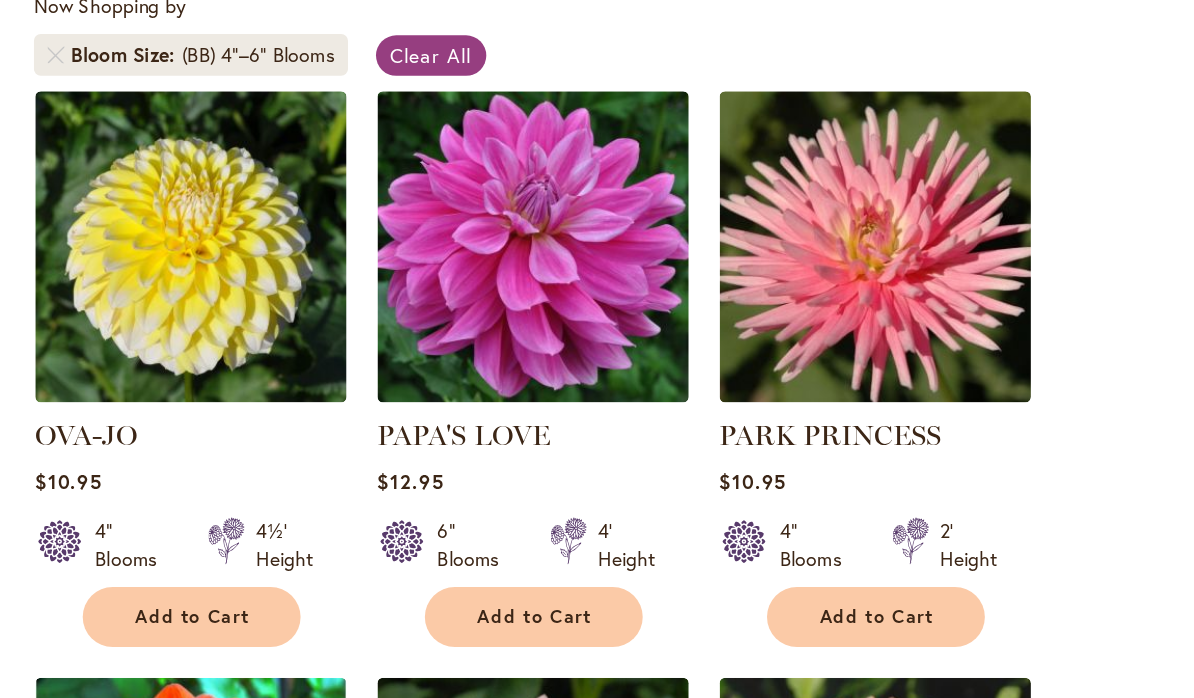 click on "Add to Cart" at bounding box center (876, 462) 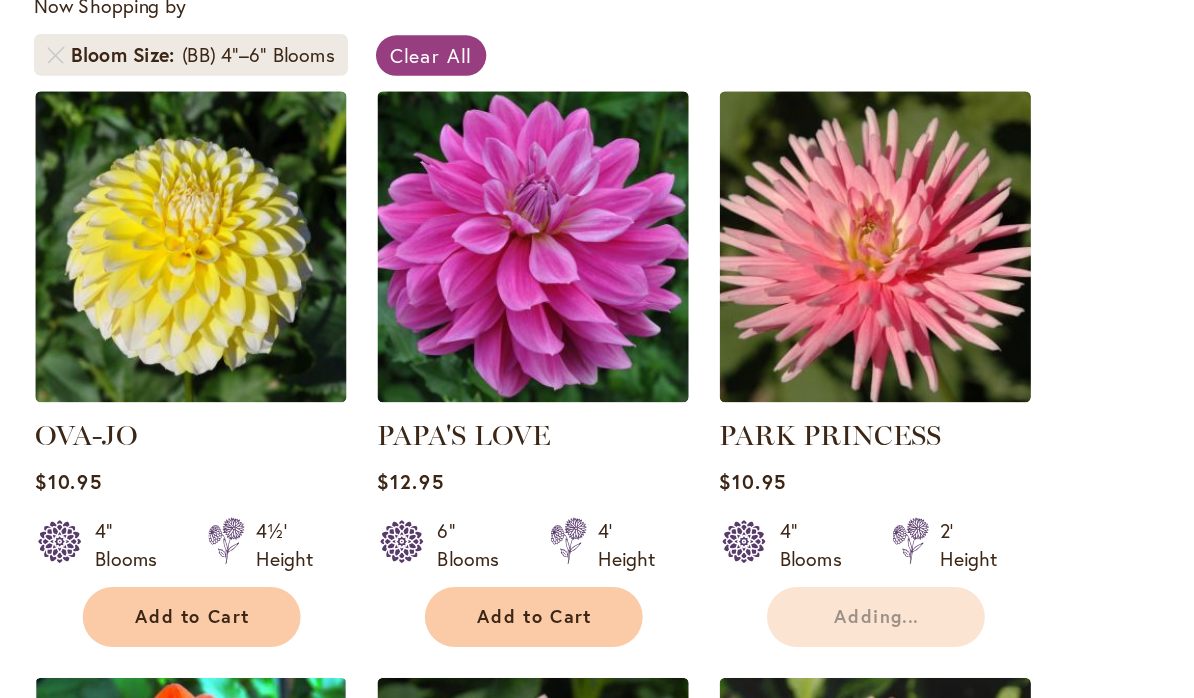 click on "OVA-JO
Rating:
100%
5                  Reviews
$10.95
4" Blooms 4½' Height Add to Cart" at bounding box center [723, 3673] 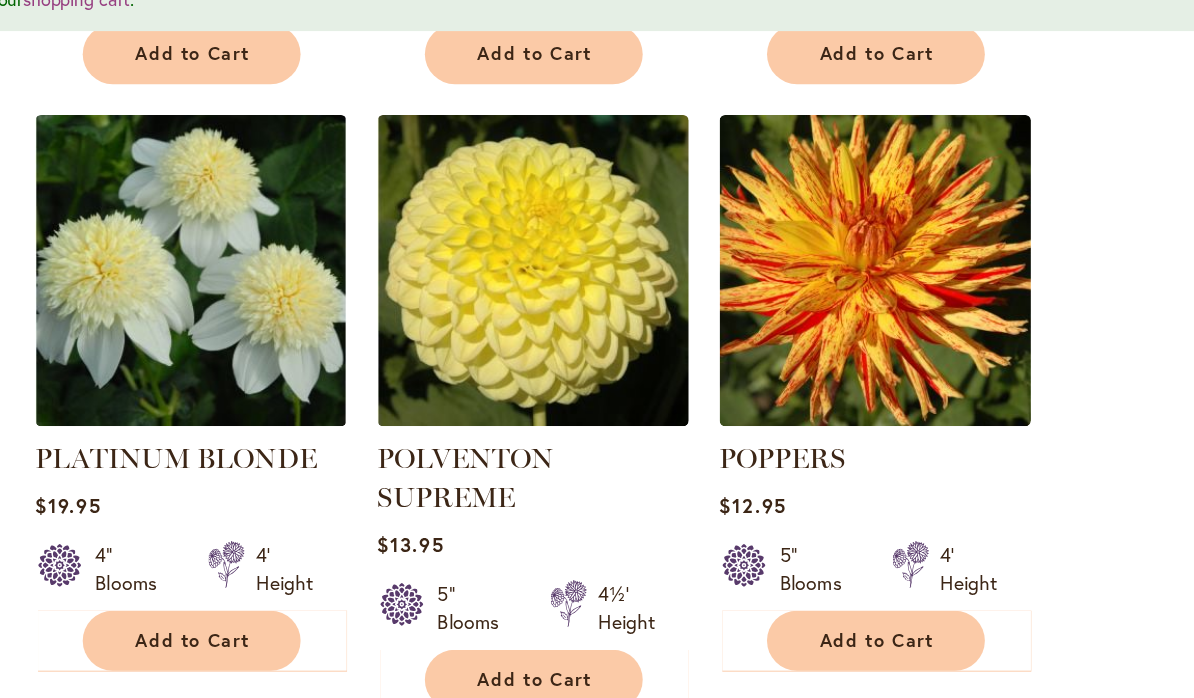 scroll, scrollTop: 1696, scrollLeft: 0, axis: vertical 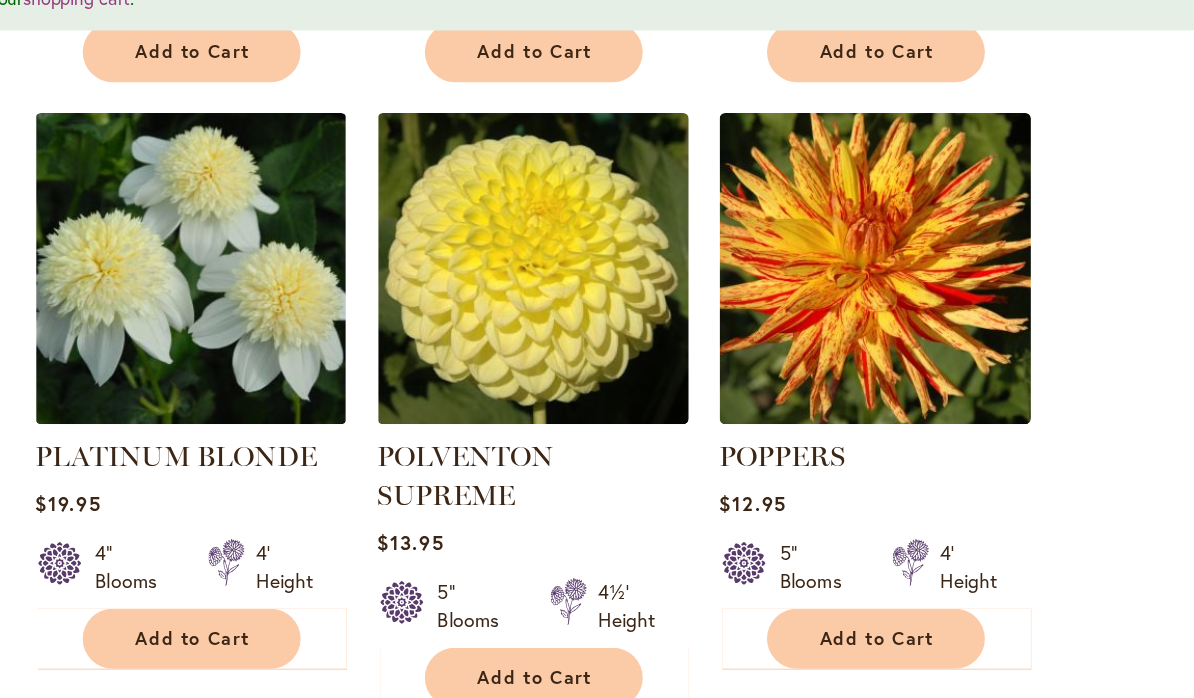 click on "Add to Cart" at bounding box center [876, 478] 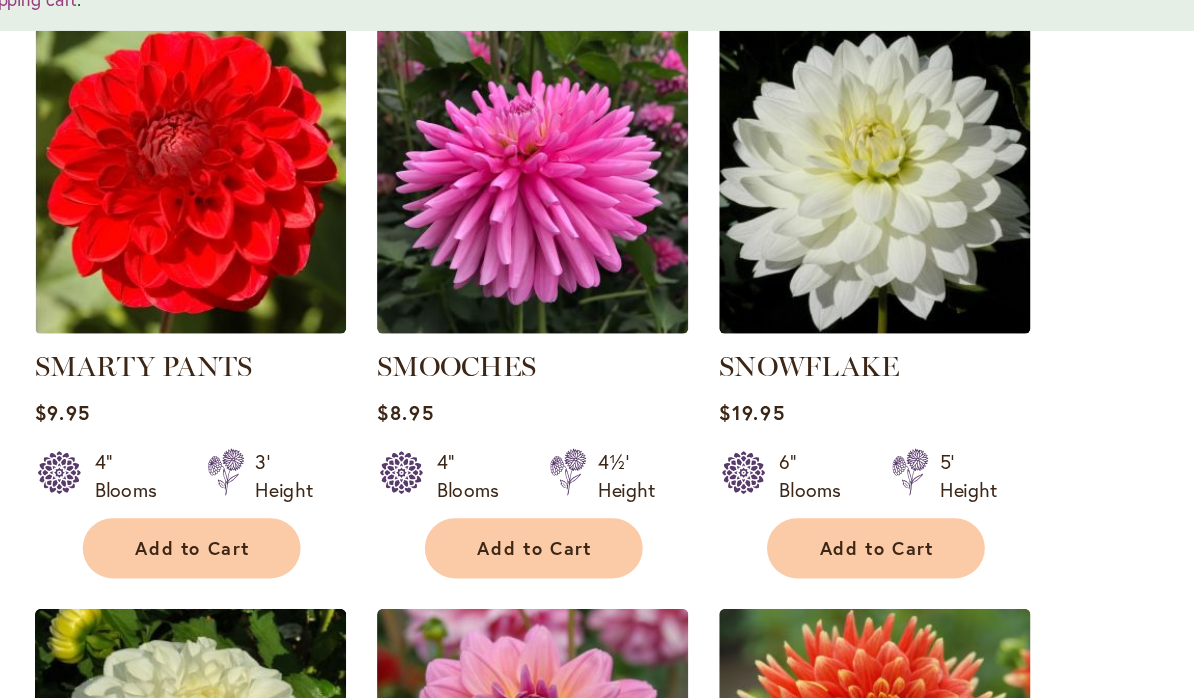 scroll, scrollTop: 3048, scrollLeft: 0, axis: vertical 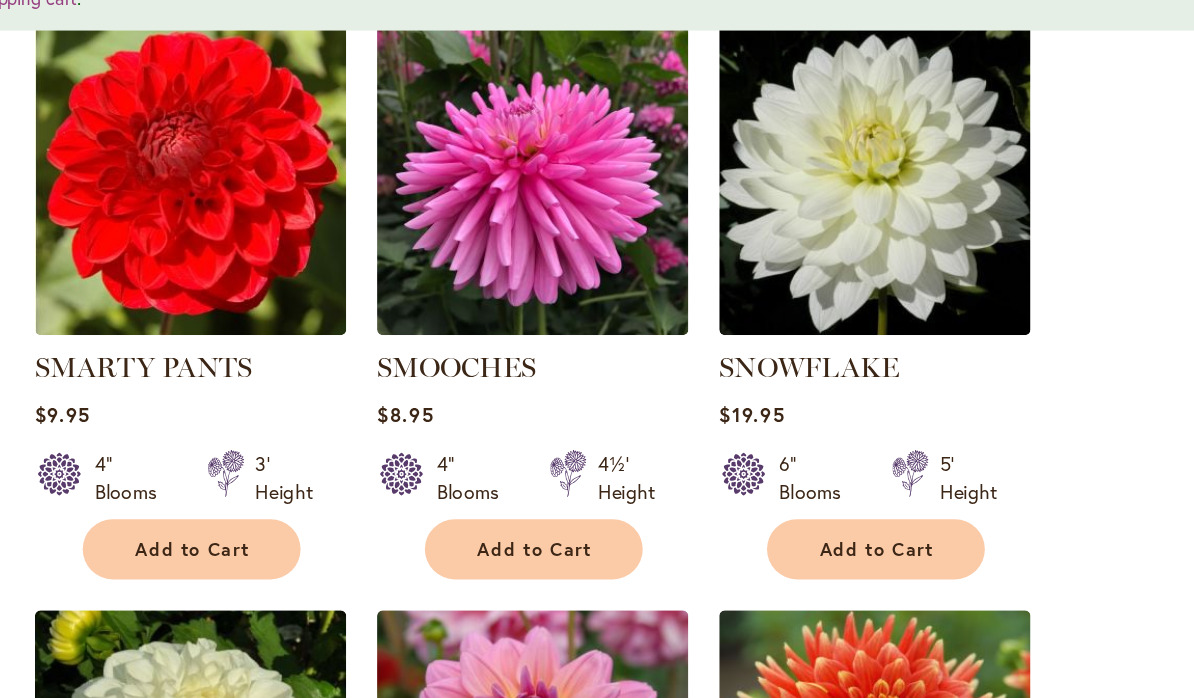 click on "Add to Cart" at bounding box center [385, 414] 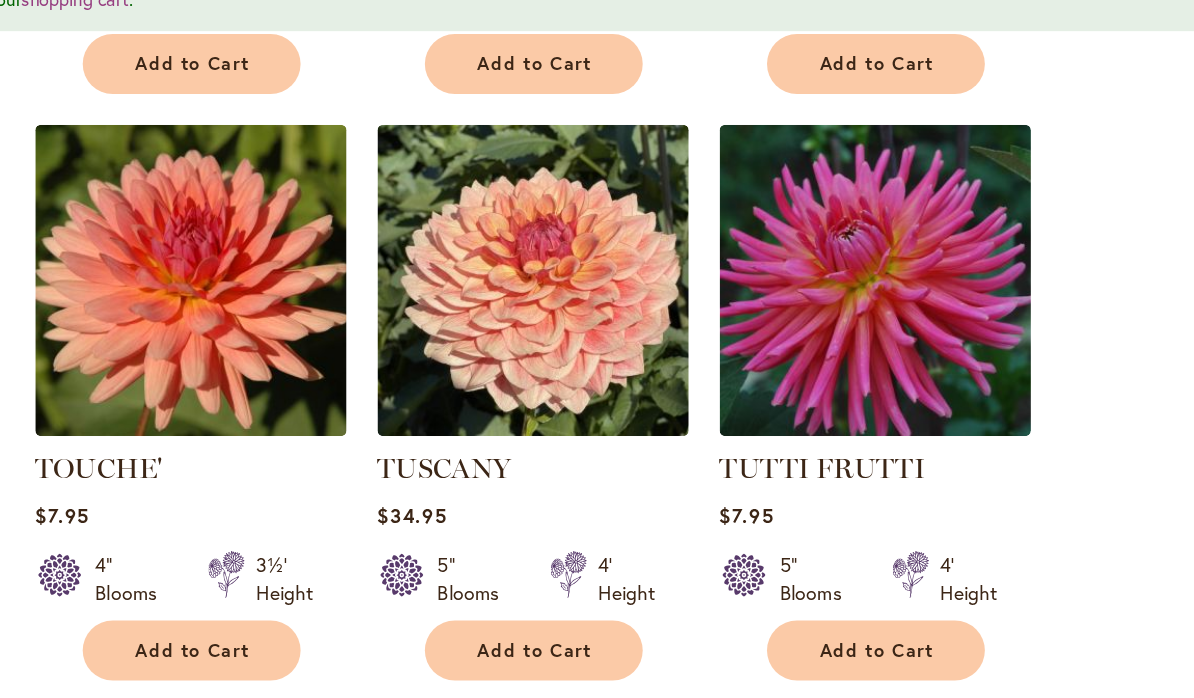 scroll, scrollTop: 5503, scrollLeft: 0, axis: vertical 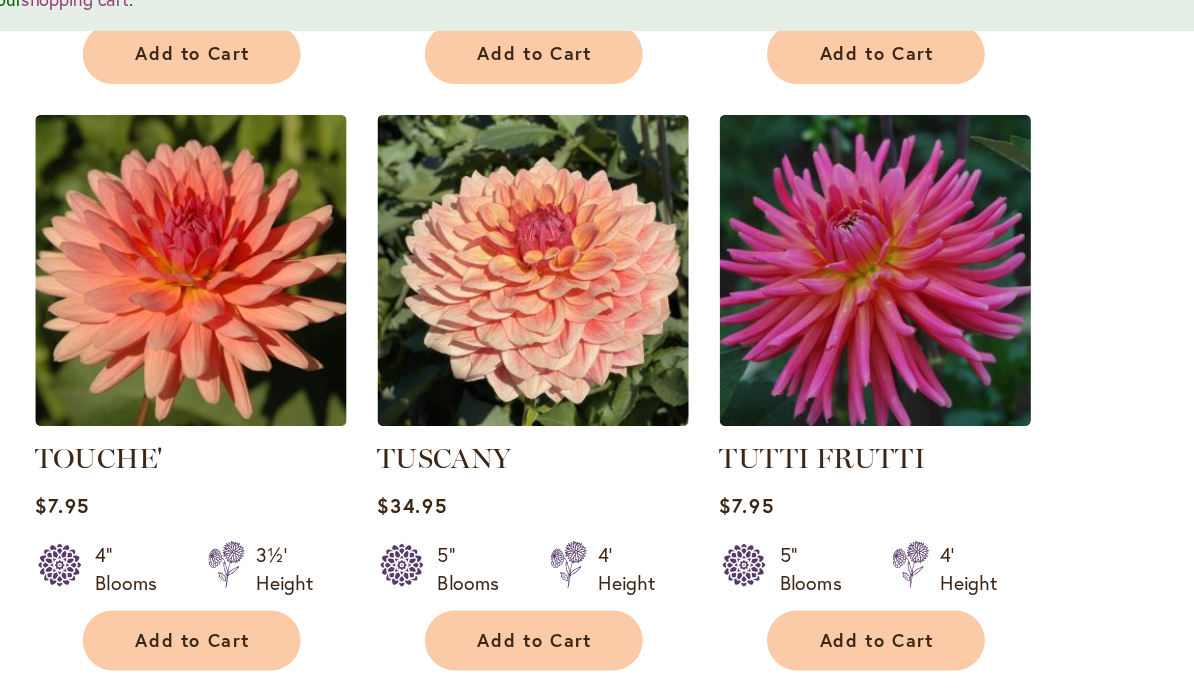 click on "Add to Cart" at bounding box center (386, 479) 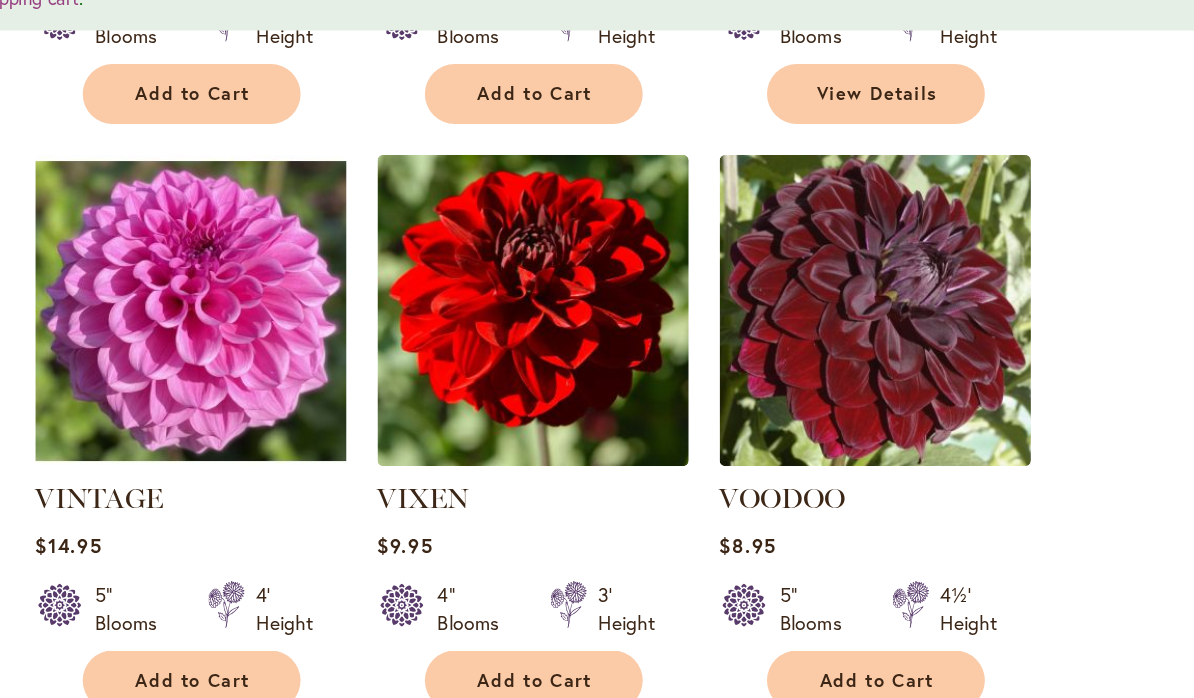 scroll, scrollTop: 6315, scrollLeft: 0, axis: vertical 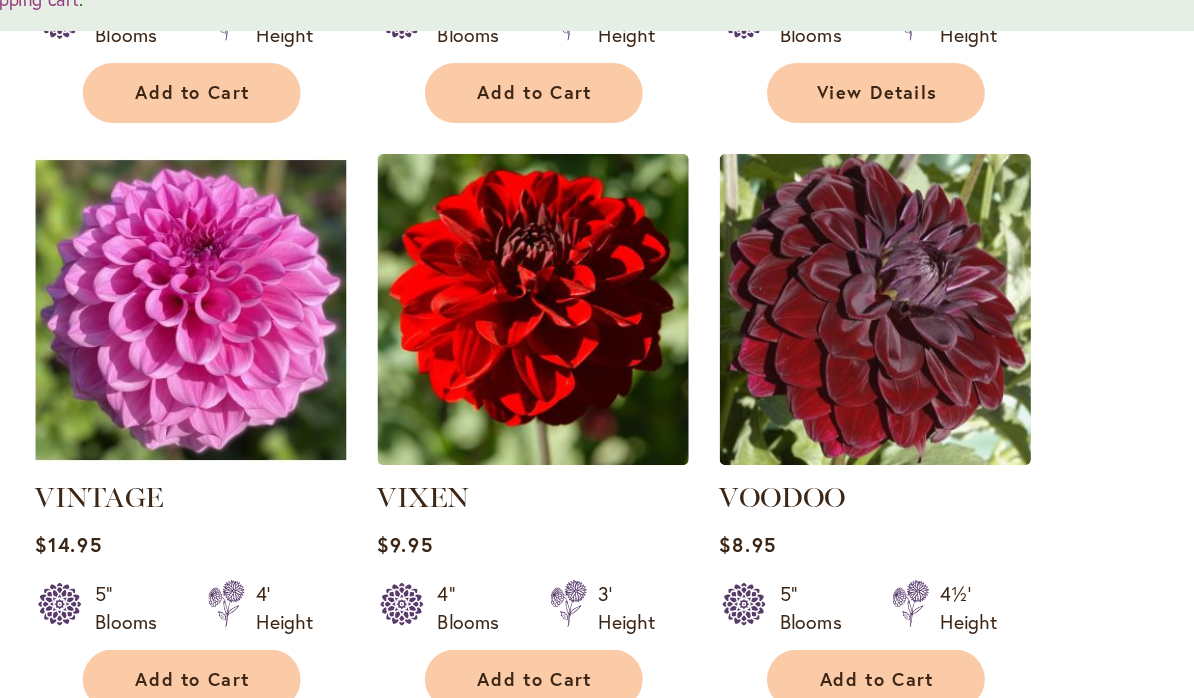 click on "Add to Cart" at bounding box center [631, 507] 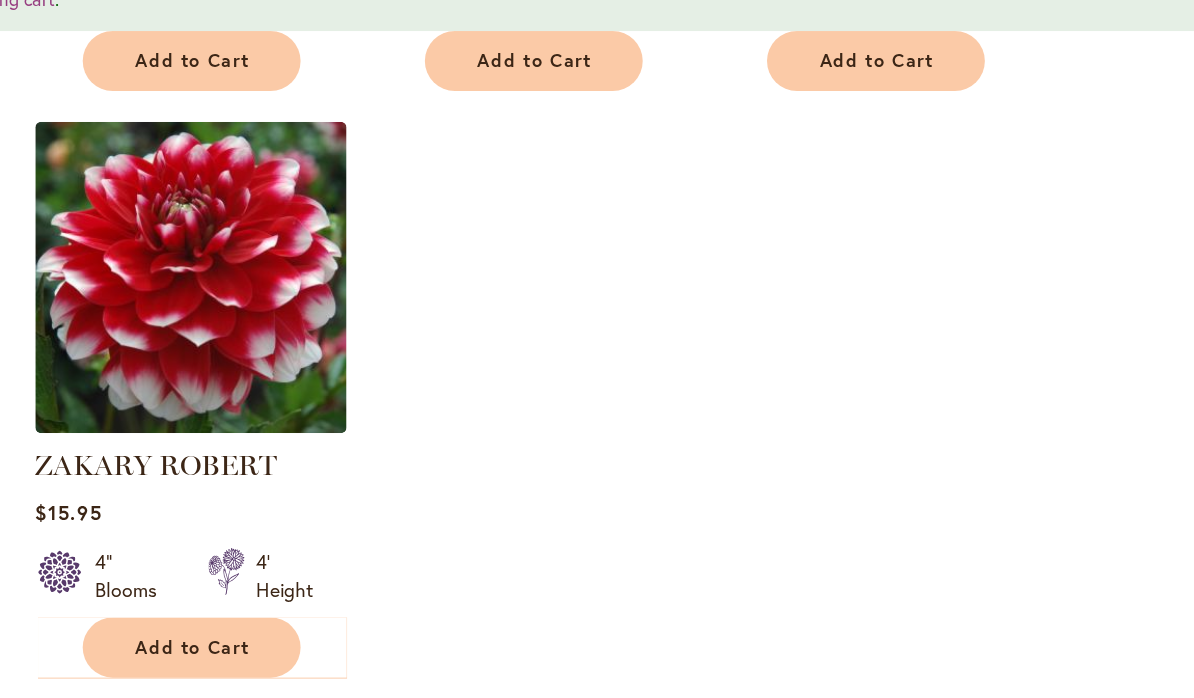 scroll, scrollTop: 7180, scrollLeft: 0, axis: vertical 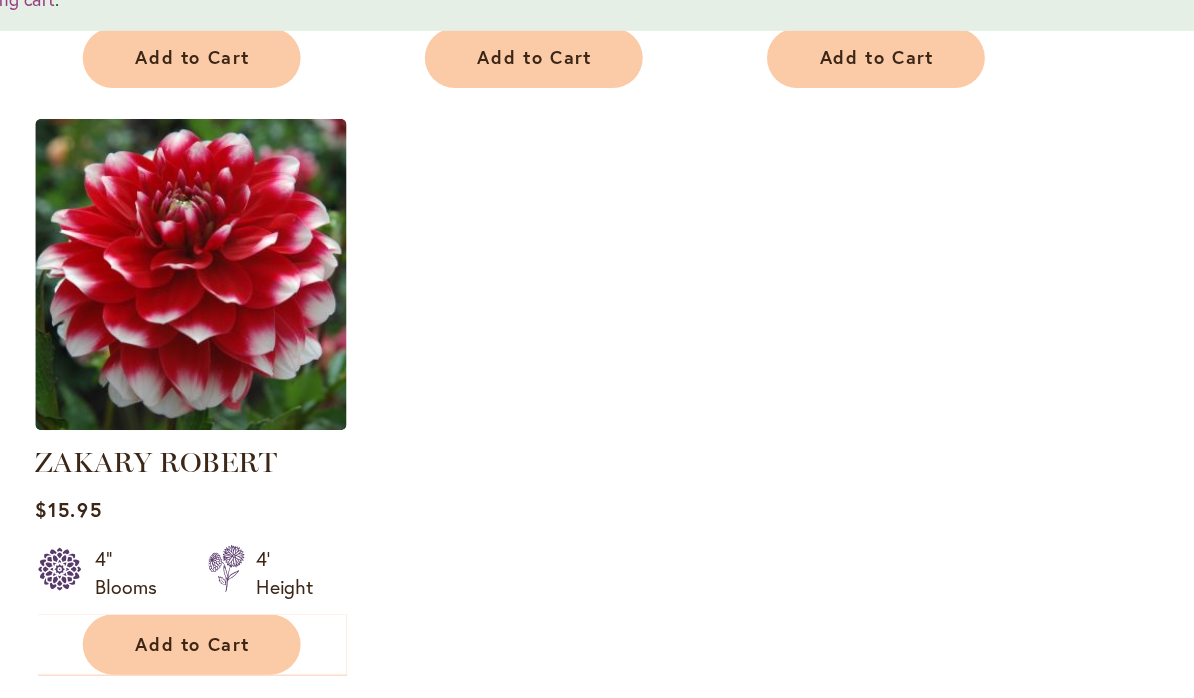 click on "Add to Cart" at bounding box center [386, 482] 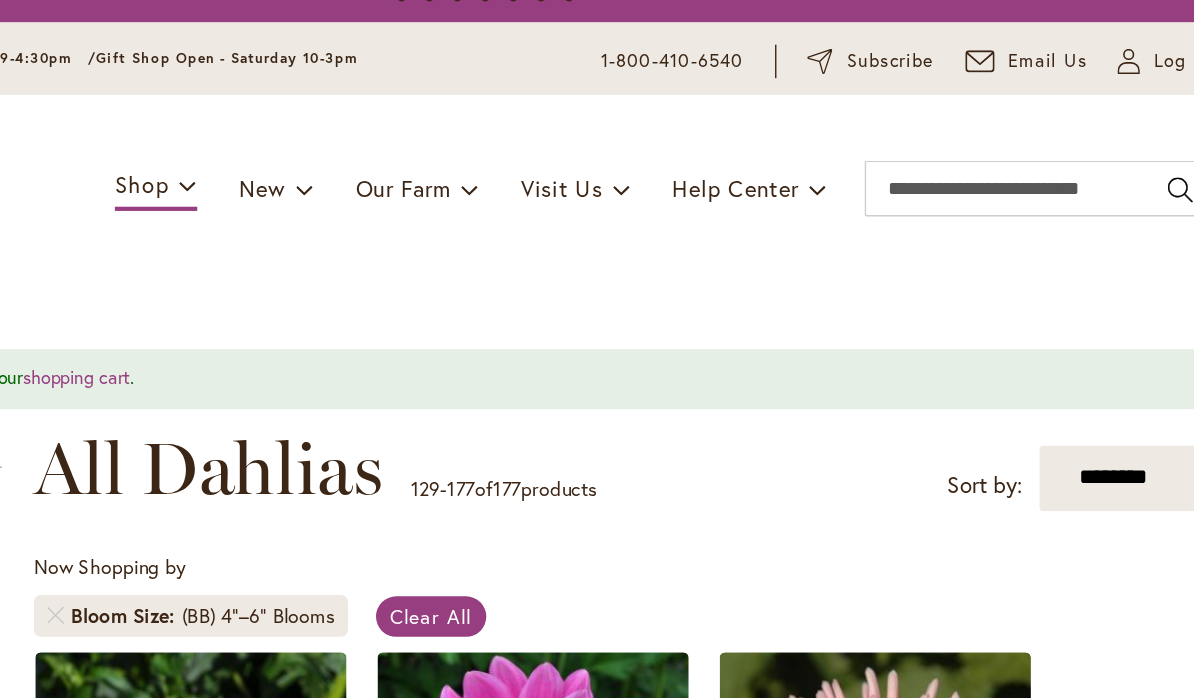 scroll, scrollTop: 24, scrollLeft: 0, axis: vertical 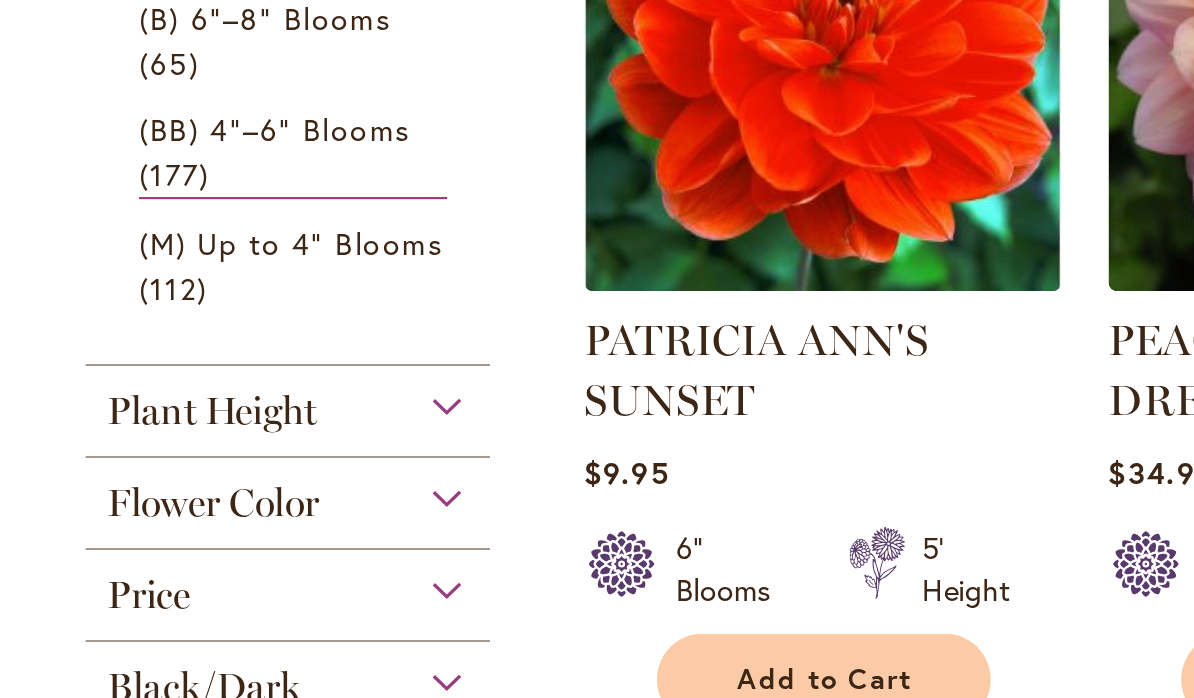 click on "Plant Height" at bounding box center [134, 490] 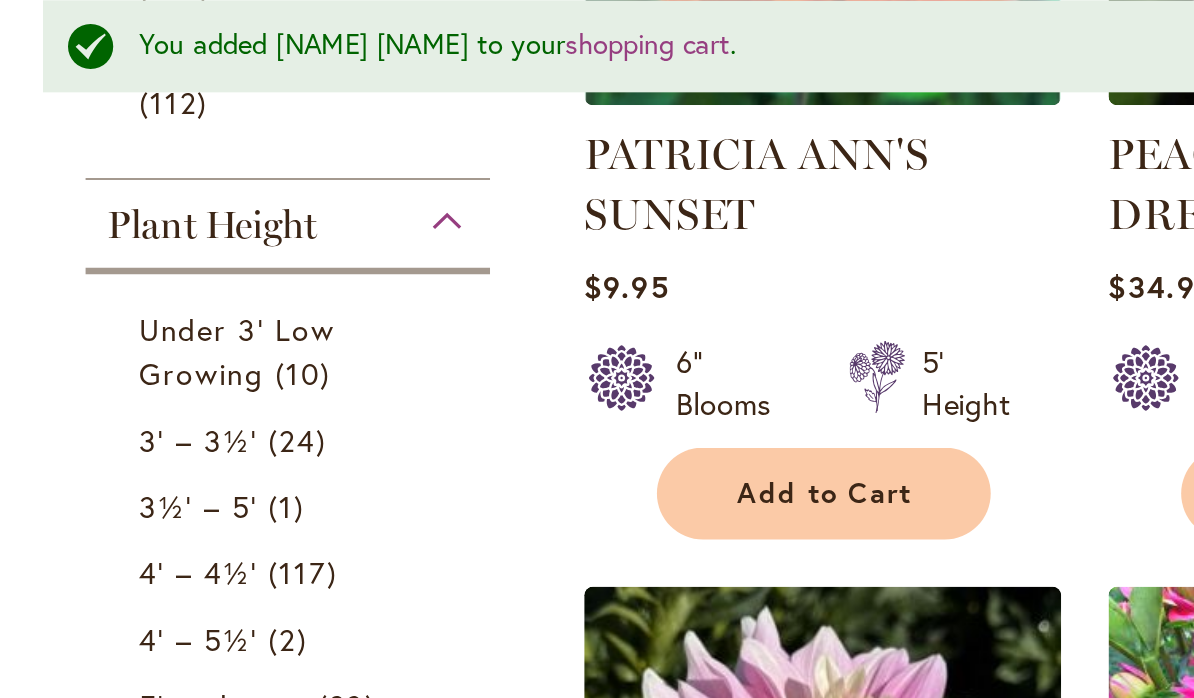 scroll, scrollTop: 1116, scrollLeft: 0, axis: vertical 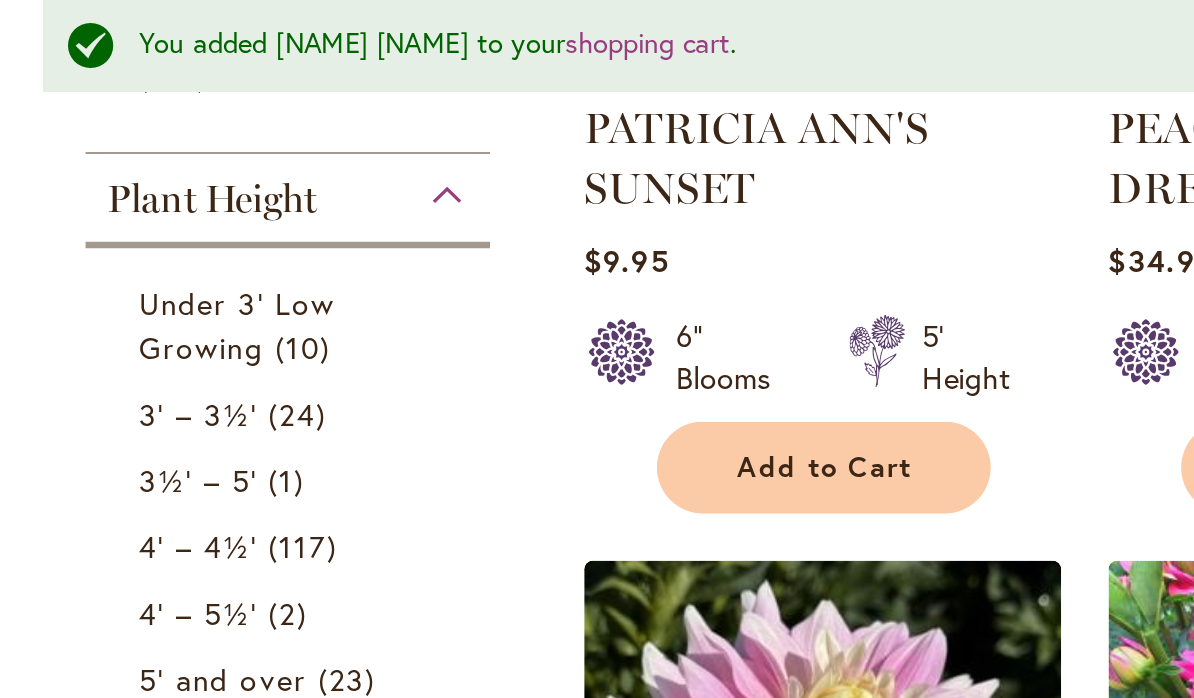 click on "Under 3' Low Growing
10
items" at bounding box center [137, 152] 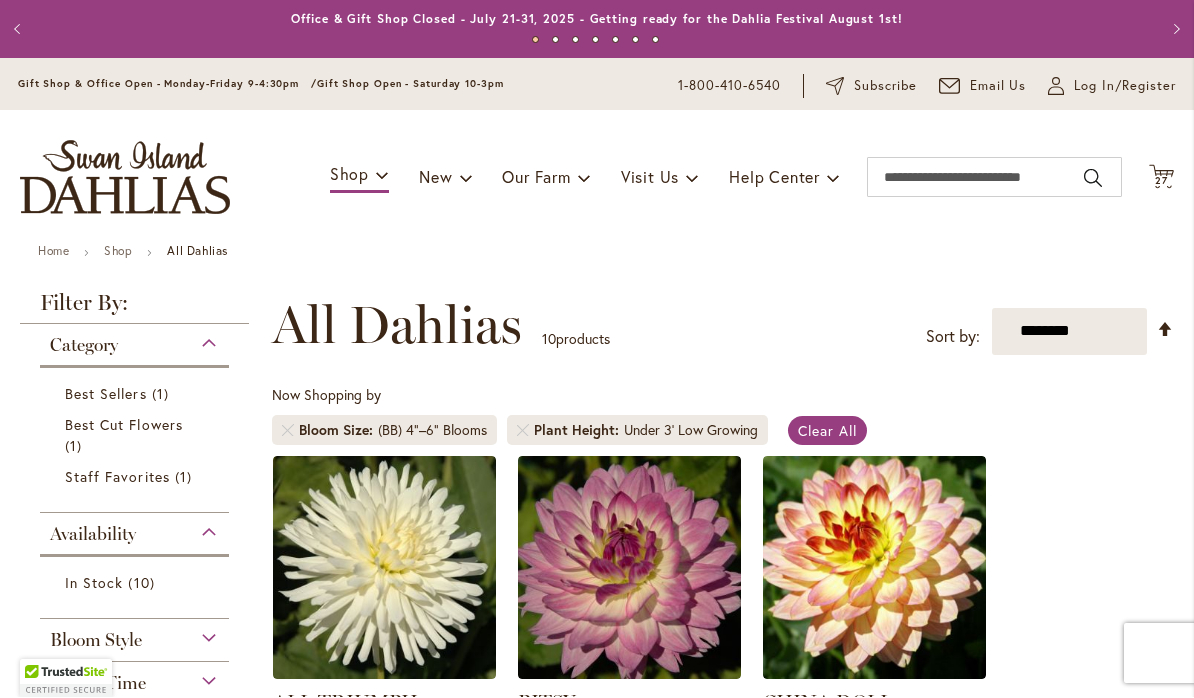 scroll, scrollTop: 1, scrollLeft: 0, axis: vertical 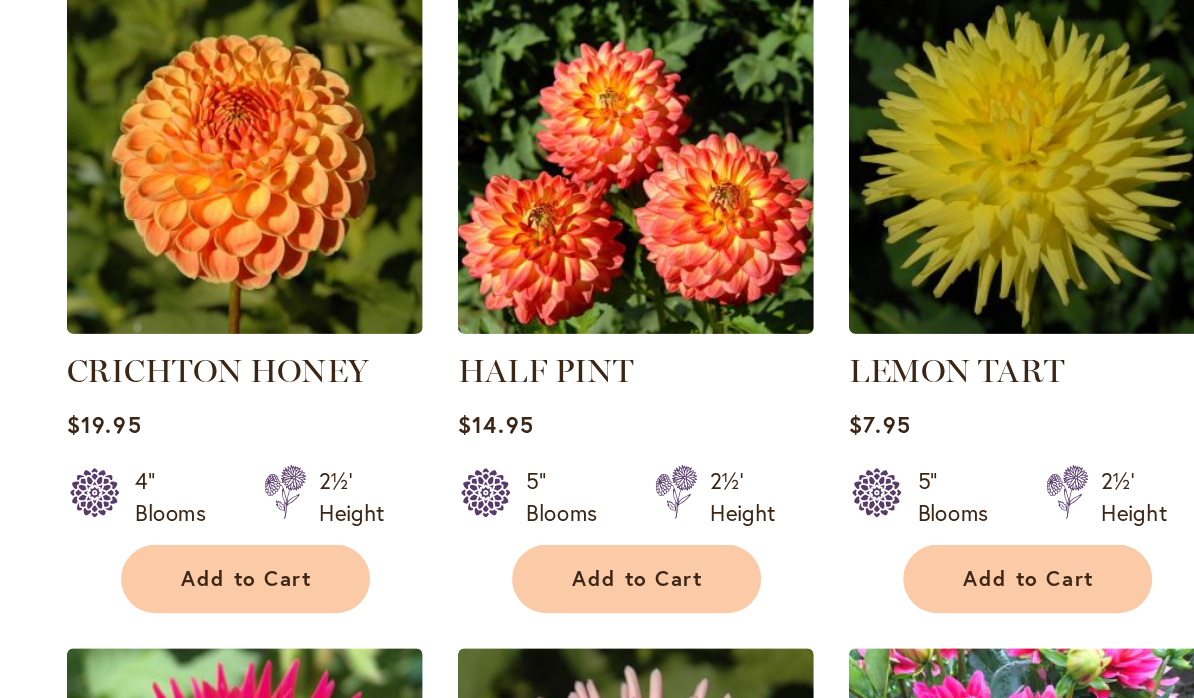 click on "Add to Cart" at bounding box center (631, 374) 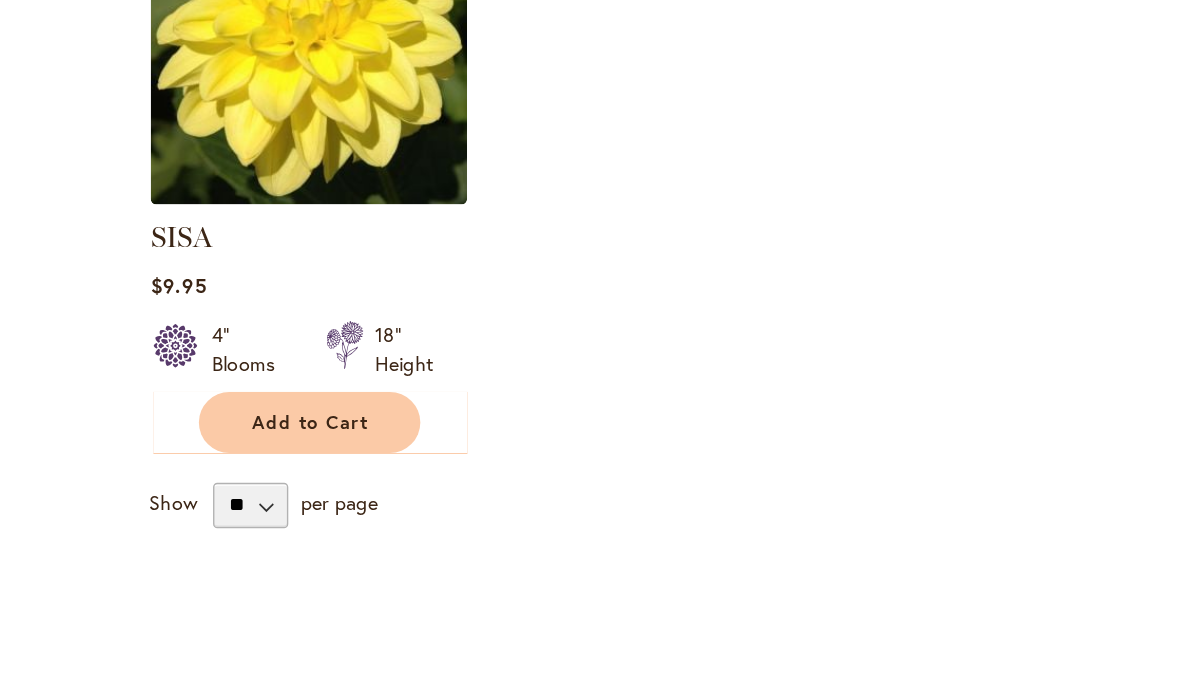 scroll, scrollTop: 1810, scrollLeft: 0, axis: vertical 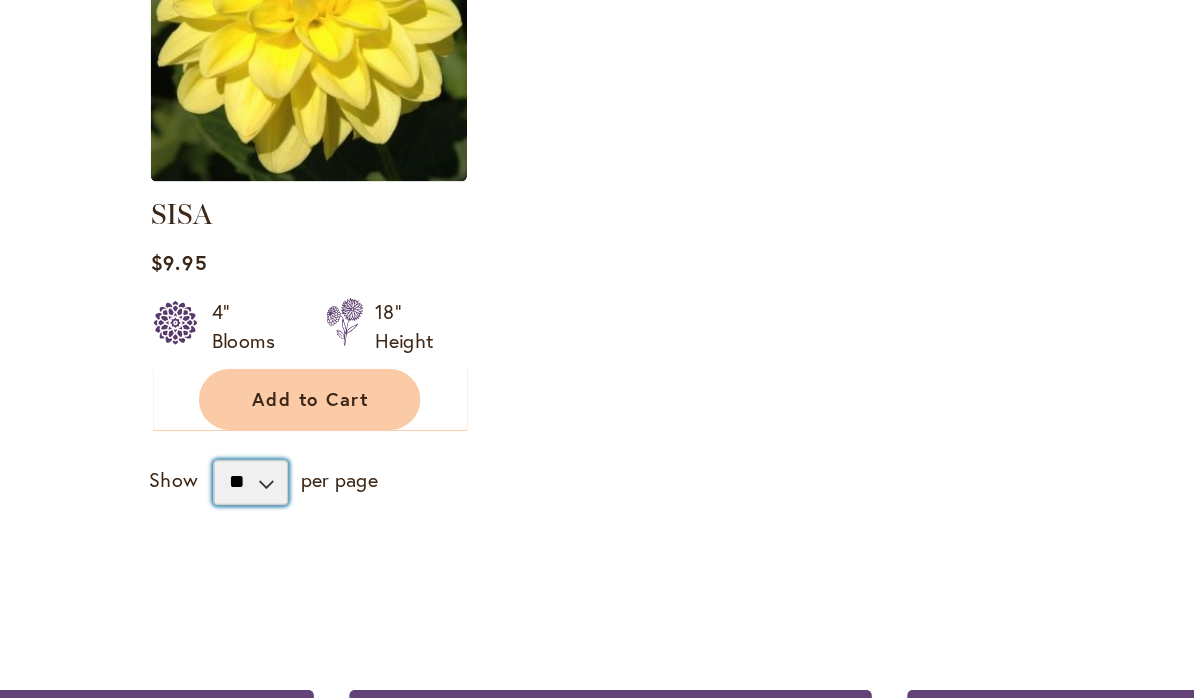 click on "**
**
**
**" at bounding box center (343, 395) 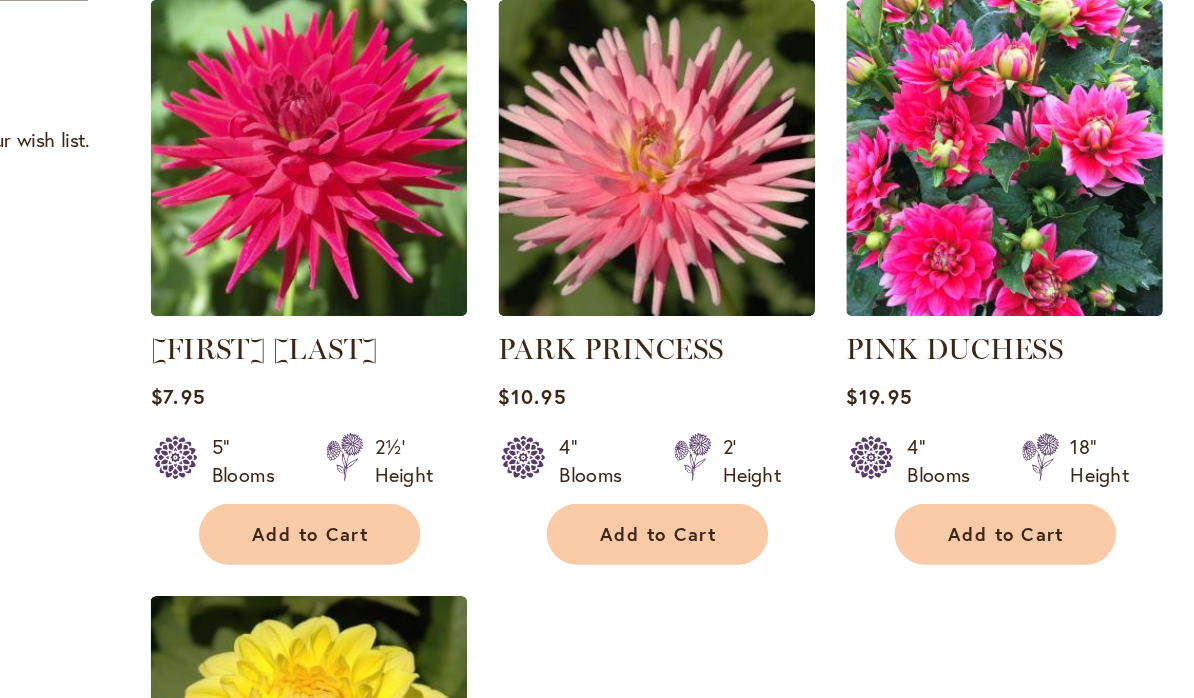 scroll, scrollTop: 1294, scrollLeft: 0, axis: vertical 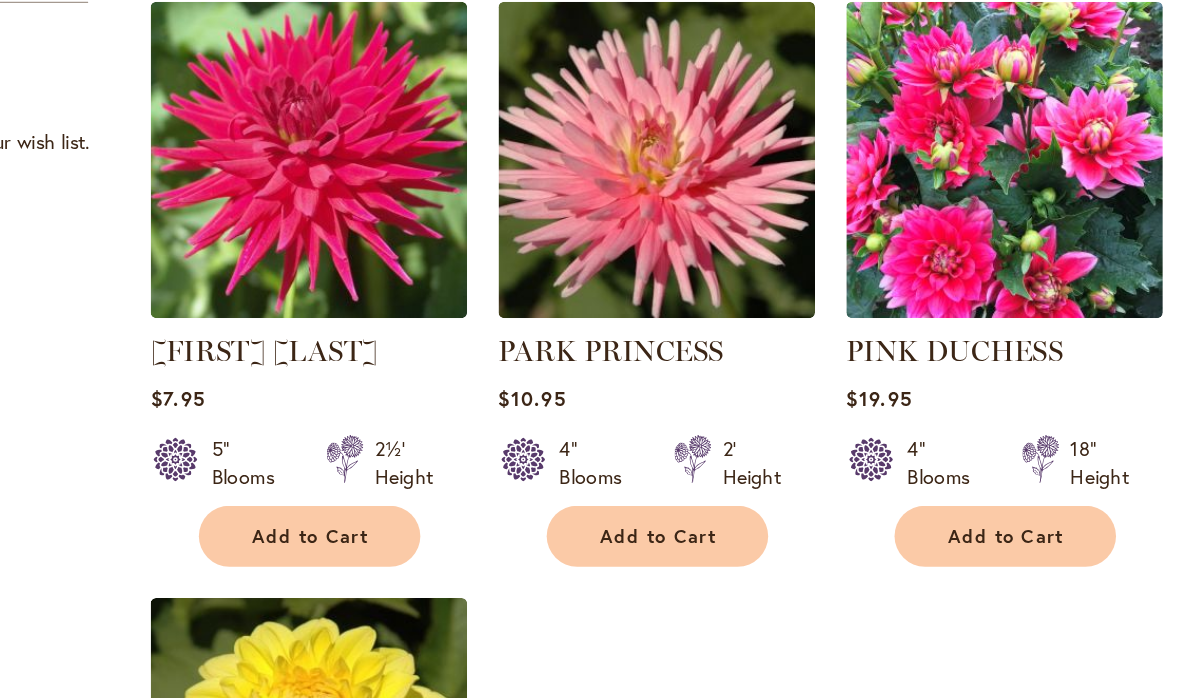 click on "Add to Cart" at bounding box center [386, 432] 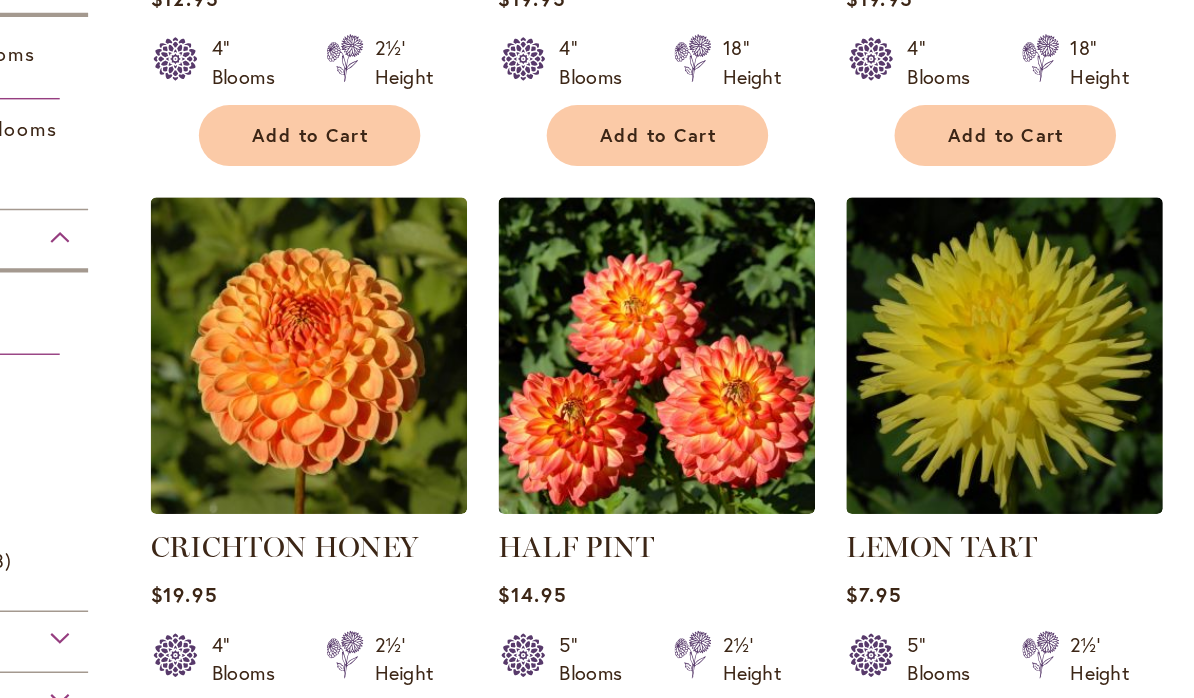 scroll, scrollTop: 735, scrollLeft: 0, axis: vertical 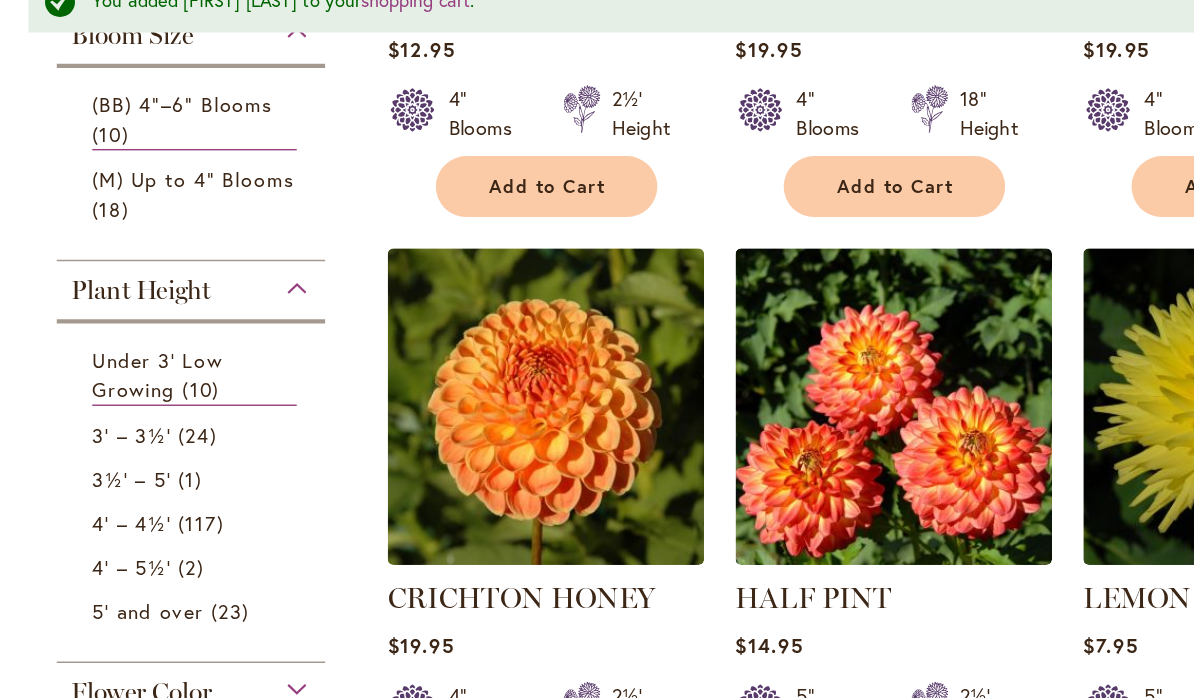 click on "24
items" at bounding box center [141, 326] 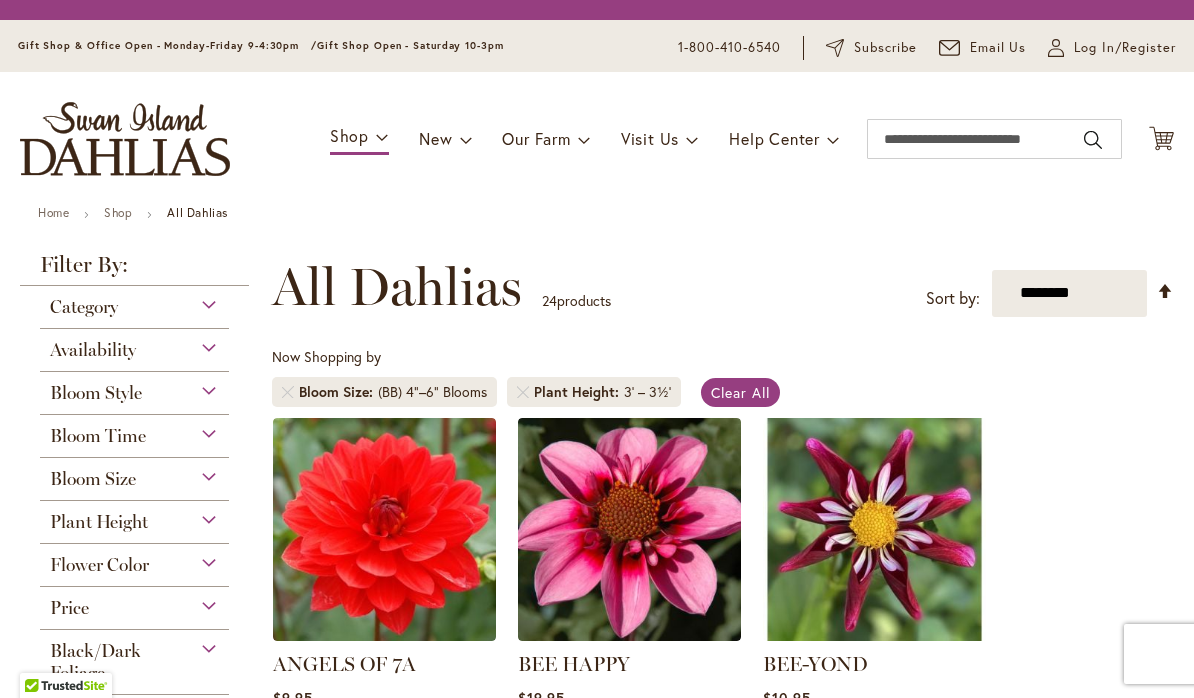 scroll, scrollTop: 1, scrollLeft: 0, axis: vertical 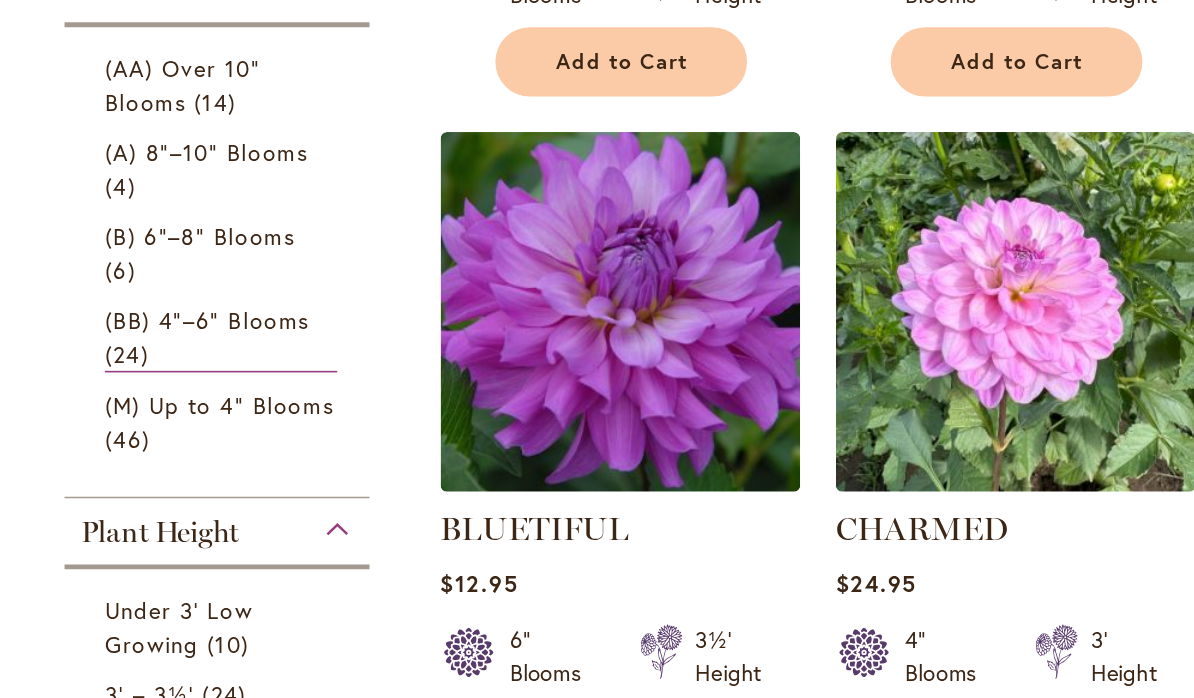 click on "(M) Up to 4" Blooms
46
items" at bounding box center (137, 379) 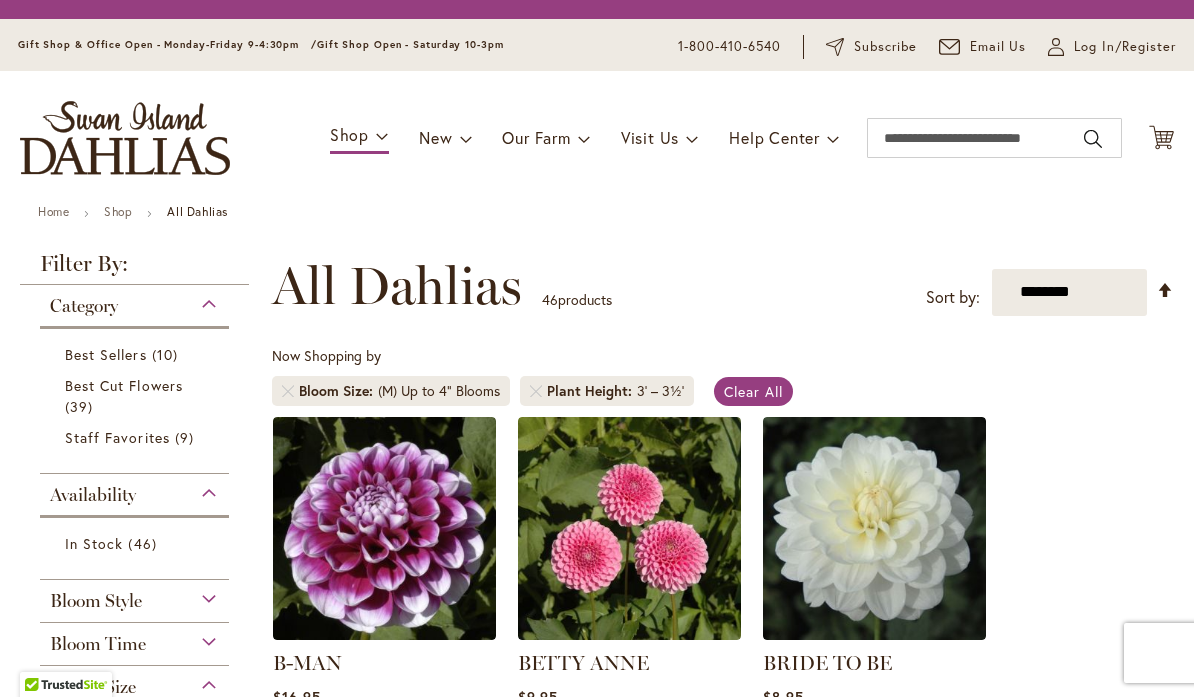 scroll, scrollTop: 1, scrollLeft: 0, axis: vertical 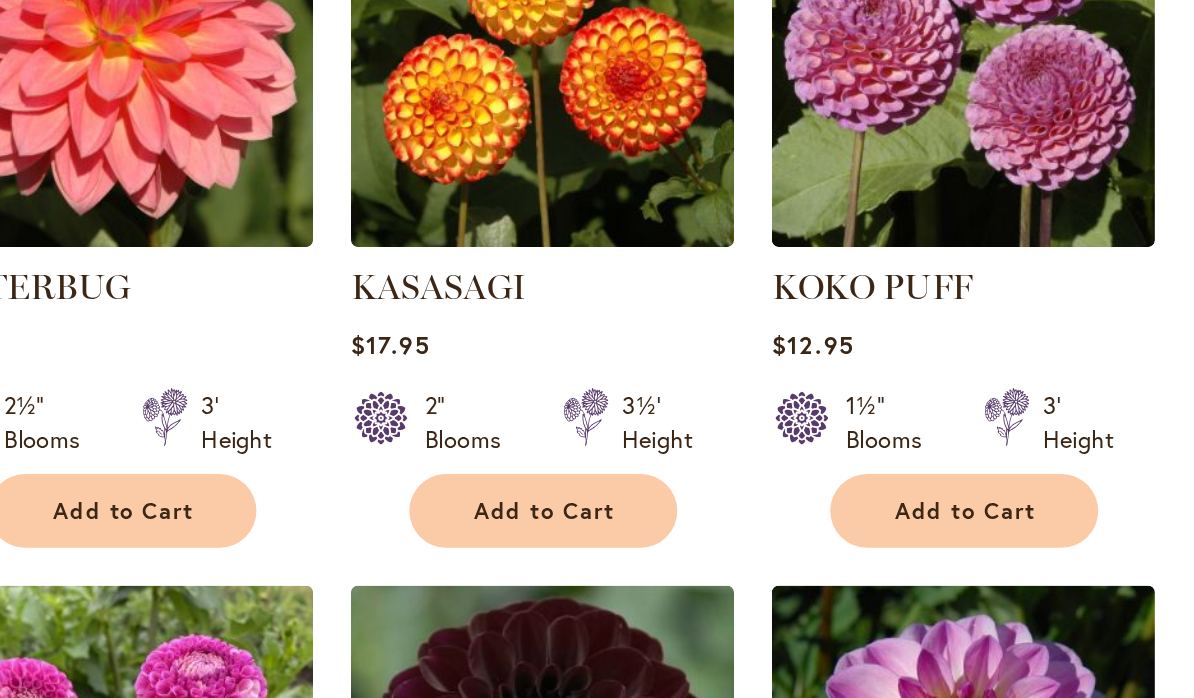click on "Add to Cart" at bounding box center (631, 339) 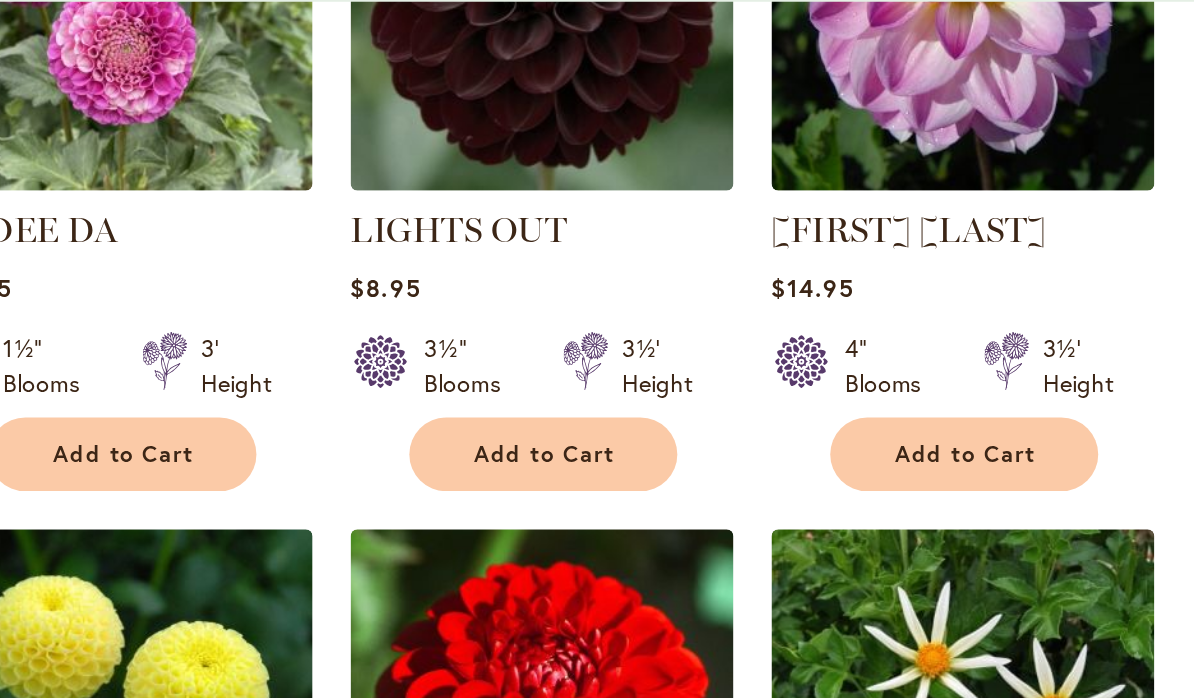 scroll, scrollTop: 3941, scrollLeft: 0, axis: vertical 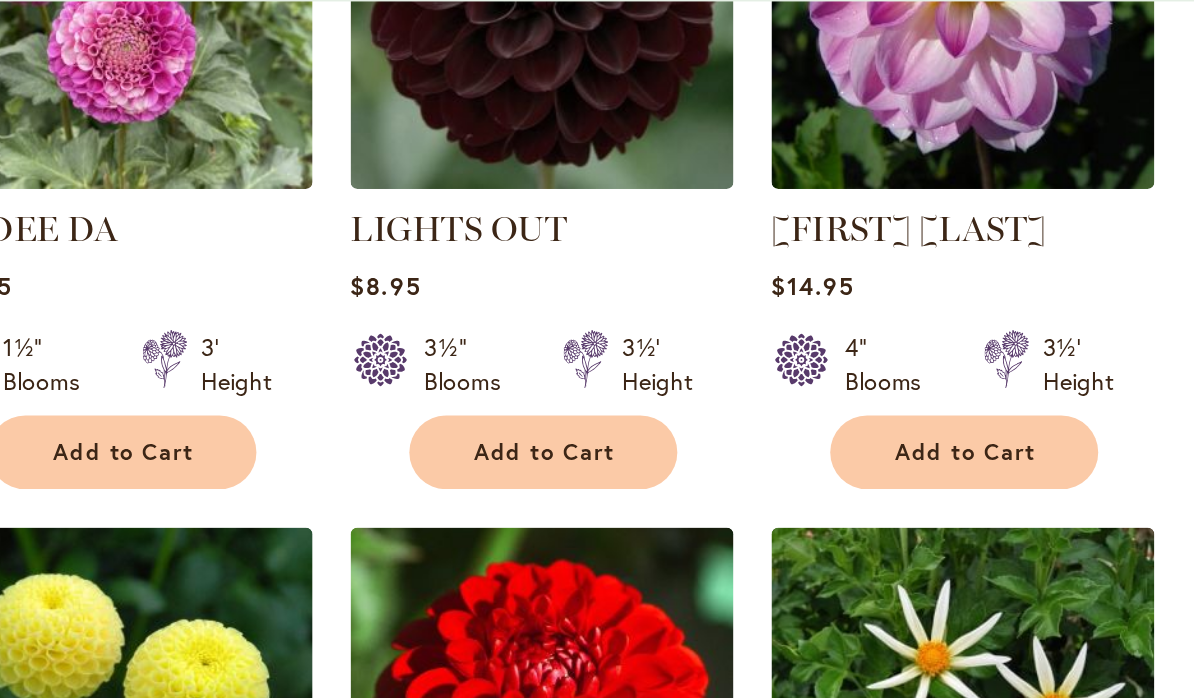 click on "Add to Cart" at bounding box center (630, 305) 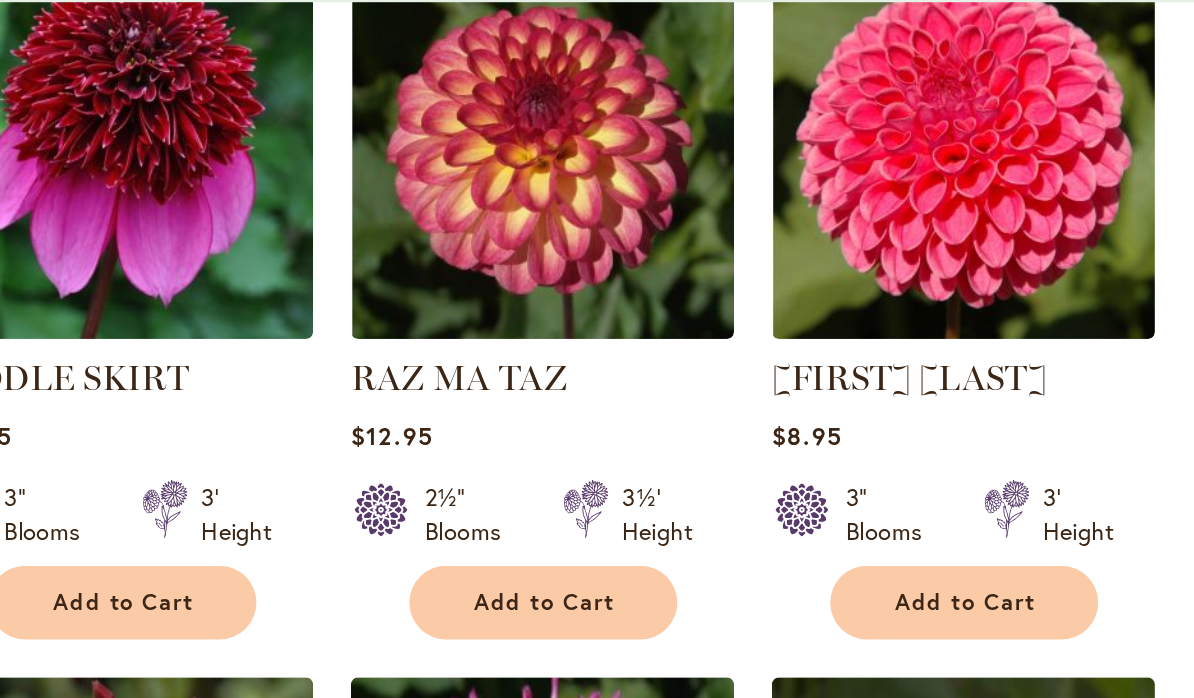 scroll, scrollTop: 5536, scrollLeft: 0, axis: vertical 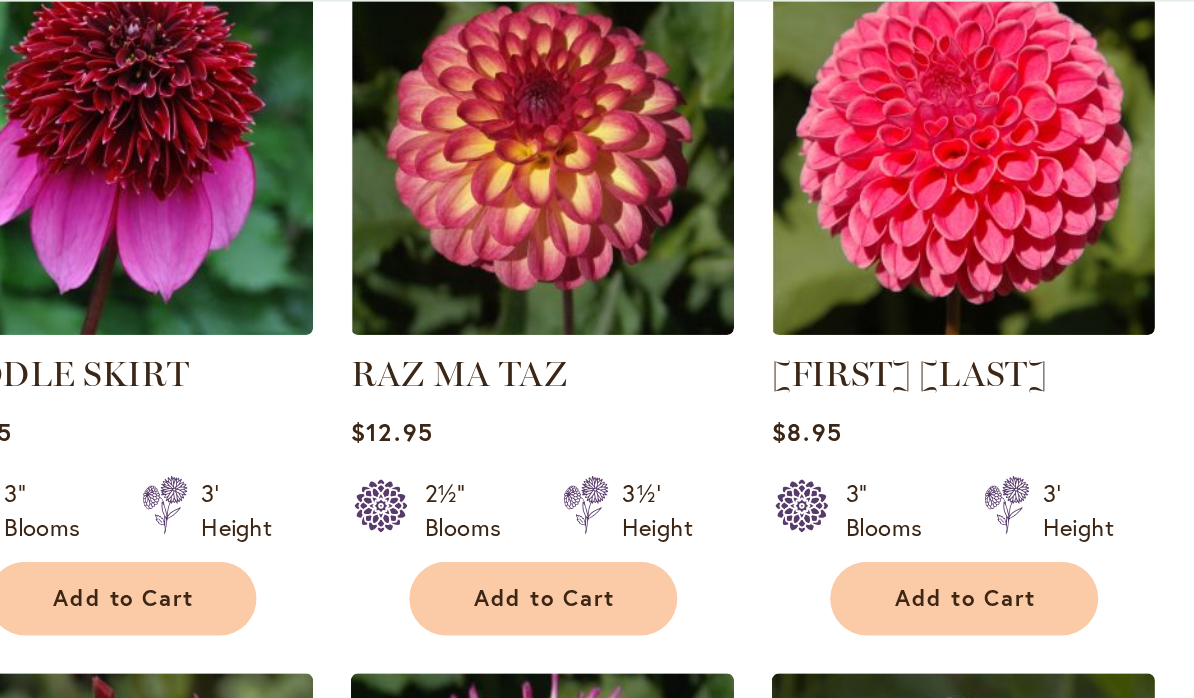 click on "Add to Cart" at bounding box center (631, 390) 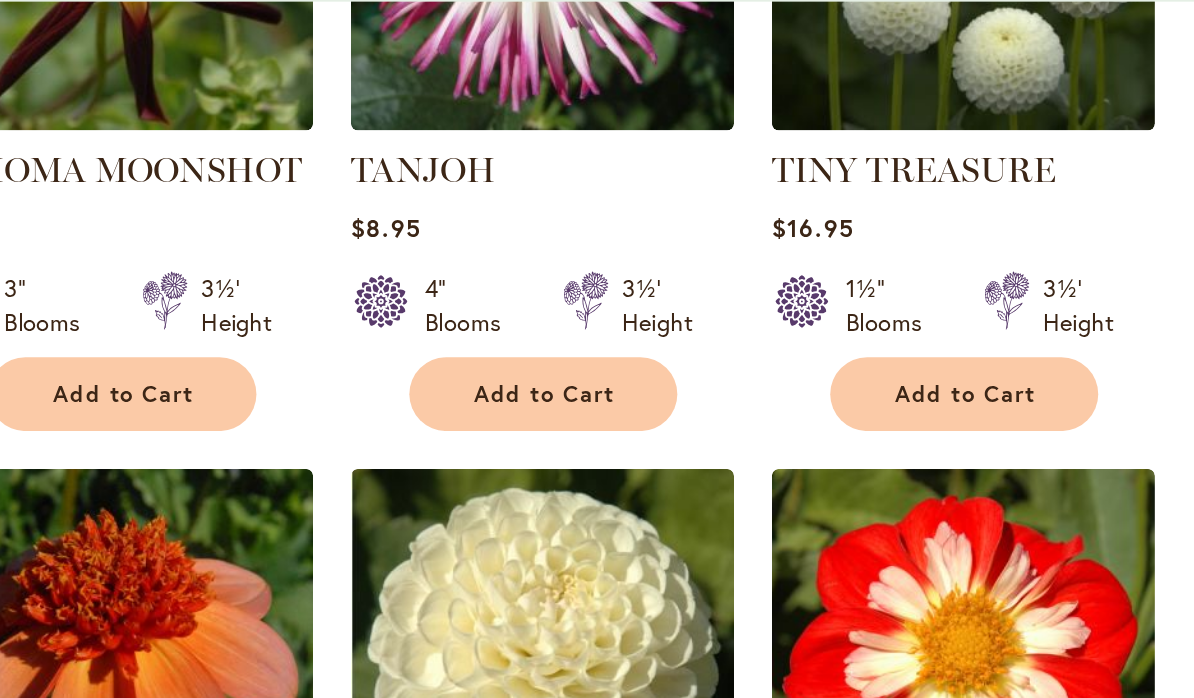scroll, scrollTop: 6076, scrollLeft: 0, axis: vertical 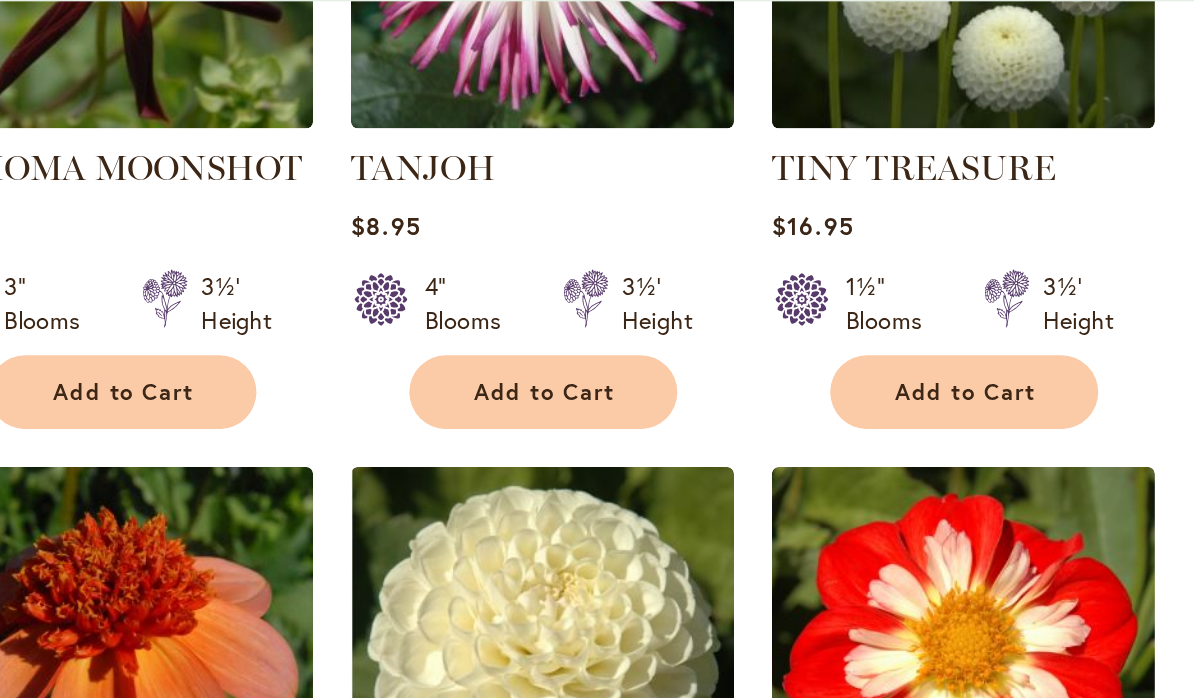 click on "Add to Cart" at bounding box center (631, 270) 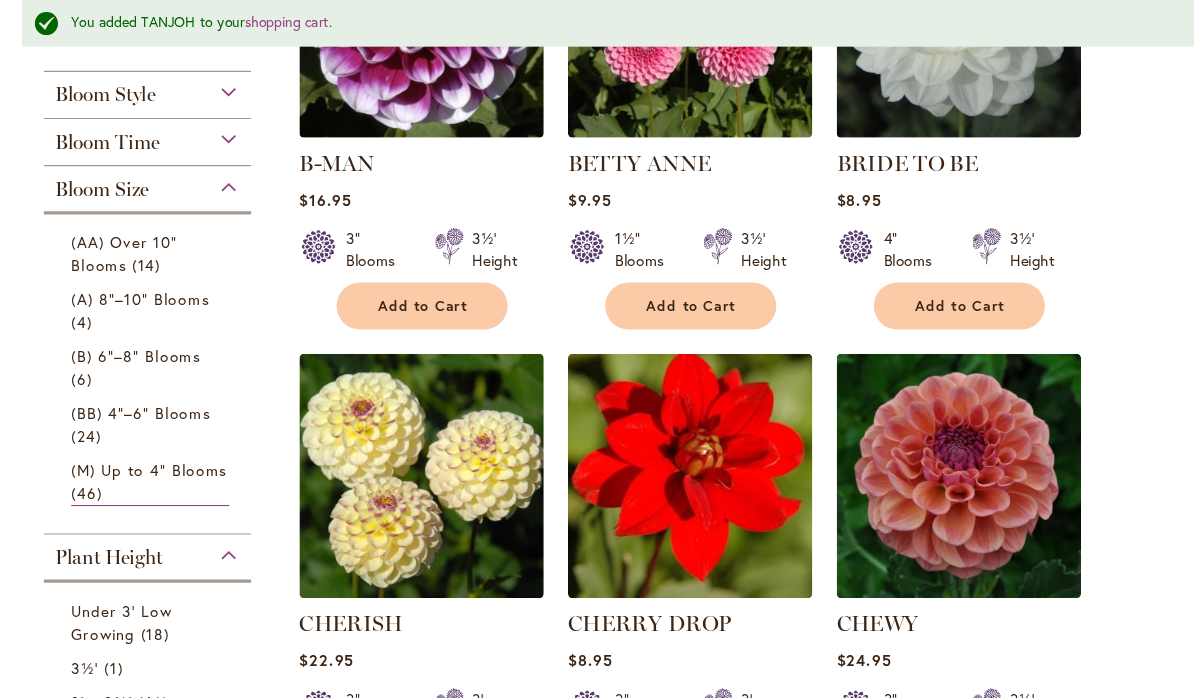 scroll, scrollTop: 606, scrollLeft: 0, axis: vertical 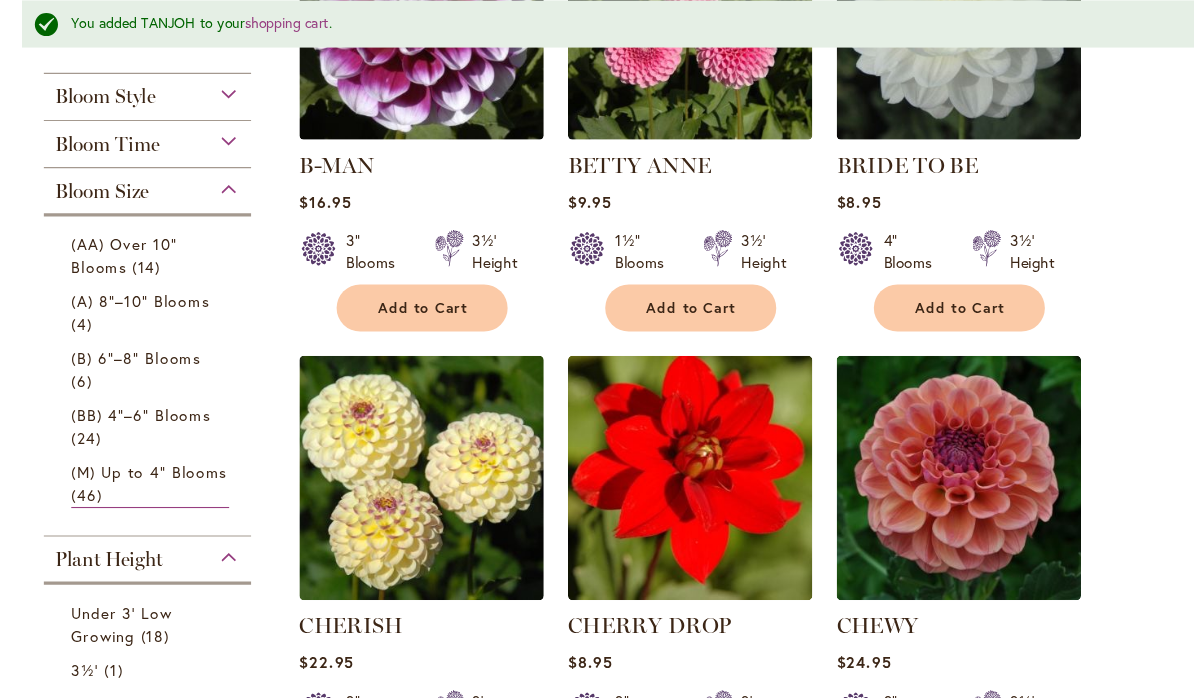 click on "Under 3' Low Growing" at bounding box center [111, 569] 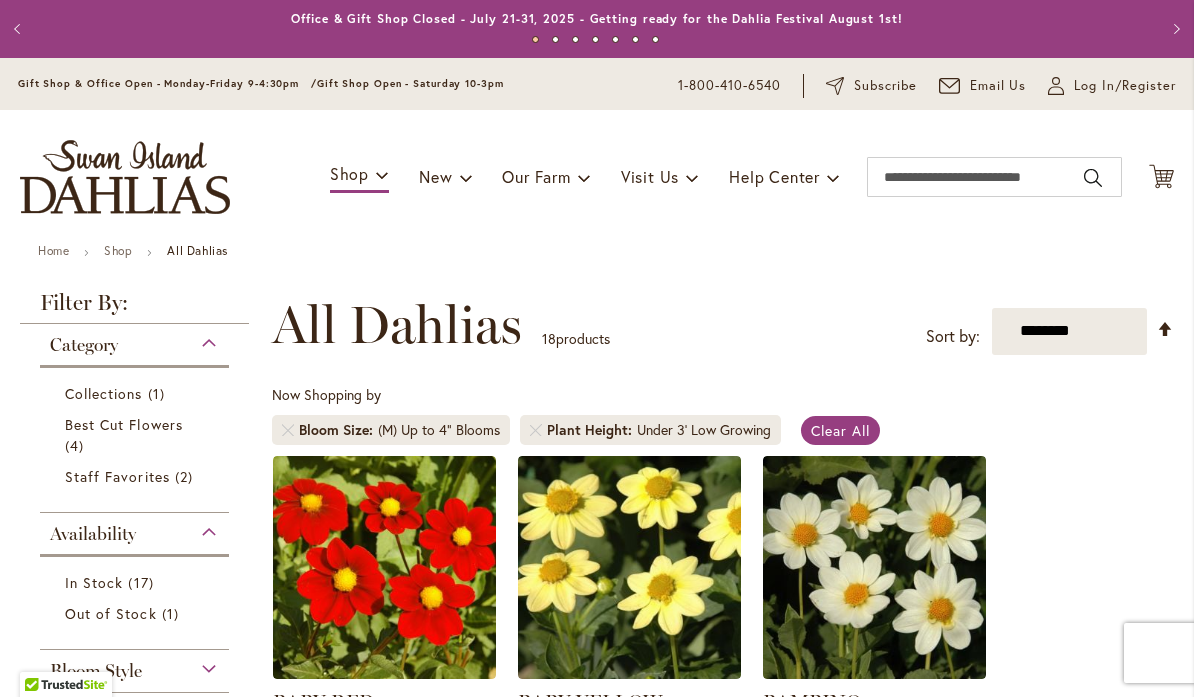scroll, scrollTop: 1, scrollLeft: 0, axis: vertical 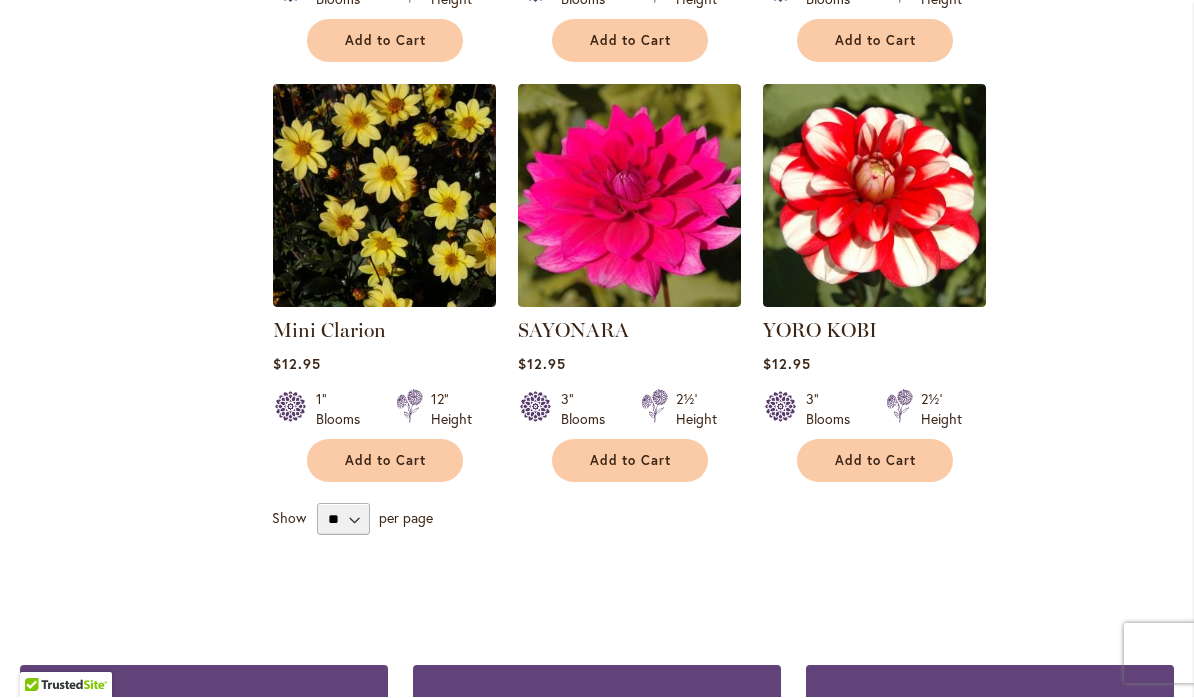 click on "Add to Cart" at bounding box center [876, 461] 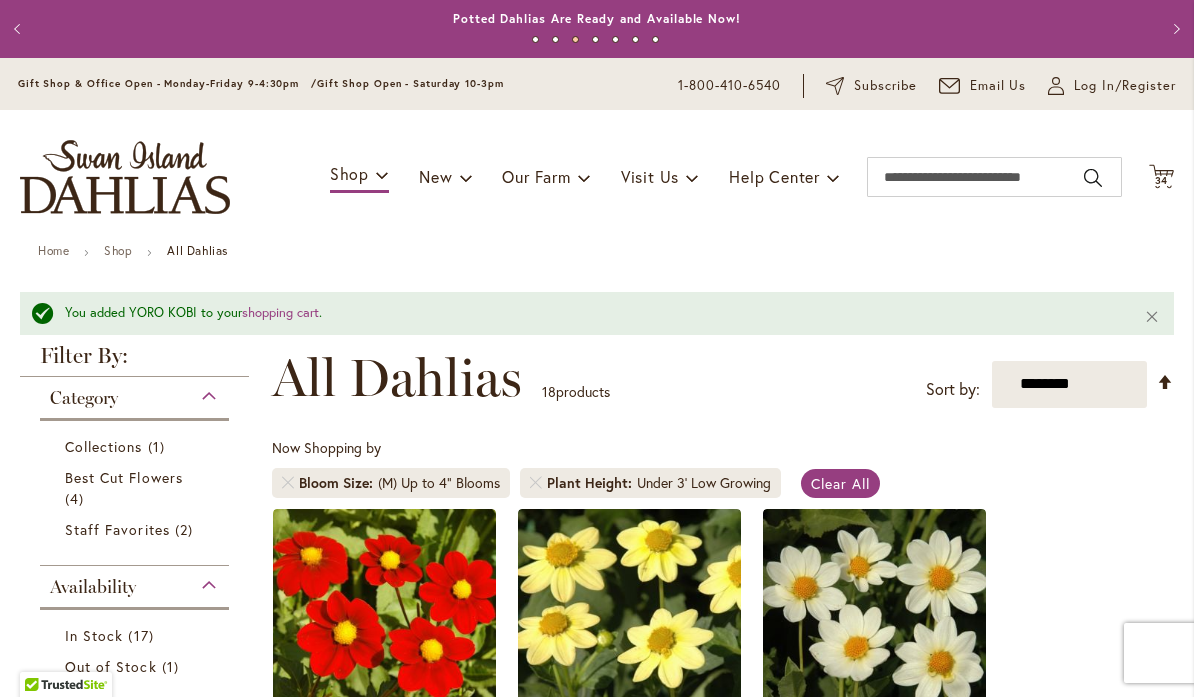 scroll, scrollTop: 0, scrollLeft: 0, axis: both 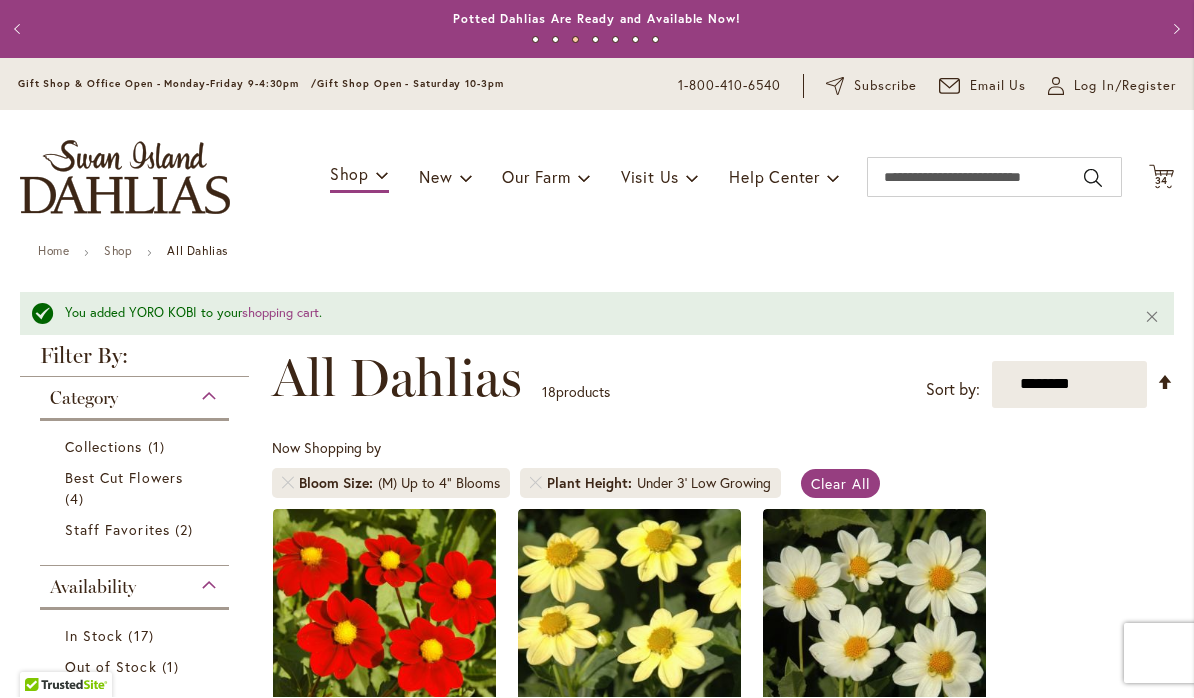click on "34" at bounding box center [1162, 181] 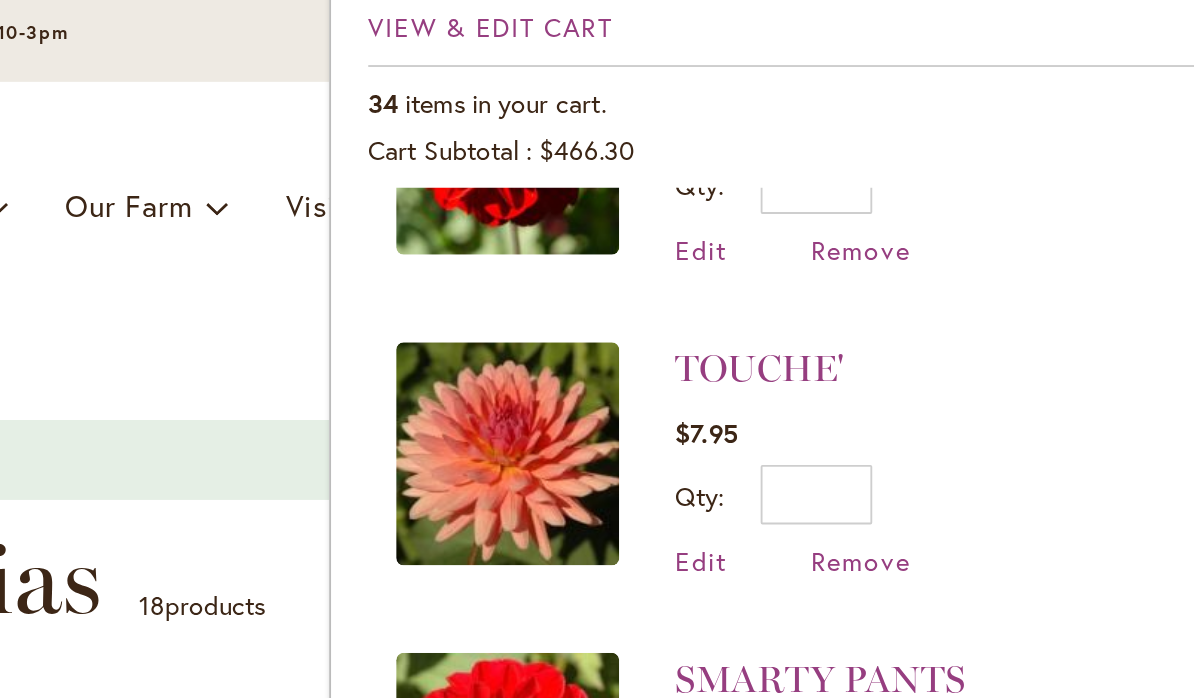 scroll, scrollTop: 1272, scrollLeft: 0, axis: vertical 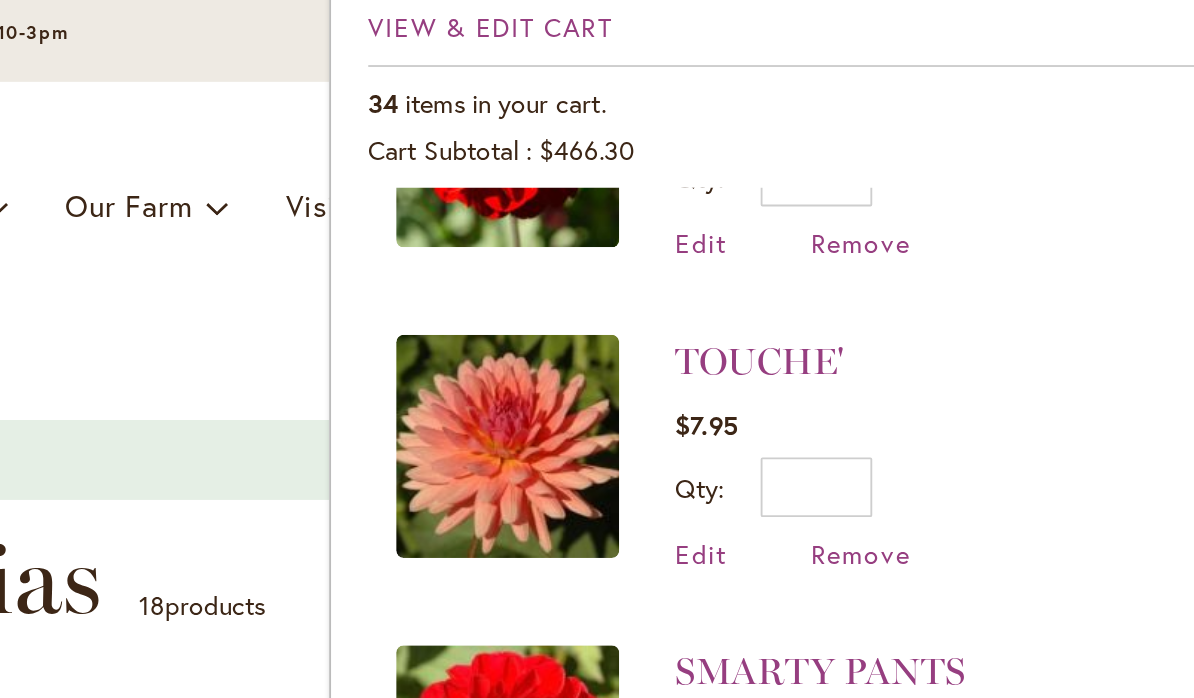 click on "Remove" at bounding box center [930, 364] 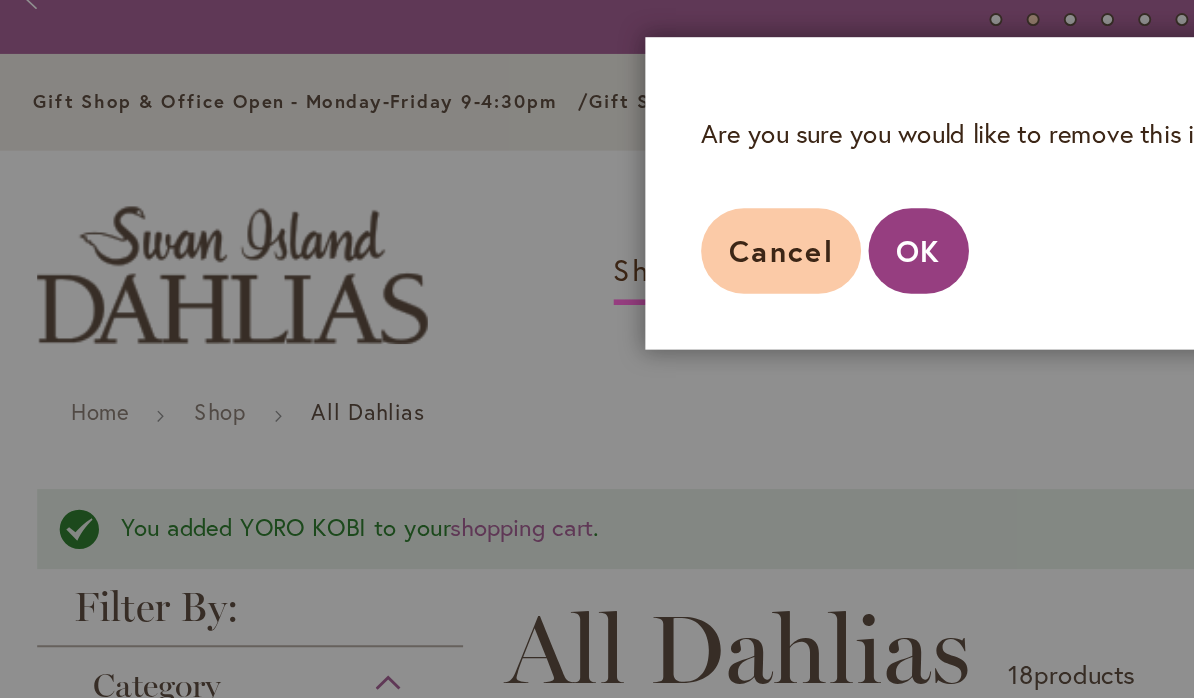 click on "OK" at bounding box center [494, 164] 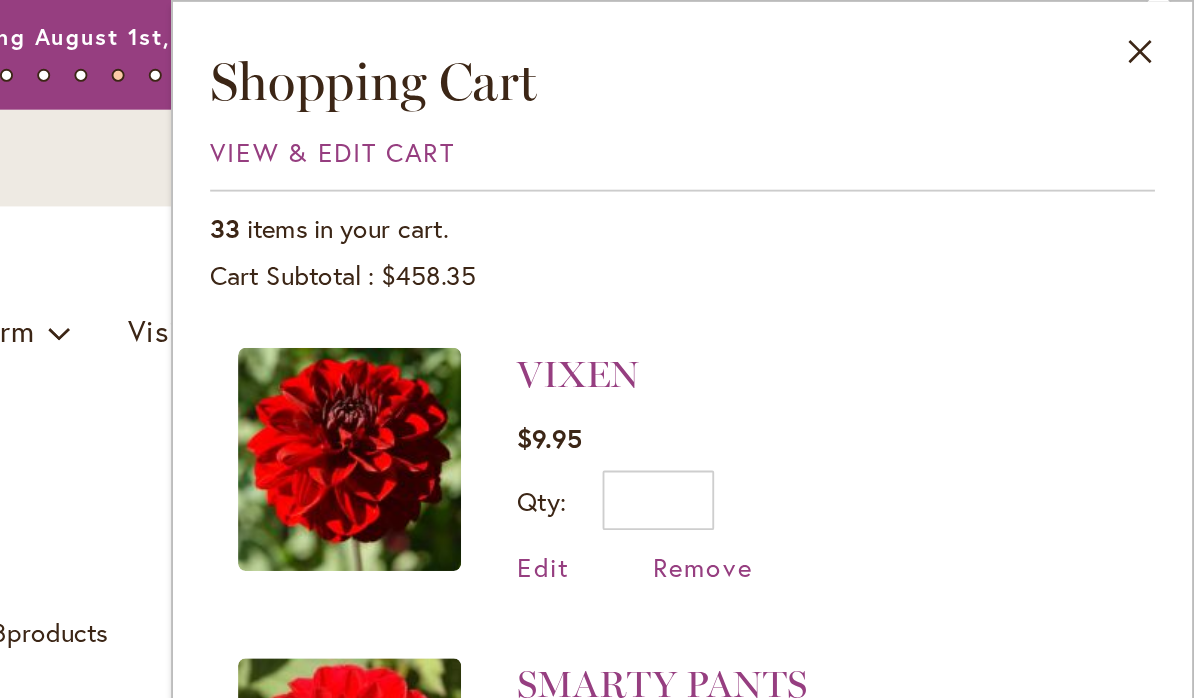 scroll, scrollTop: 1164, scrollLeft: 0, axis: vertical 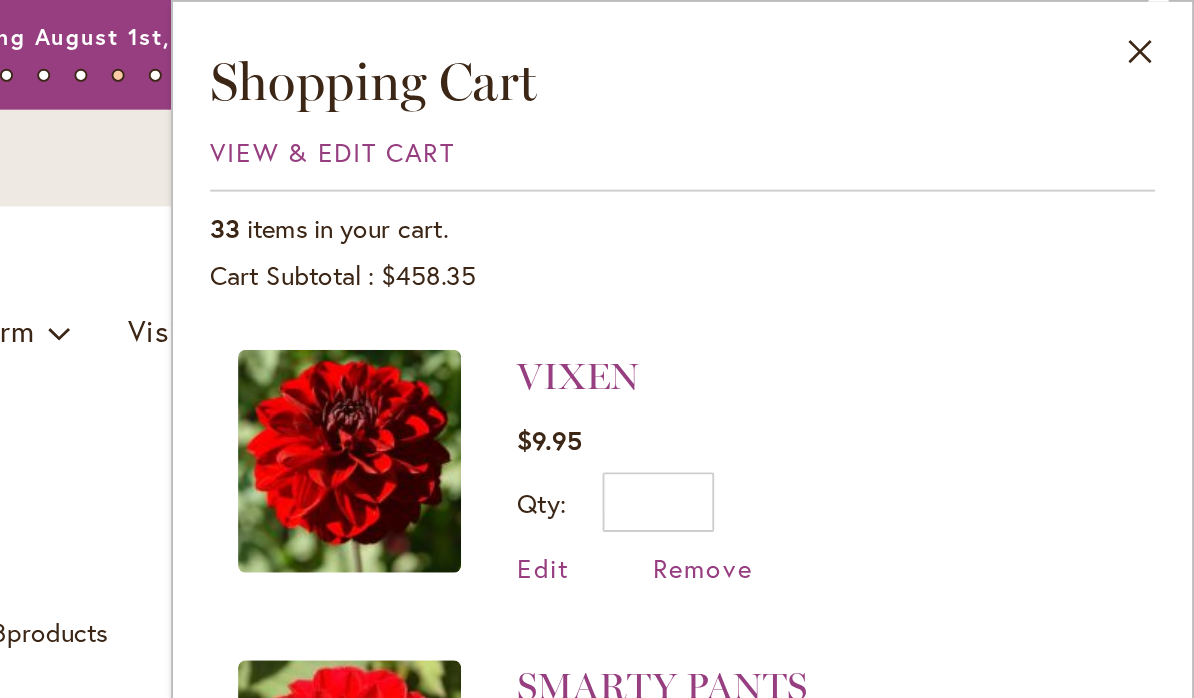 click on "VIXEN" at bounding box center [863, 202] 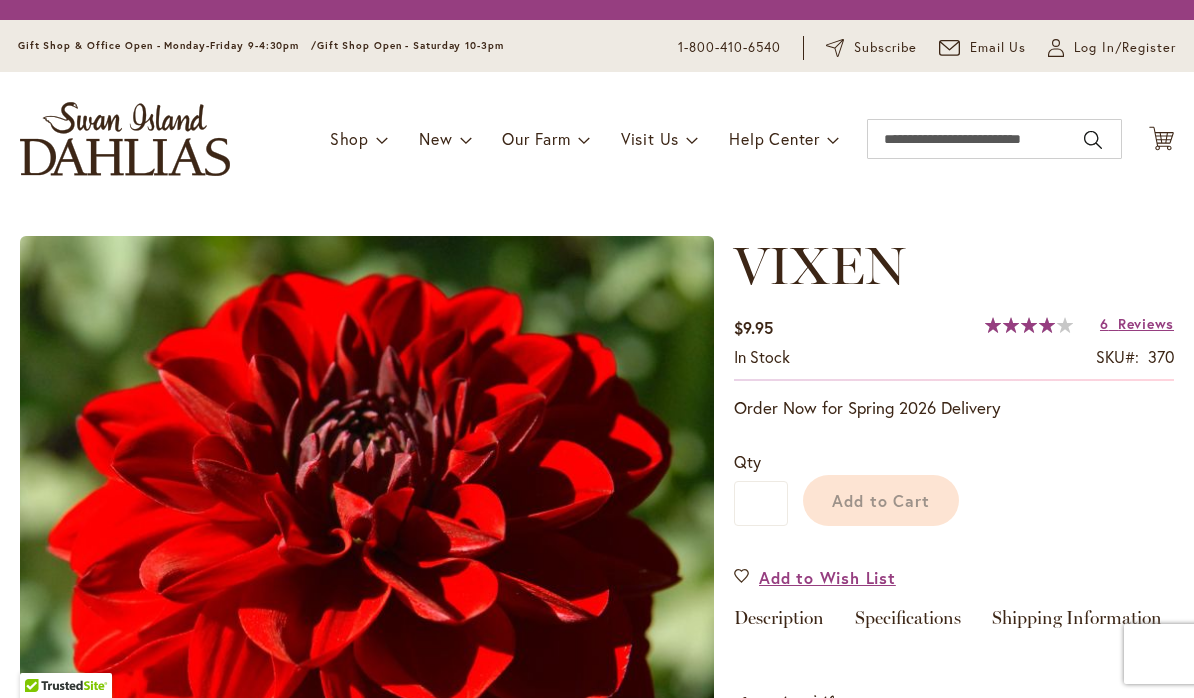 scroll, scrollTop: 0, scrollLeft: 0, axis: both 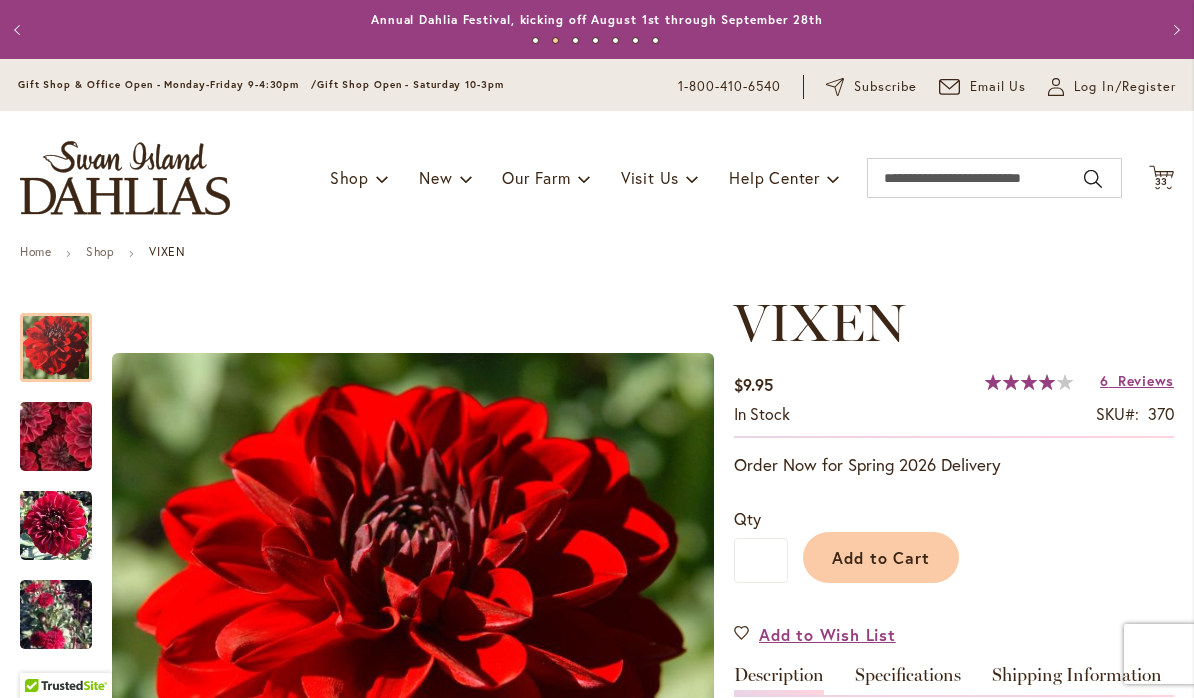 click on "33" at bounding box center [1162, 181] 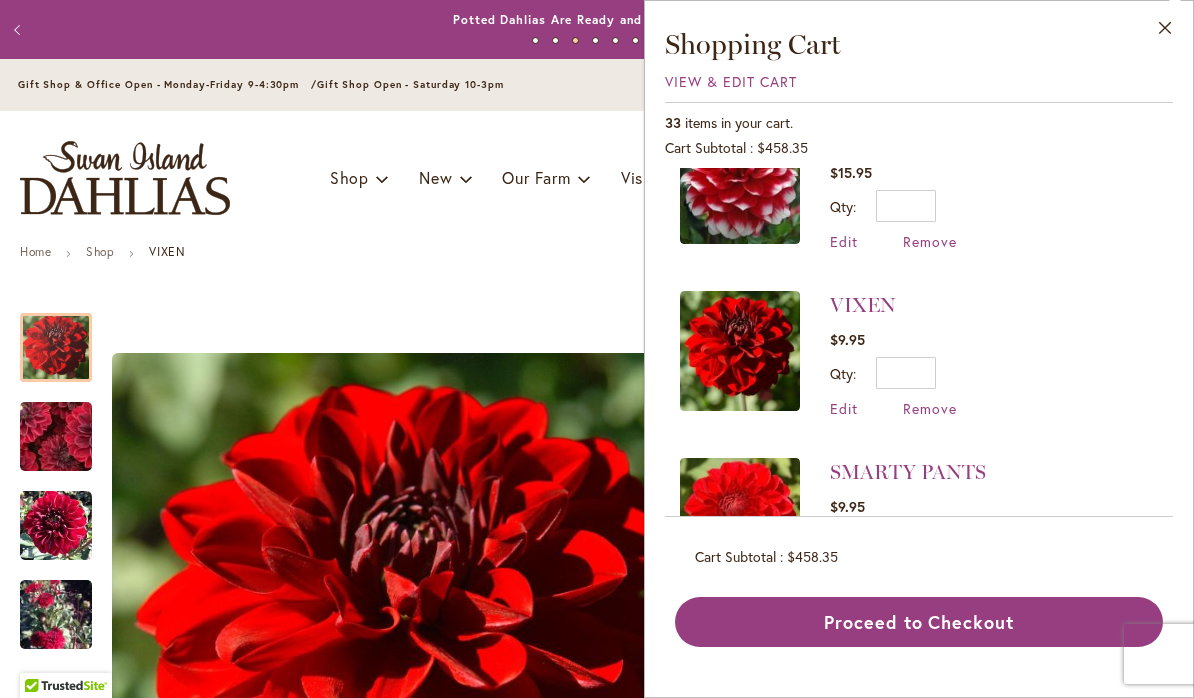 scroll, scrollTop: 1064, scrollLeft: 0, axis: vertical 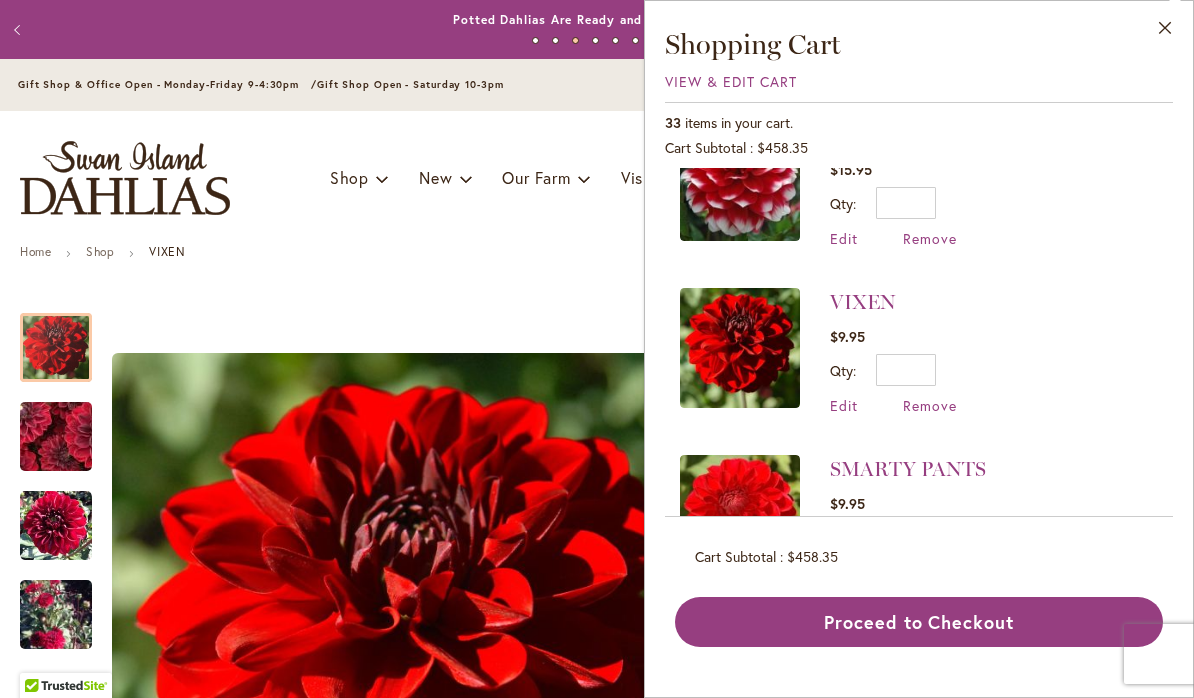 click on "SMARTY PANTS" at bounding box center [908, 469] 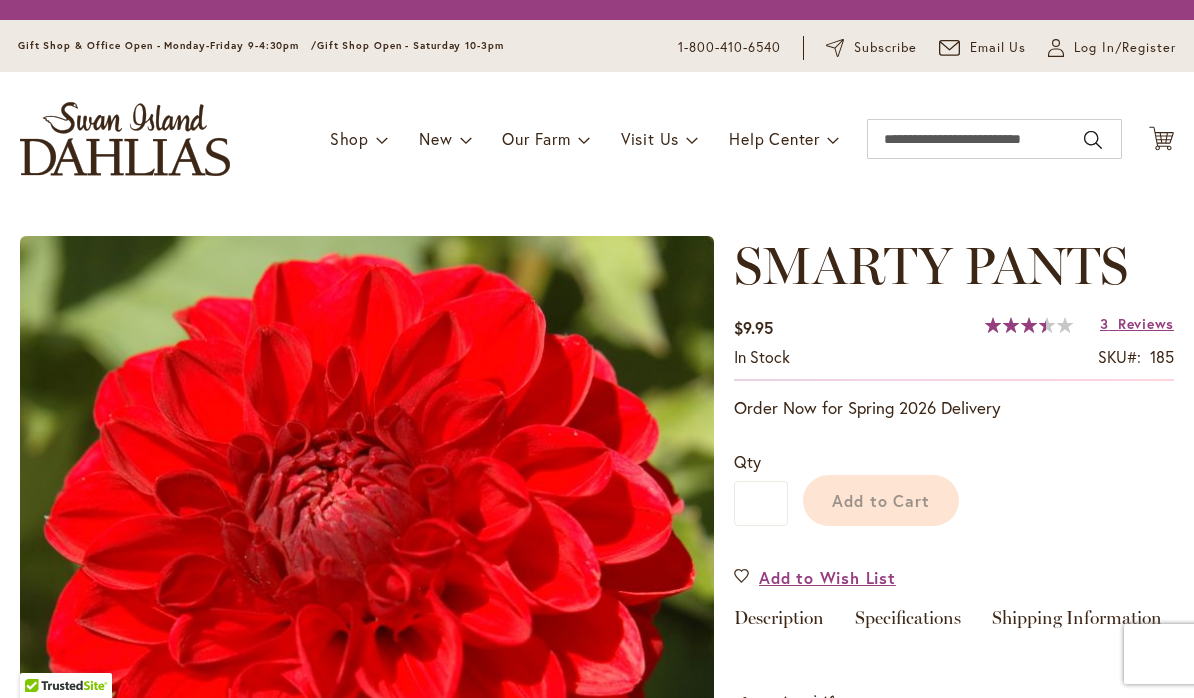scroll, scrollTop: 0, scrollLeft: 0, axis: both 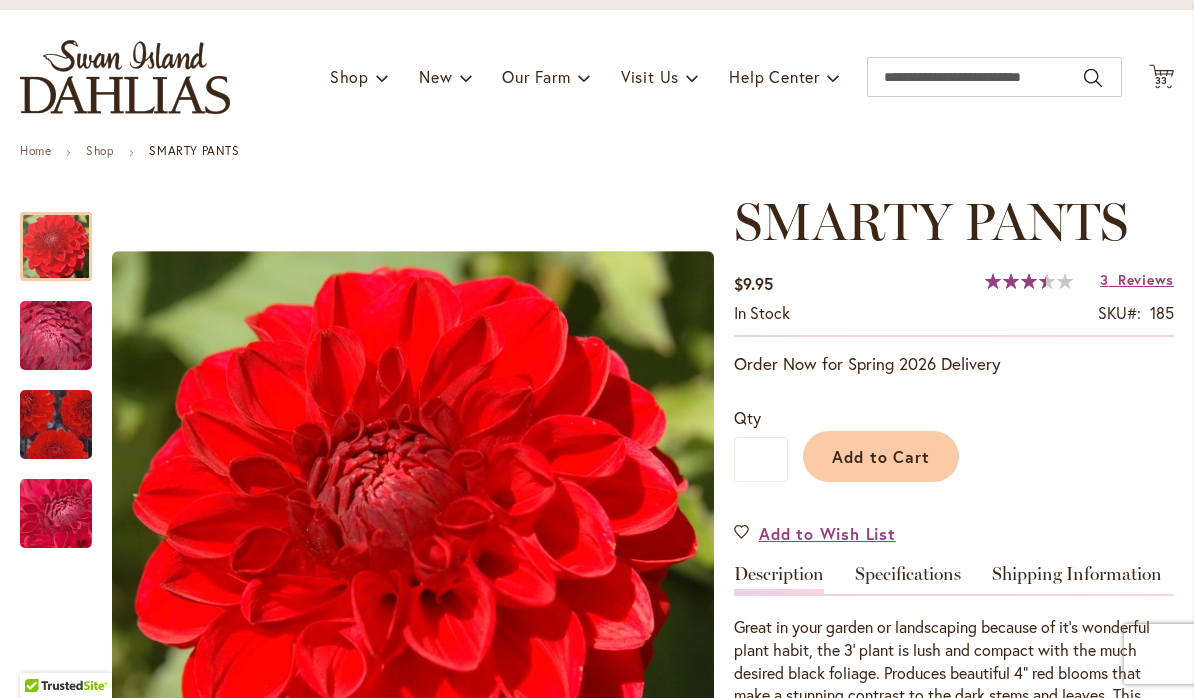 click on "Cart
.cls-1 {
fill: #231f20;
}" at bounding box center (1161, 77) 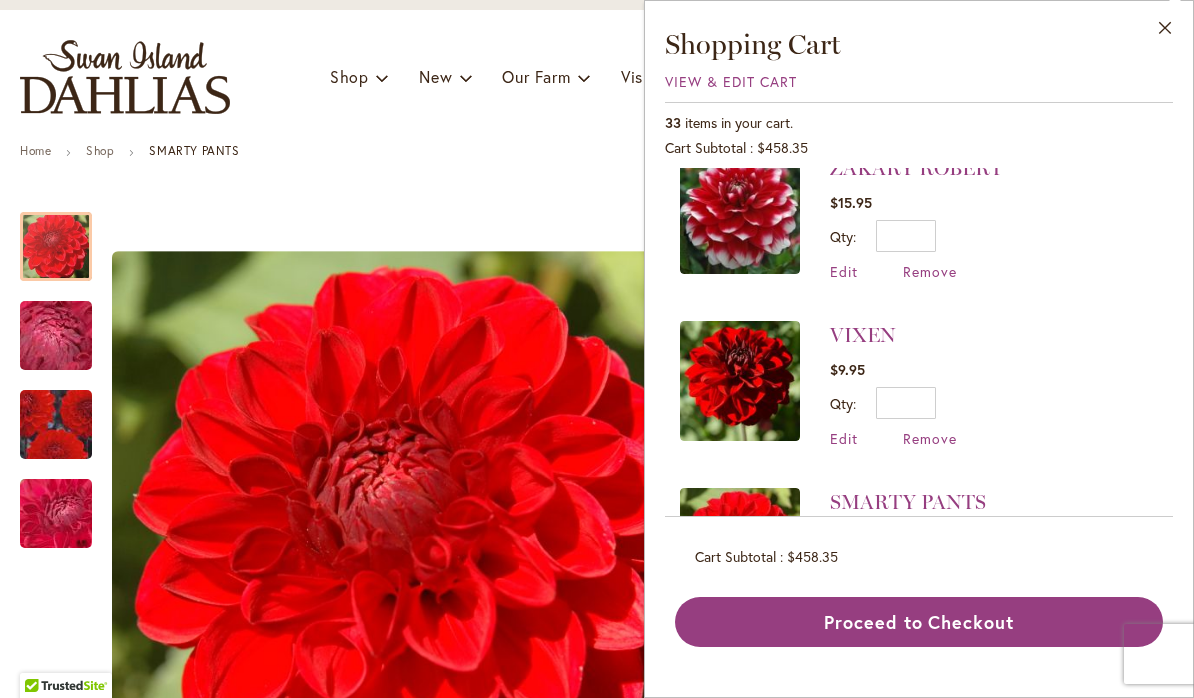 scroll, scrollTop: 1033, scrollLeft: 0, axis: vertical 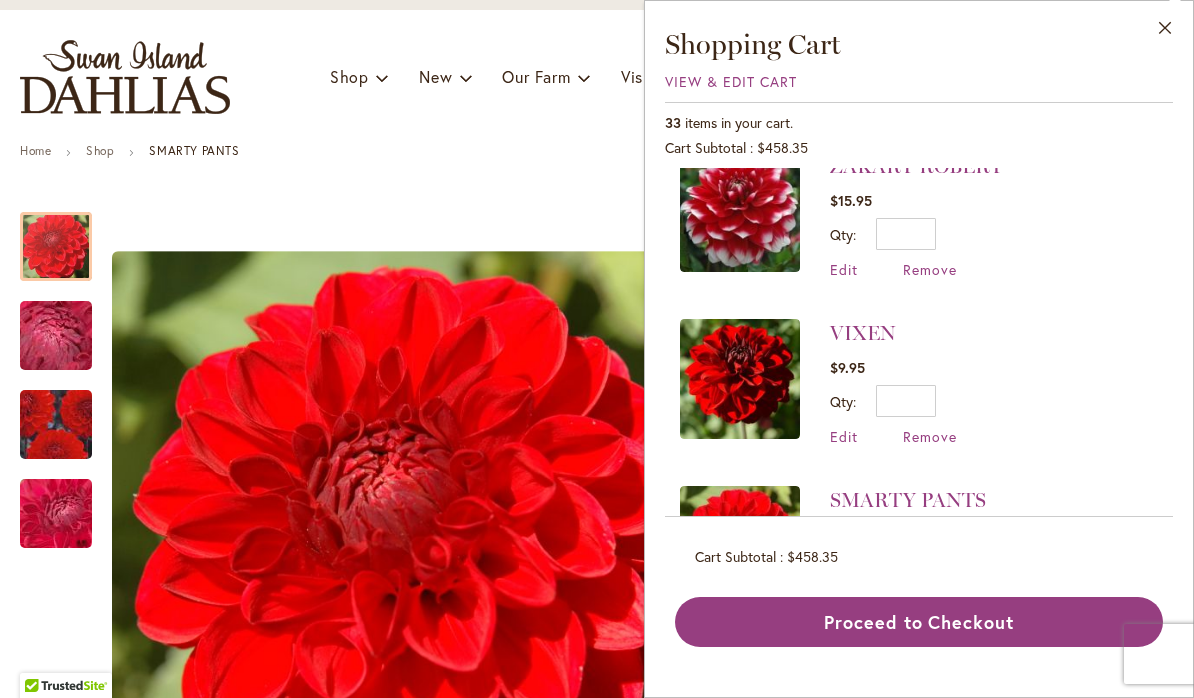 click on "Remove" at bounding box center (930, 436) 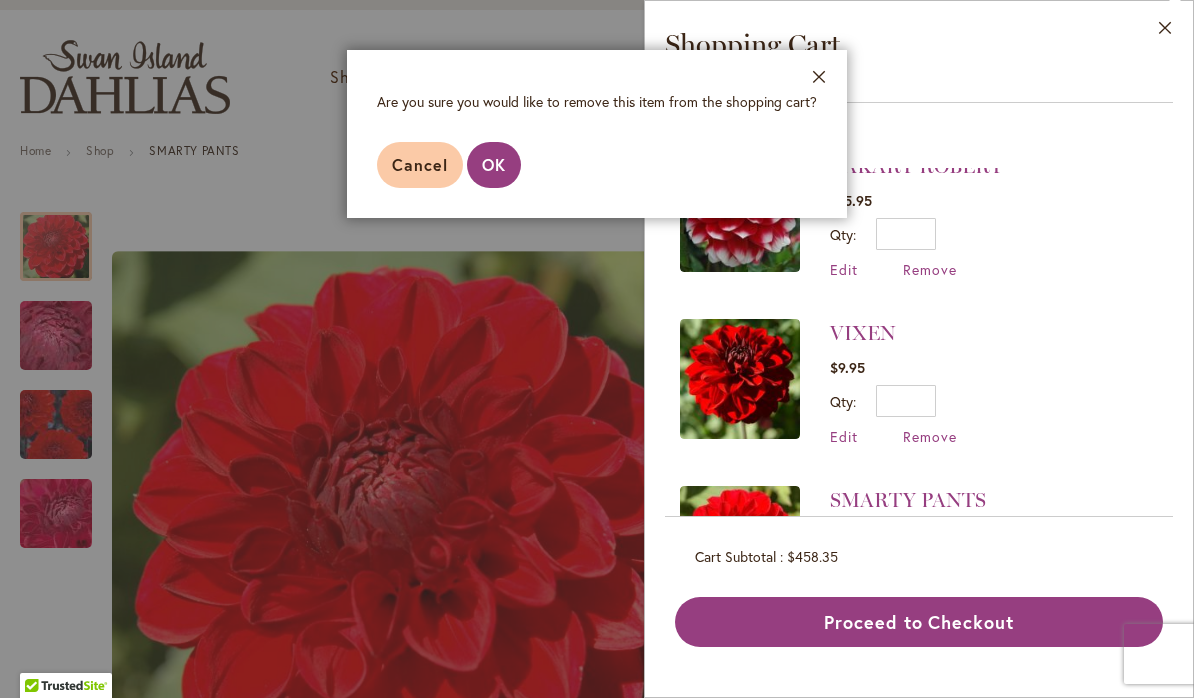 click on "OK" at bounding box center [494, 164] 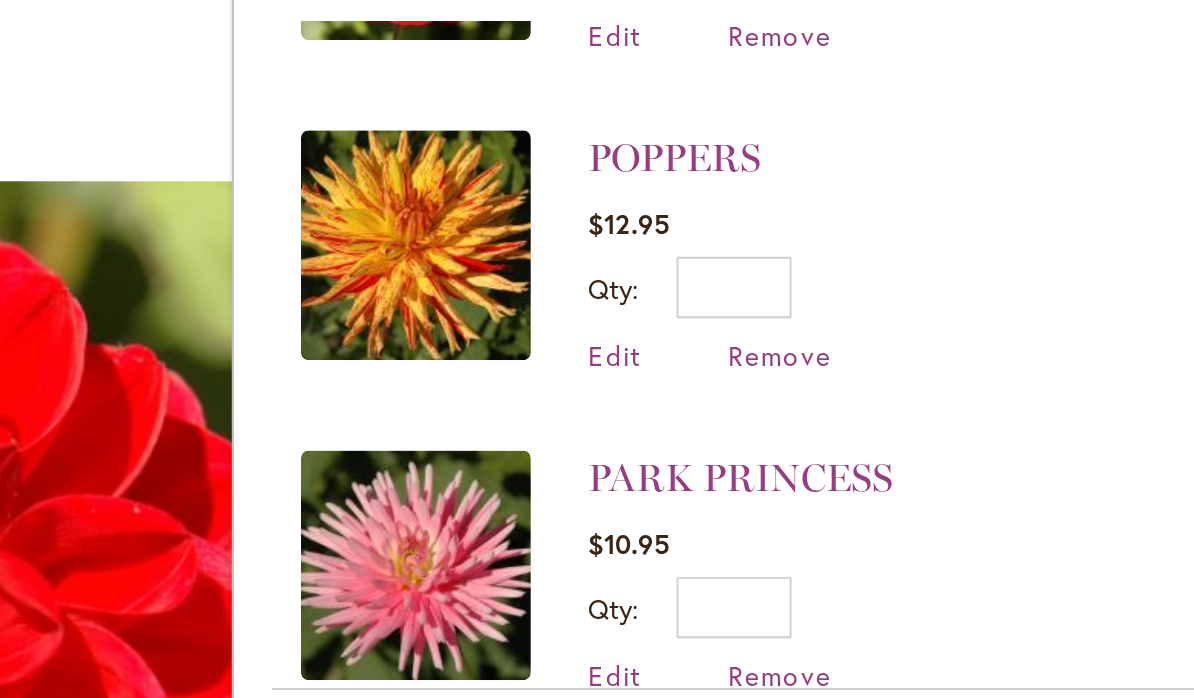 scroll, scrollTop: 1296, scrollLeft: 0, axis: vertical 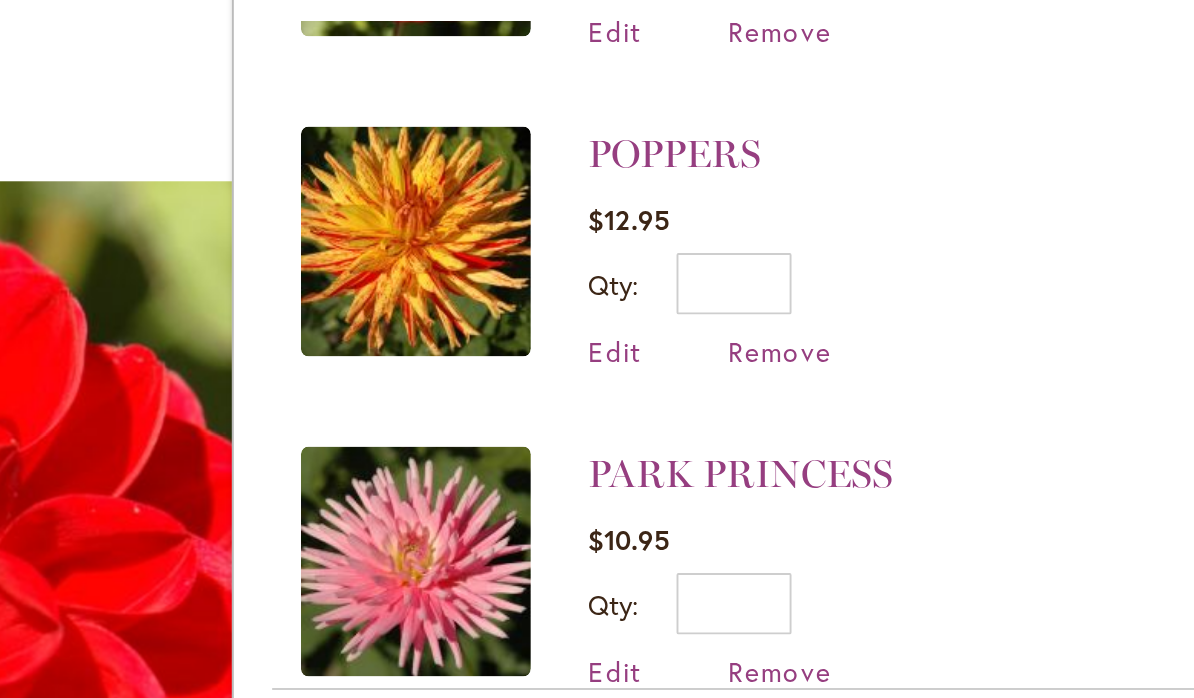 click on "Remove" at bounding box center (930, 507) 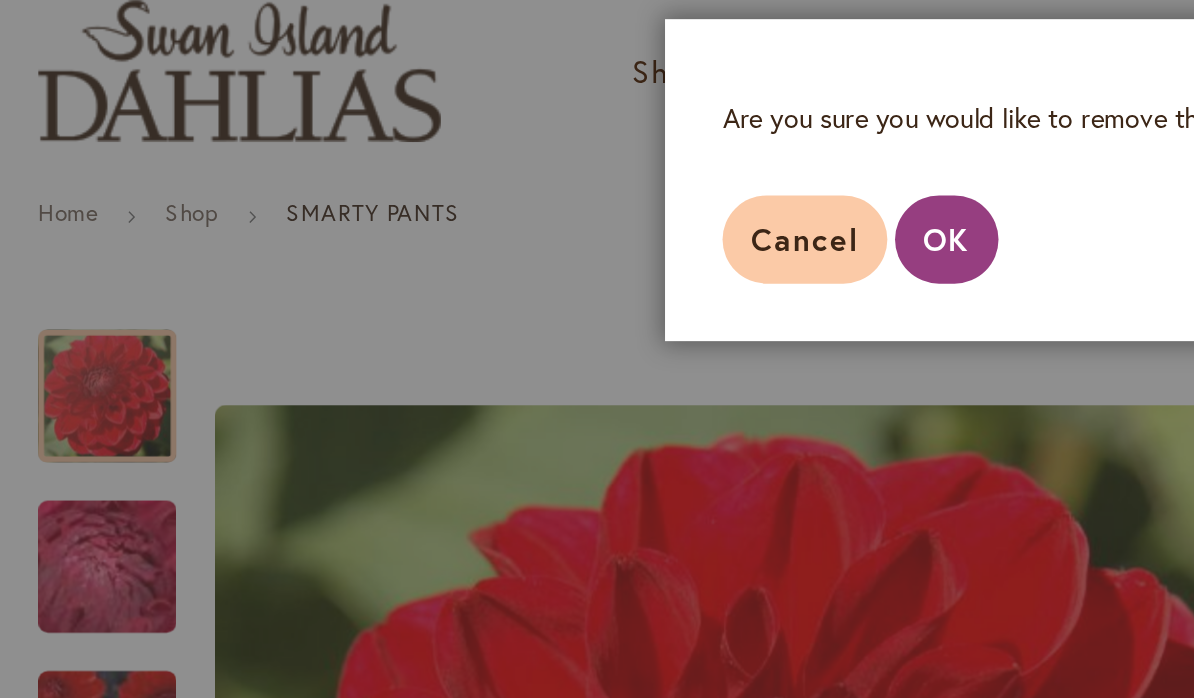 click on "OK" at bounding box center [494, 165] 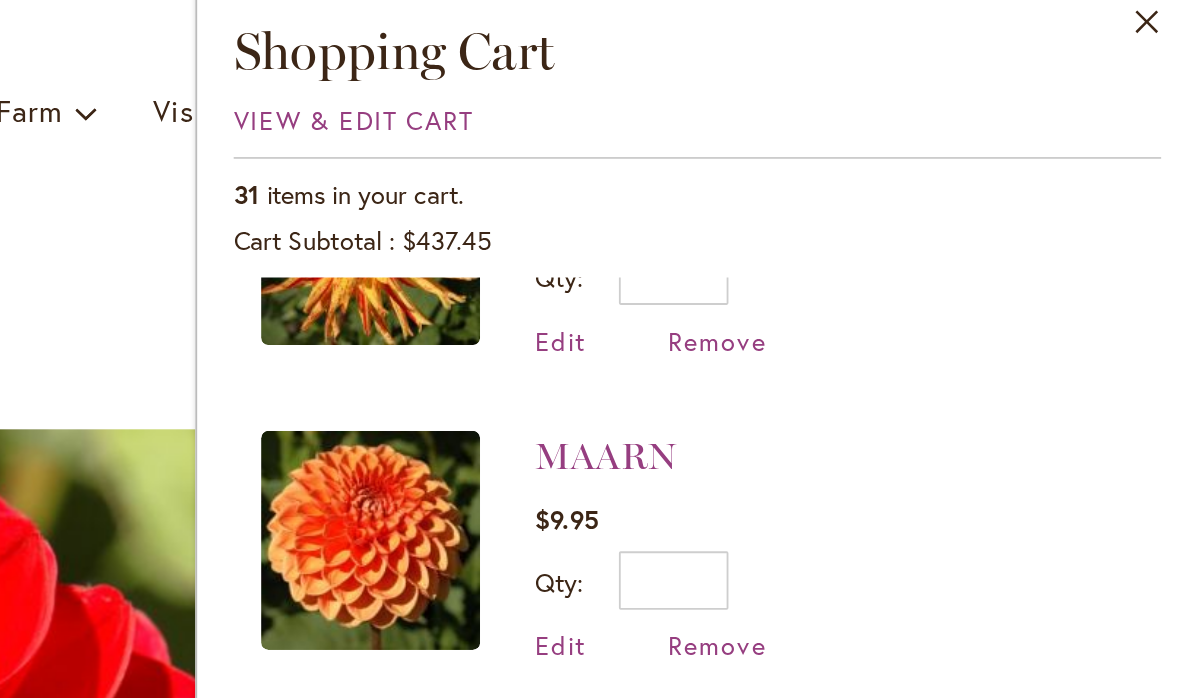 scroll, scrollTop: 1435, scrollLeft: 0, axis: vertical 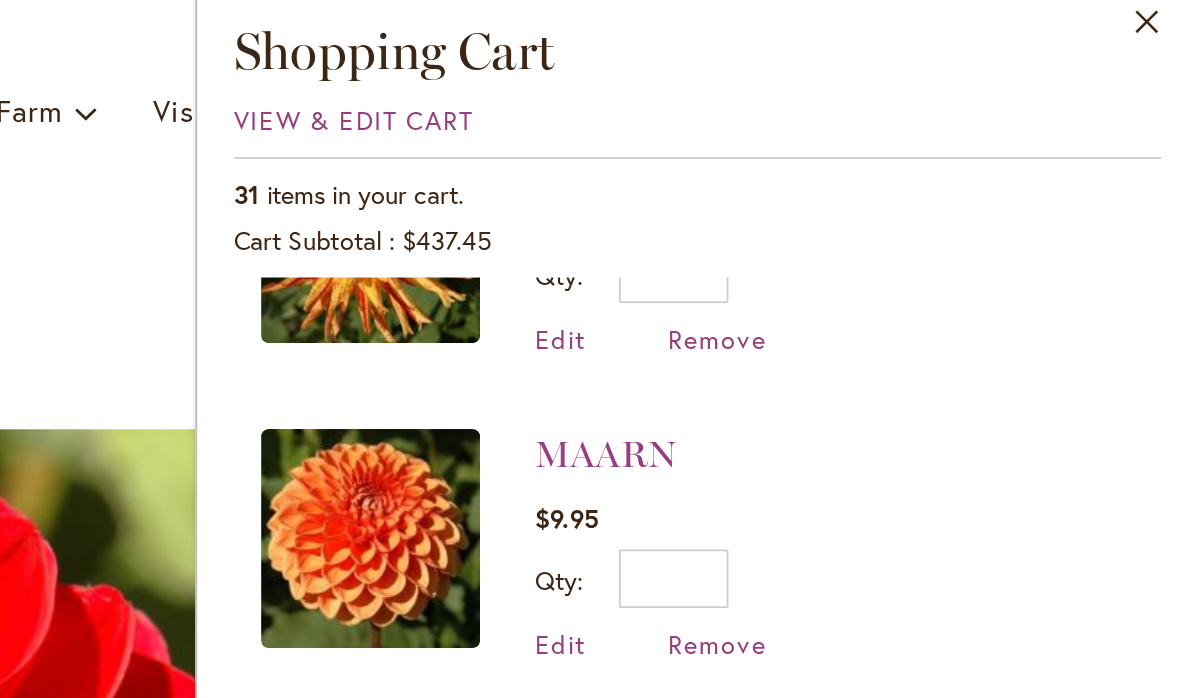 click on "MAARN" at bounding box center [869, 265] 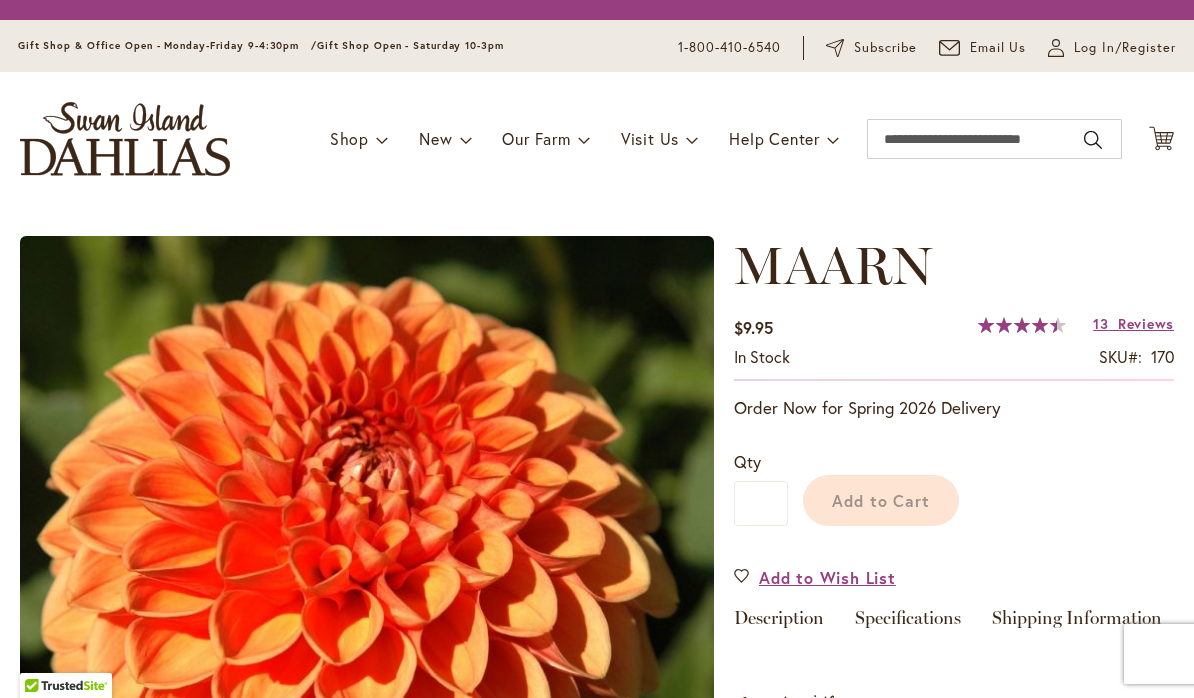 scroll, scrollTop: 0, scrollLeft: 0, axis: both 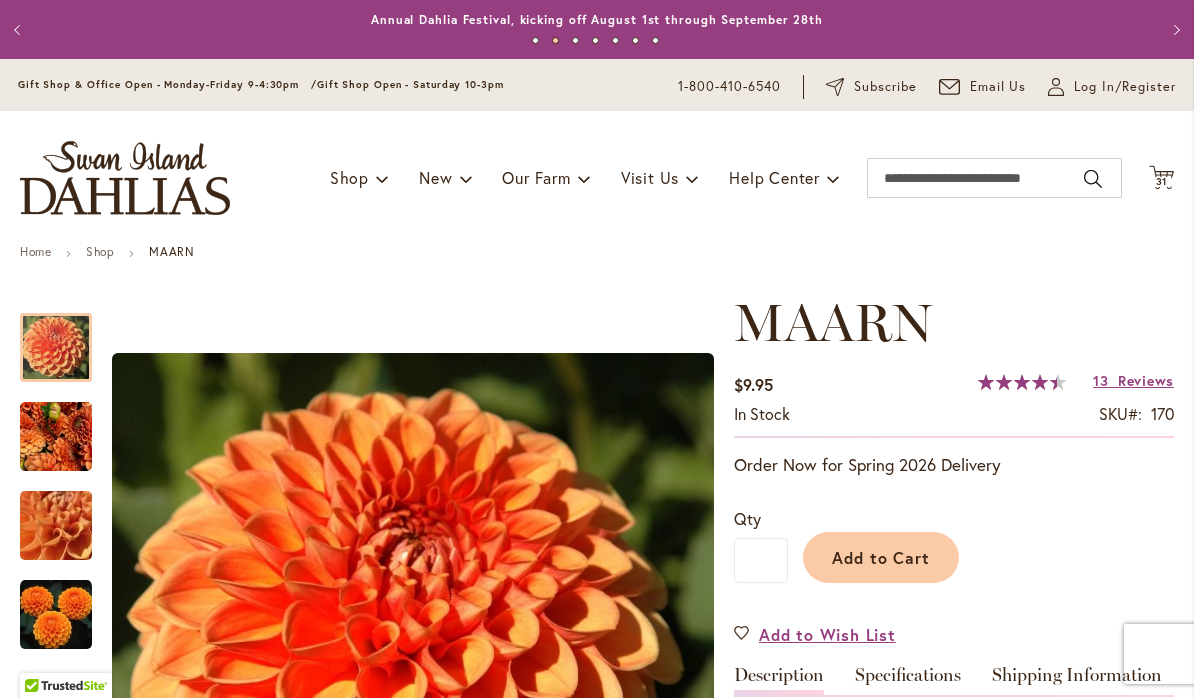 click on "31" at bounding box center (1162, 181) 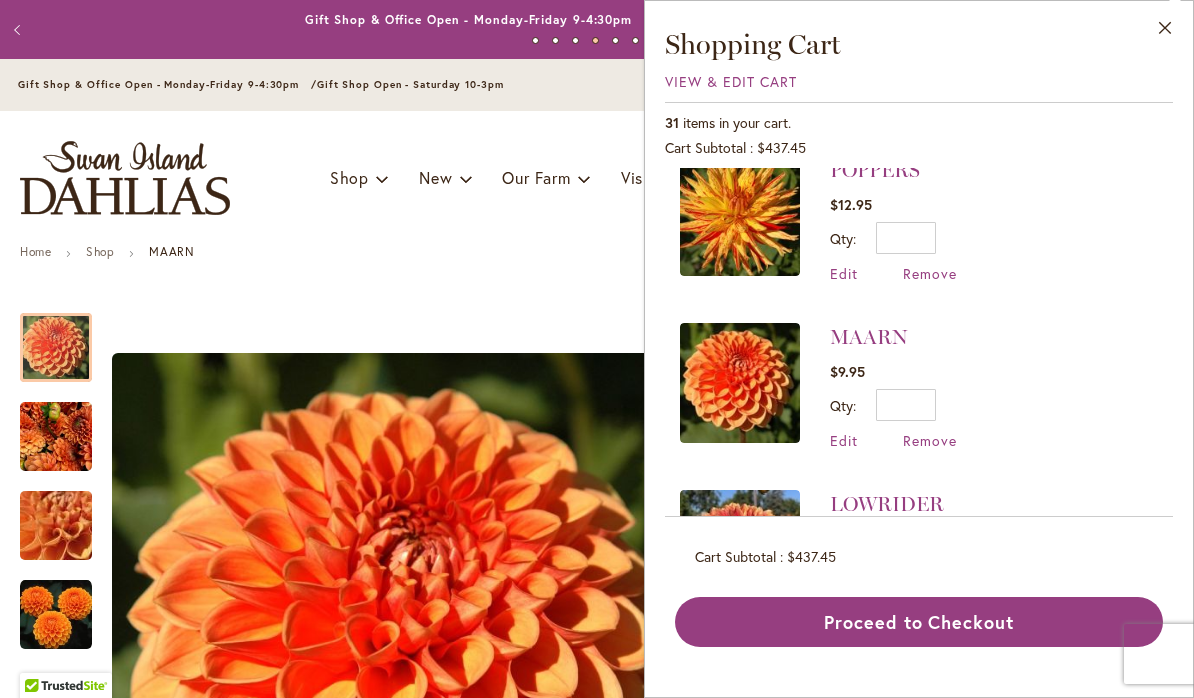 scroll, scrollTop: 1372, scrollLeft: 0, axis: vertical 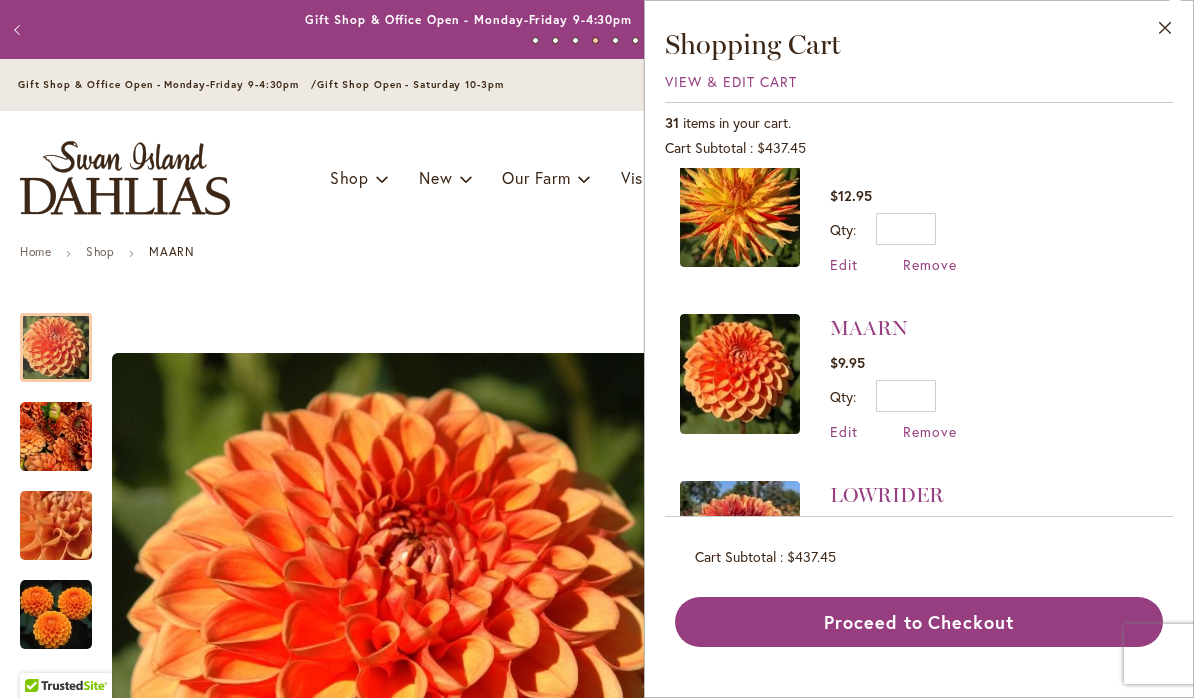 click on "LOWRIDER
$13.95
Qty
*
Update
Edit
Remove" at bounding box center [919, 544] 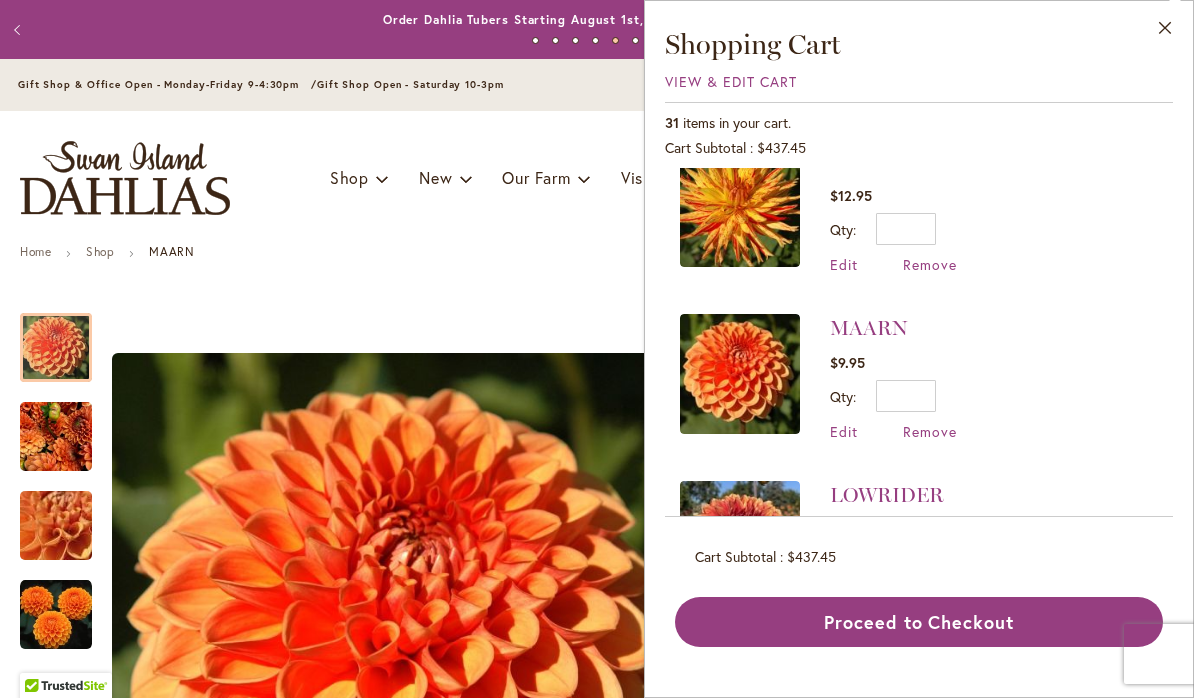 click on "LOWRIDER" at bounding box center [887, 495] 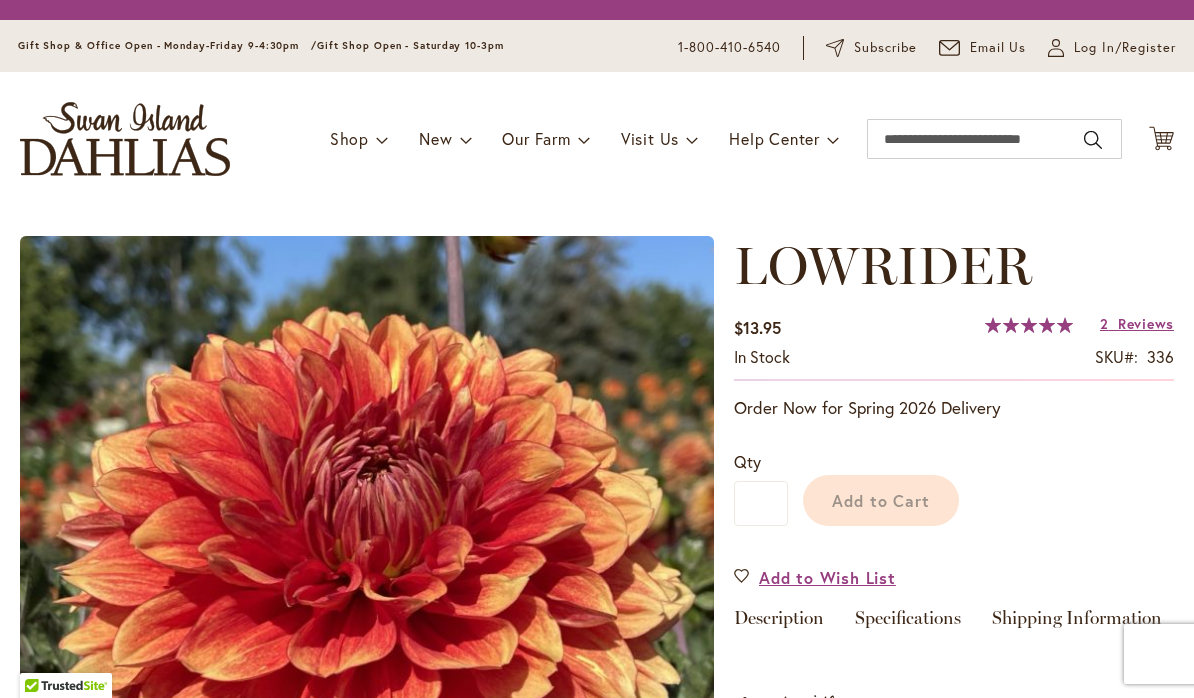 scroll, scrollTop: 0, scrollLeft: 0, axis: both 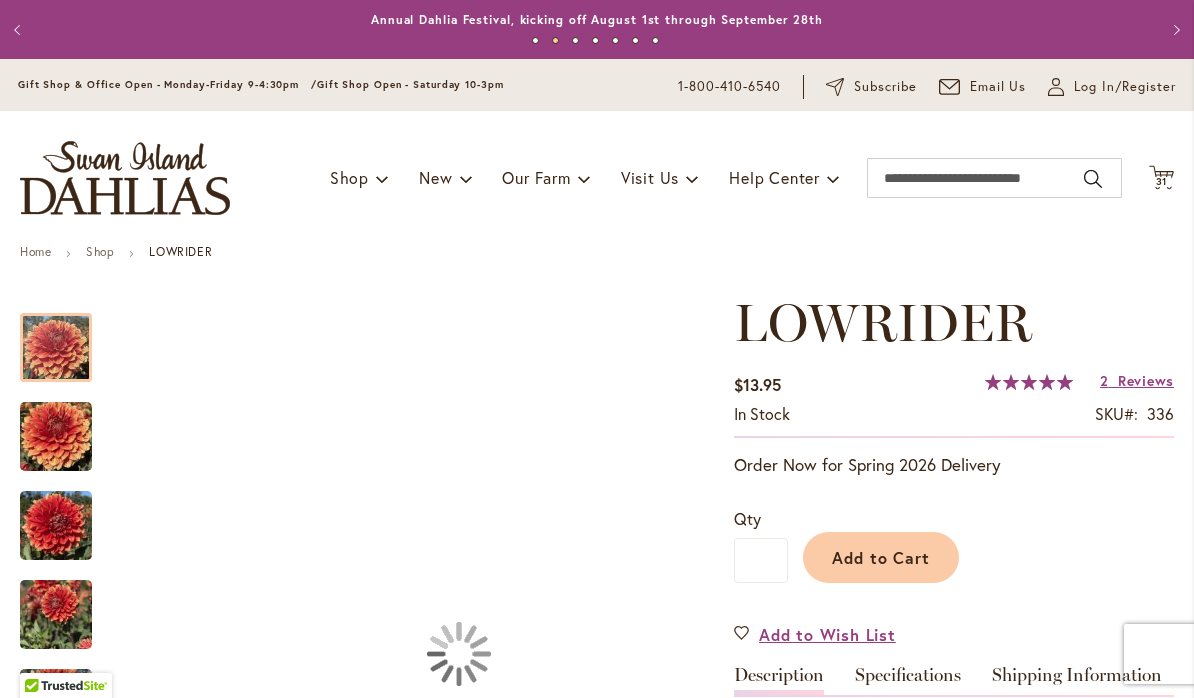 click on "31" at bounding box center (1162, 181) 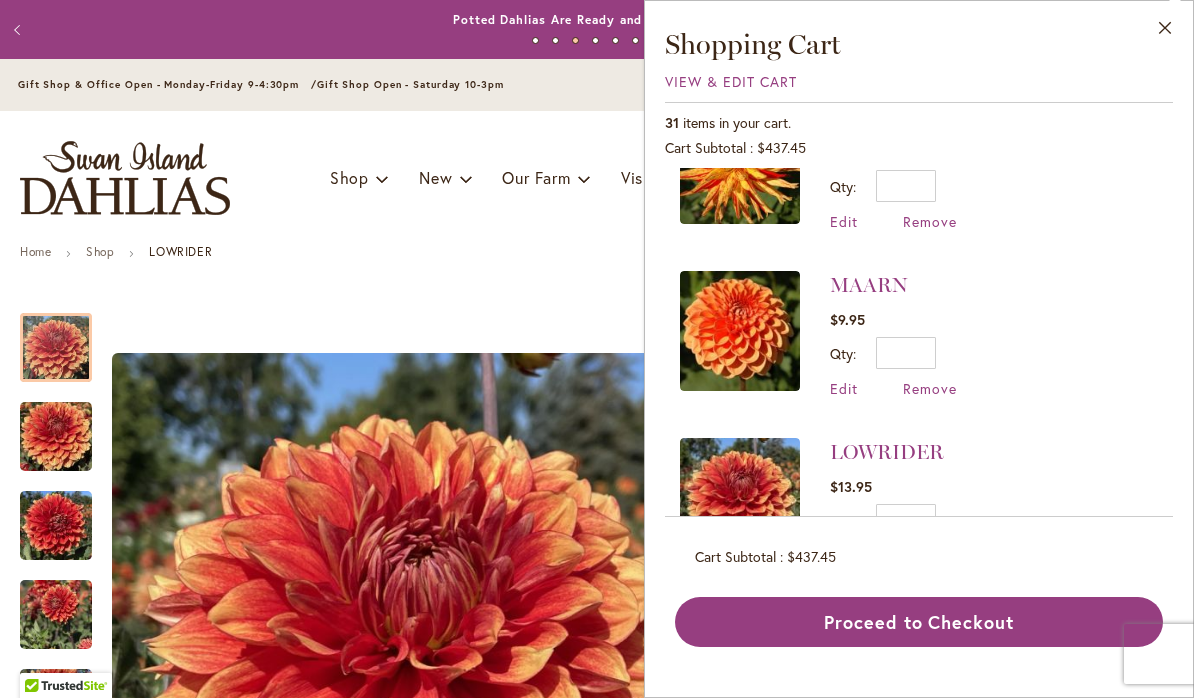 scroll, scrollTop: 1417, scrollLeft: 0, axis: vertical 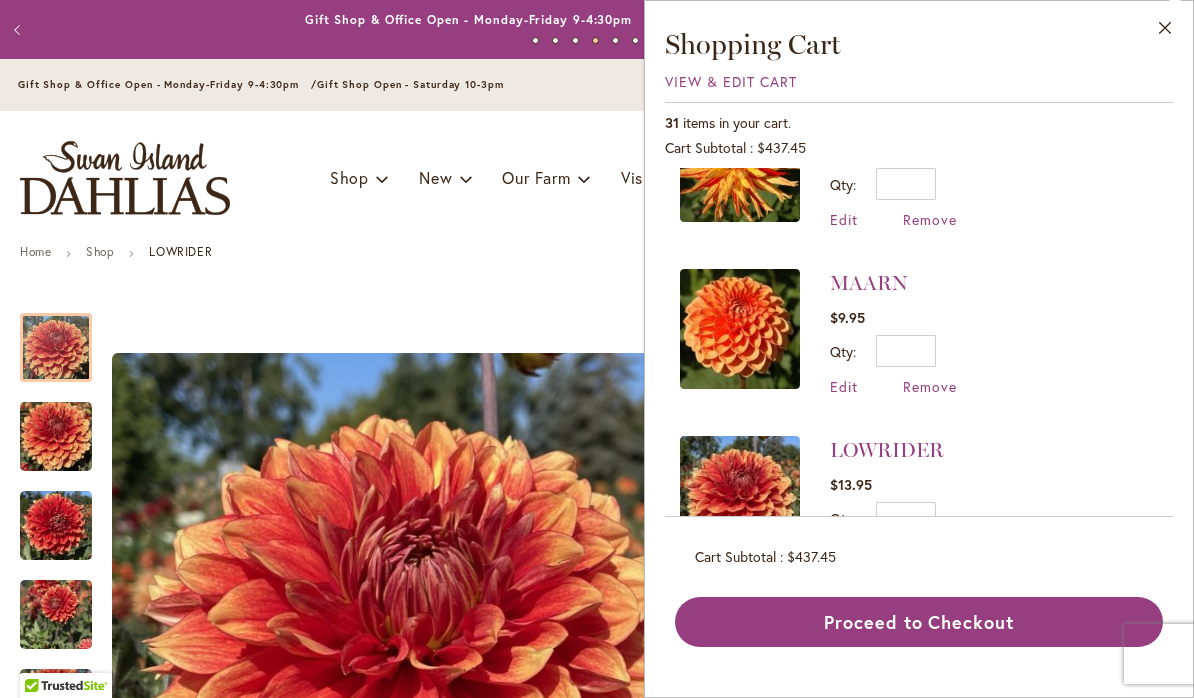 click on "MAARN" at bounding box center [869, 283] 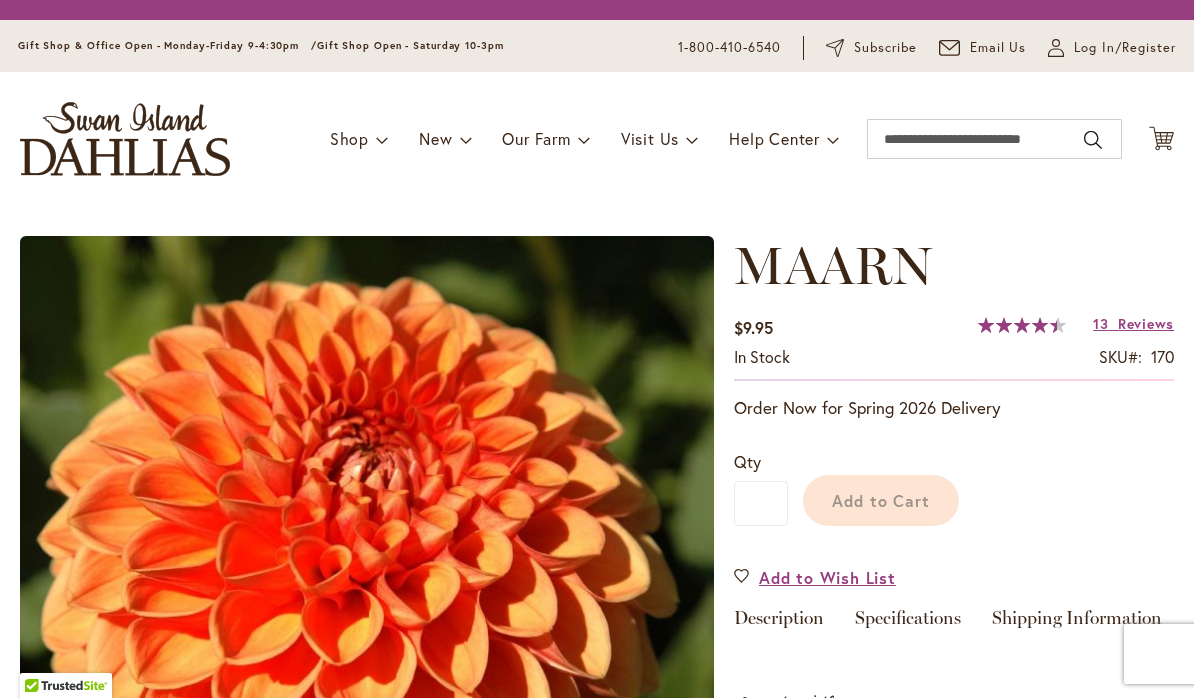 scroll, scrollTop: 0, scrollLeft: 0, axis: both 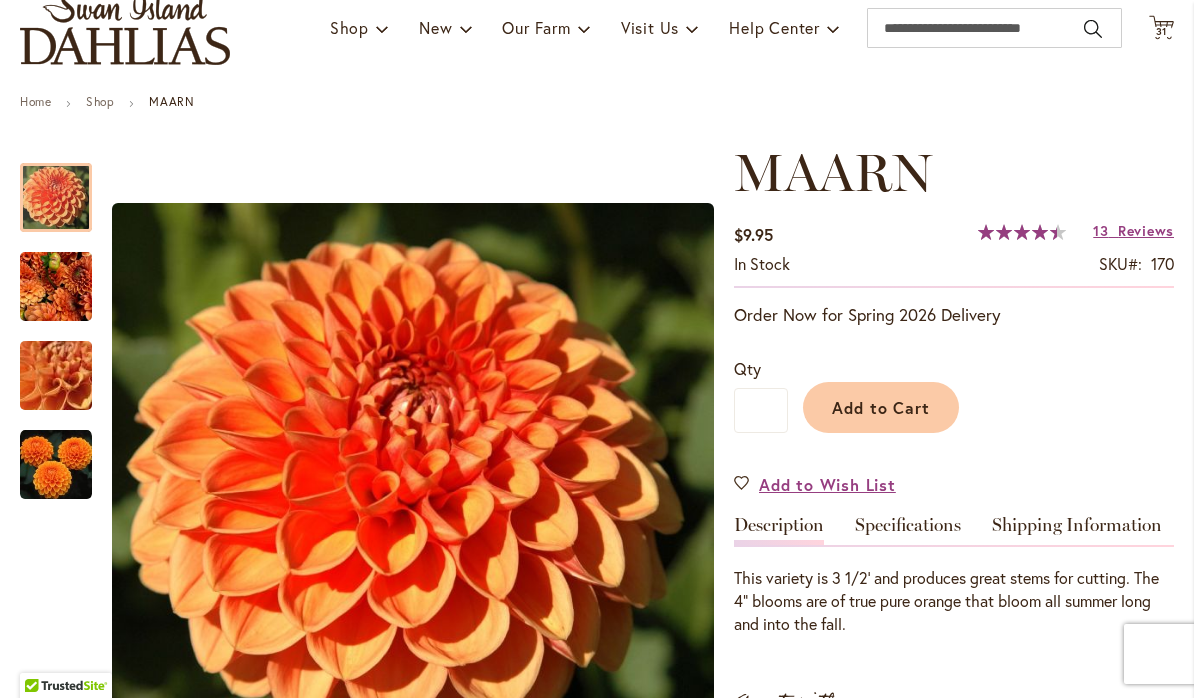 click on "Cart
.cls-1 {
fill: #231f20;
}" at bounding box center (1161, 28) 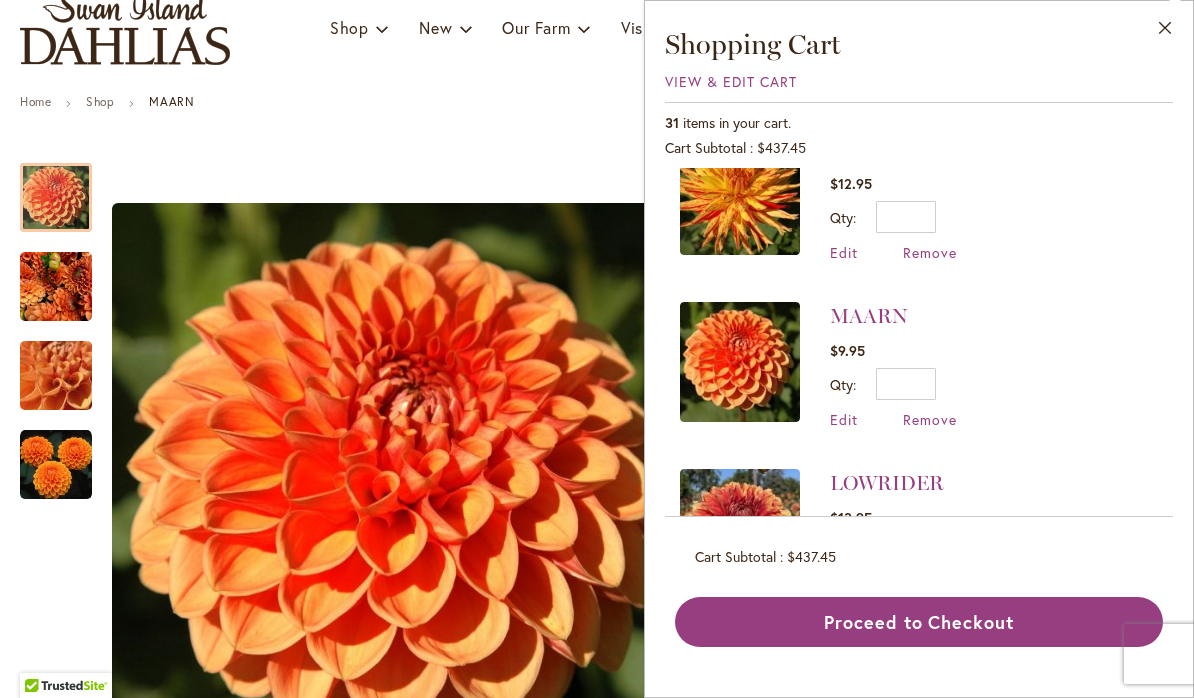 scroll, scrollTop: 1387, scrollLeft: 0, axis: vertical 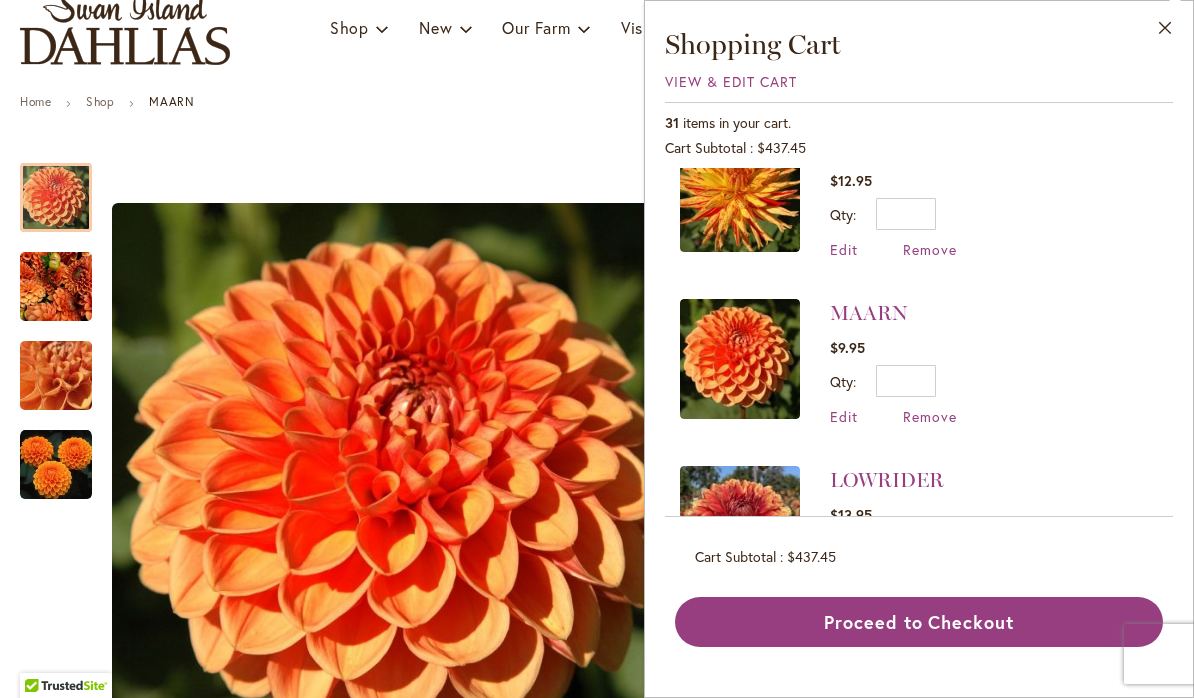 click on "LOWRIDER" at bounding box center [887, 480] 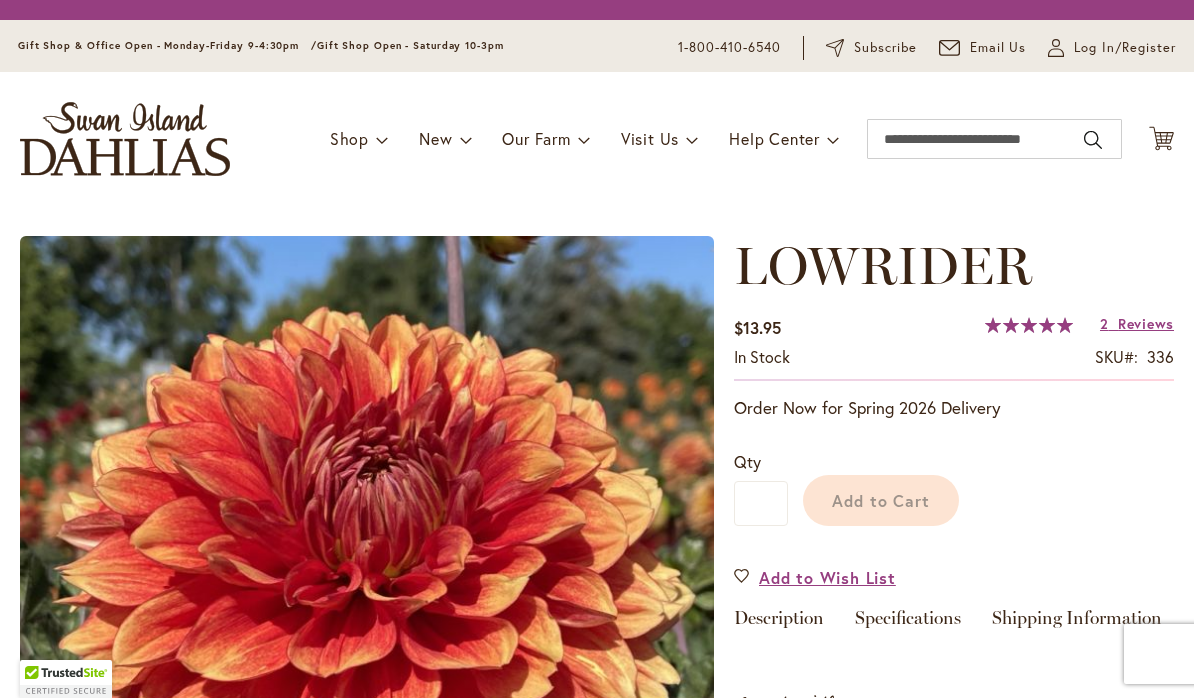scroll, scrollTop: 0, scrollLeft: 0, axis: both 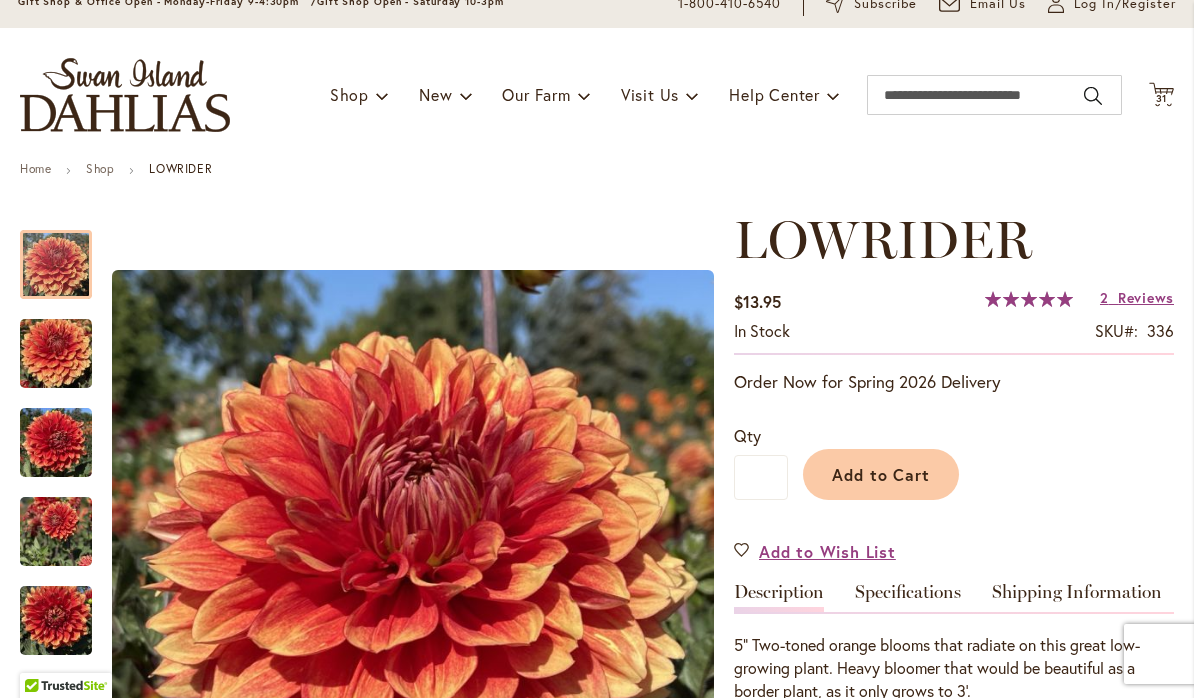 click on "31
31
items" at bounding box center (1162, 99) 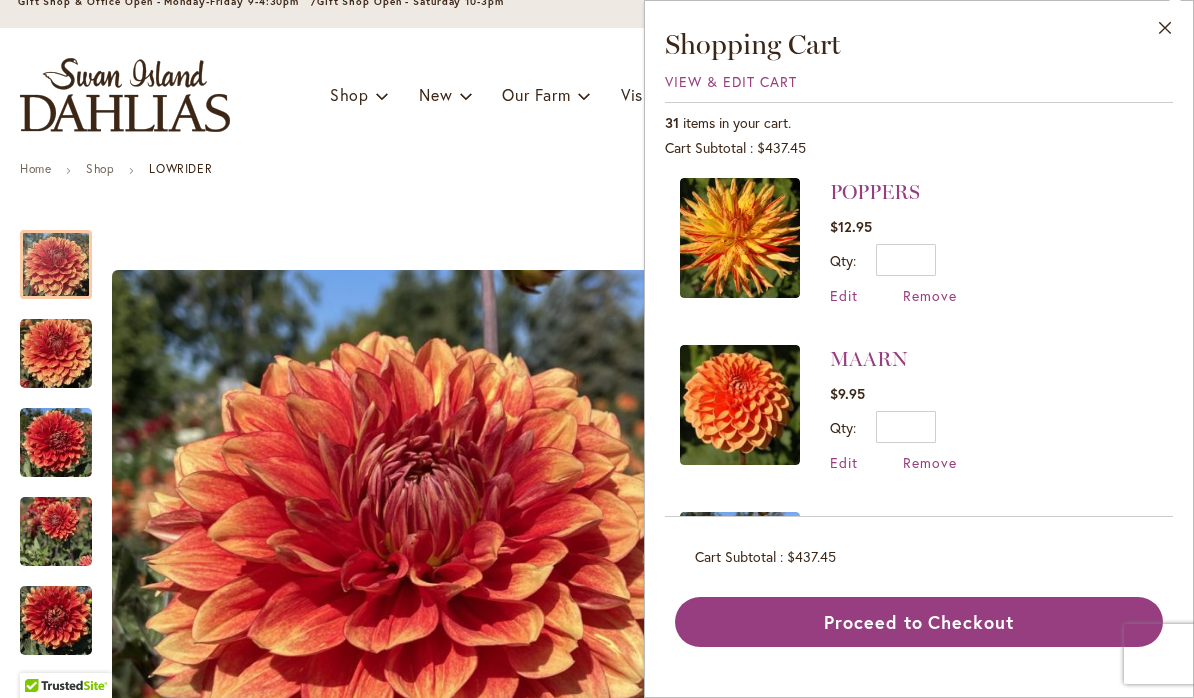 scroll, scrollTop: 1352, scrollLeft: 0, axis: vertical 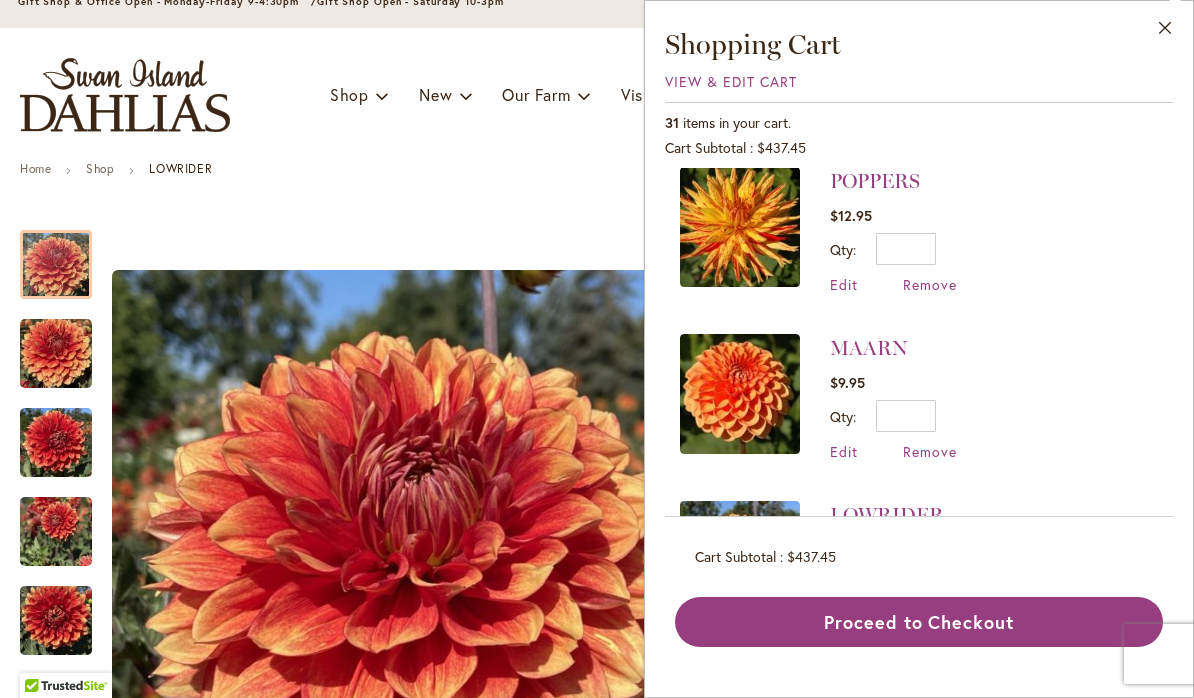 click on "MAARN" at bounding box center [869, 348] 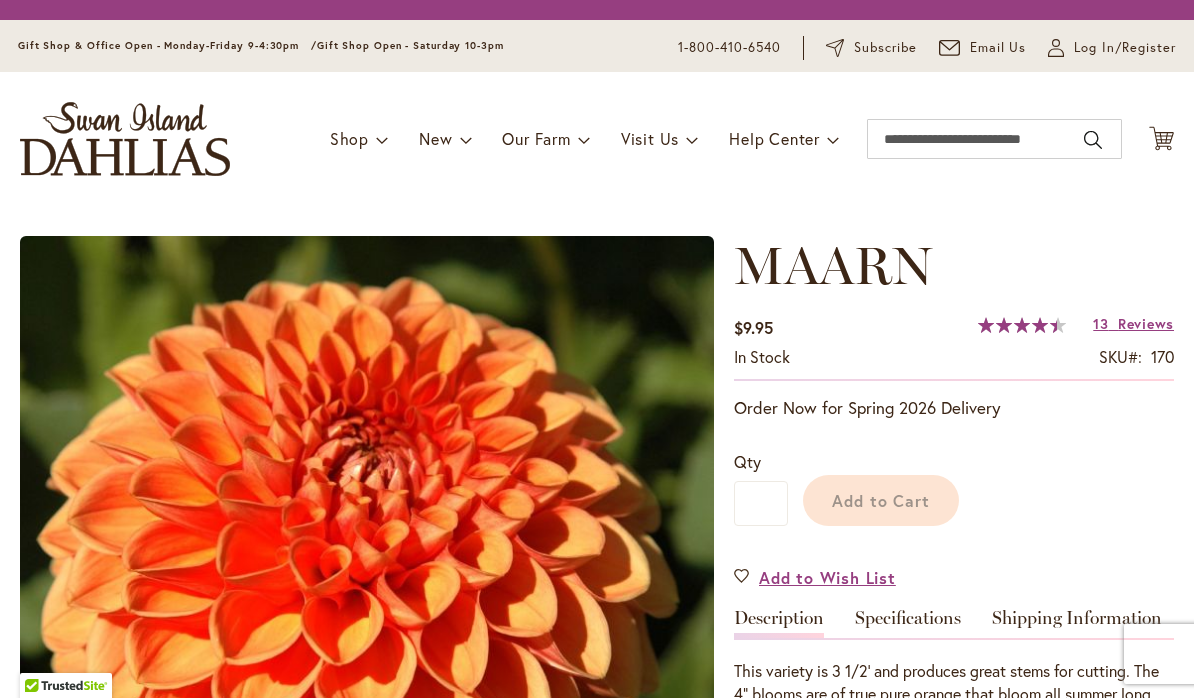 scroll, scrollTop: 0, scrollLeft: 0, axis: both 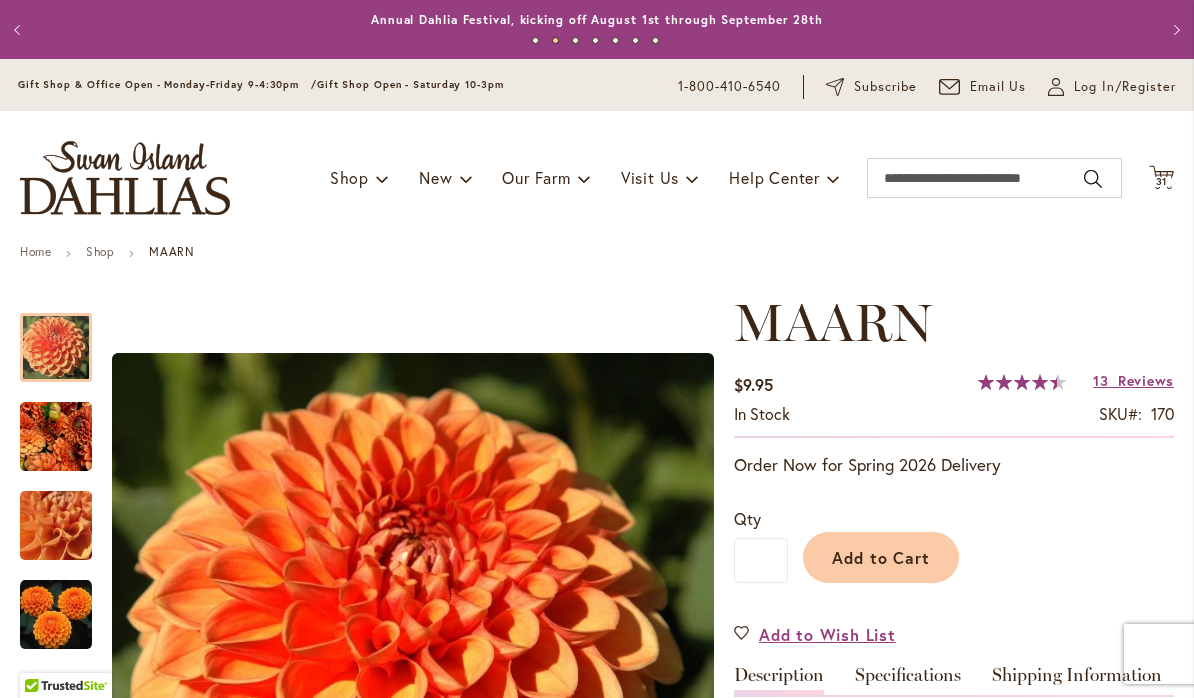 click on "31" at bounding box center [1162, 181] 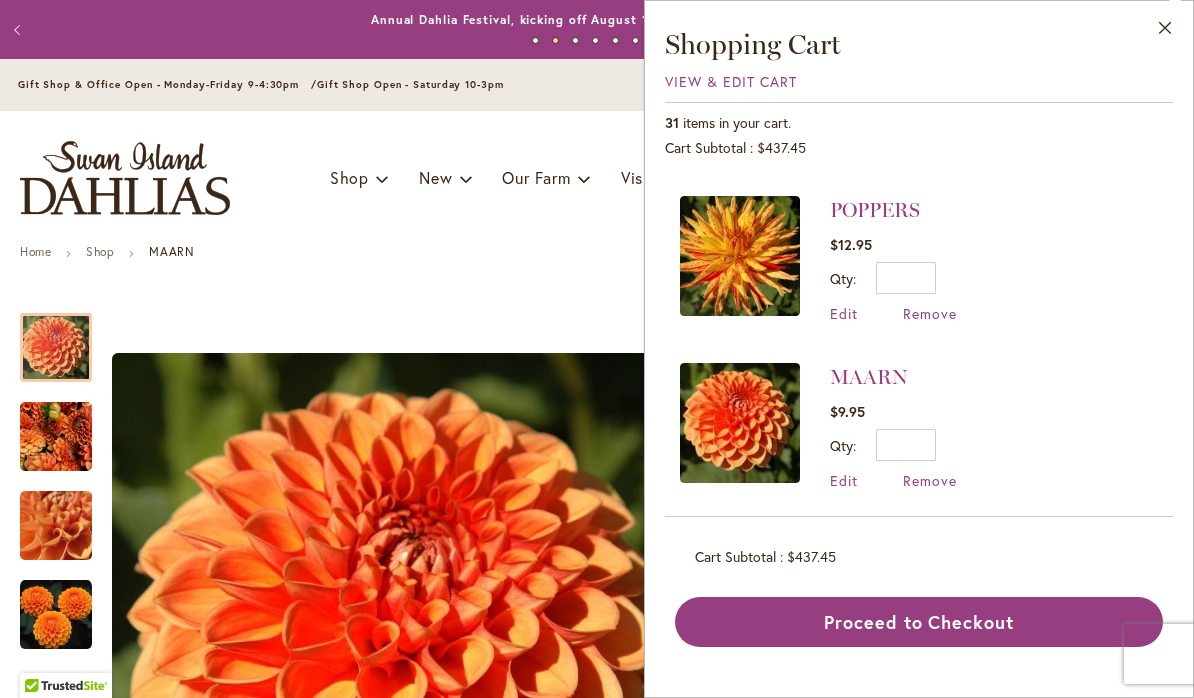 scroll, scrollTop: 1328, scrollLeft: 0, axis: vertical 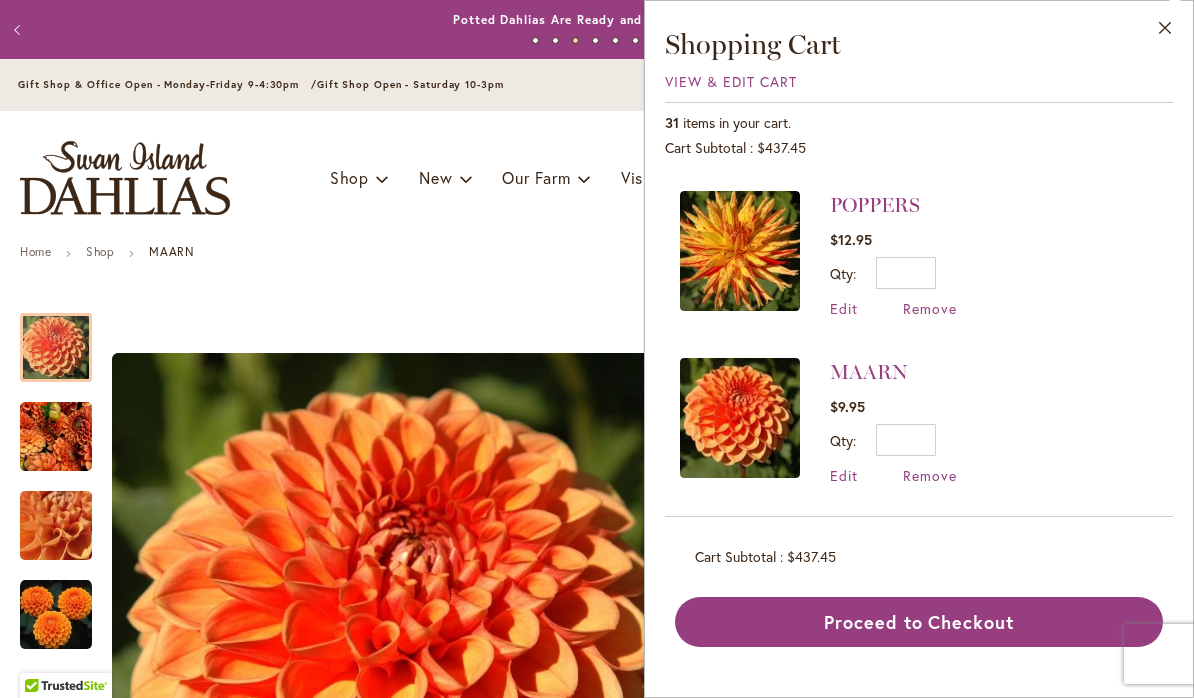 click on "Remove" at bounding box center [930, 475] 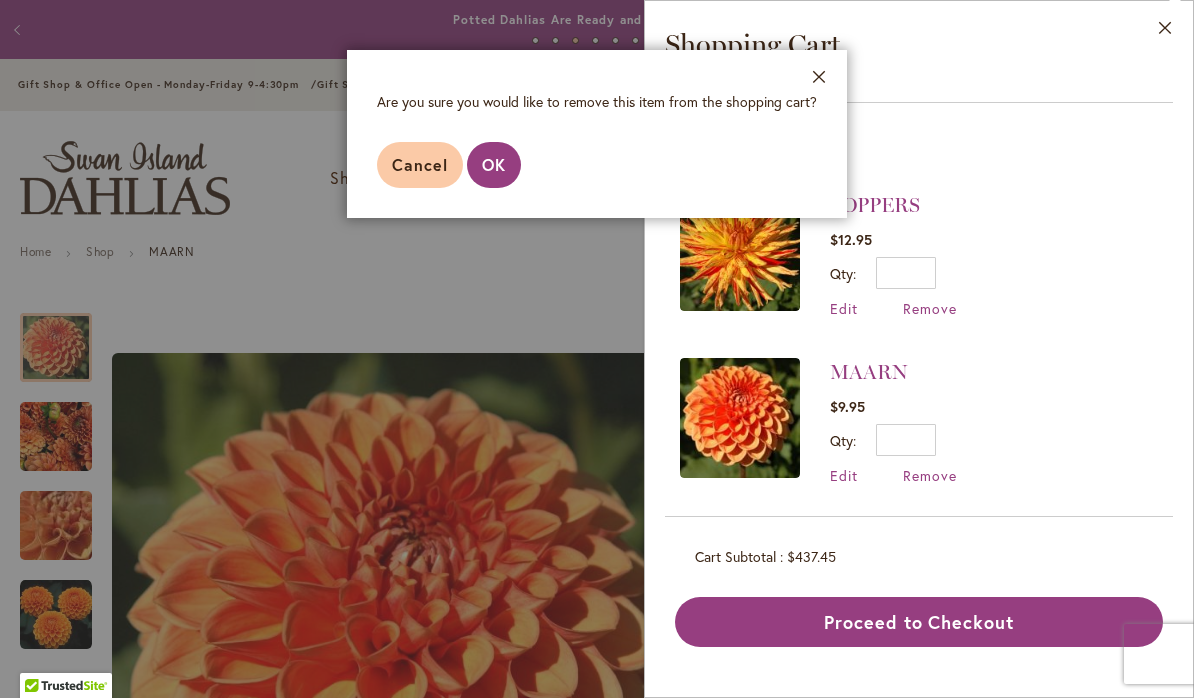 click on "OK" at bounding box center (494, 164) 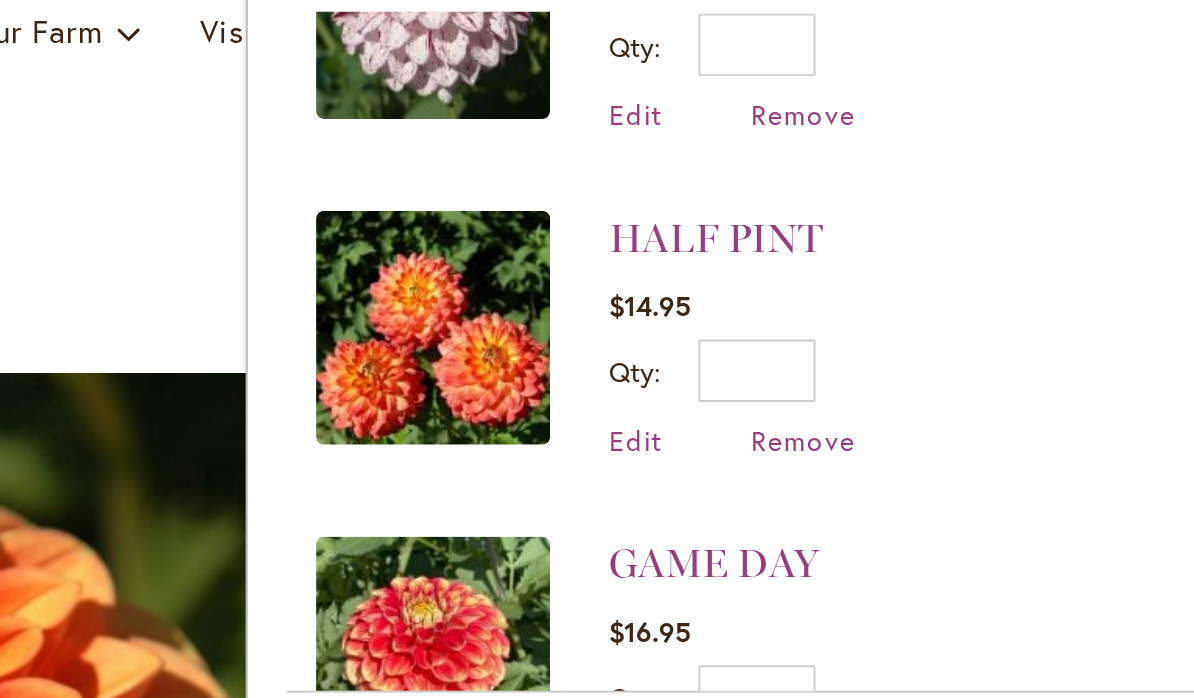 scroll, scrollTop: 2252, scrollLeft: 0, axis: vertical 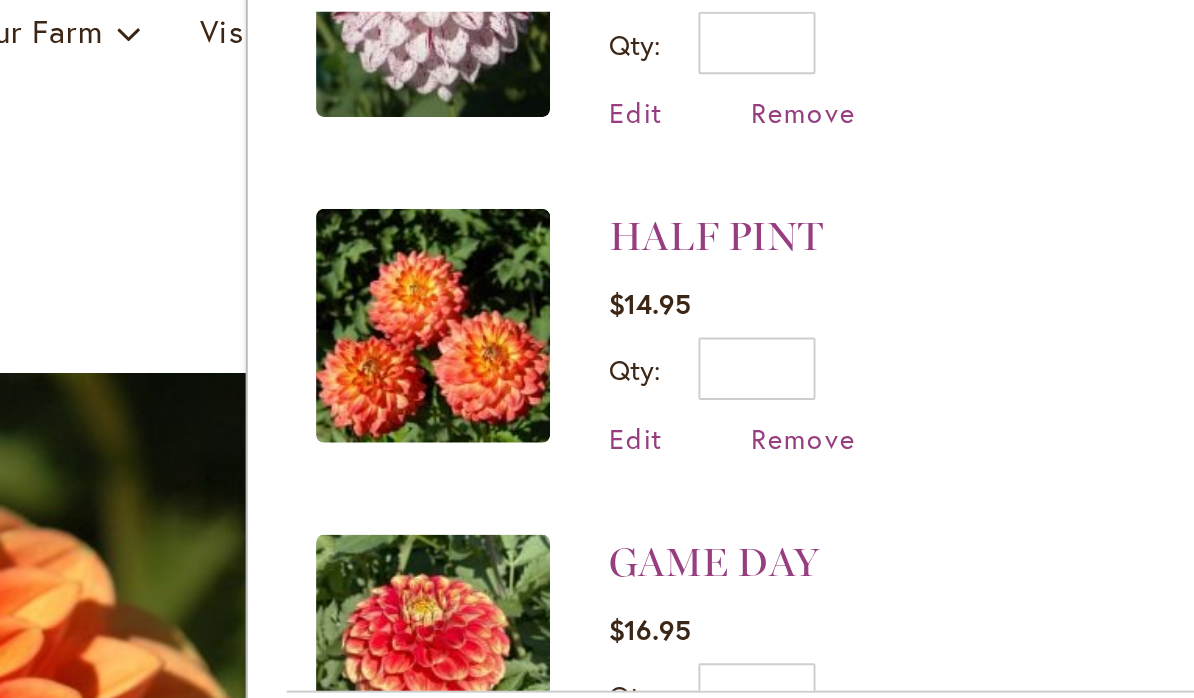 click on "GAME DAY" at bounding box center (884, 450) 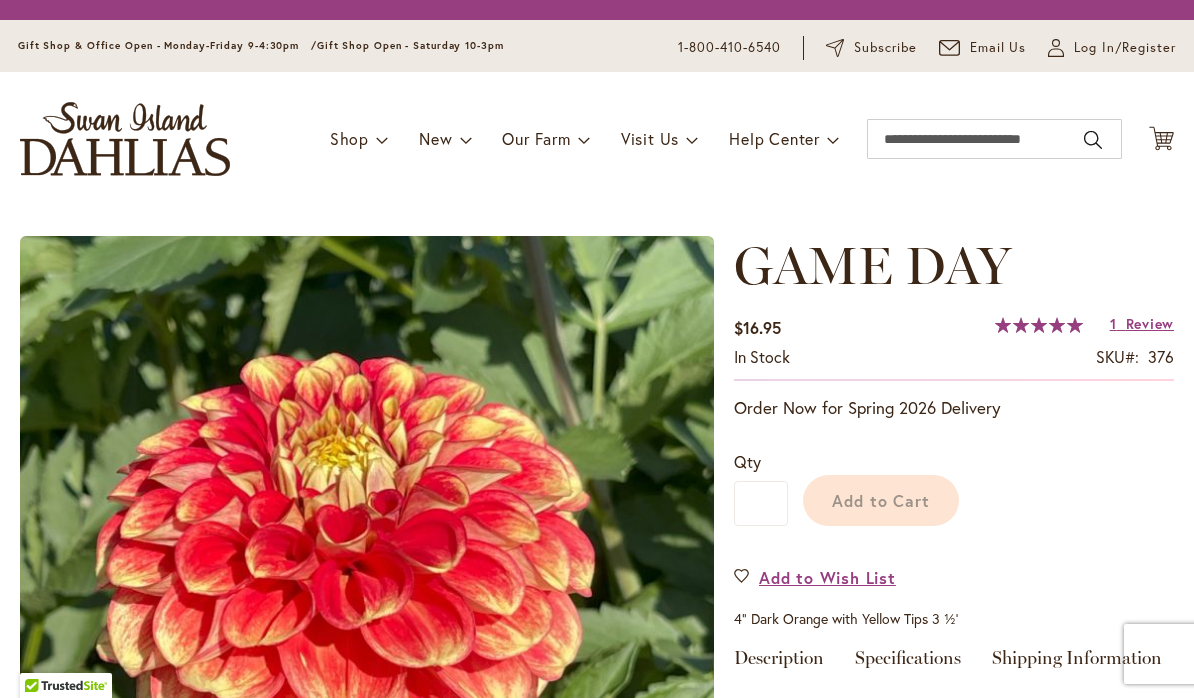 scroll, scrollTop: 0, scrollLeft: 0, axis: both 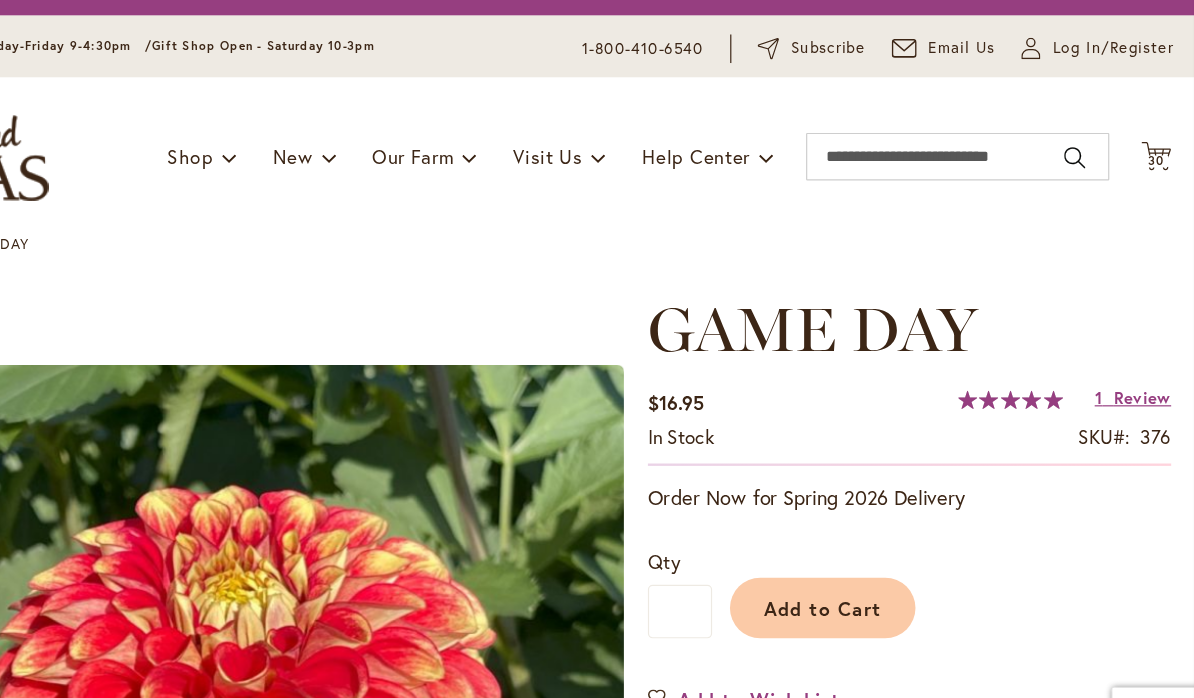 click on "Cart
.cls-1 {
fill: #231f20;
}" 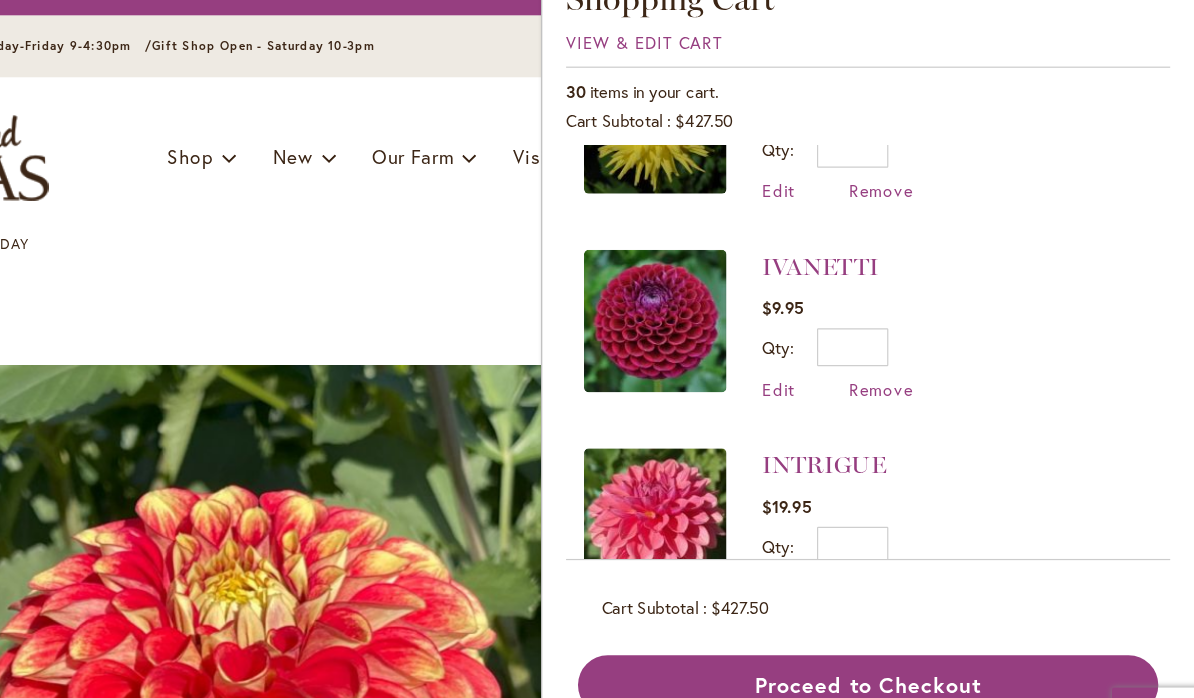 scroll, scrollTop: 1763, scrollLeft: 0, axis: vertical 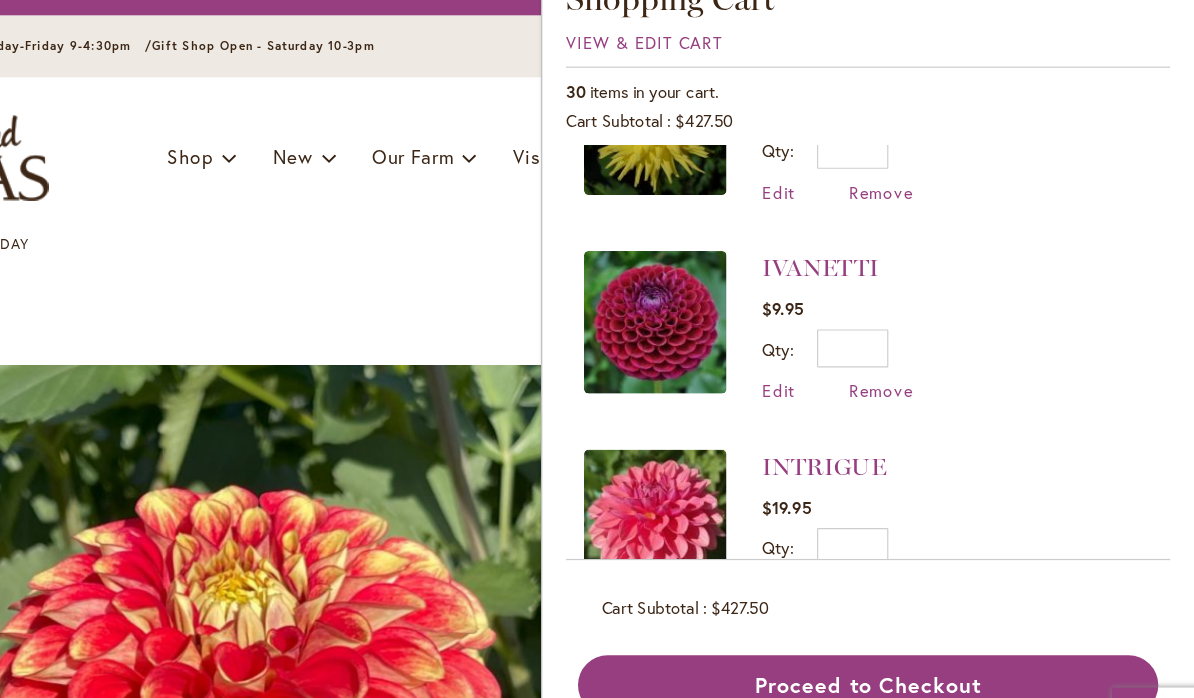 click on "IVANETTI" at bounding box center [879, 271] 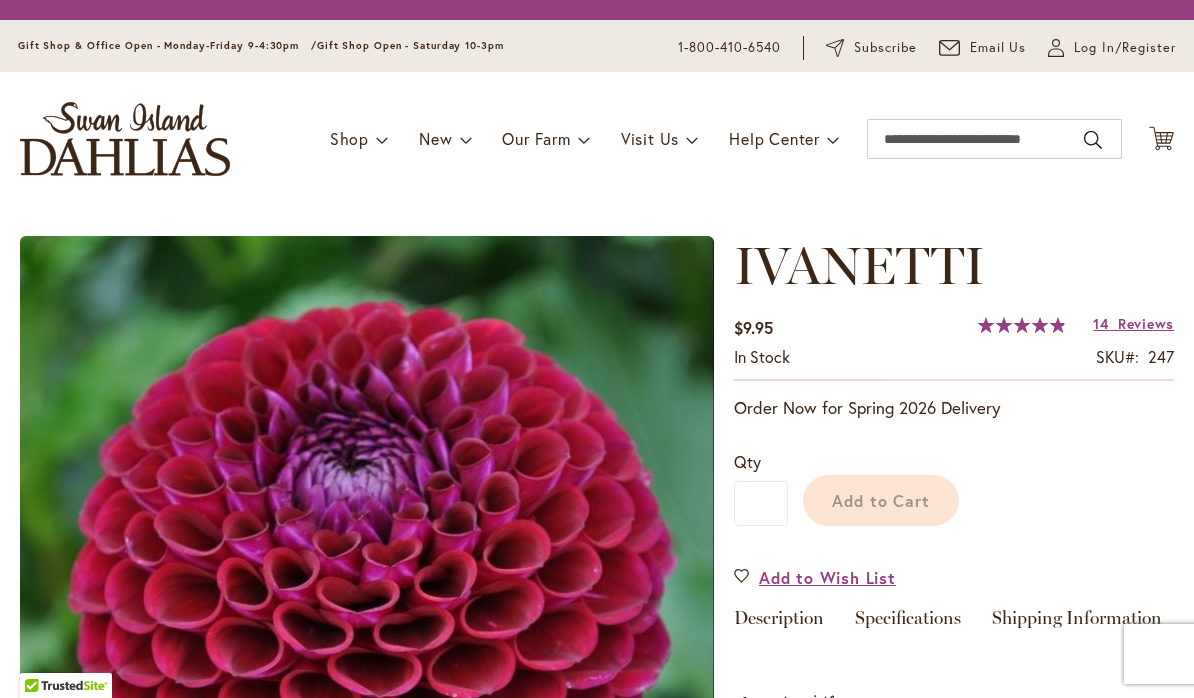 scroll, scrollTop: 0, scrollLeft: 0, axis: both 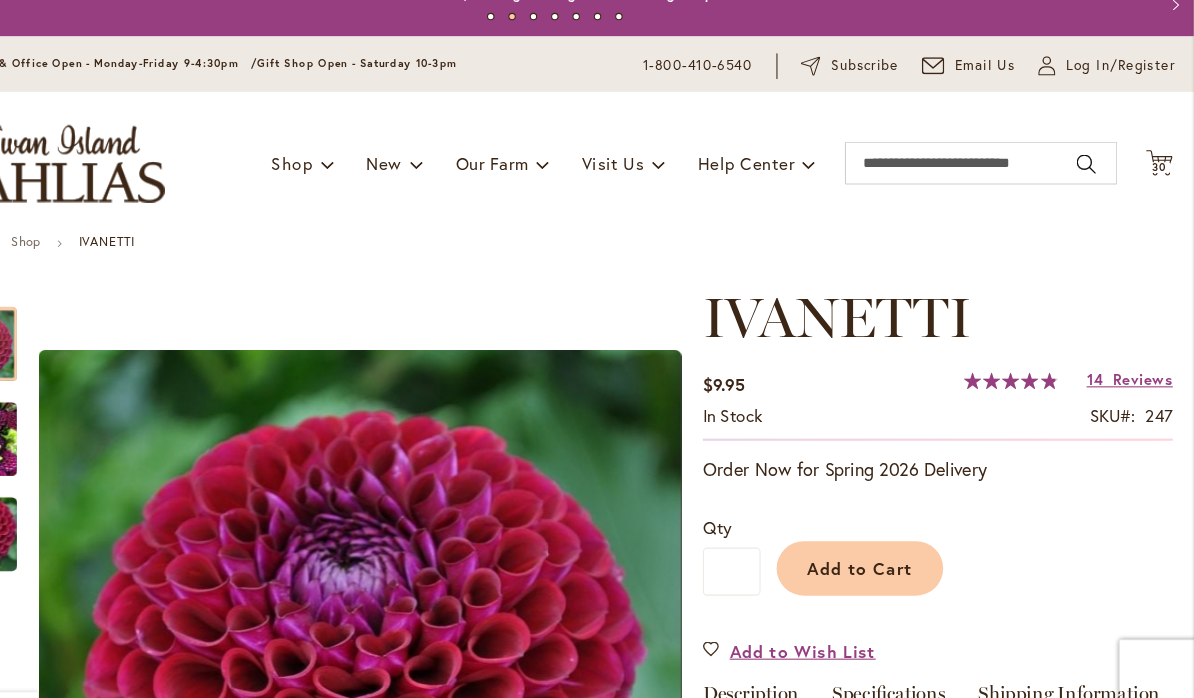 click on "30" at bounding box center [1162, 181] 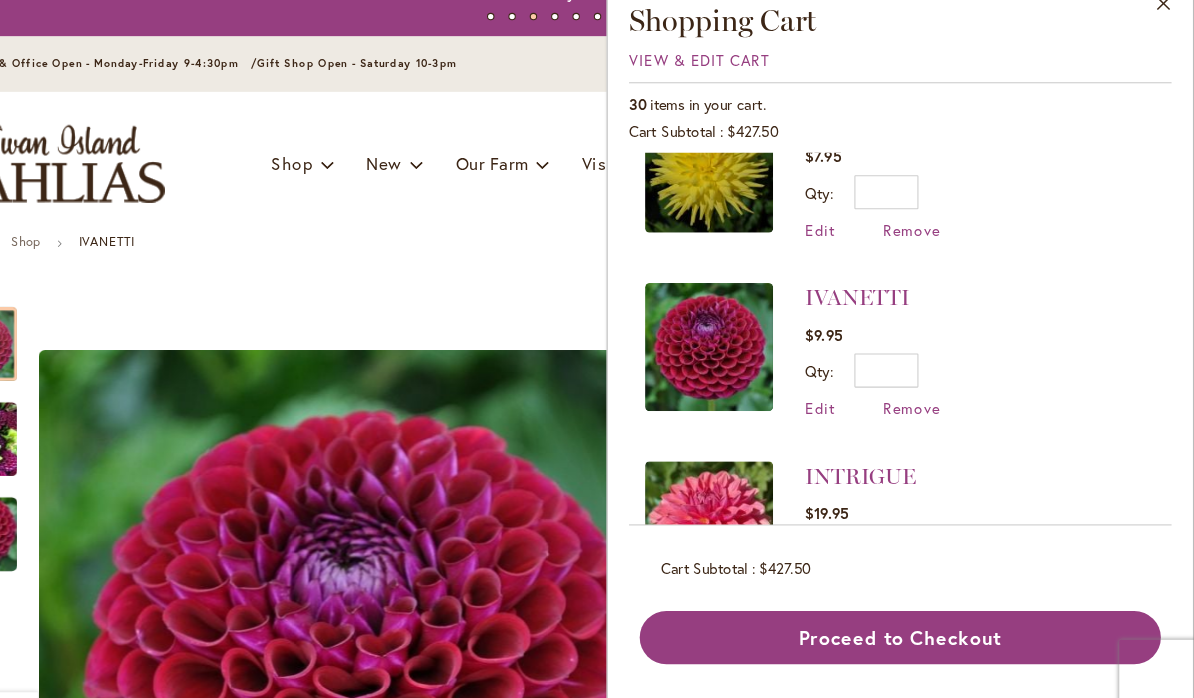 scroll, scrollTop: 1793, scrollLeft: 0, axis: vertical 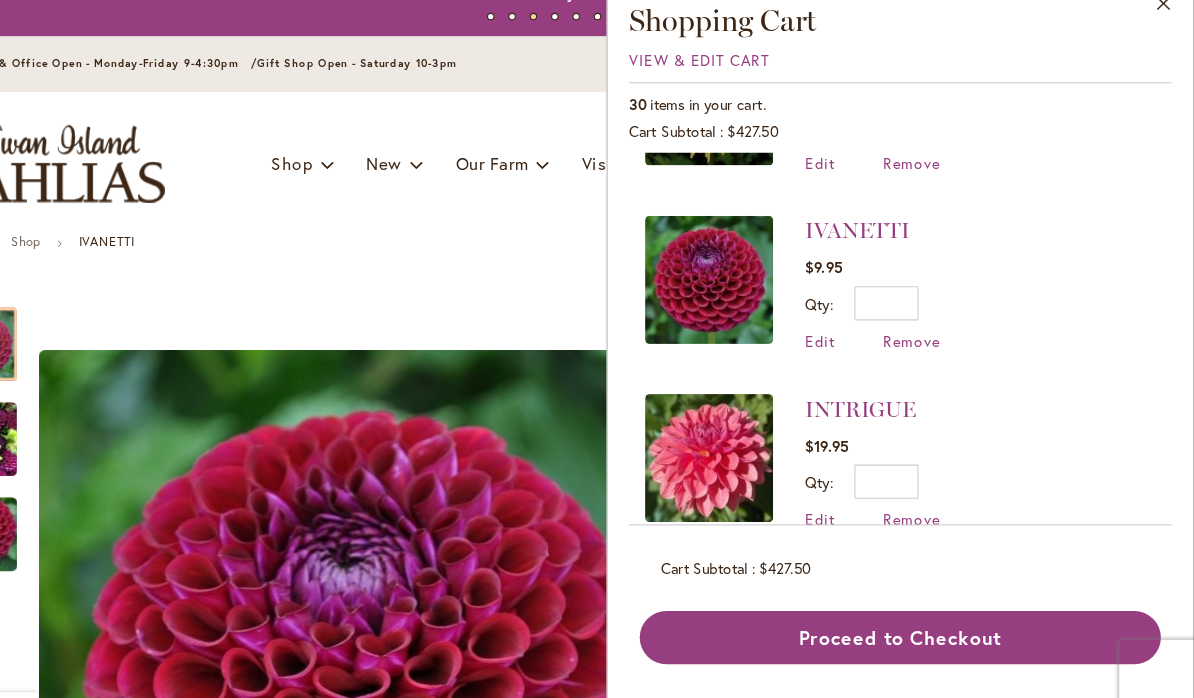 click on "Remove" at bounding box center [930, 344] 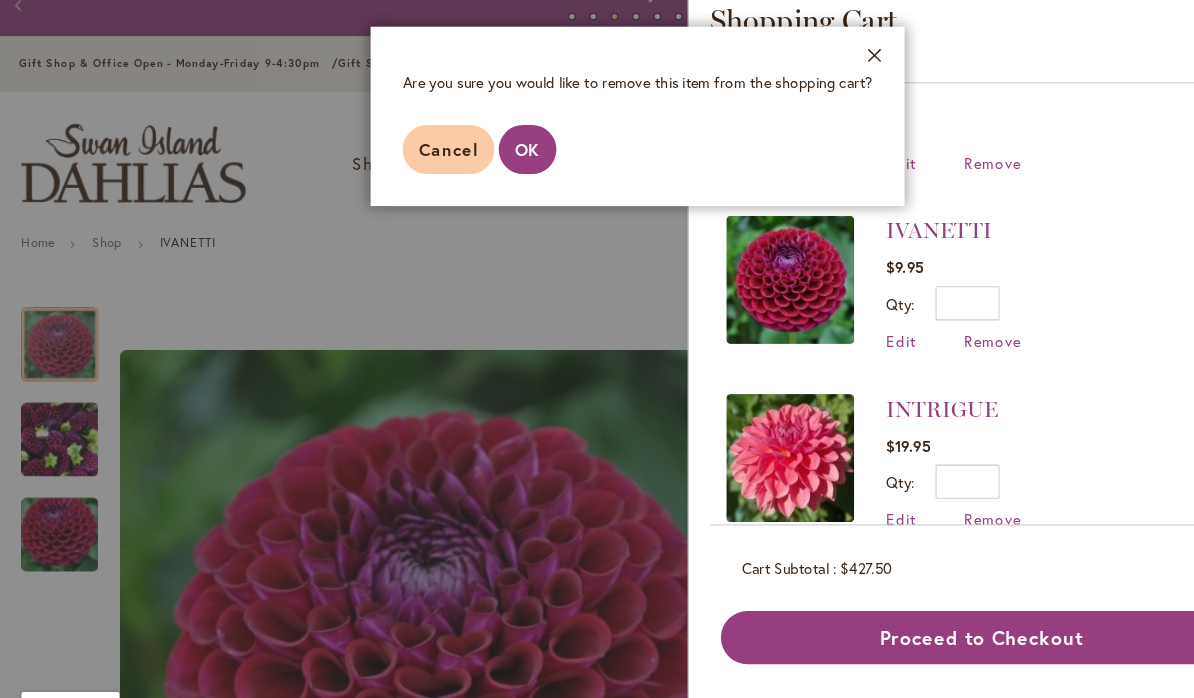 click on "OK" at bounding box center [494, 164] 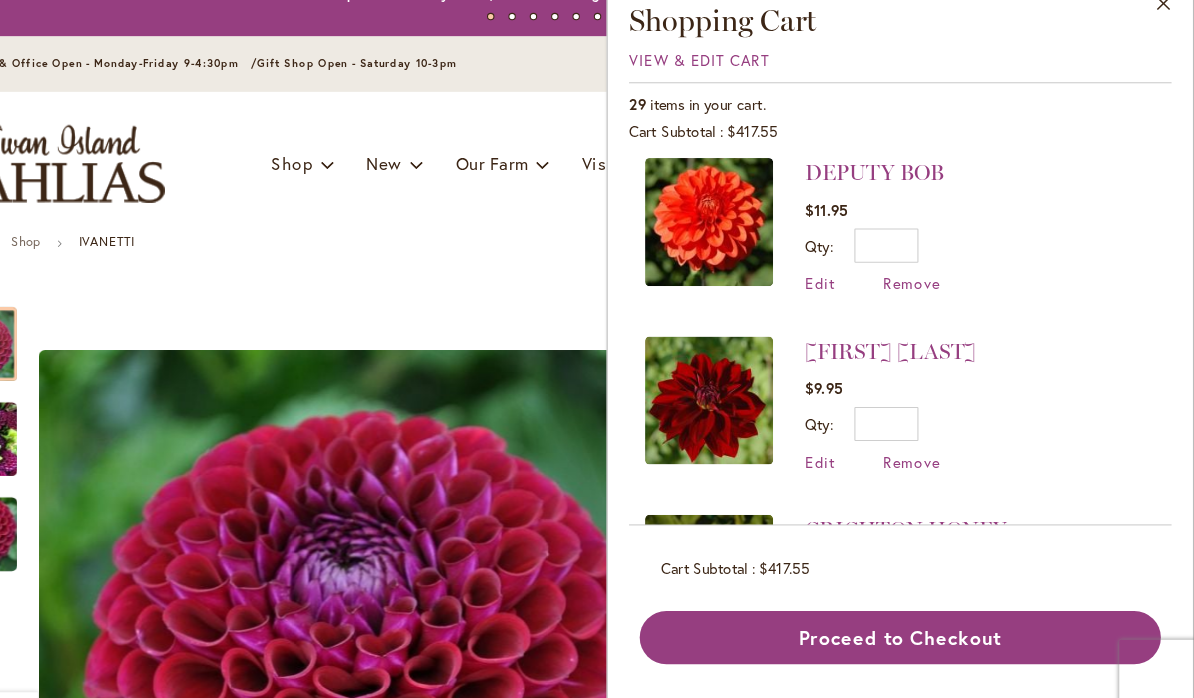 scroll, scrollTop: 2850, scrollLeft: 0, axis: vertical 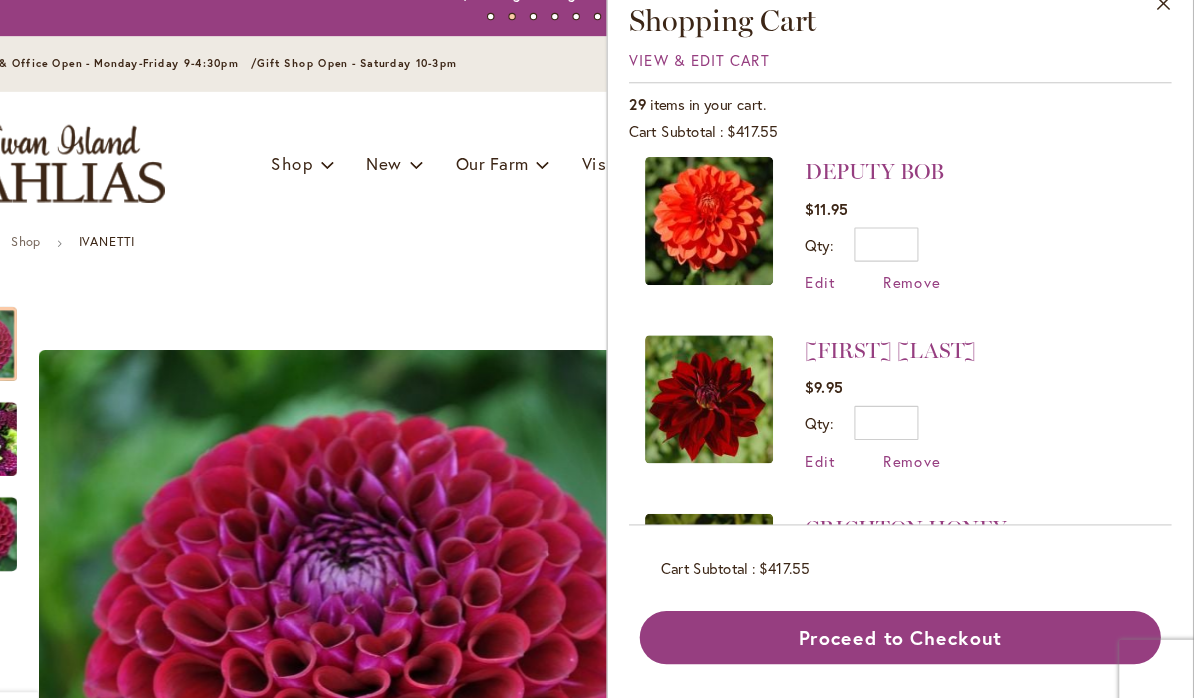 click on "DEBORA RENAE" at bounding box center [910, 353] 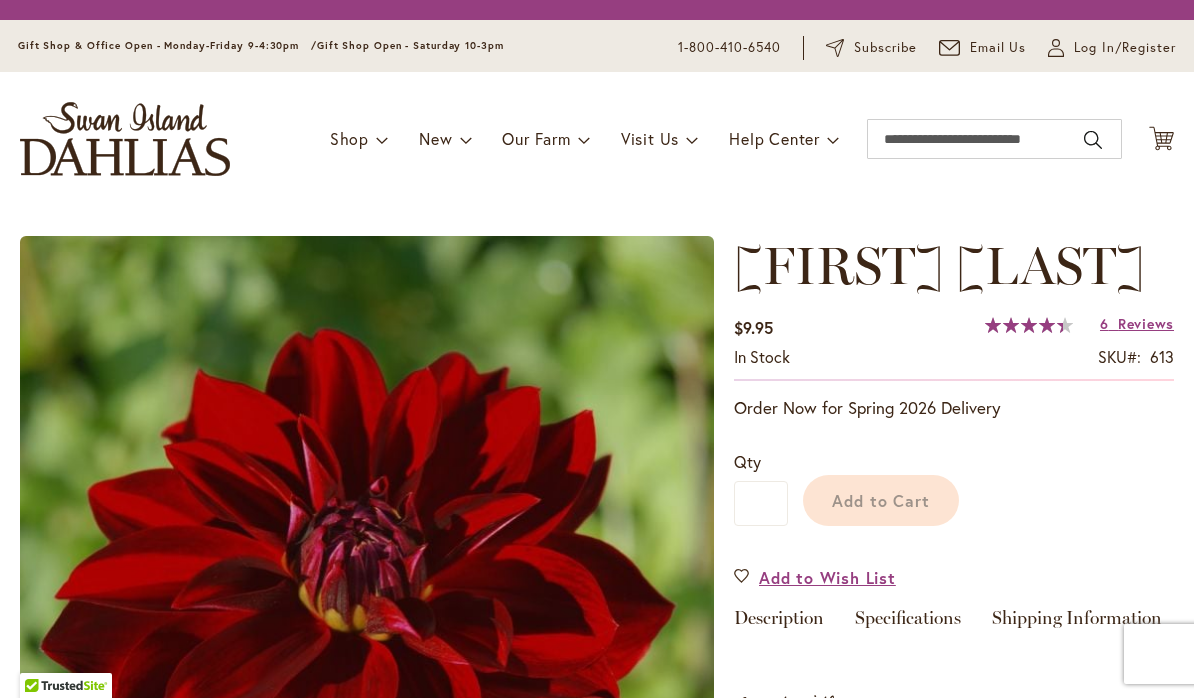 scroll, scrollTop: 0, scrollLeft: 0, axis: both 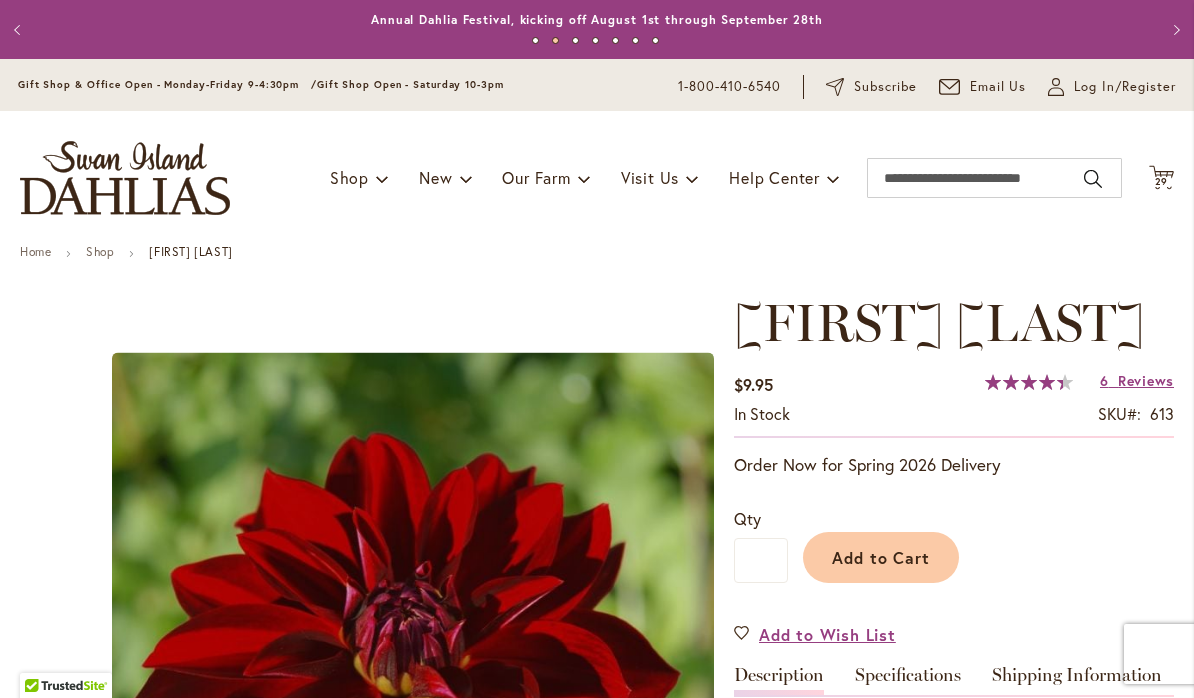 click on "29" at bounding box center (1162, 181) 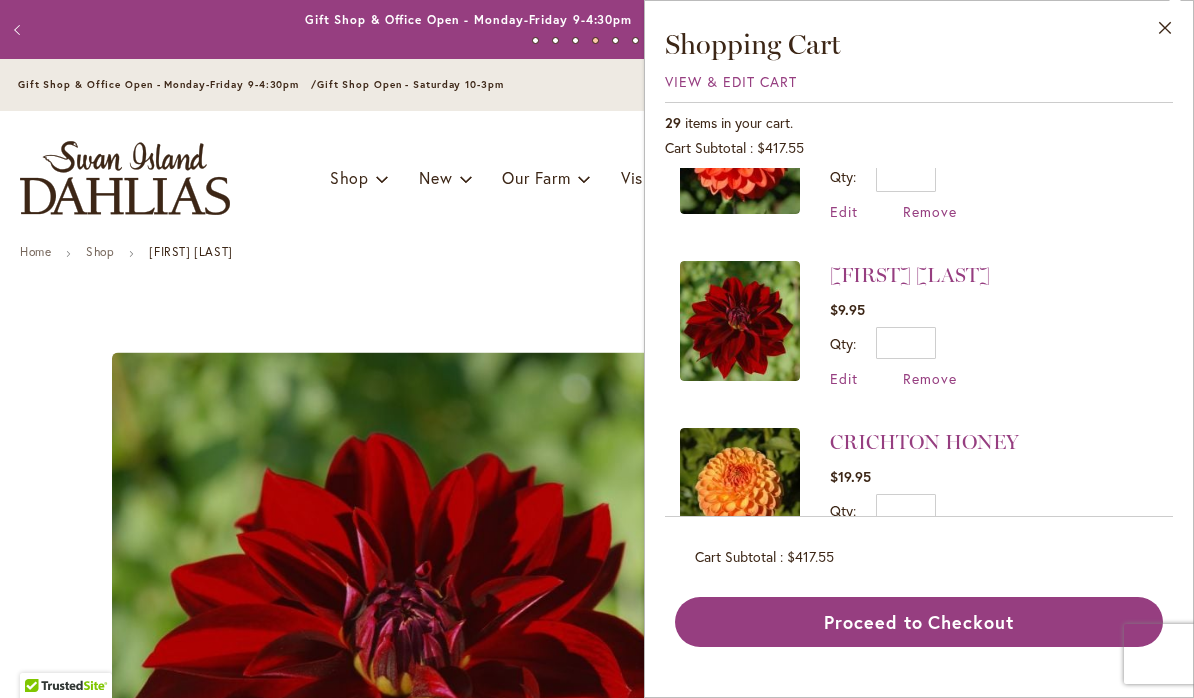 scroll, scrollTop: 2925, scrollLeft: 0, axis: vertical 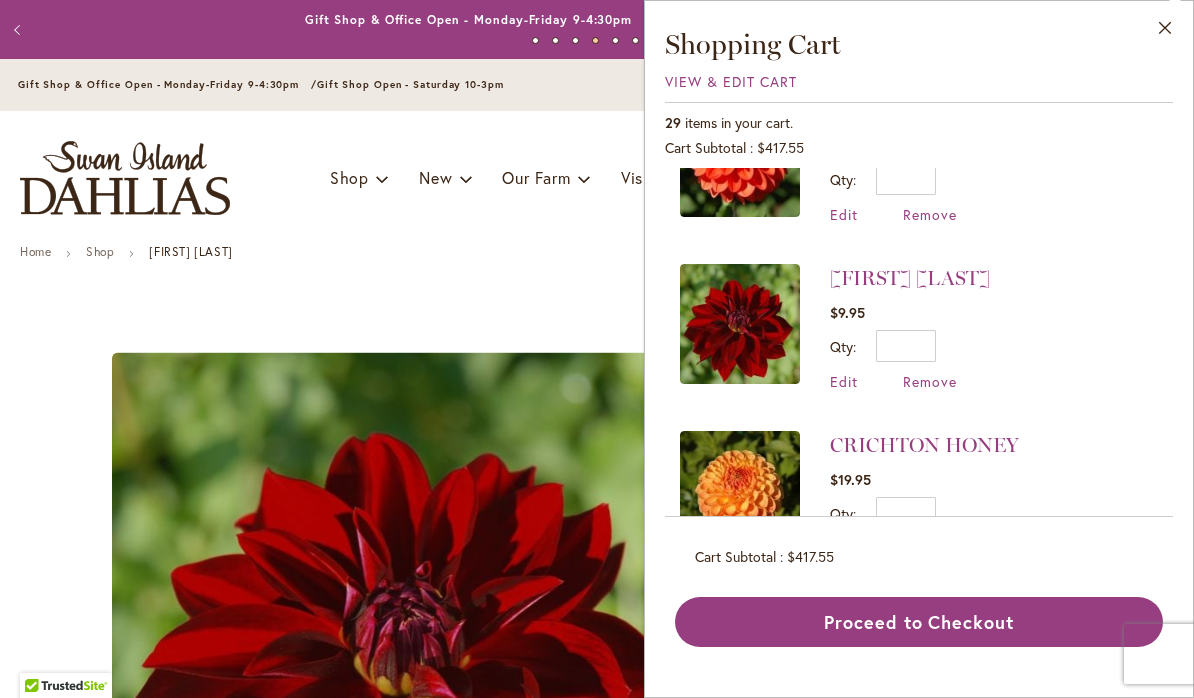 click on "Remove" at bounding box center (930, 381) 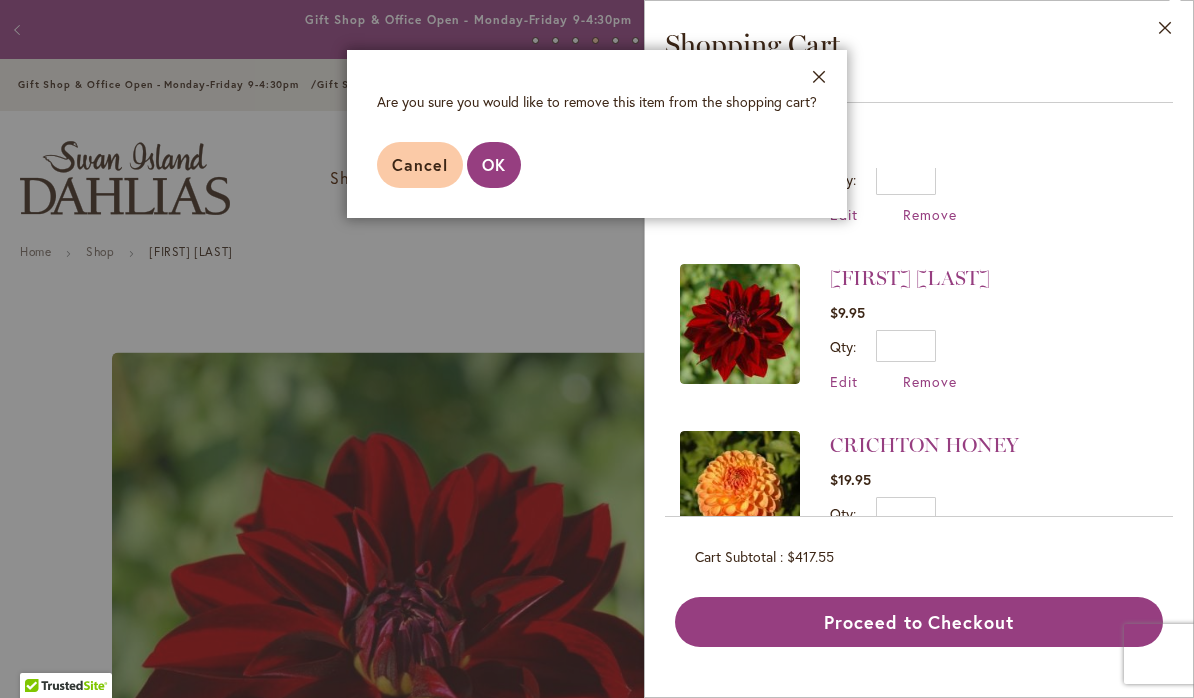 click on "OK" at bounding box center [494, 164] 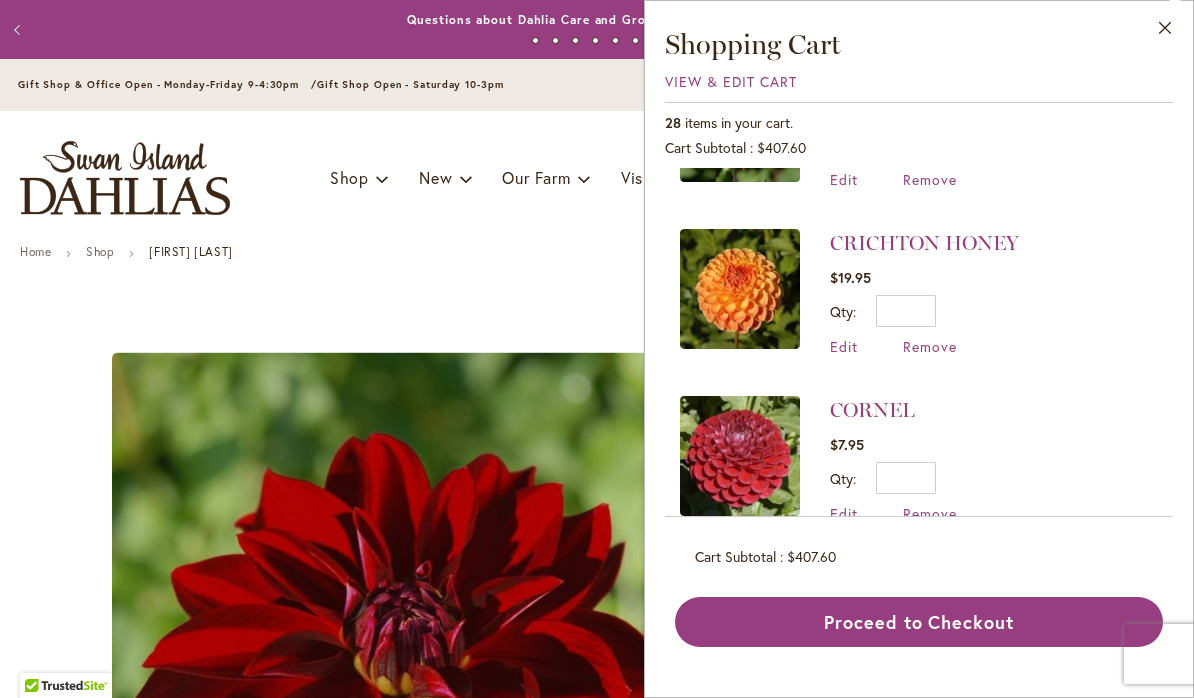 scroll, scrollTop: 2932, scrollLeft: 0, axis: vertical 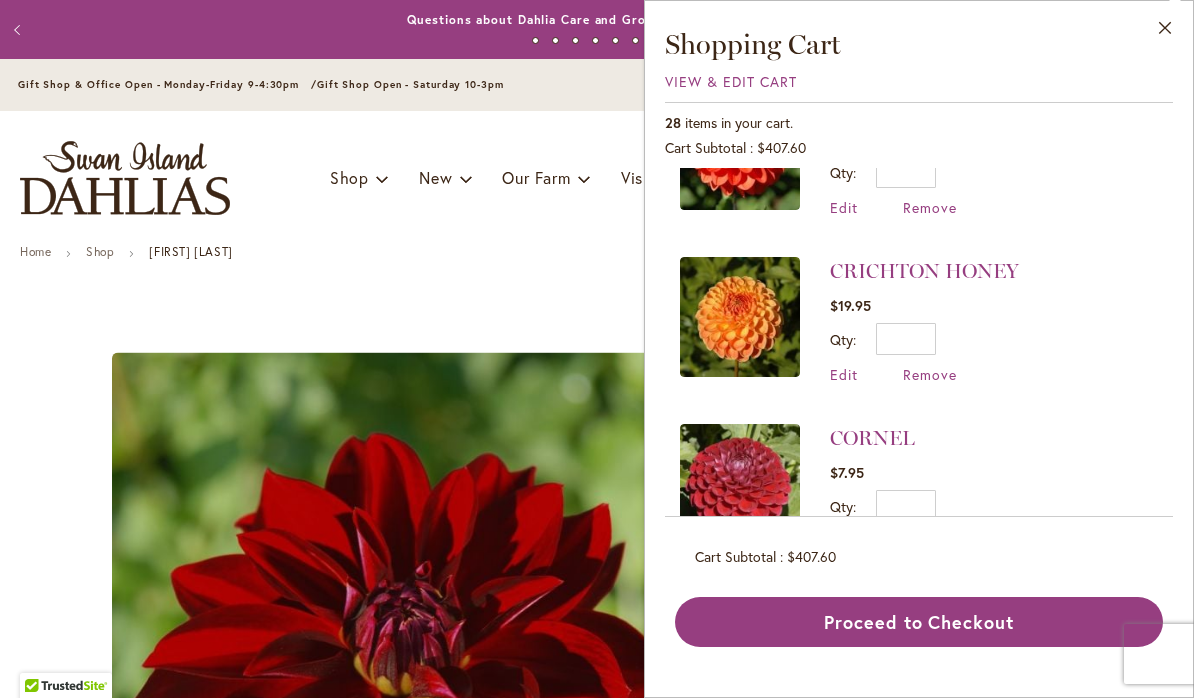 click on "CRICHTON HONEY" at bounding box center [924, 271] 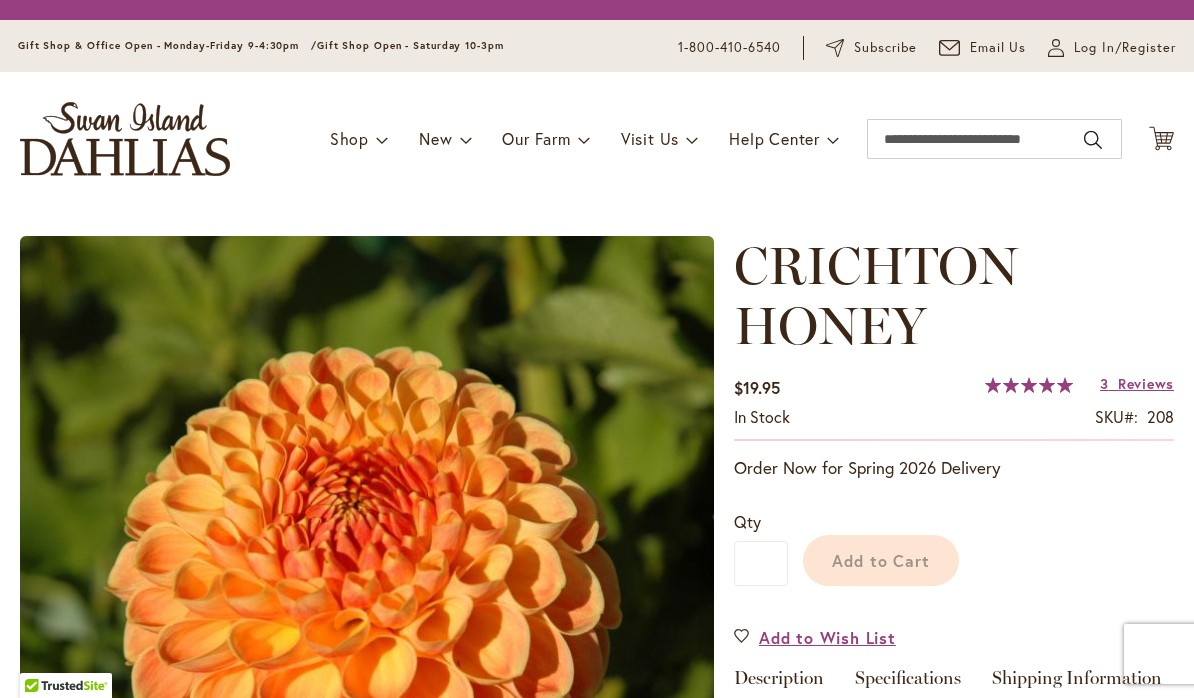 scroll, scrollTop: 0, scrollLeft: 0, axis: both 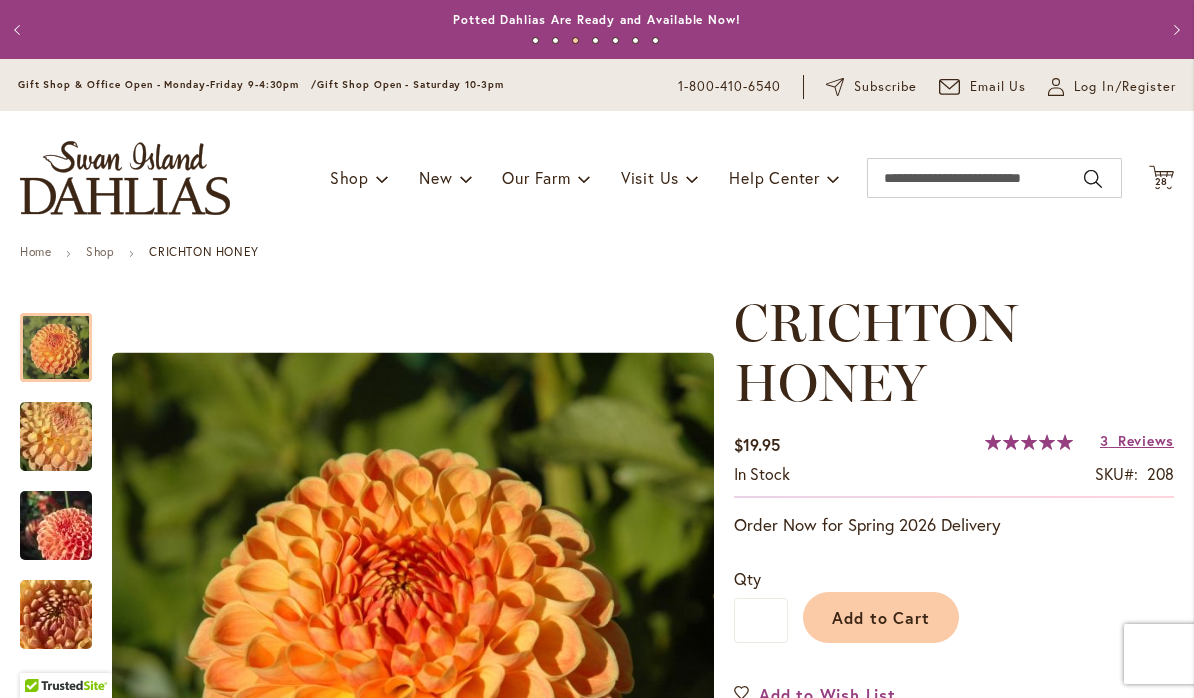 click on "Cart
.cls-1 {
fill: #231f20;
}" 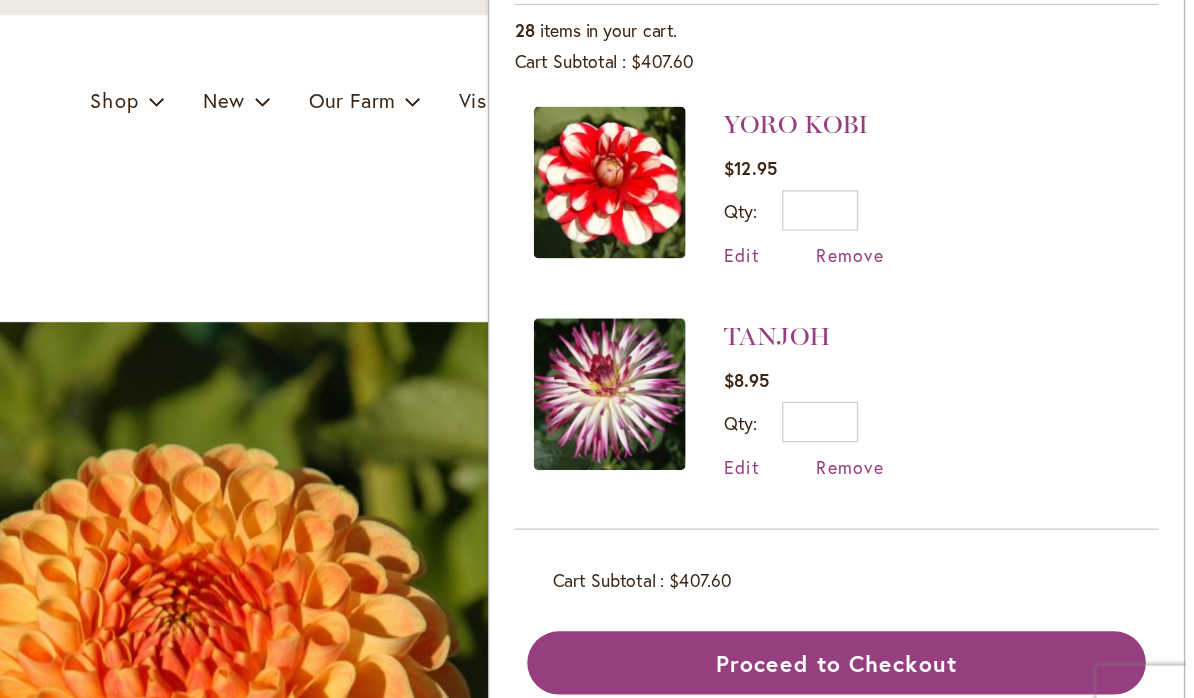 scroll, scrollTop: 0, scrollLeft: 0, axis: both 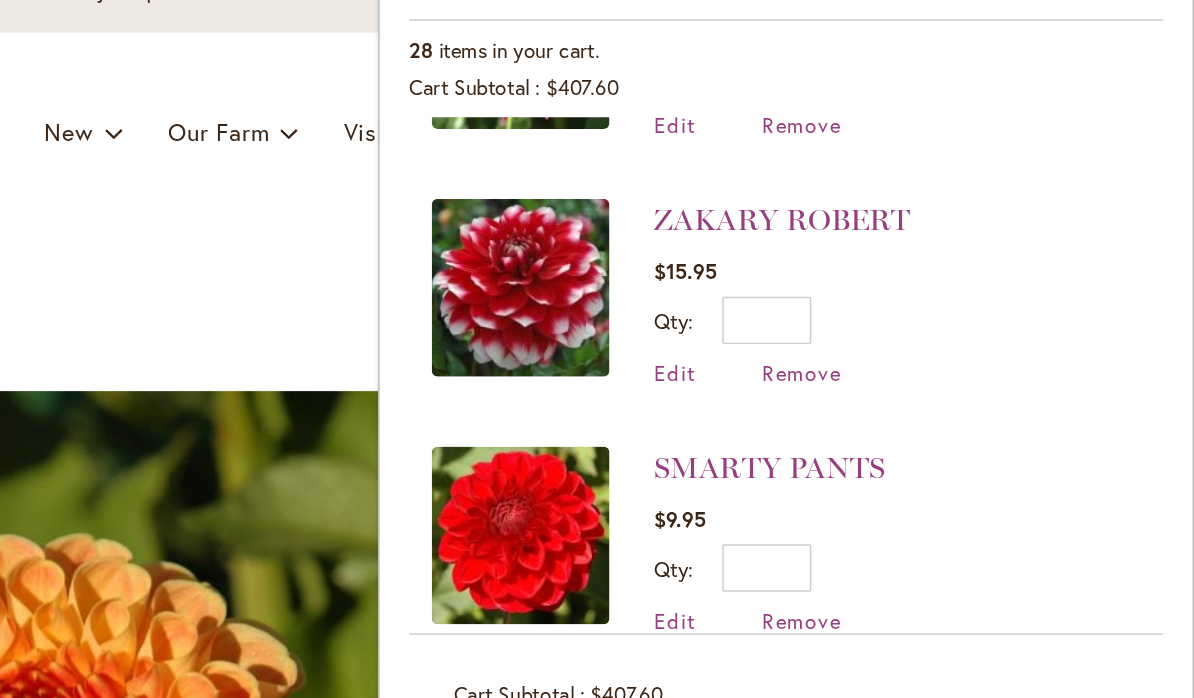 click on "ZAKARY ROBERT" at bounding box center [916, 237] 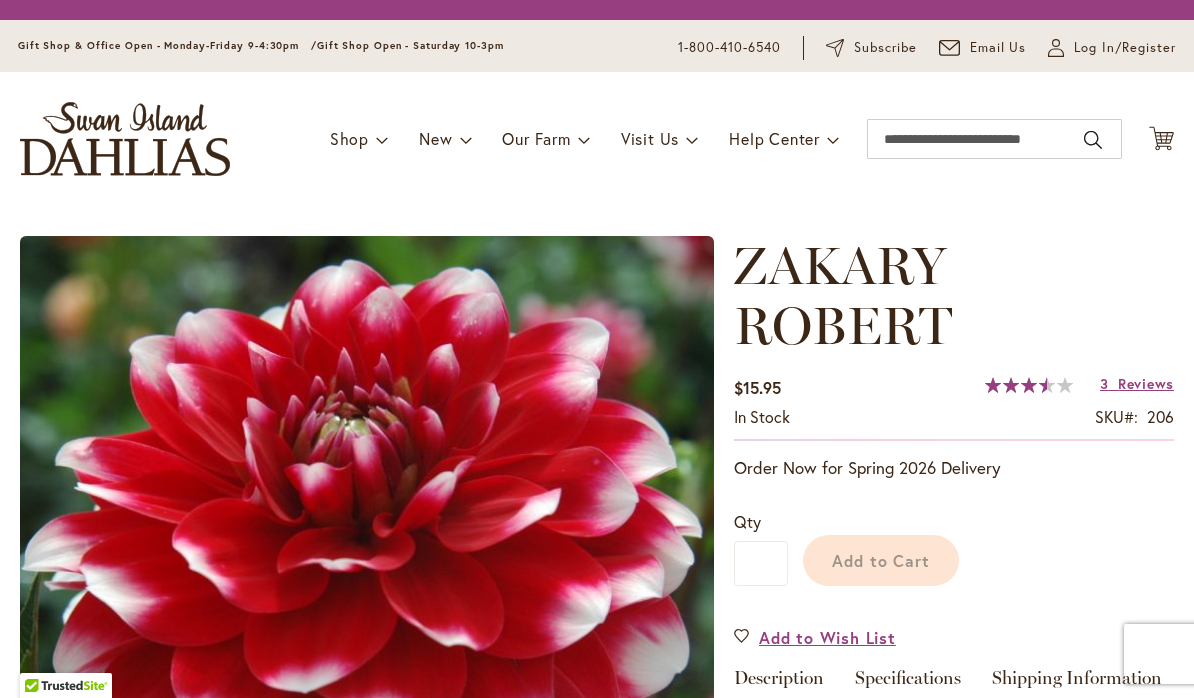 scroll, scrollTop: 0, scrollLeft: 0, axis: both 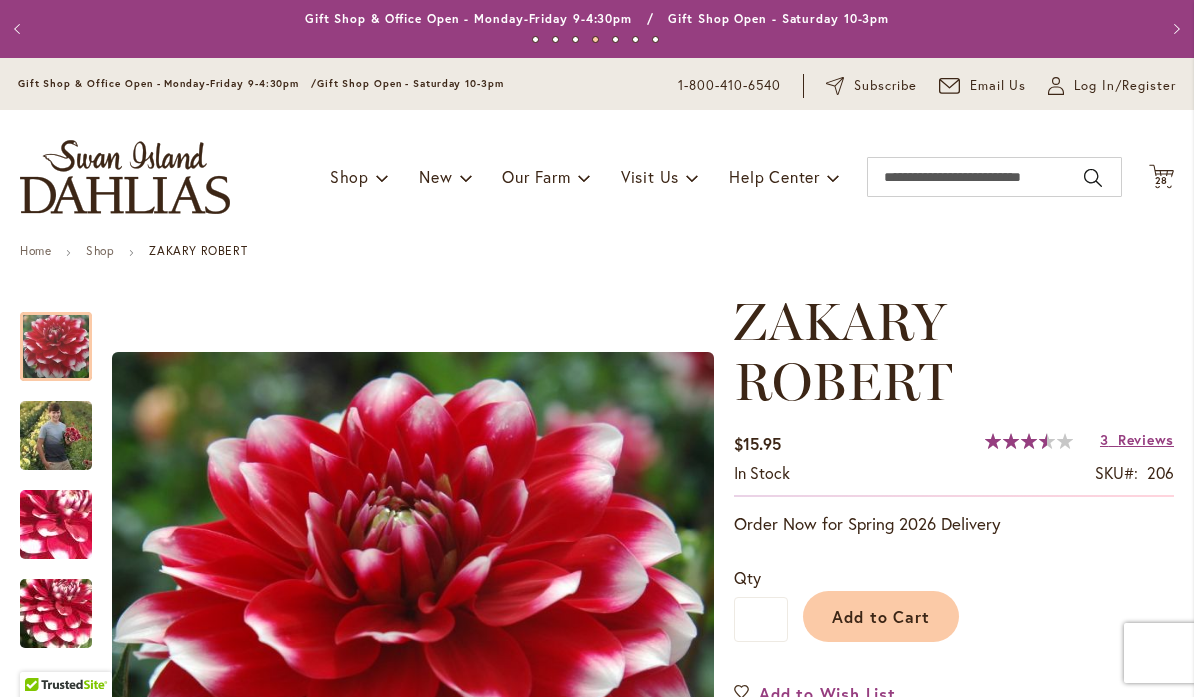 click on "28" at bounding box center (1162, 181) 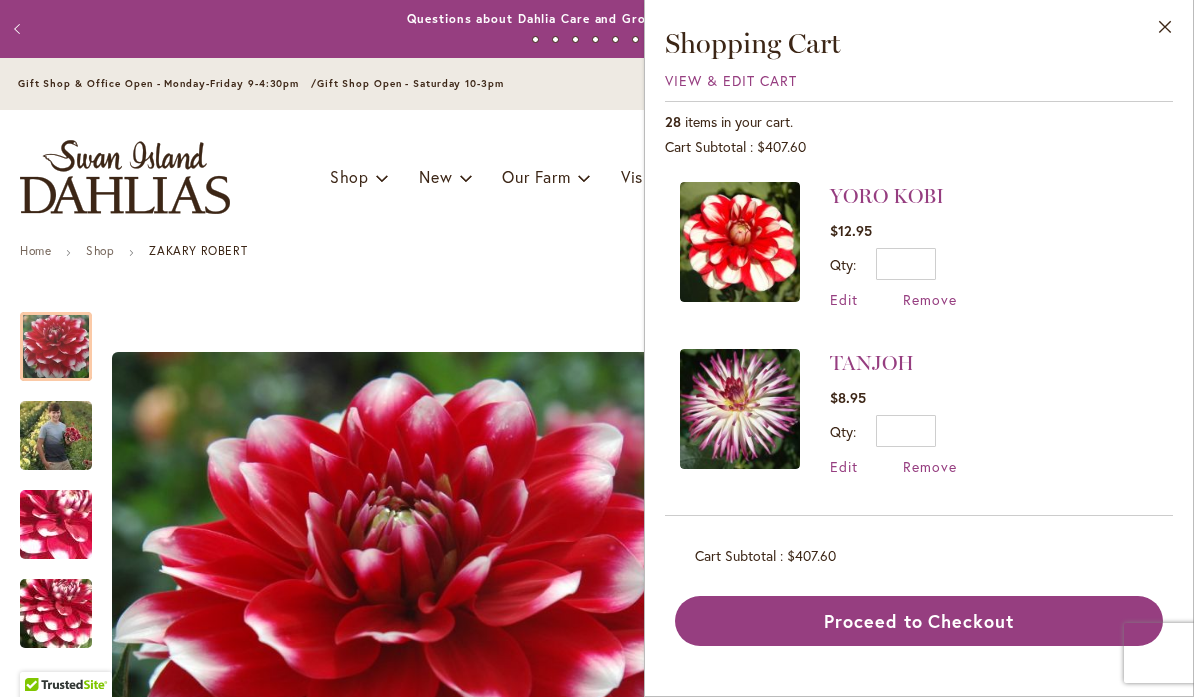 scroll, scrollTop: 0, scrollLeft: 0, axis: both 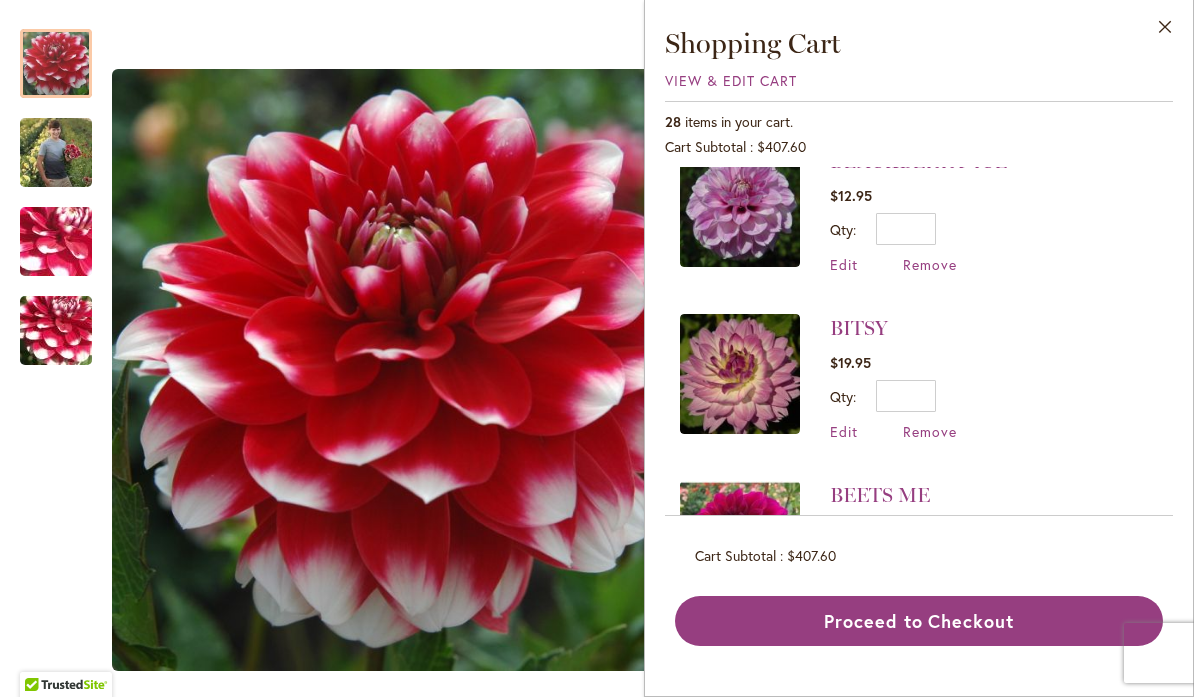 click on "BEETS ME" at bounding box center [880, 496] 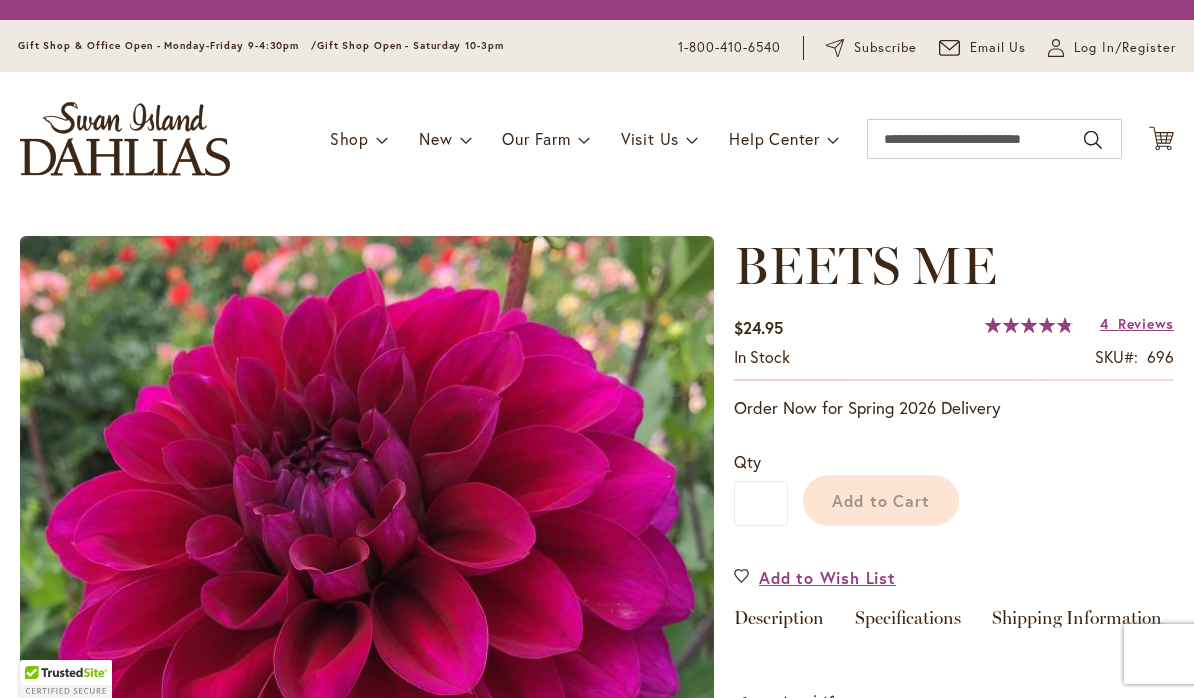 scroll, scrollTop: 0, scrollLeft: 0, axis: both 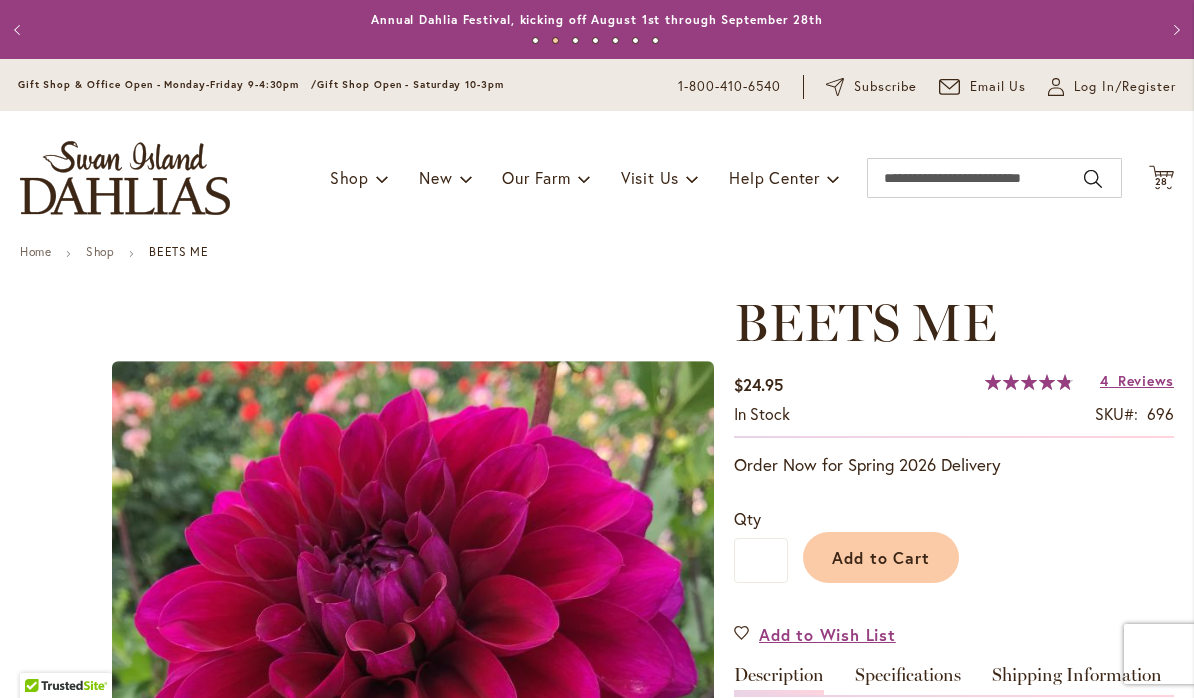 click on "Cart
.cls-1 {
fill: #231f20;
}" 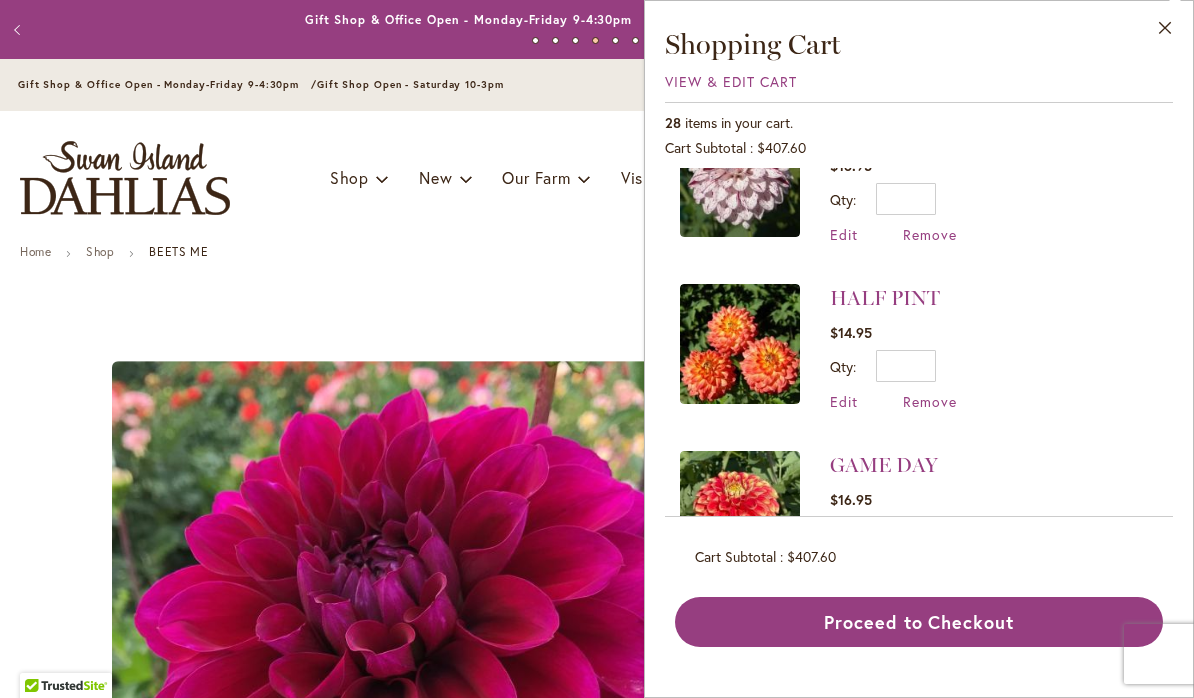 scroll, scrollTop: 2072, scrollLeft: 0, axis: vertical 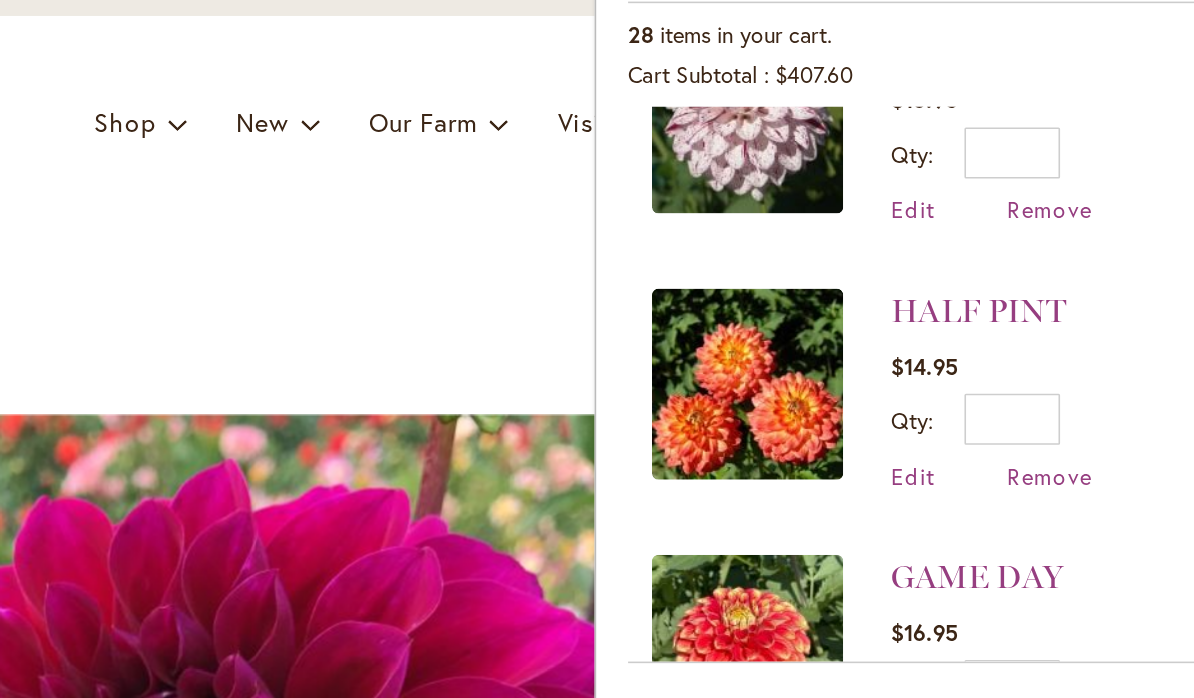 click on "HALF PINT" at bounding box center [885, 296] 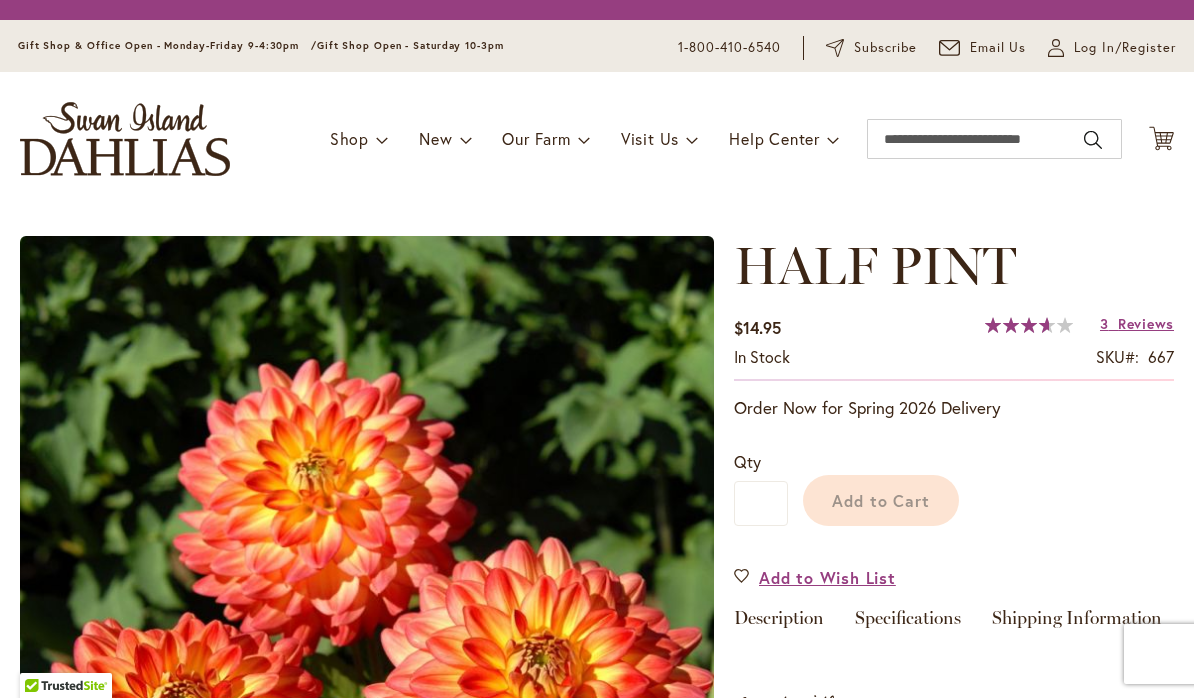 scroll, scrollTop: 0, scrollLeft: 0, axis: both 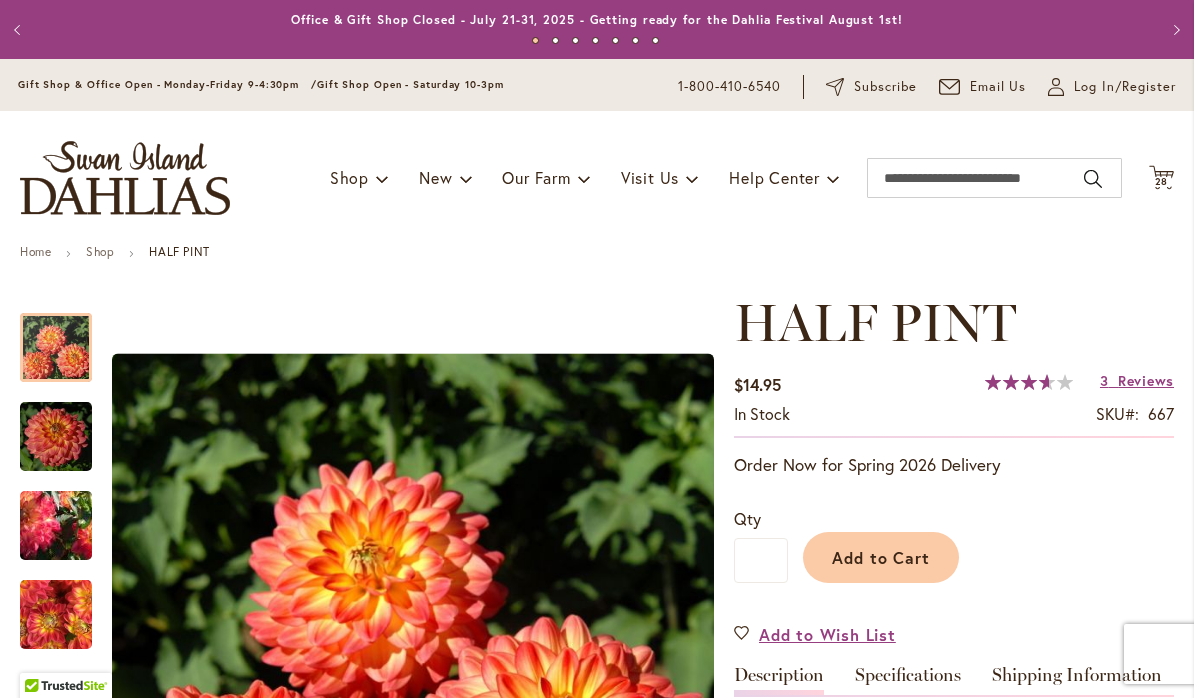 click on "Cart
.cls-1 {
fill: #231f20;
}" 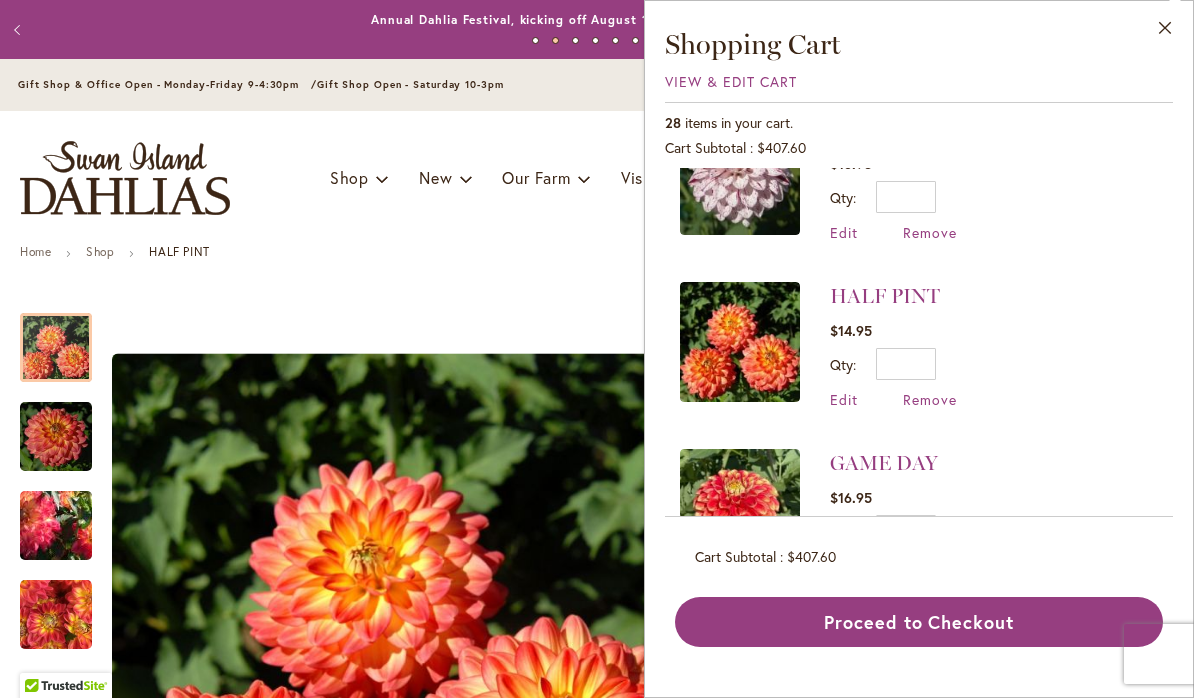 scroll, scrollTop: 2086, scrollLeft: 0, axis: vertical 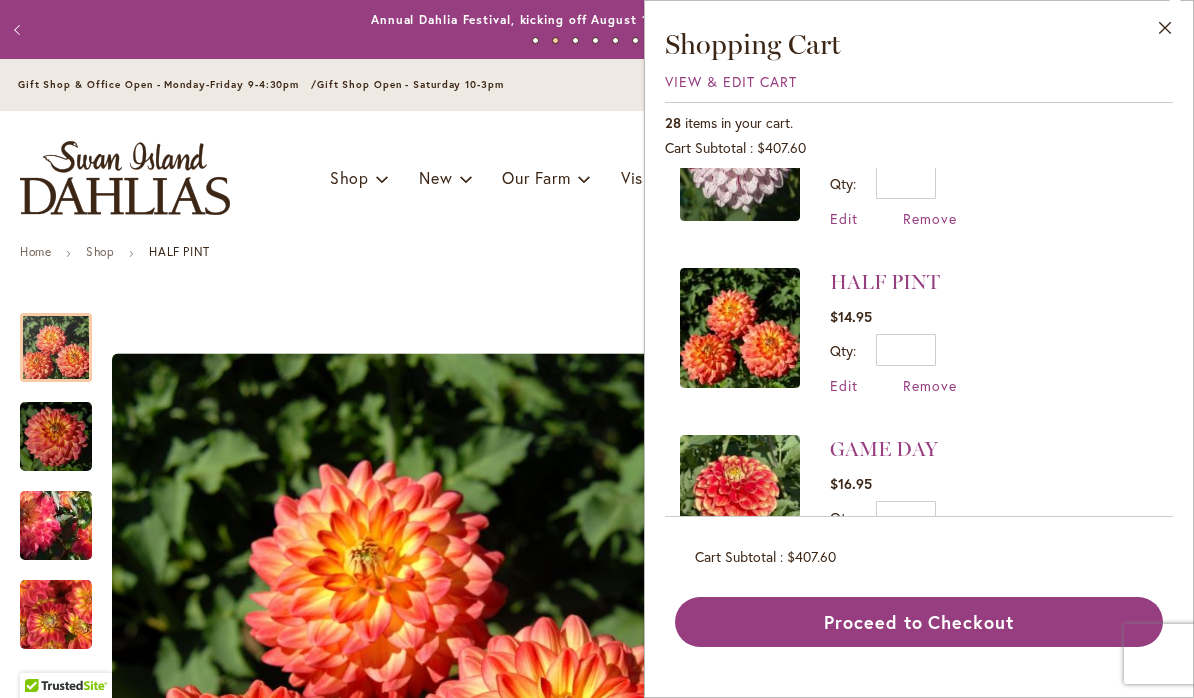 click on "GAME DAY" at bounding box center (884, 449) 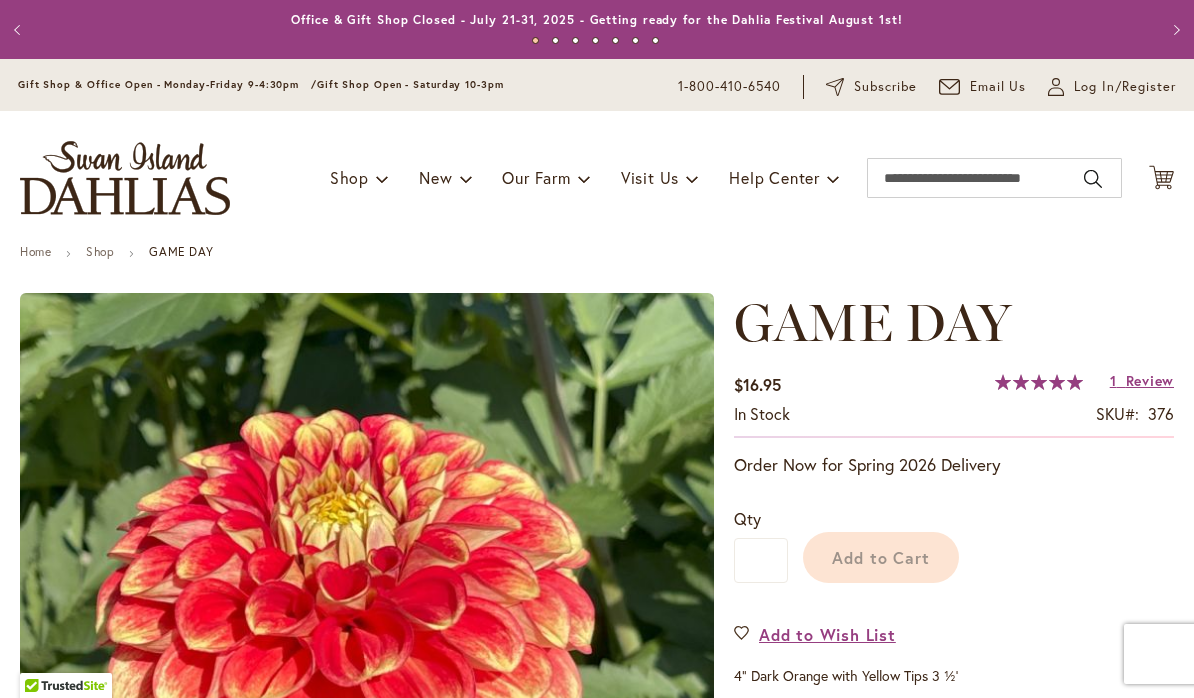 scroll, scrollTop: 0, scrollLeft: 0, axis: both 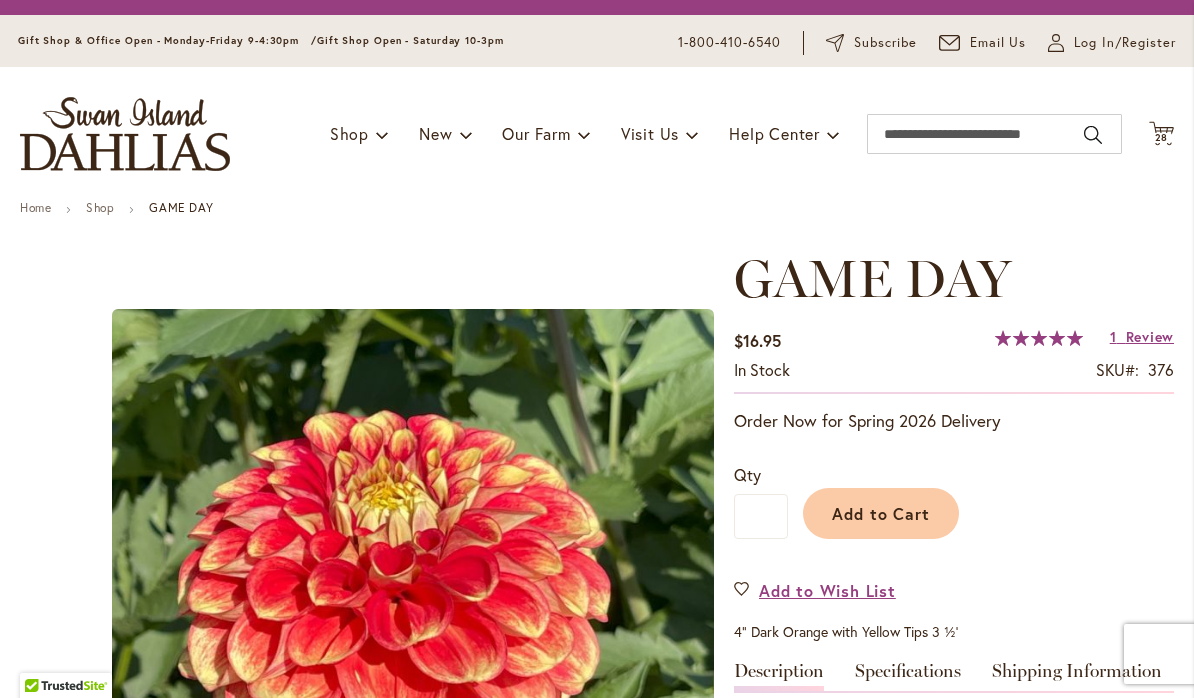 click 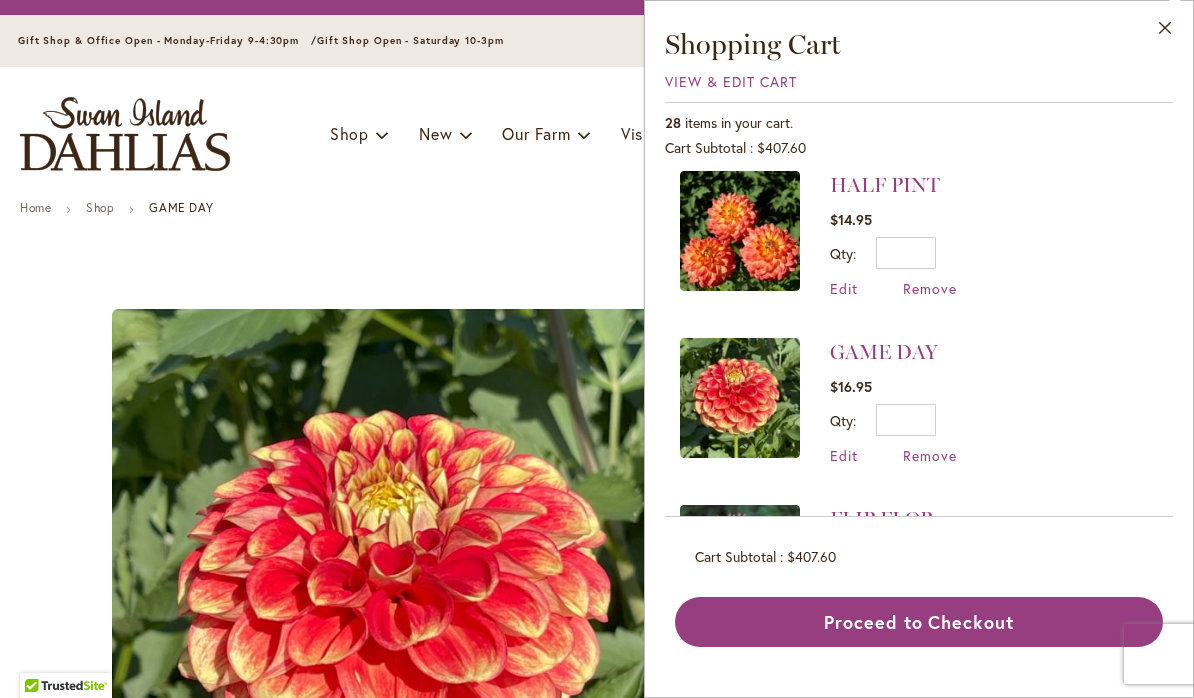 scroll, scrollTop: 2191, scrollLeft: 0, axis: vertical 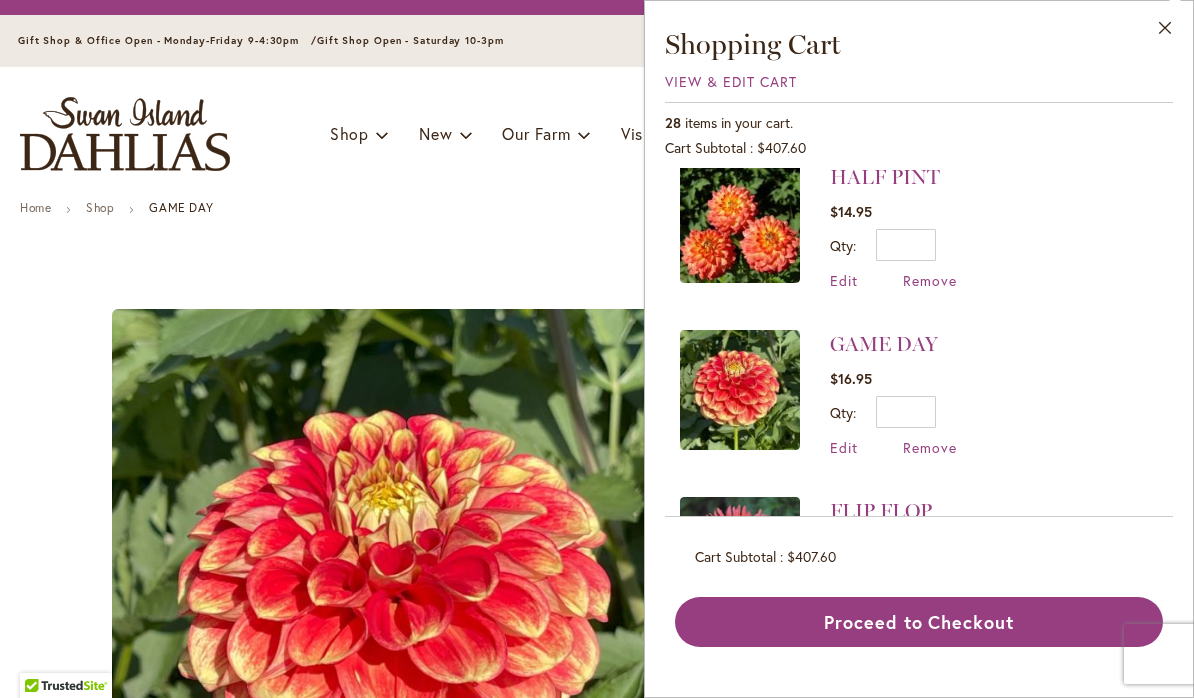 click at bounding box center [367, 610] 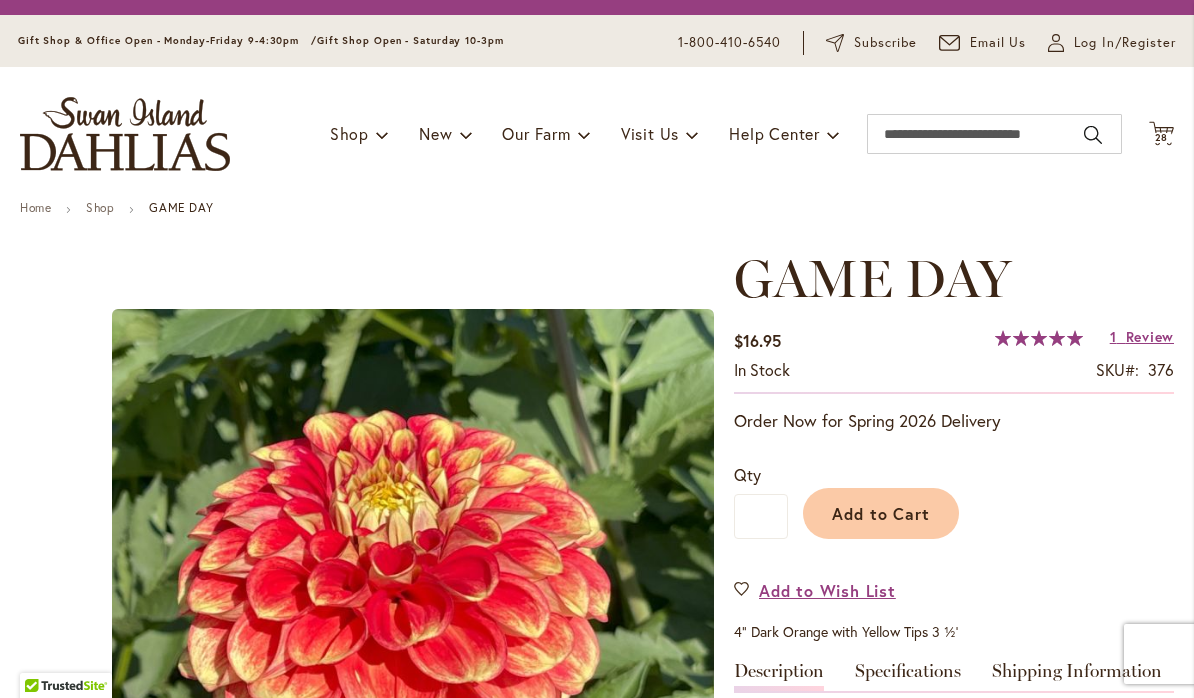 click on "Cart
.cls-1 {
fill: #231f20;
}" 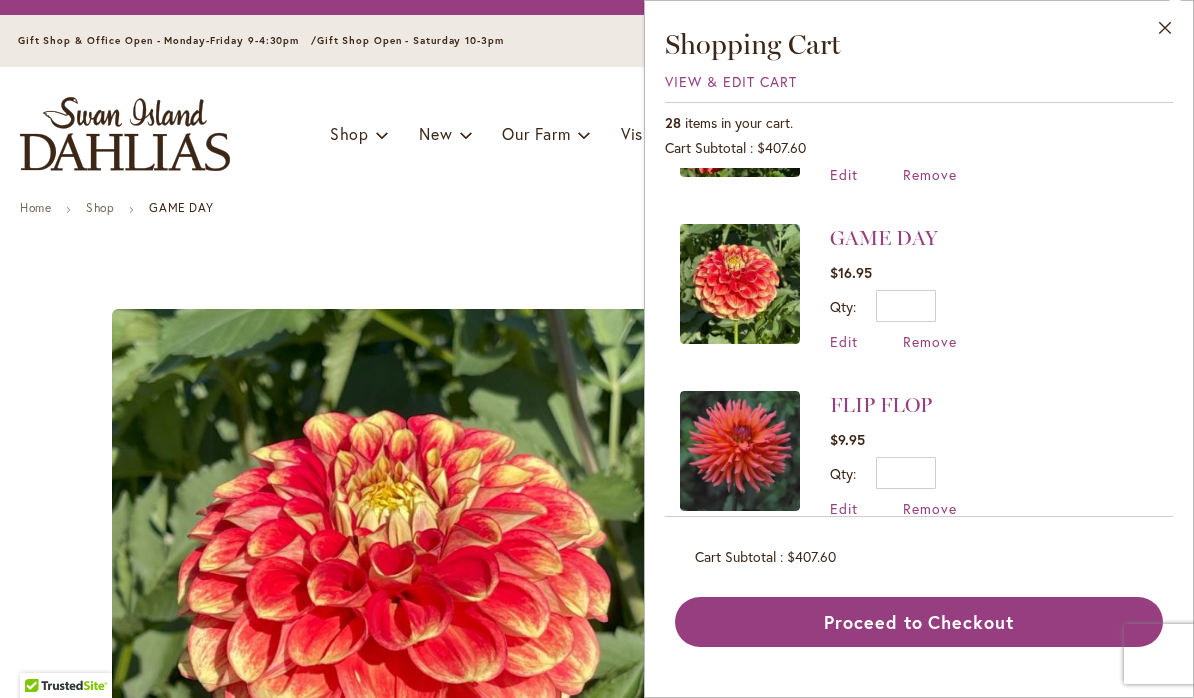 scroll, scrollTop: 2296, scrollLeft: 0, axis: vertical 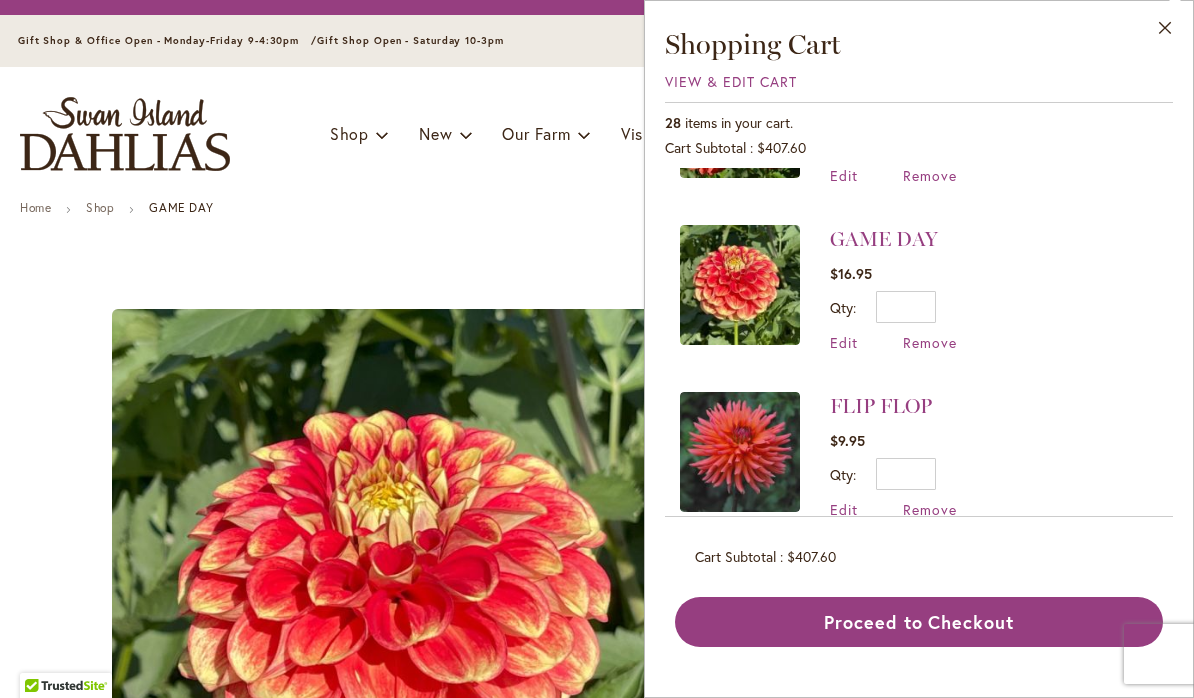 click on "Remove" at bounding box center (930, 342) 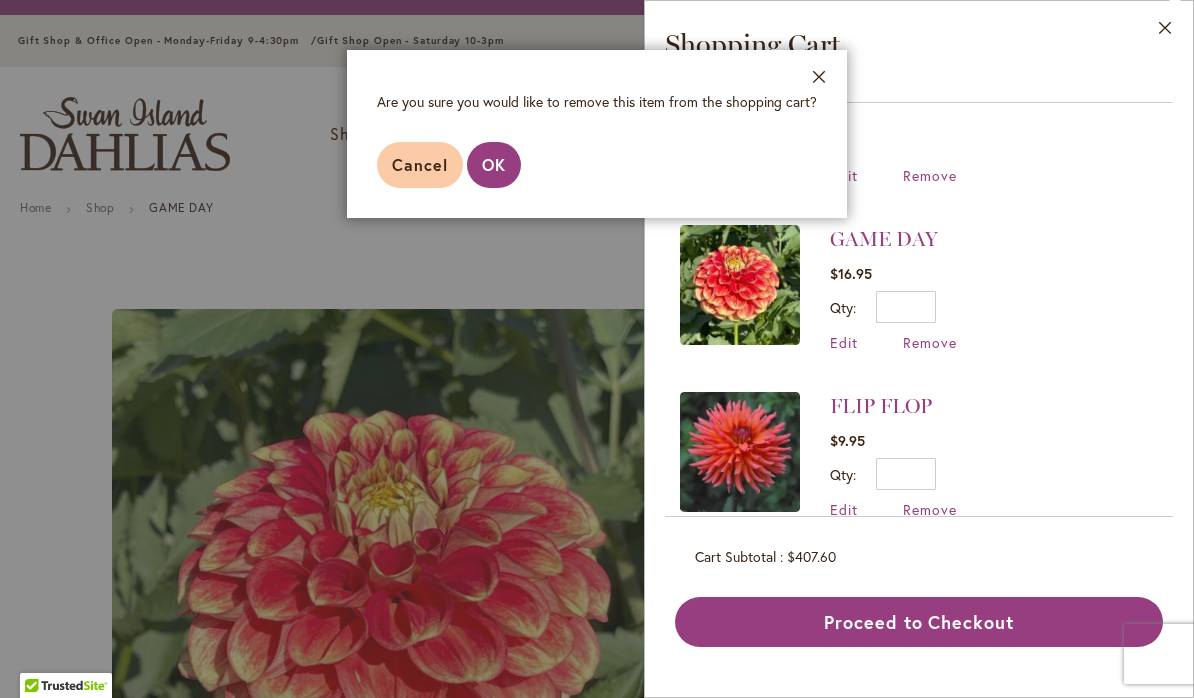 click on "OK" at bounding box center [494, 164] 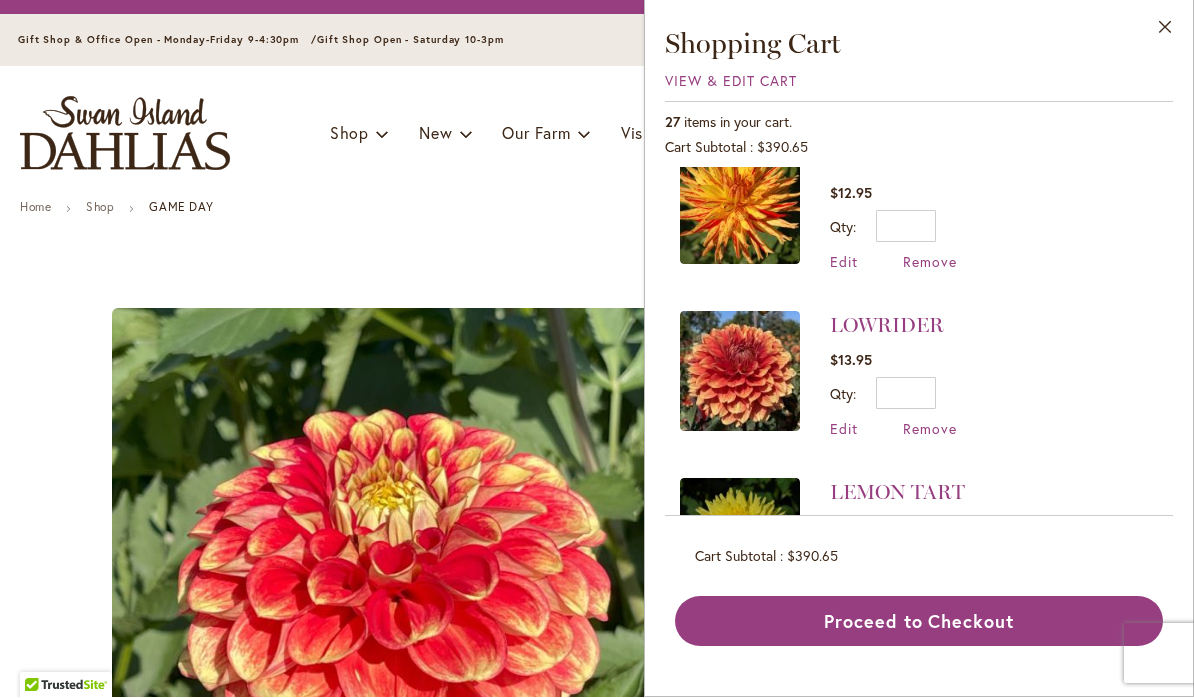 scroll, scrollTop: 1392, scrollLeft: 0, axis: vertical 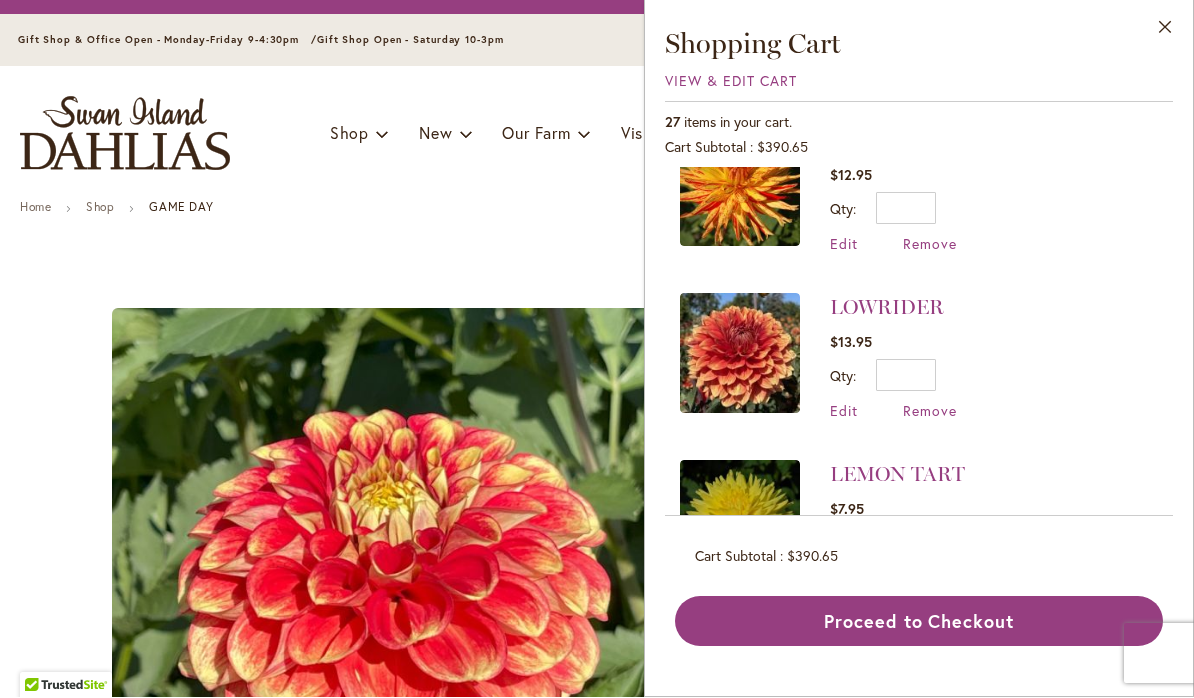 click on "LOWRIDER" at bounding box center [887, 308] 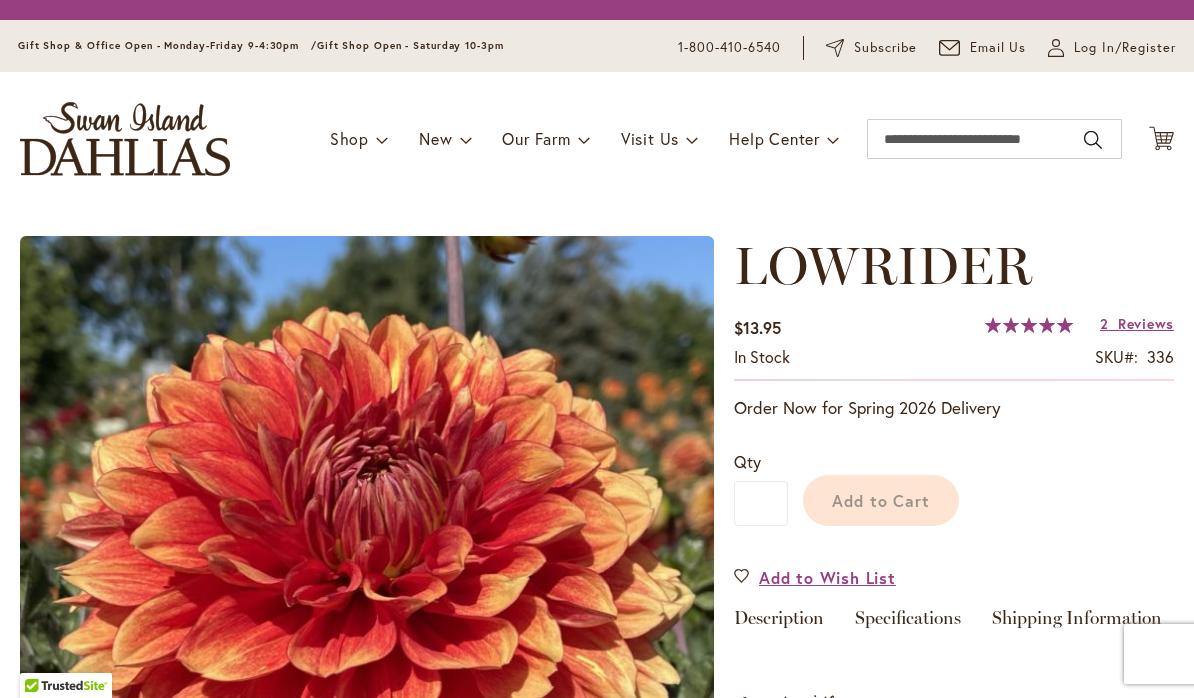 scroll, scrollTop: 0, scrollLeft: 0, axis: both 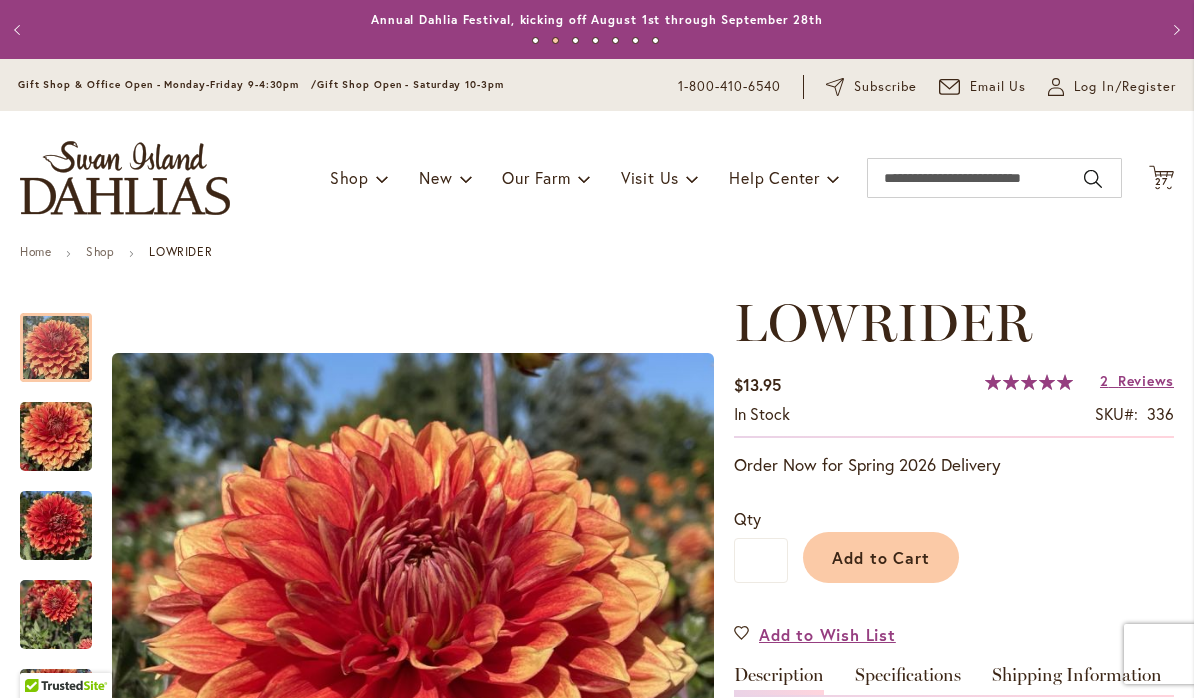 click on "Cart
.cls-1 {
fill: #231f20;
}" 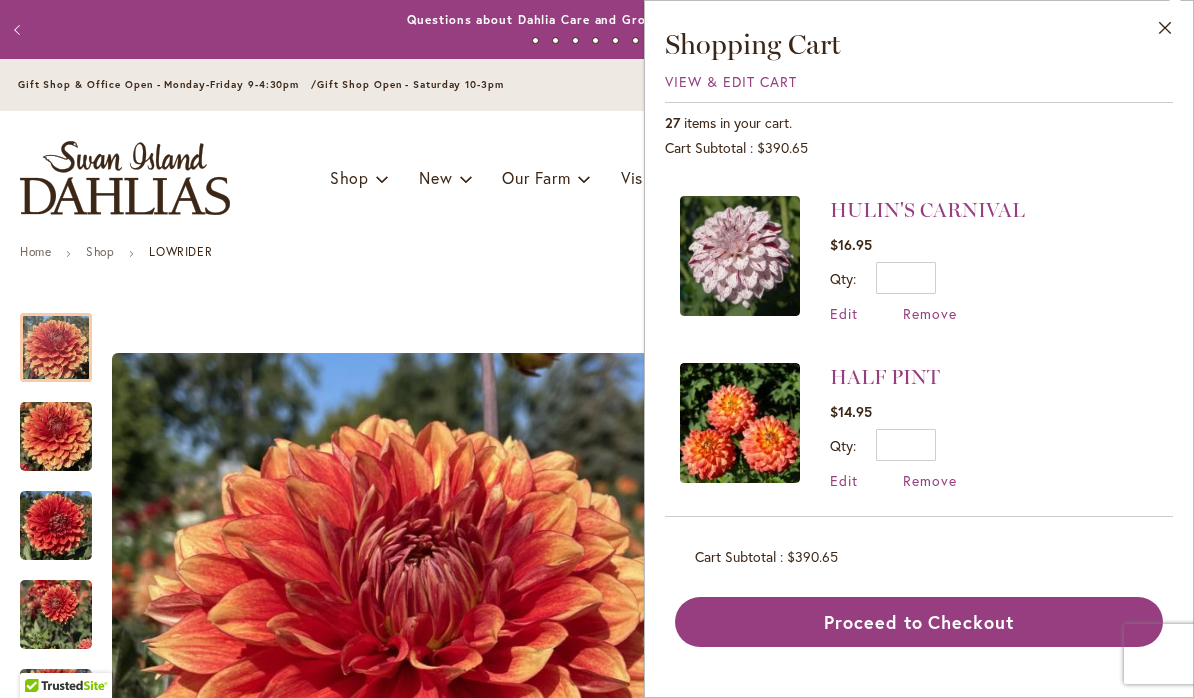 scroll, scrollTop: 1992, scrollLeft: 0, axis: vertical 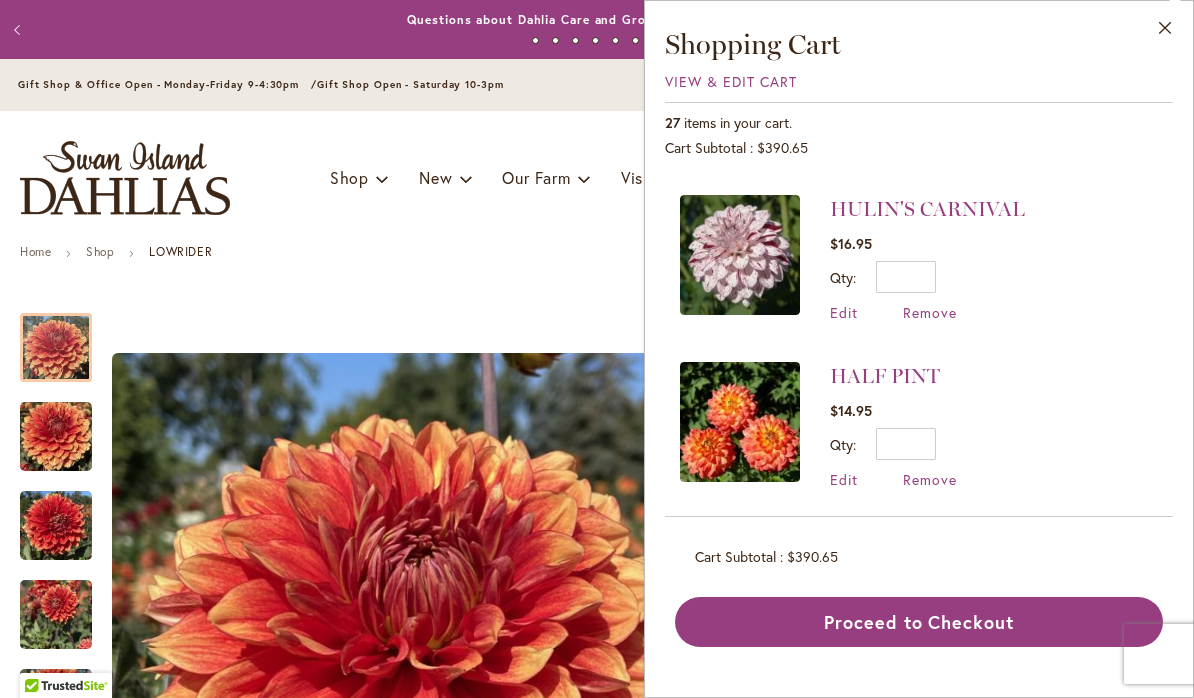 click on "Remove" at bounding box center [930, 479] 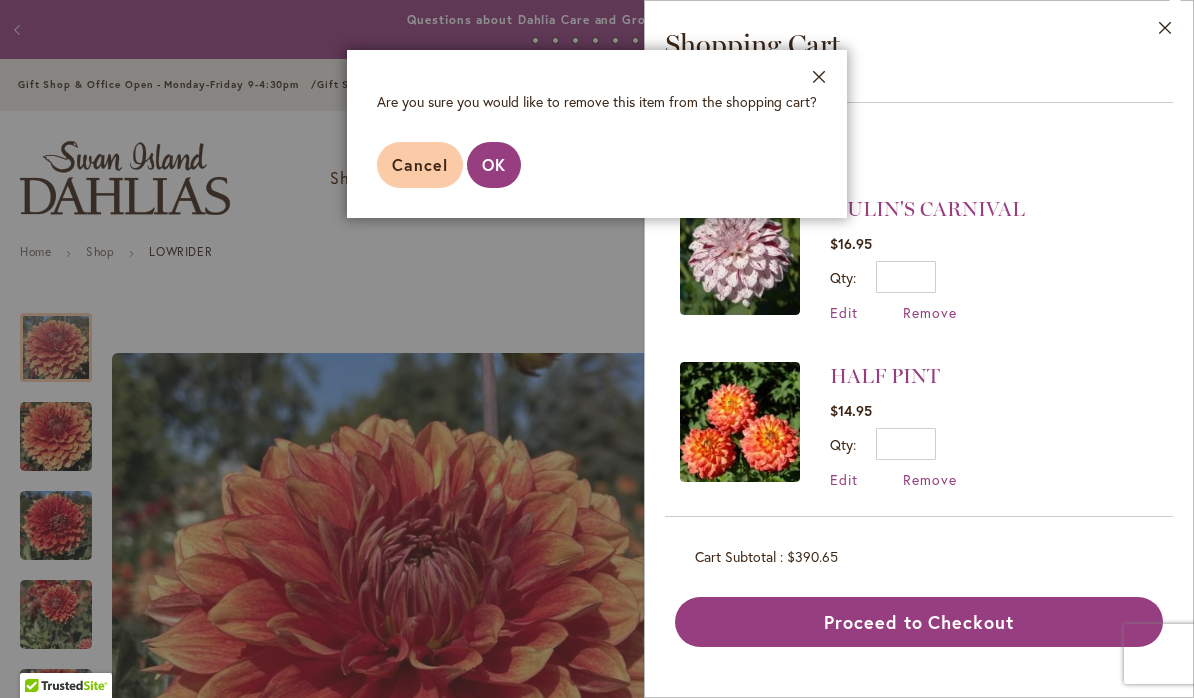 click on "OK" at bounding box center (494, 164) 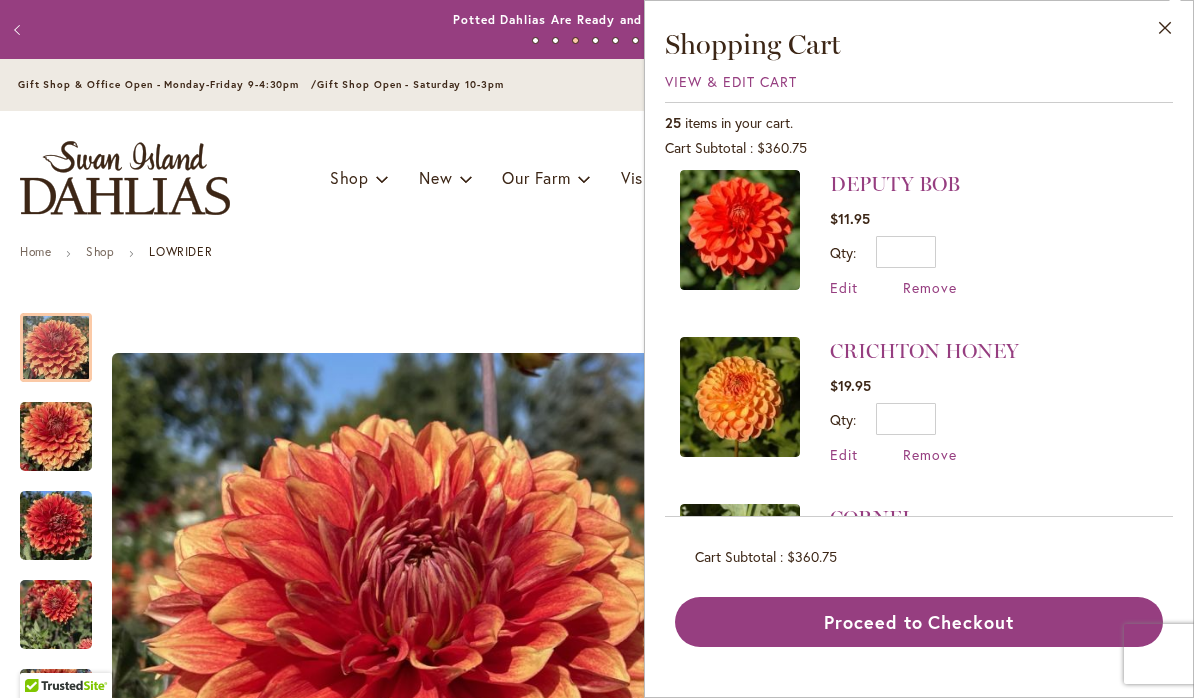 scroll, scrollTop: 2525, scrollLeft: 0, axis: vertical 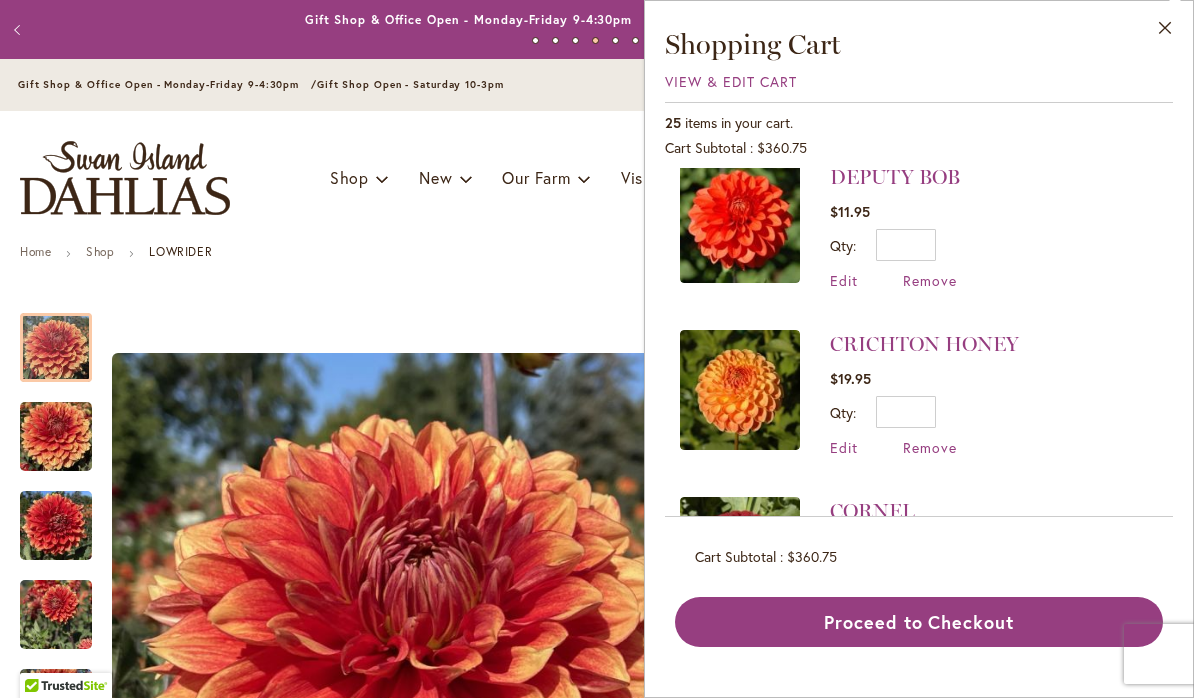 click on "Remove" at bounding box center [930, 447] 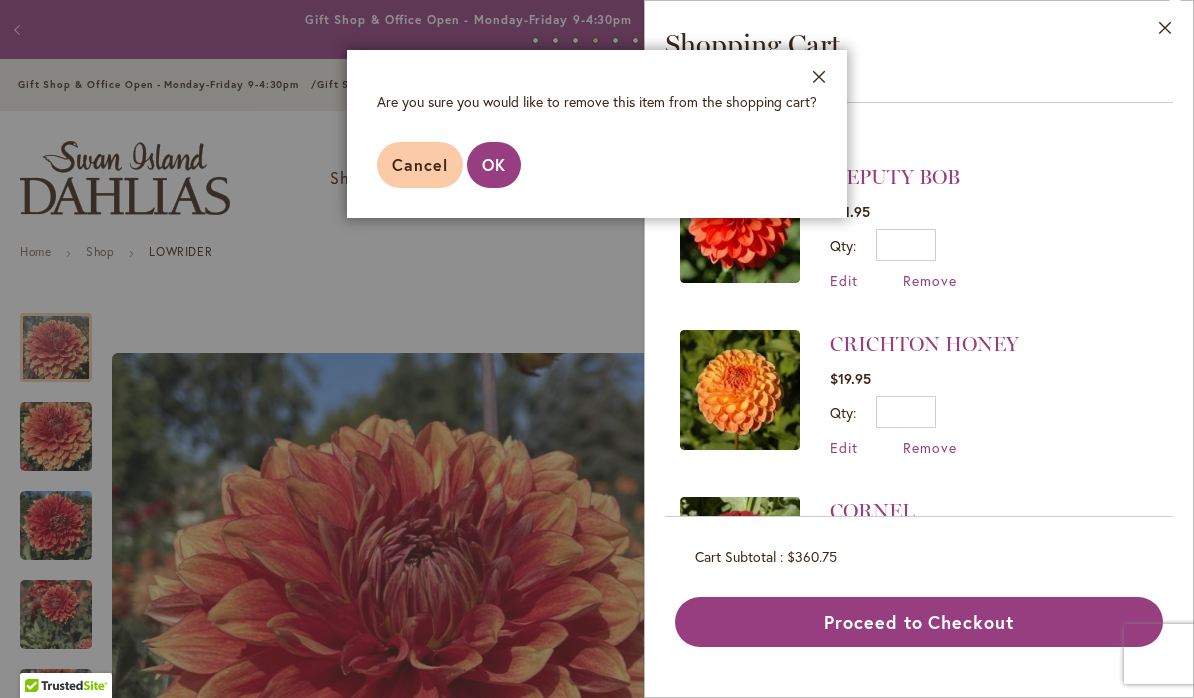 click on "OK" at bounding box center (494, 164) 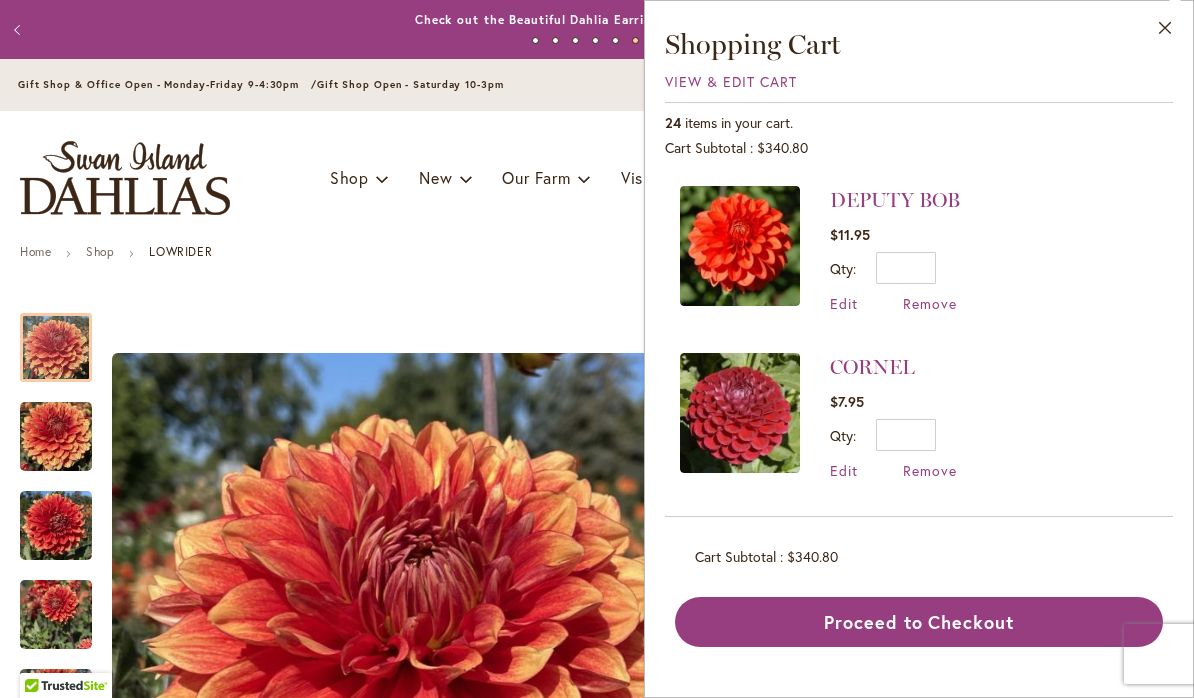 scroll, scrollTop: 2505, scrollLeft: 0, axis: vertical 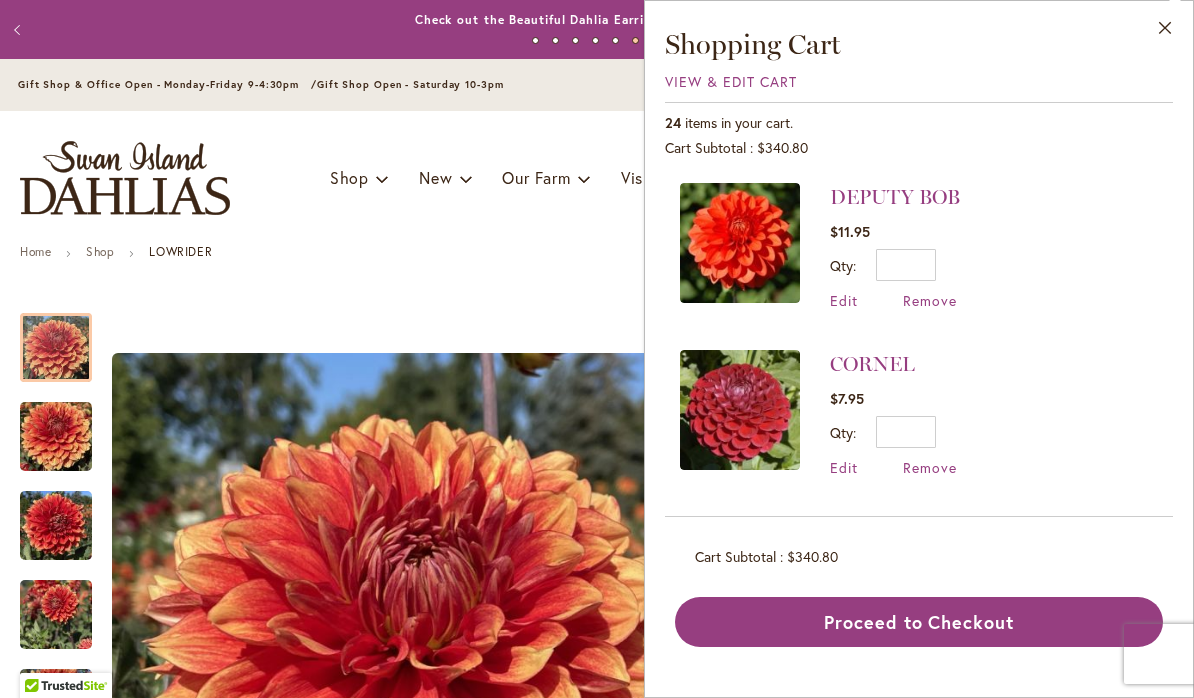 click on "Remove" at bounding box center [930, 467] 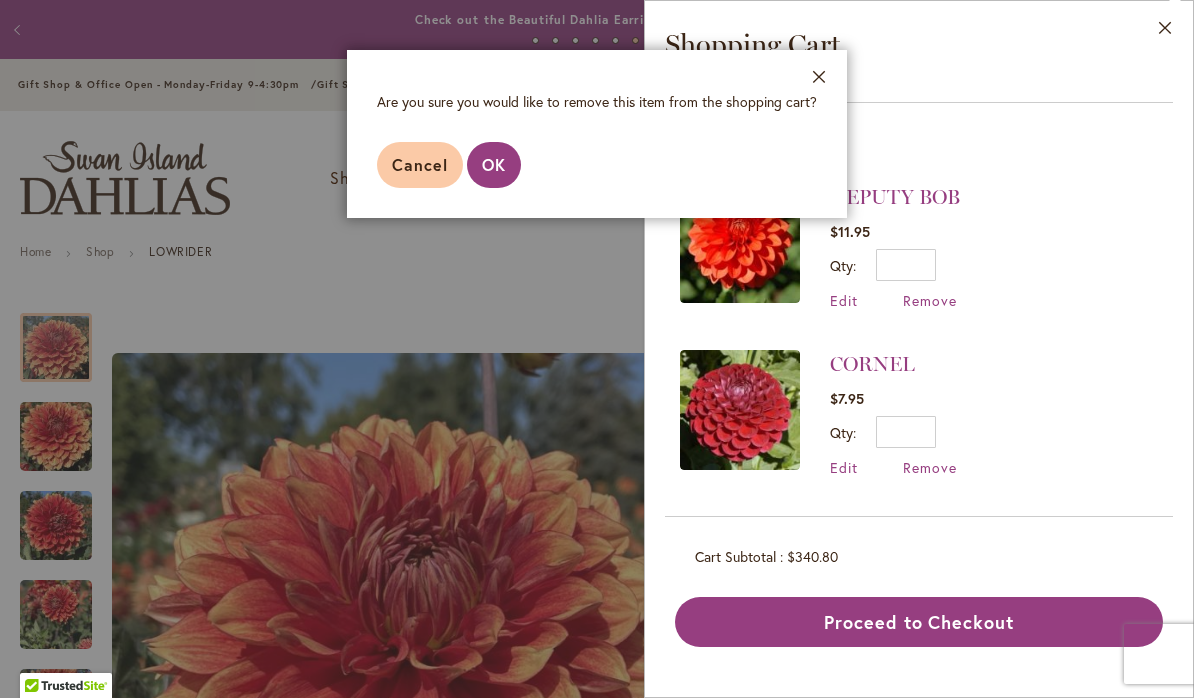 click on "OK" at bounding box center [494, 164] 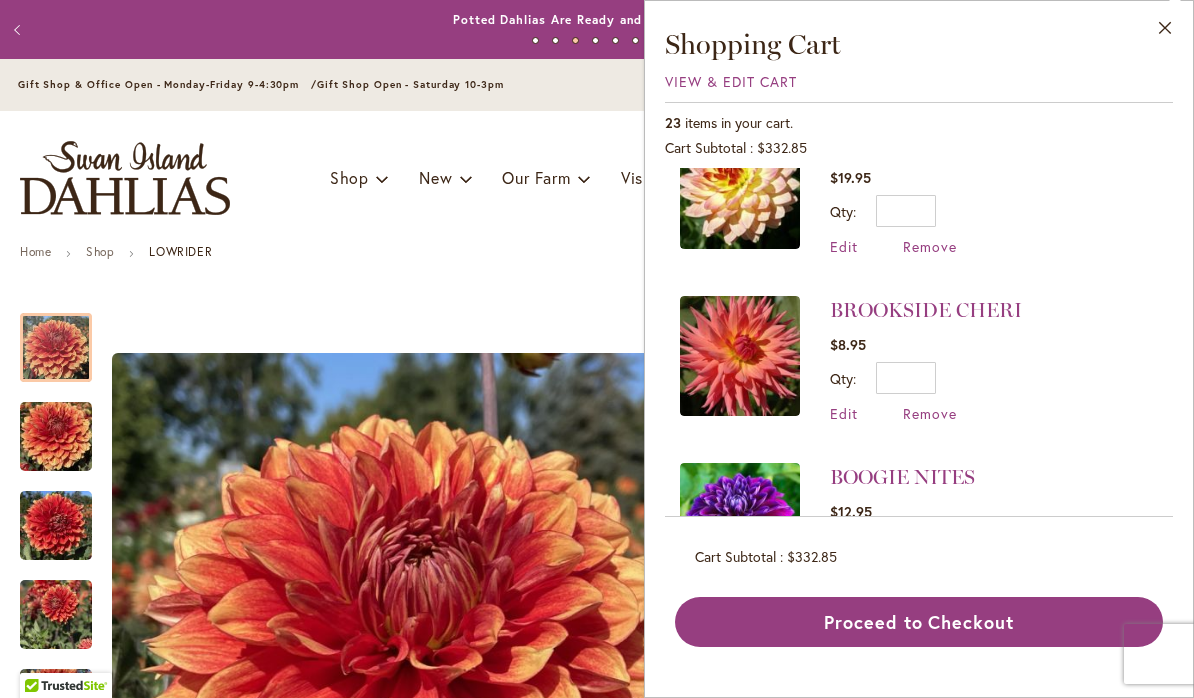 scroll, scrollTop: 2895, scrollLeft: 0, axis: vertical 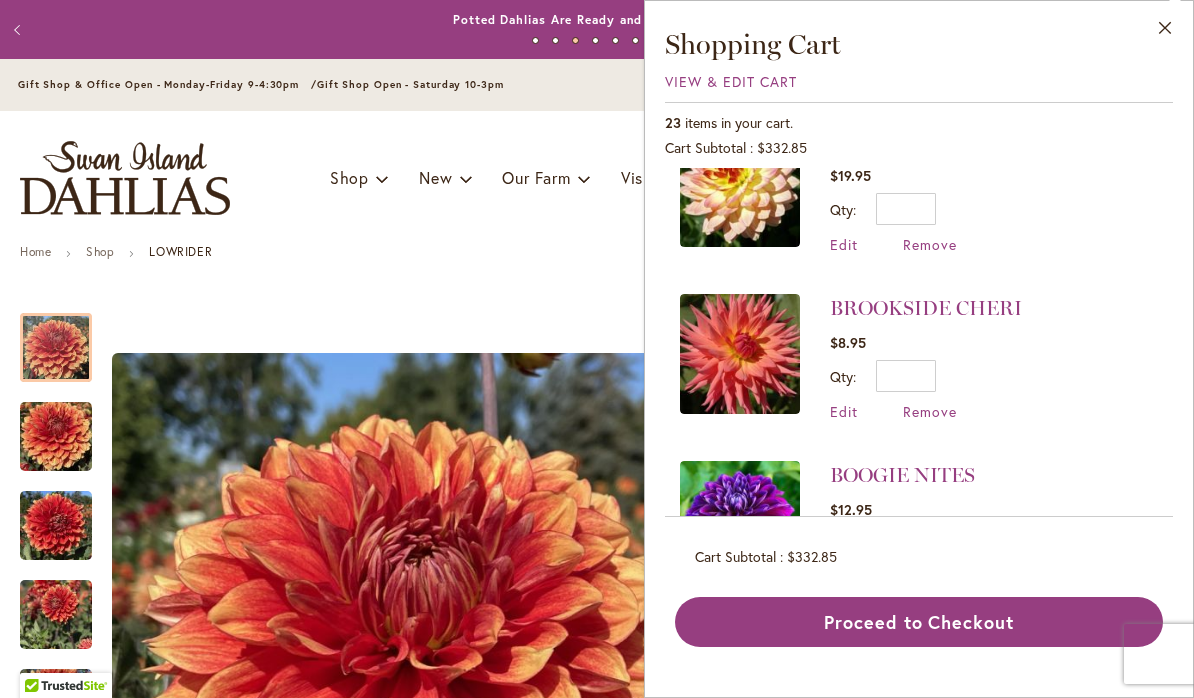 click on "Remove" at bounding box center [930, 411] 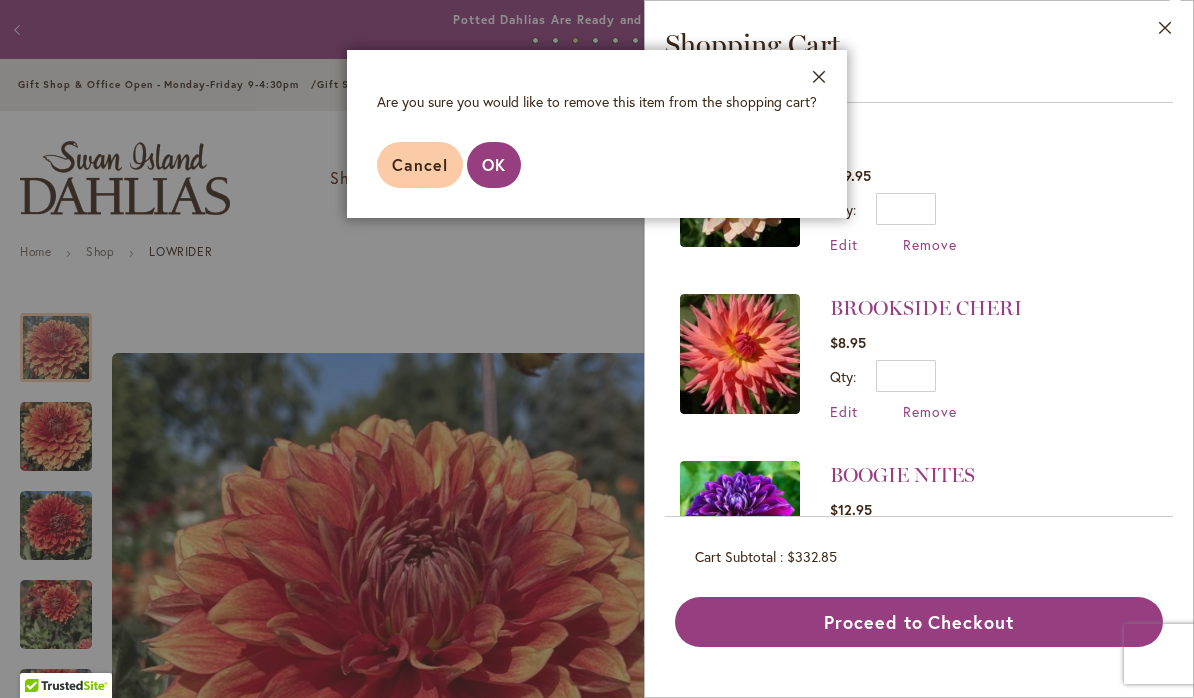 click on "OK" at bounding box center [494, 164] 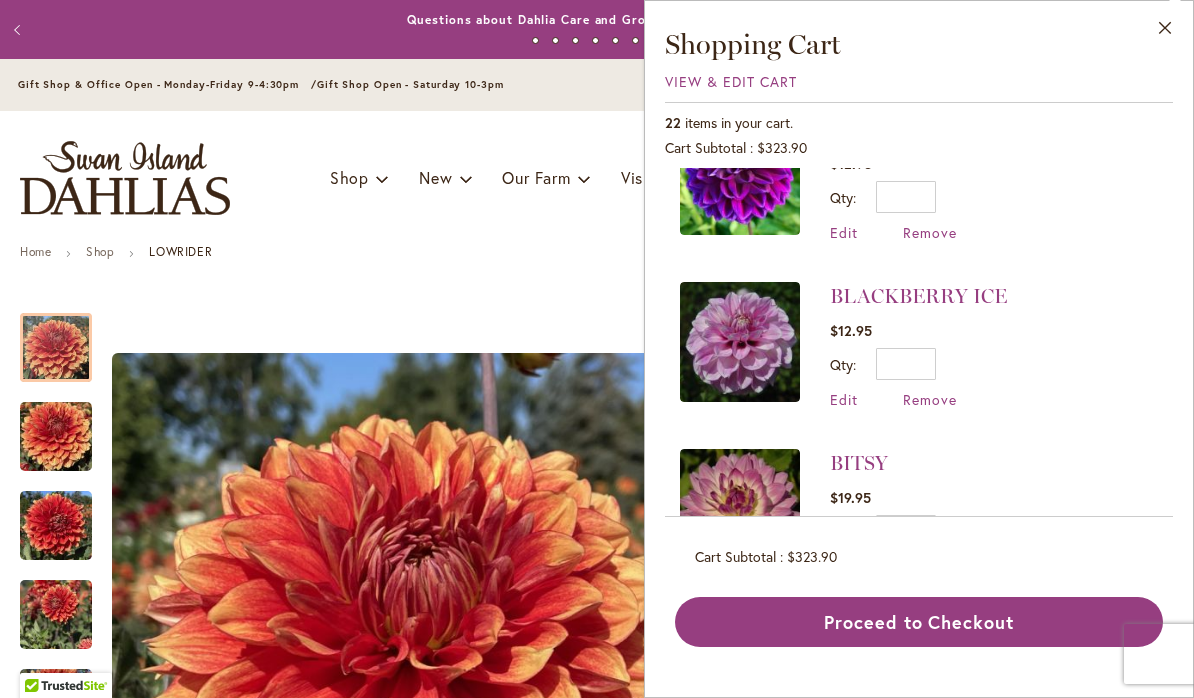 scroll, scrollTop: 3087, scrollLeft: 0, axis: vertical 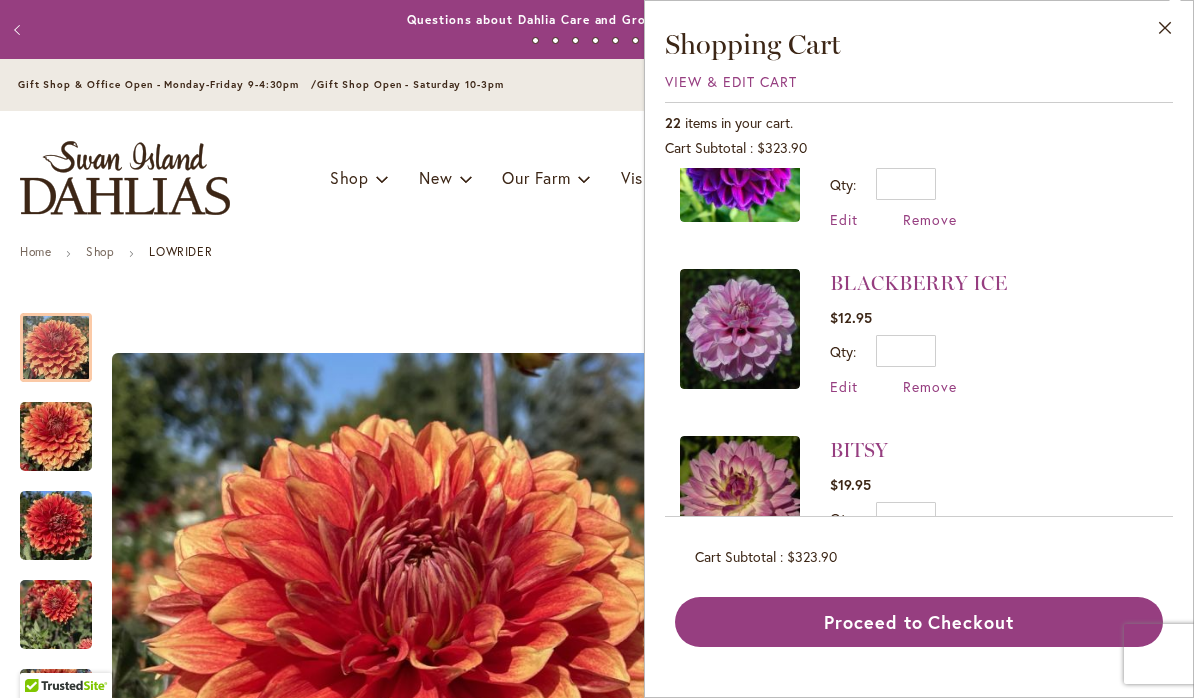 click on "Remove" at bounding box center [930, 386] 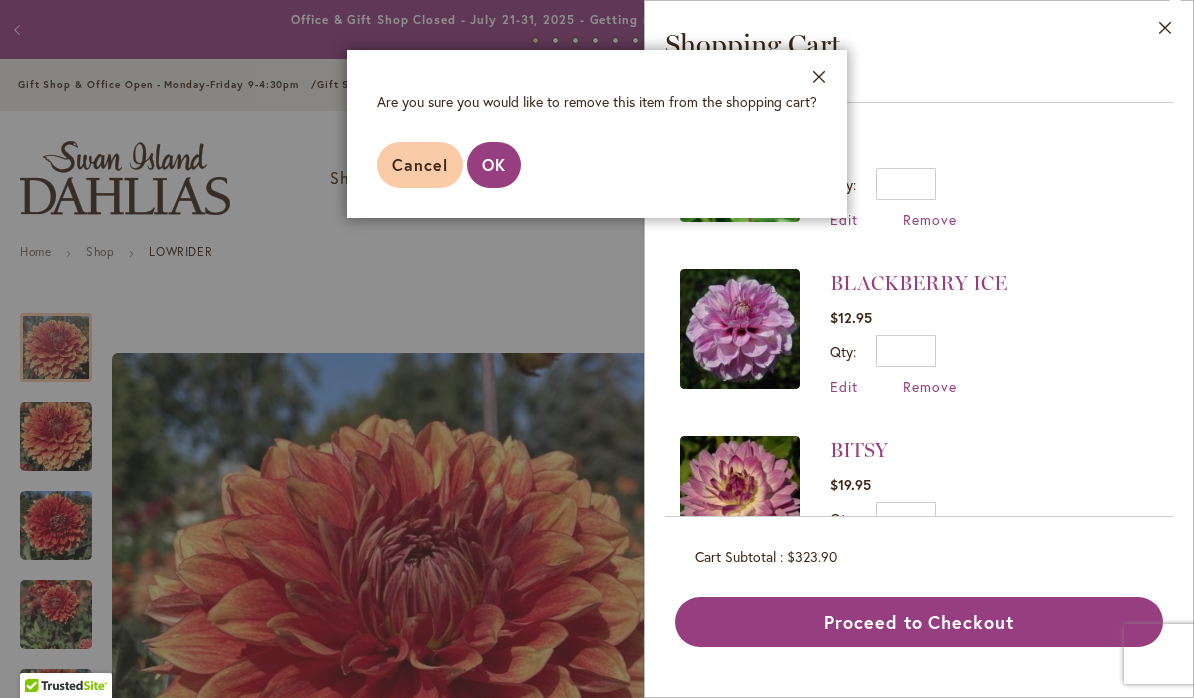 click on "OK" at bounding box center (494, 164) 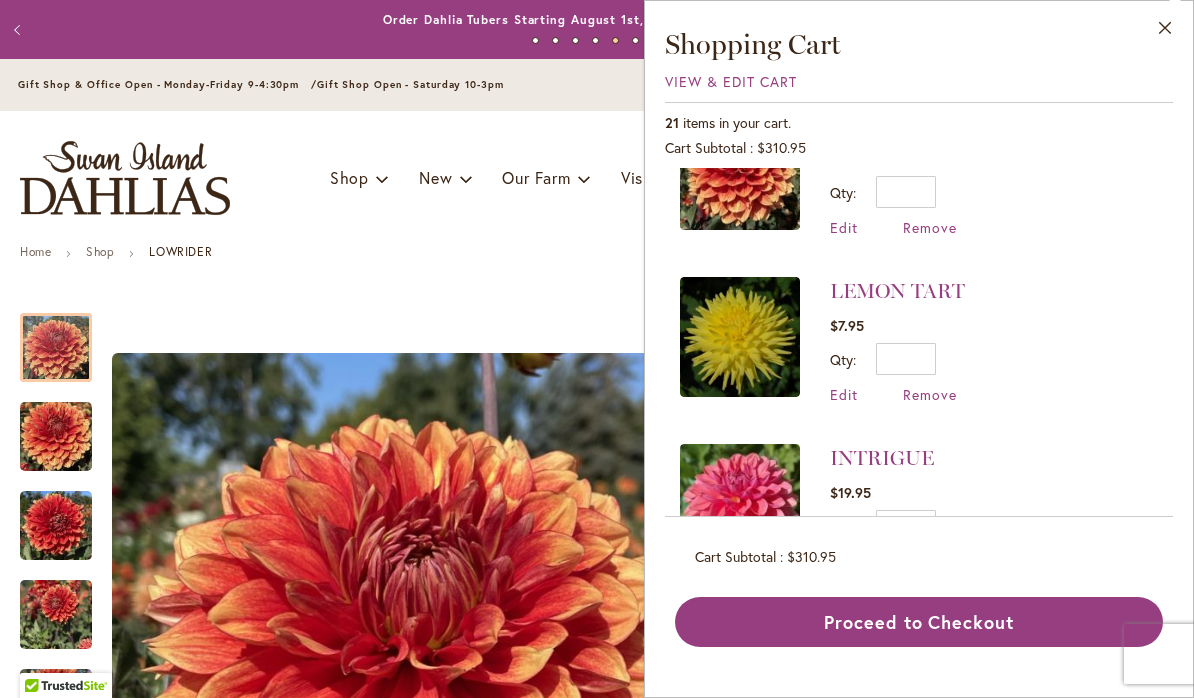 scroll, scrollTop: 1575, scrollLeft: 0, axis: vertical 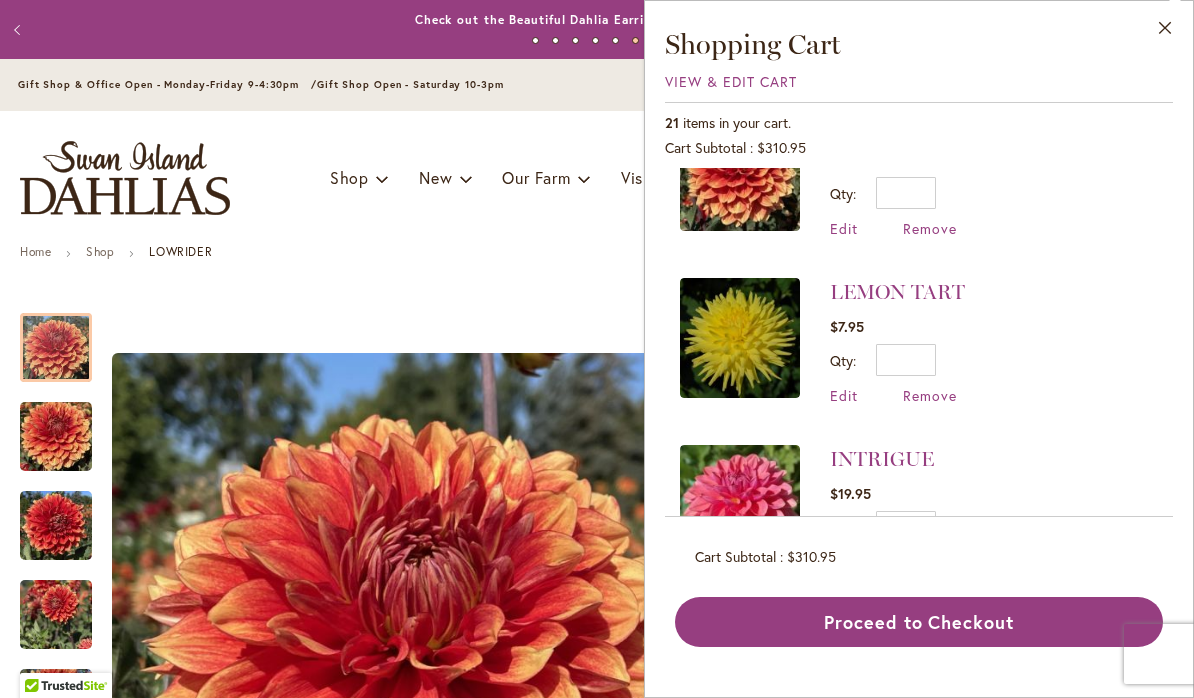 click on "LEMON TART
$7.95
Qty
*
Update
Edit
Remove" at bounding box center (897, 341) 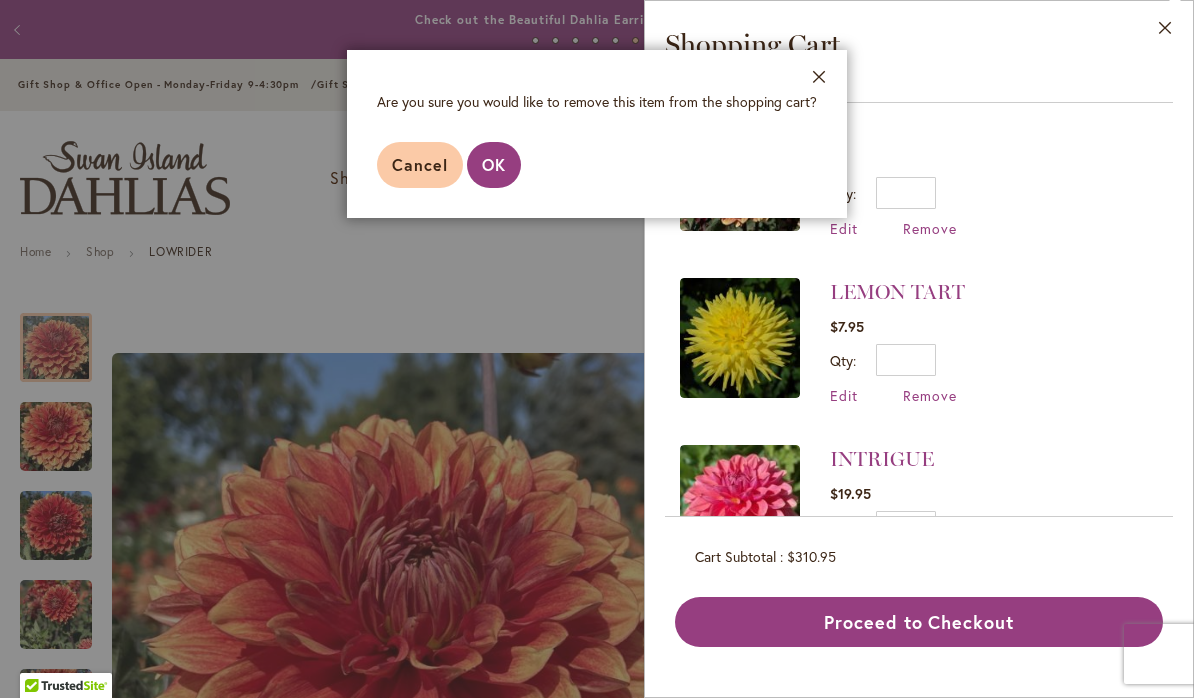 click on "OK" at bounding box center (494, 164) 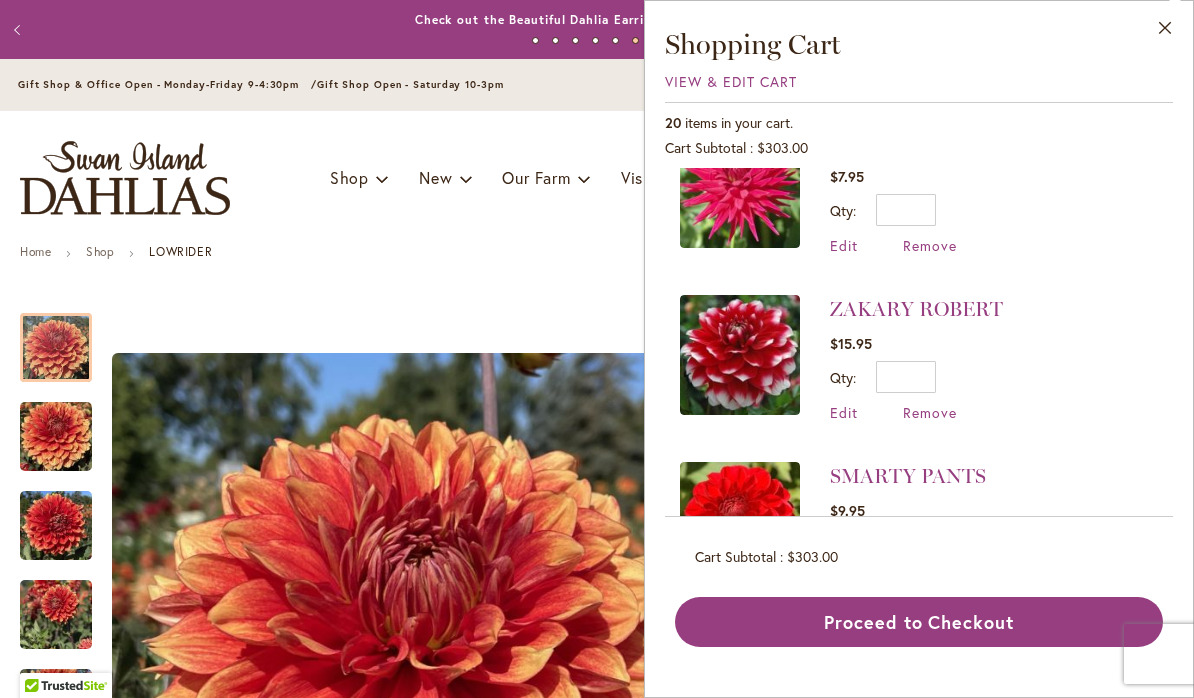 scroll, scrollTop: 894, scrollLeft: 0, axis: vertical 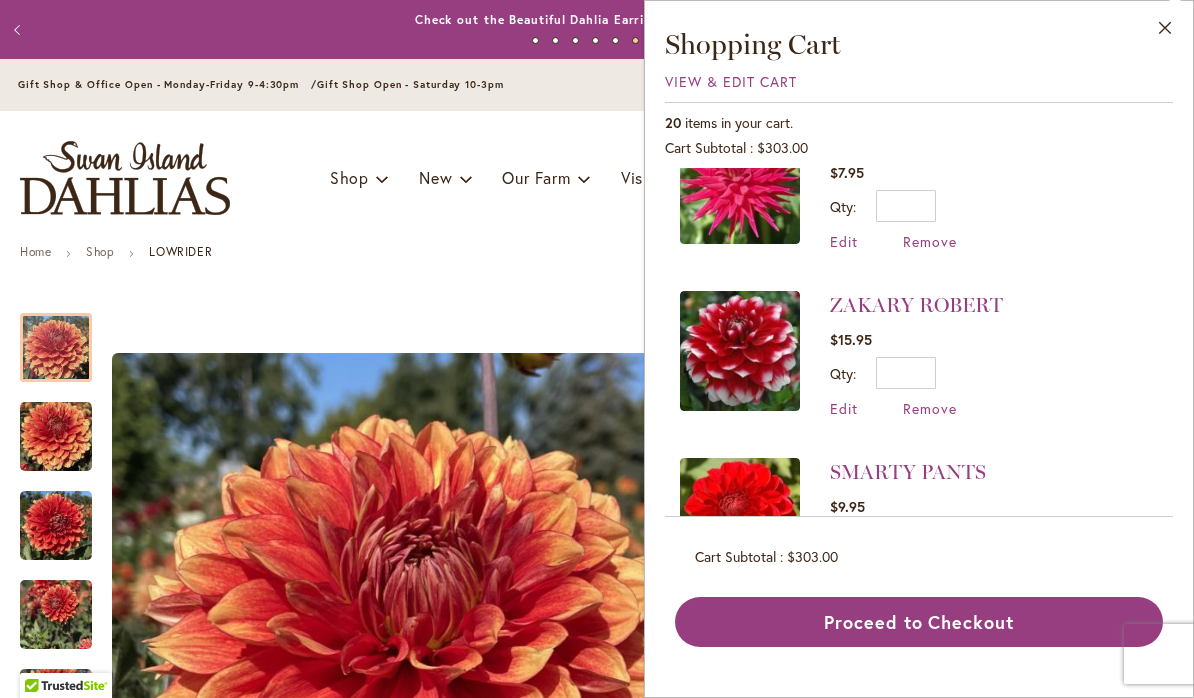 click on "ZAKARY ROBERT" at bounding box center (916, 305) 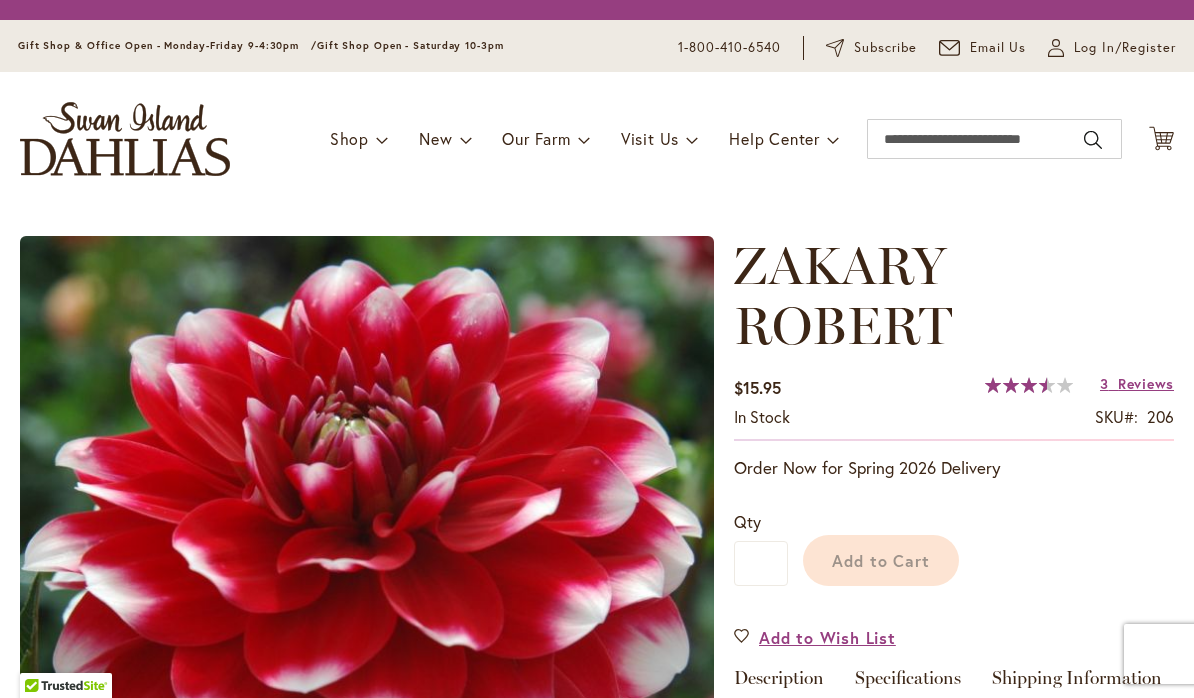 scroll, scrollTop: 0, scrollLeft: 0, axis: both 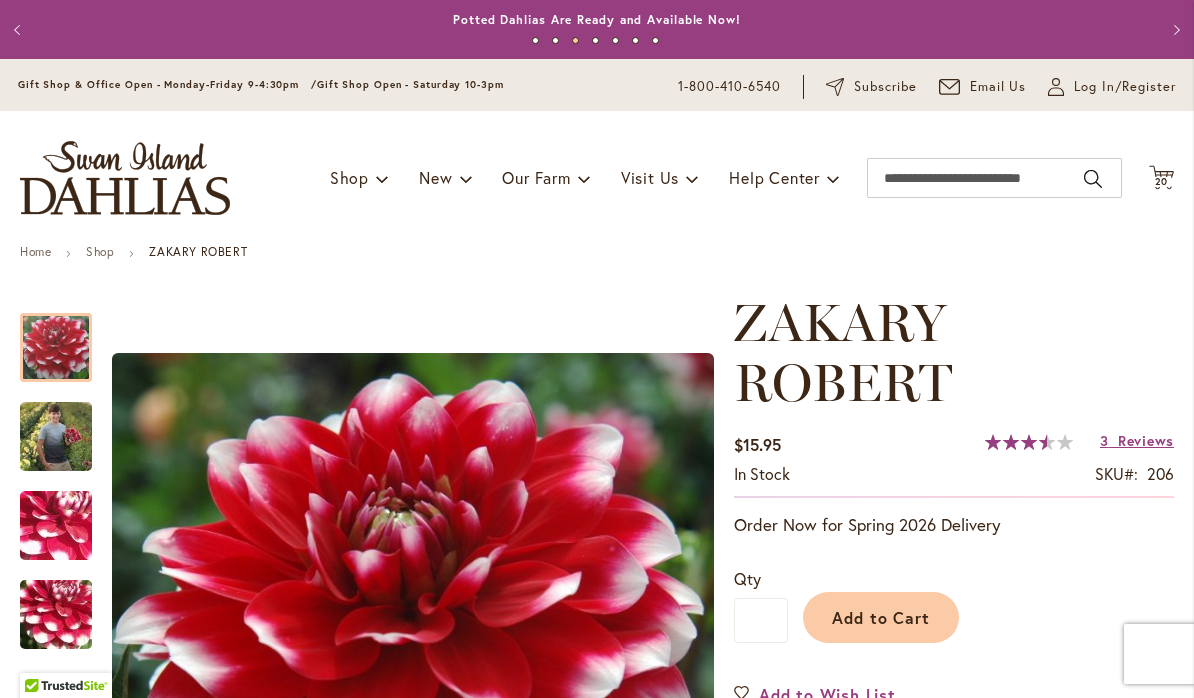 click on "Cart
.cls-1 {
fill: #231f20;
}" 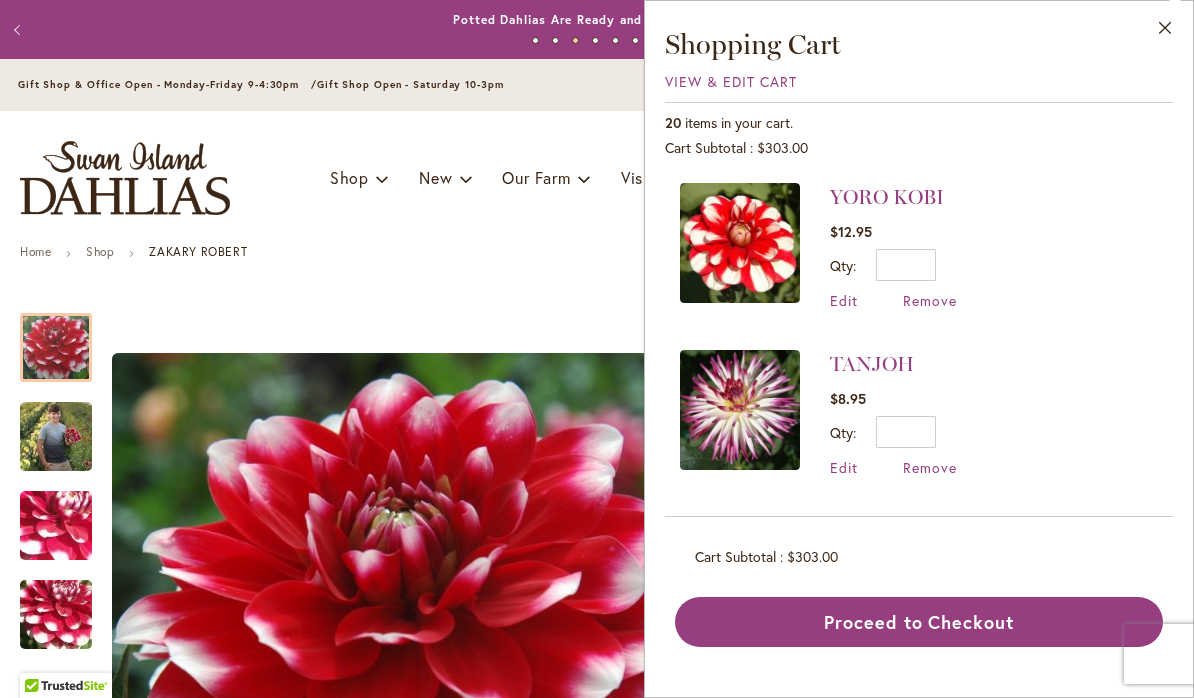 click on "YORO KOBI" at bounding box center (887, 197) 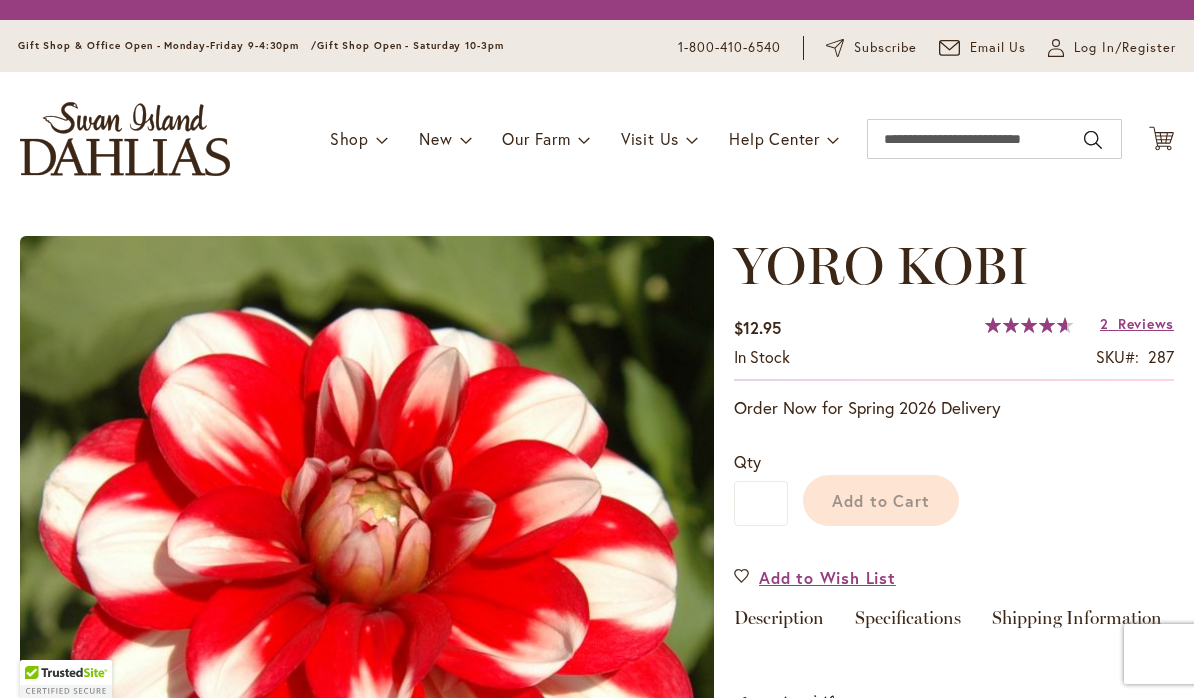 scroll, scrollTop: 0, scrollLeft: 0, axis: both 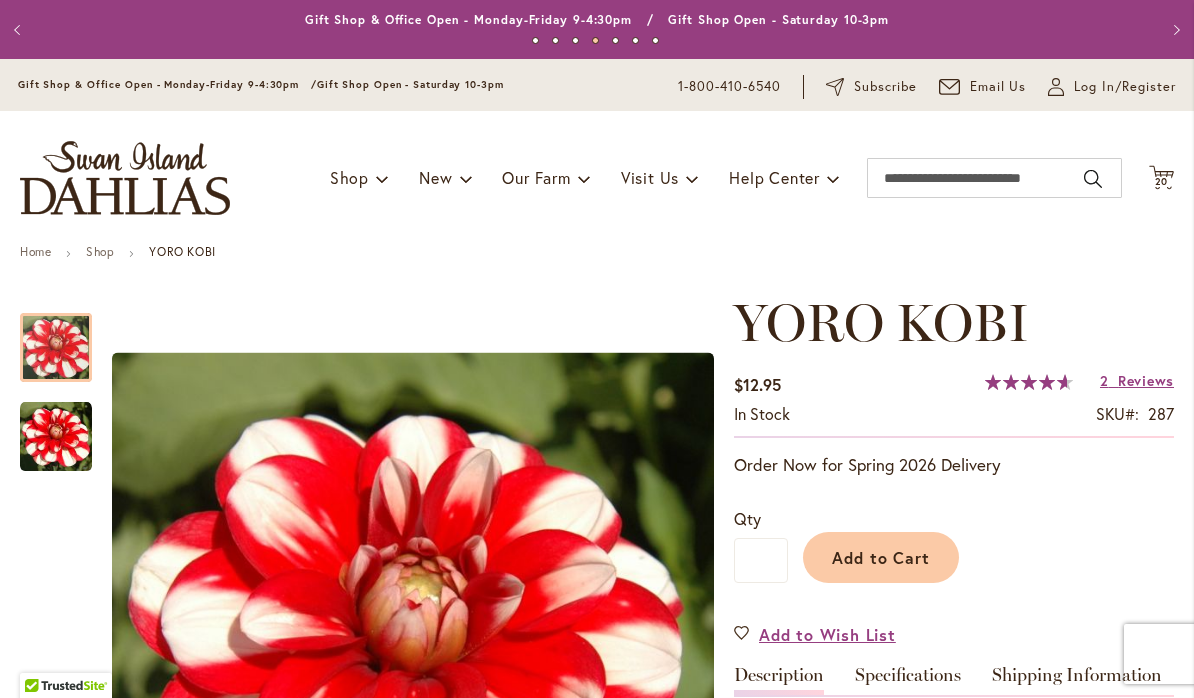 click on "Cart
.cls-1 {
fill: #231f20;
}" 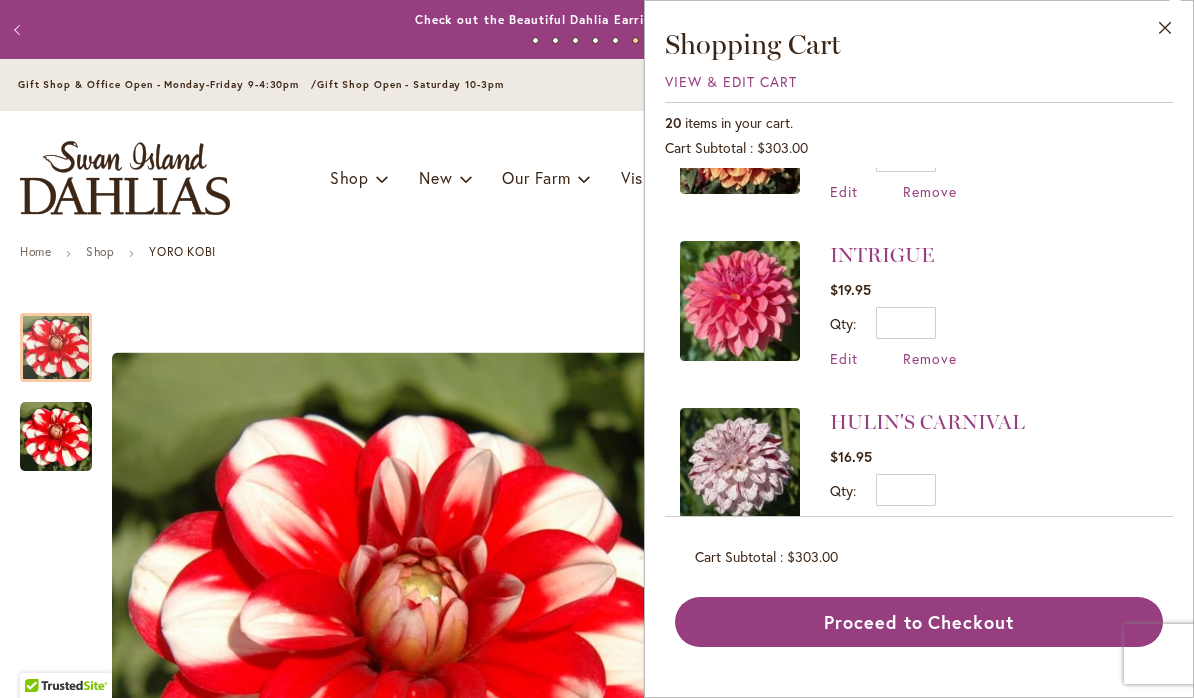 scroll, scrollTop: 1625, scrollLeft: 0, axis: vertical 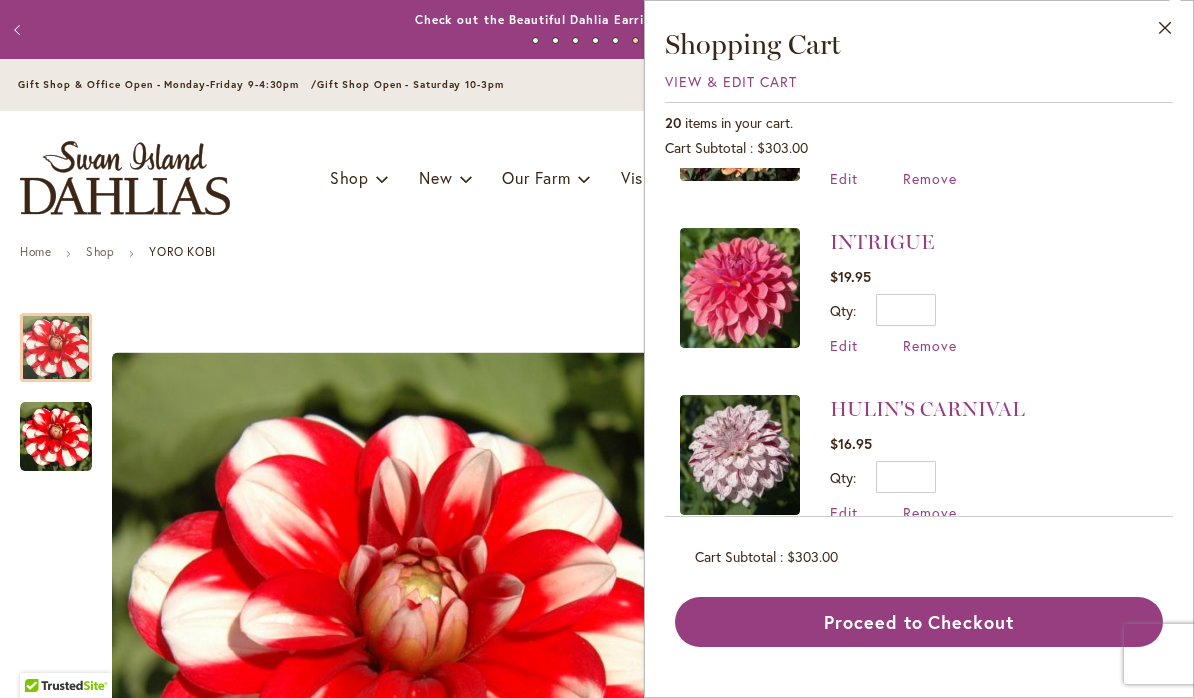 click on "Remove" at bounding box center (930, 345) 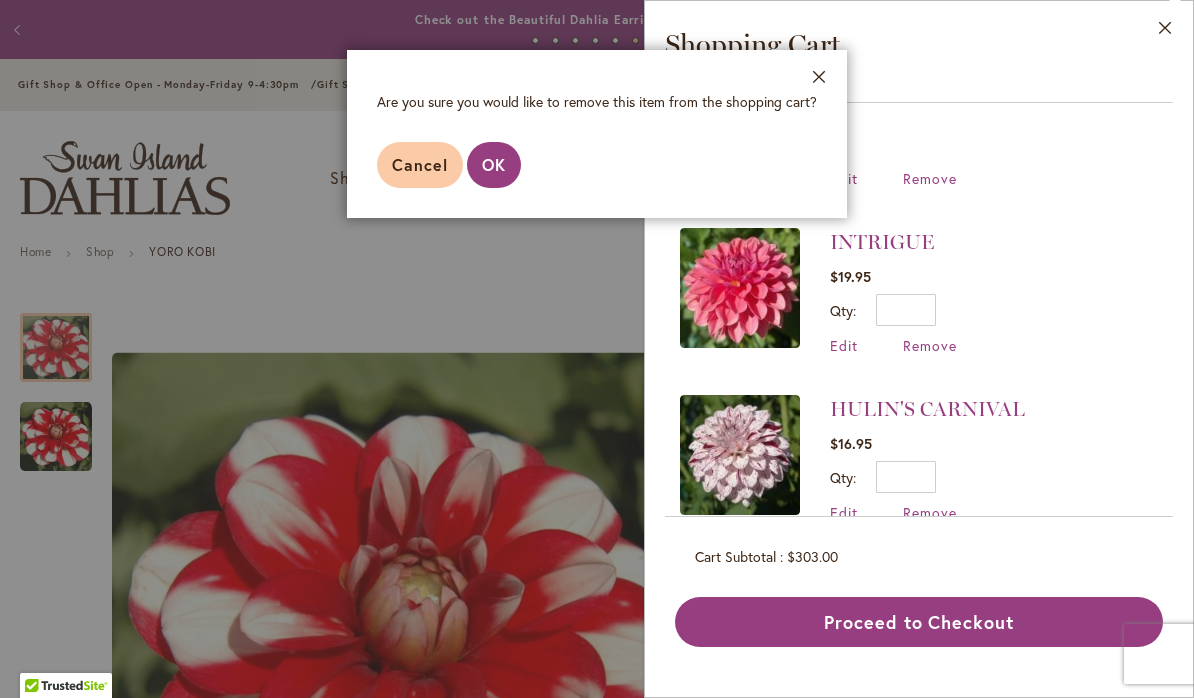 click on "OK" at bounding box center [494, 164] 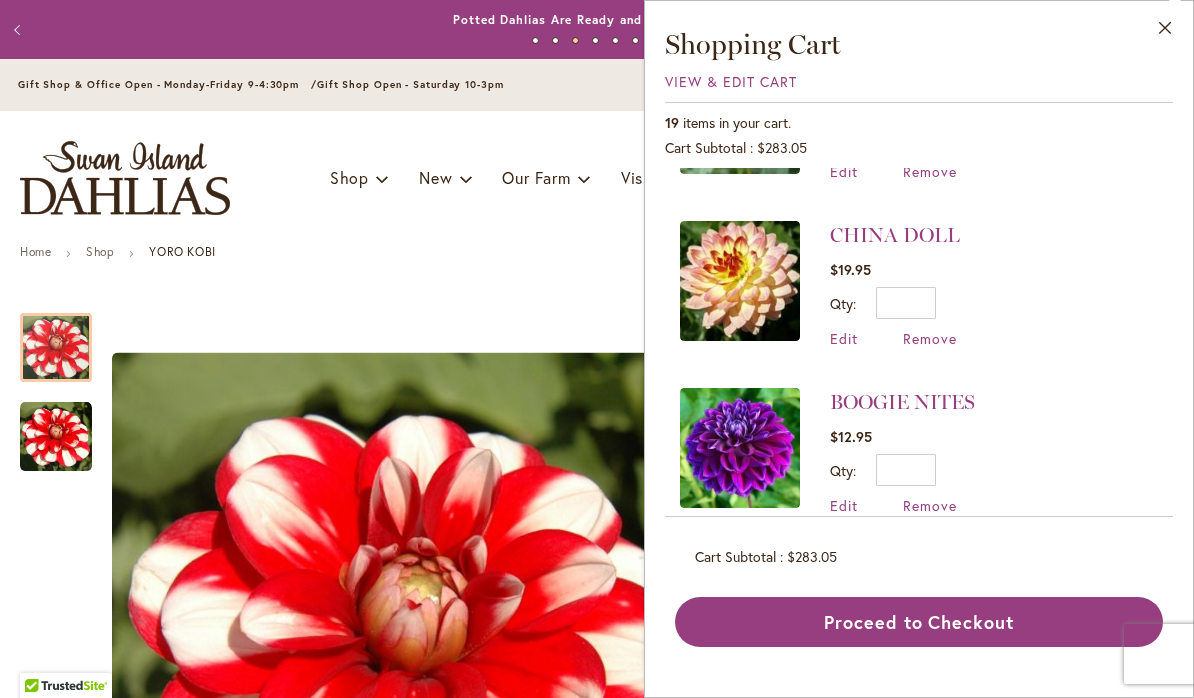 scroll, scrollTop: 2468, scrollLeft: 0, axis: vertical 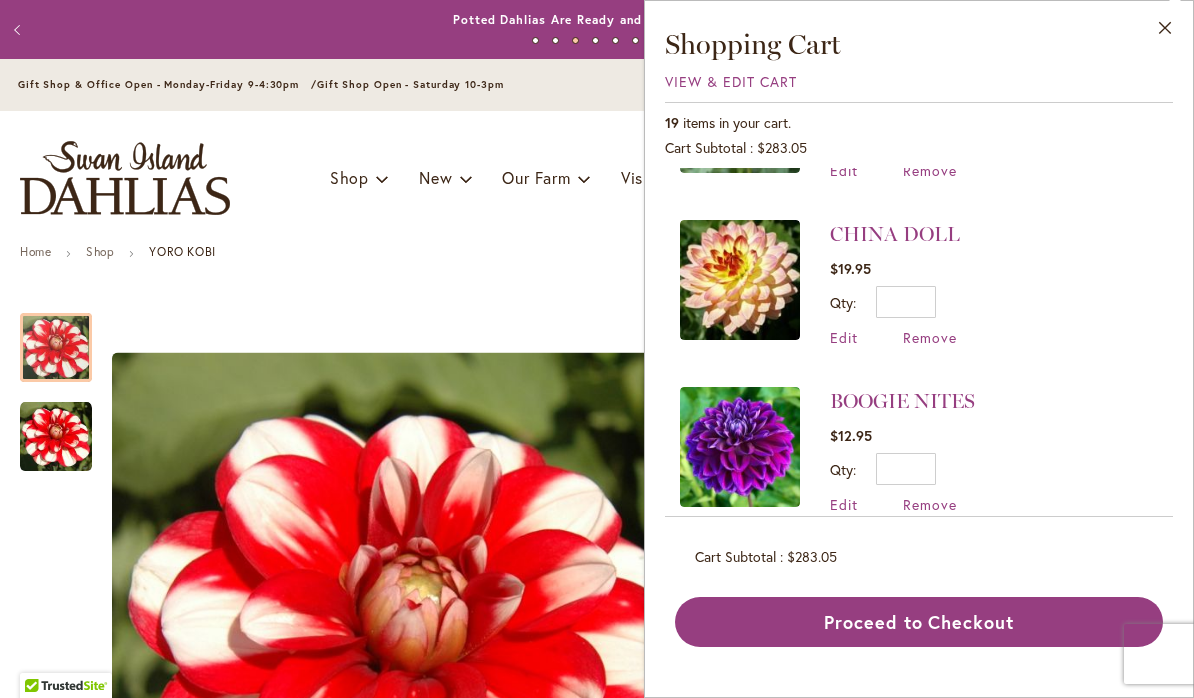 click on "Remove" at bounding box center (930, 337) 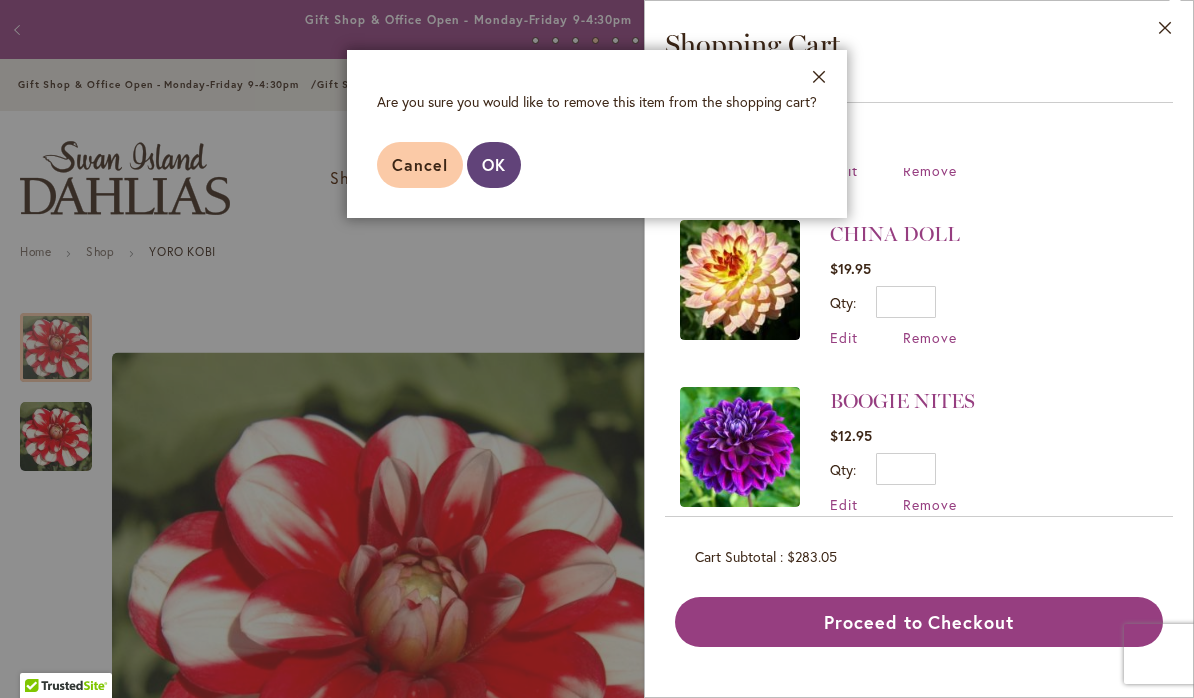 click on "OK" at bounding box center (494, 164) 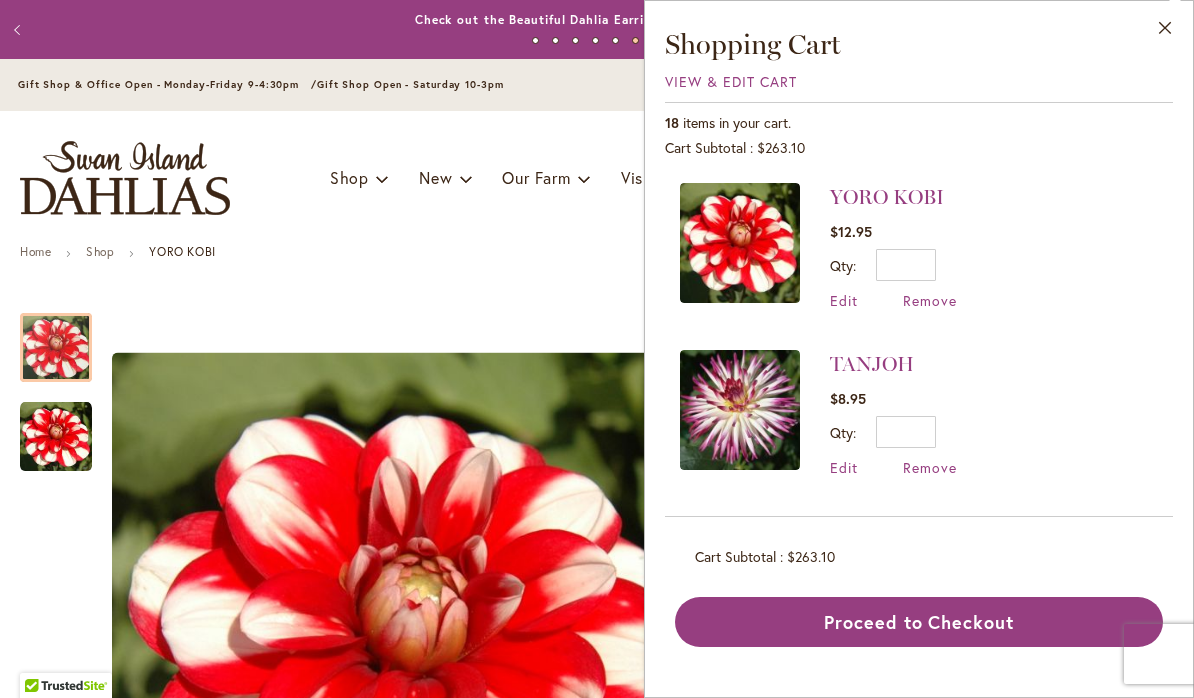 scroll, scrollTop: 0, scrollLeft: 0, axis: both 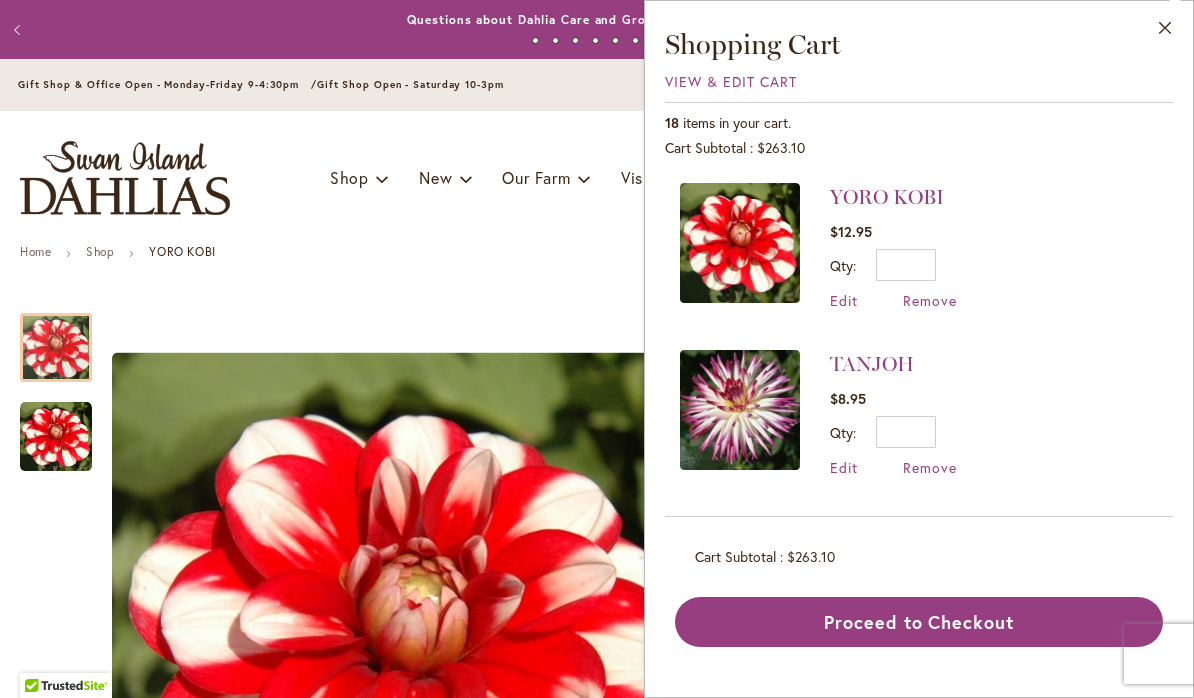 click on "Remove" at bounding box center [930, 467] 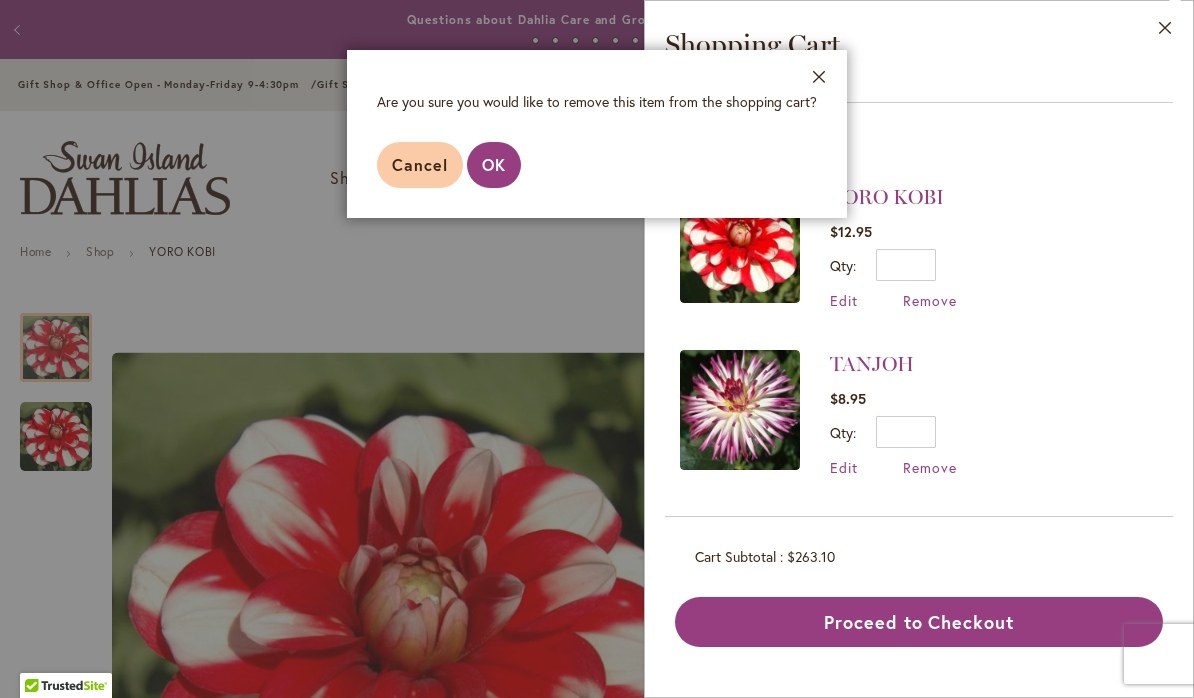 click on "OK" at bounding box center (494, 164) 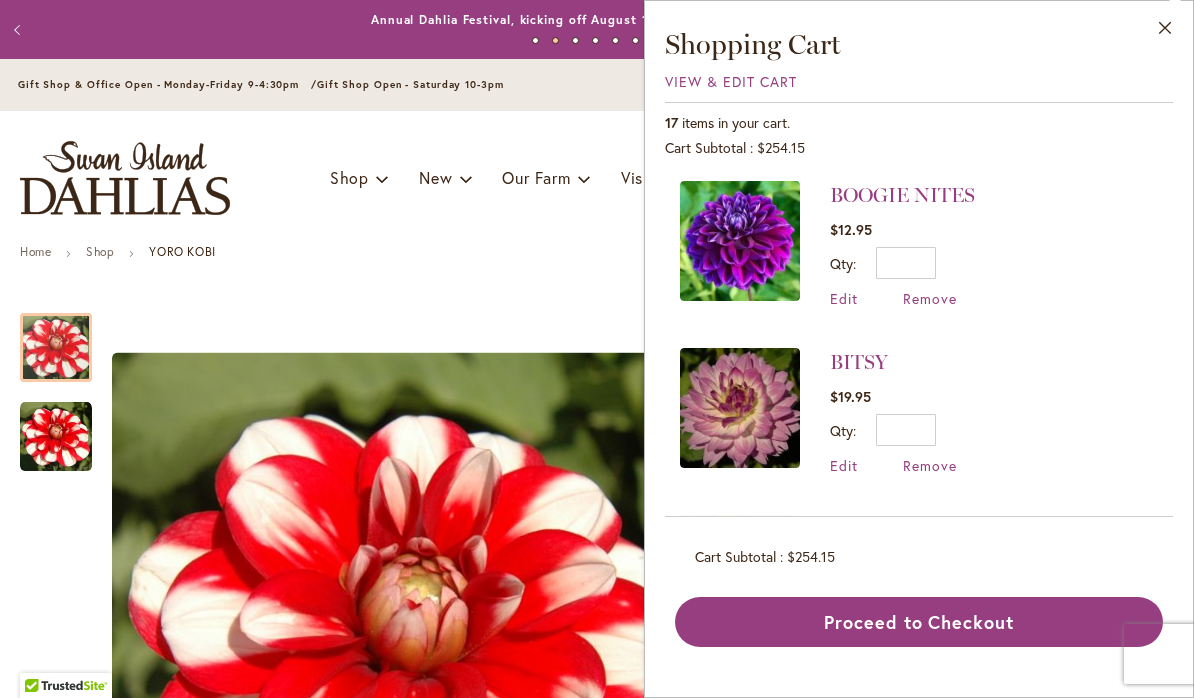 scroll, scrollTop: 2341, scrollLeft: 0, axis: vertical 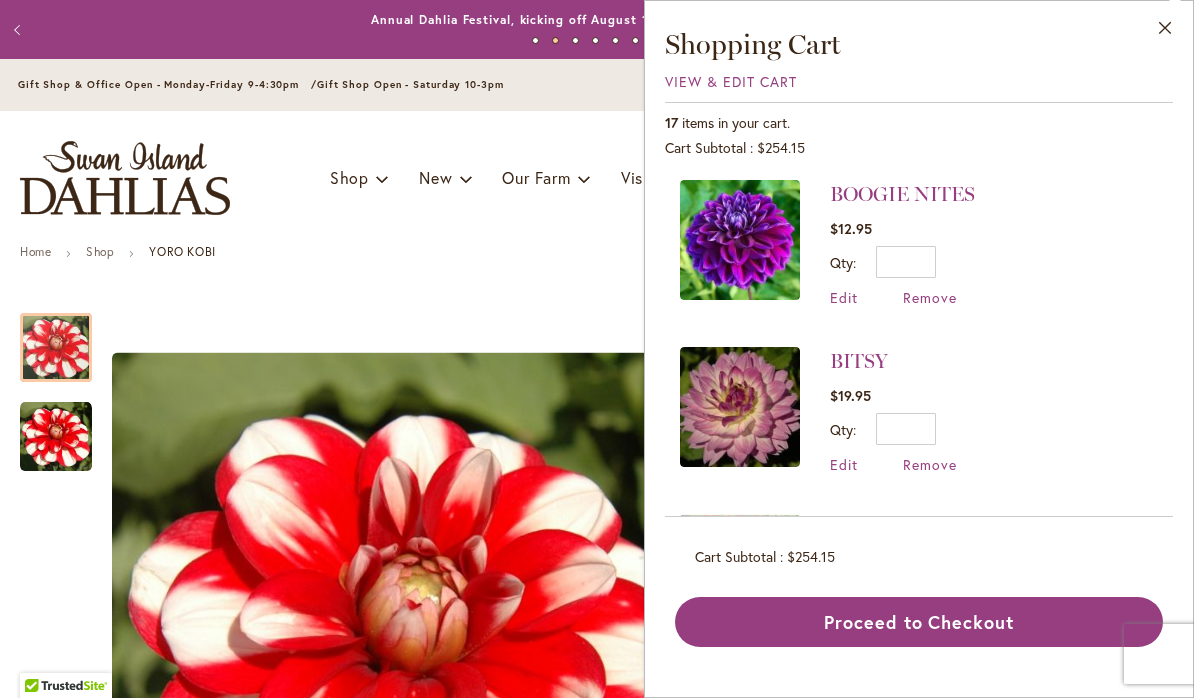click on "BEETS ME" at bounding box center (880, 528) 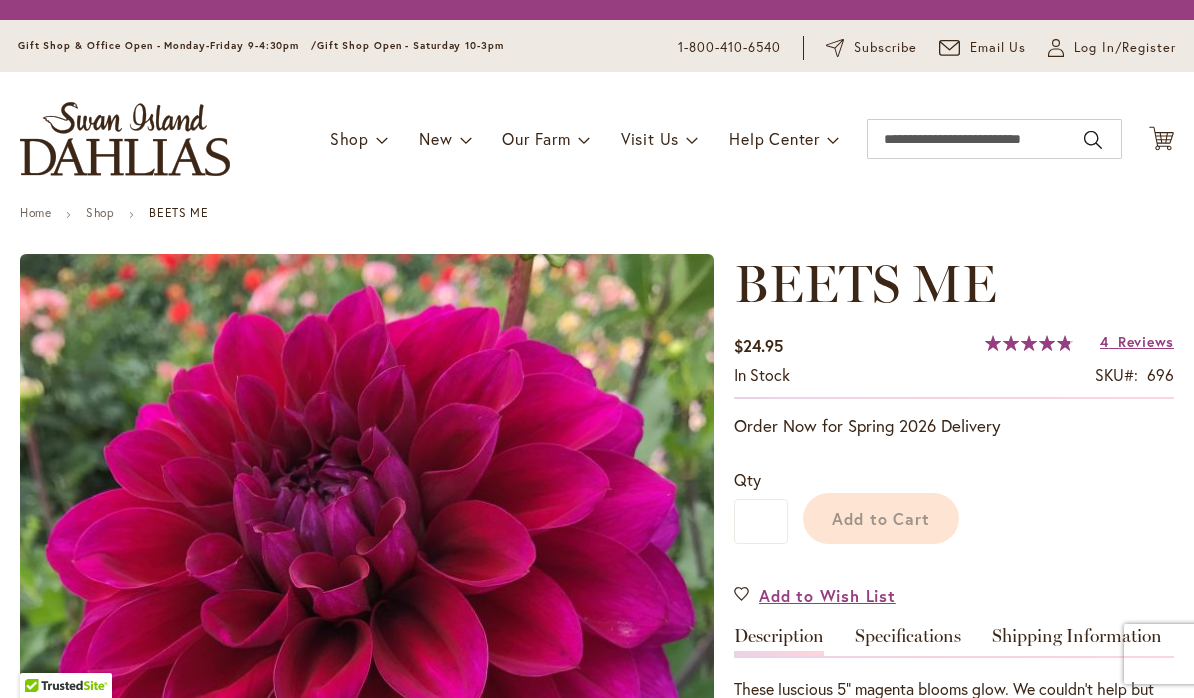 scroll, scrollTop: 0, scrollLeft: 0, axis: both 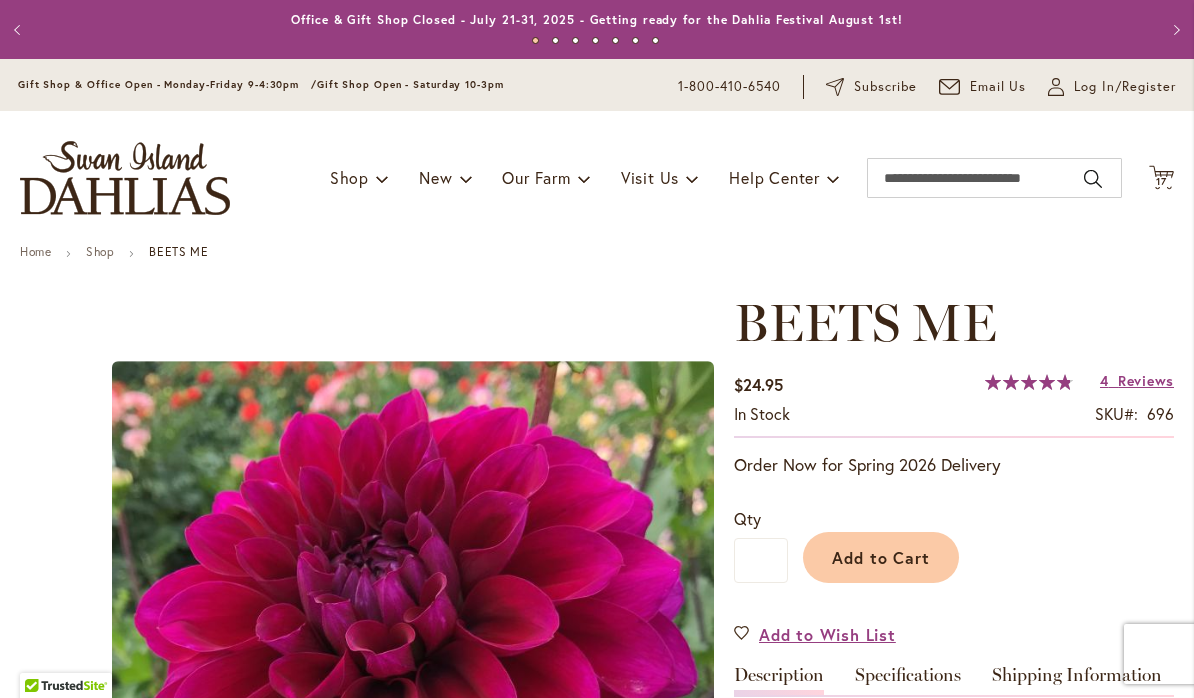 click on "Cart
.cls-1 {
fill: #231f20;
}" 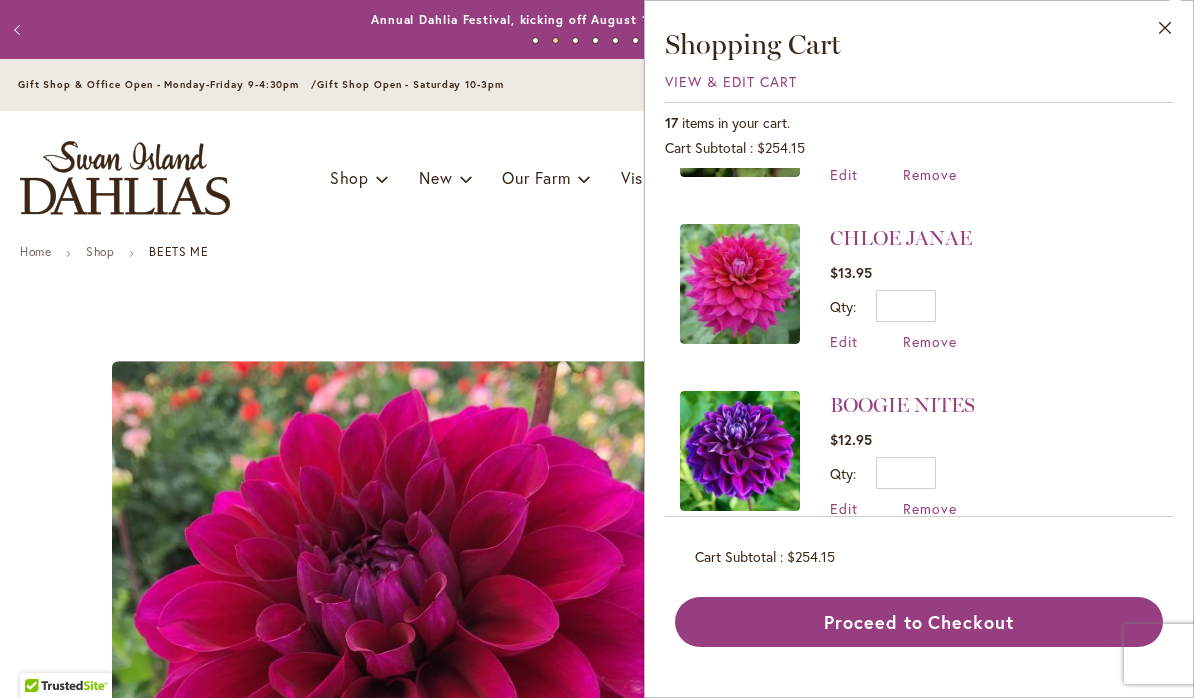 scroll, scrollTop: 2132, scrollLeft: 0, axis: vertical 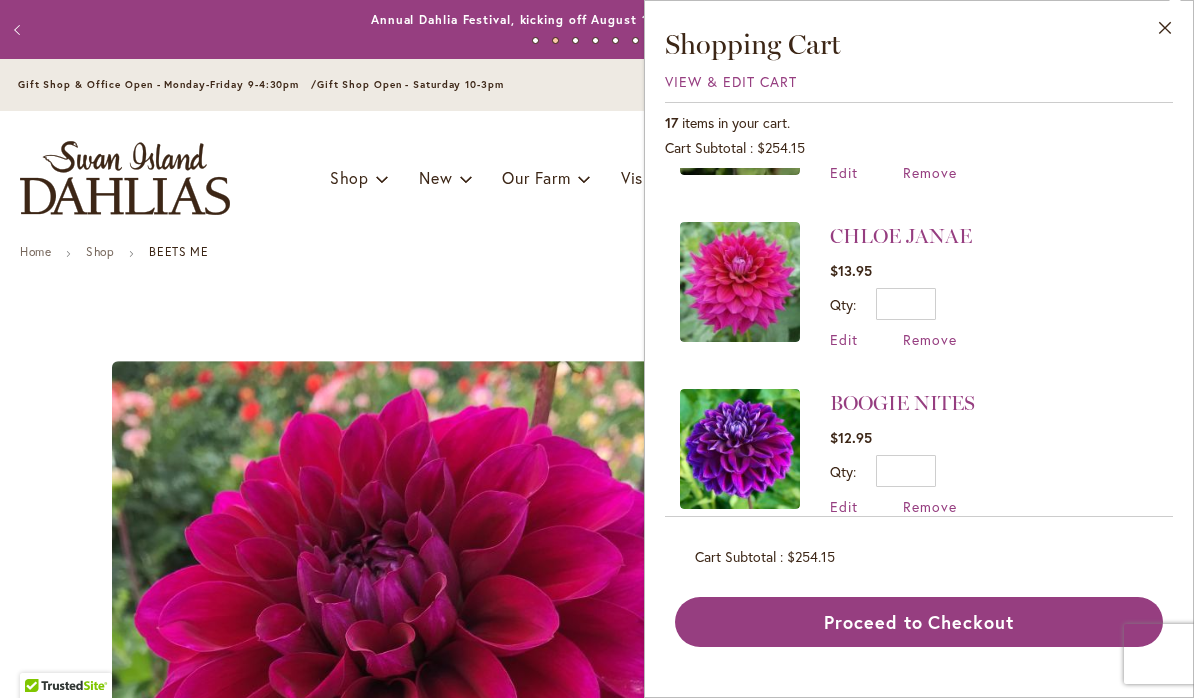 click on "CHLOE JANAE" at bounding box center [901, 236] 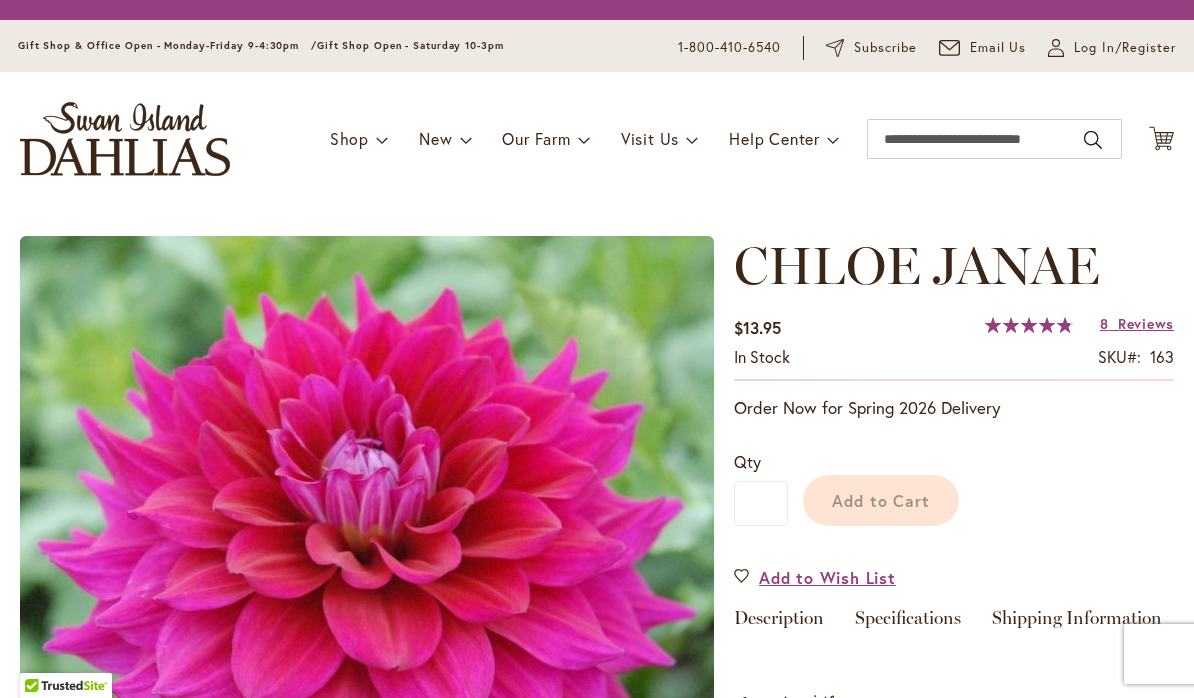 scroll, scrollTop: 0, scrollLeft: 0, axis: both 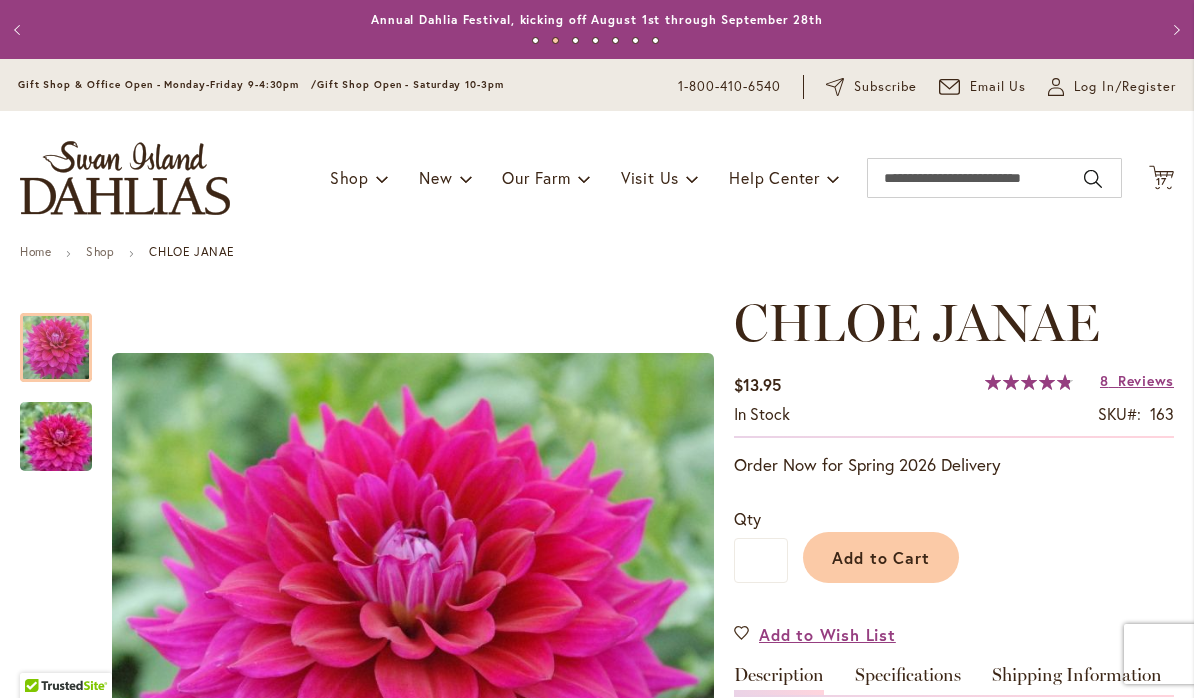 click on "17" at bounding box center (1161, 181) 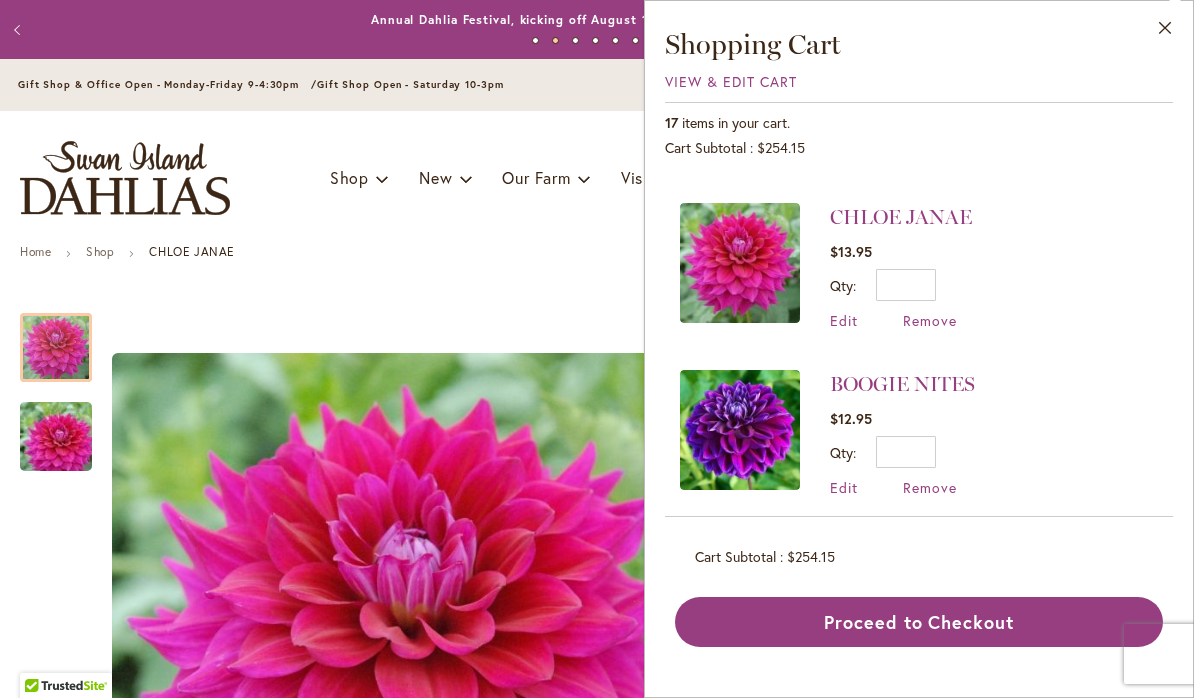scroll, scrollTop: 2151, scrollLeft: 0, axis: vertical 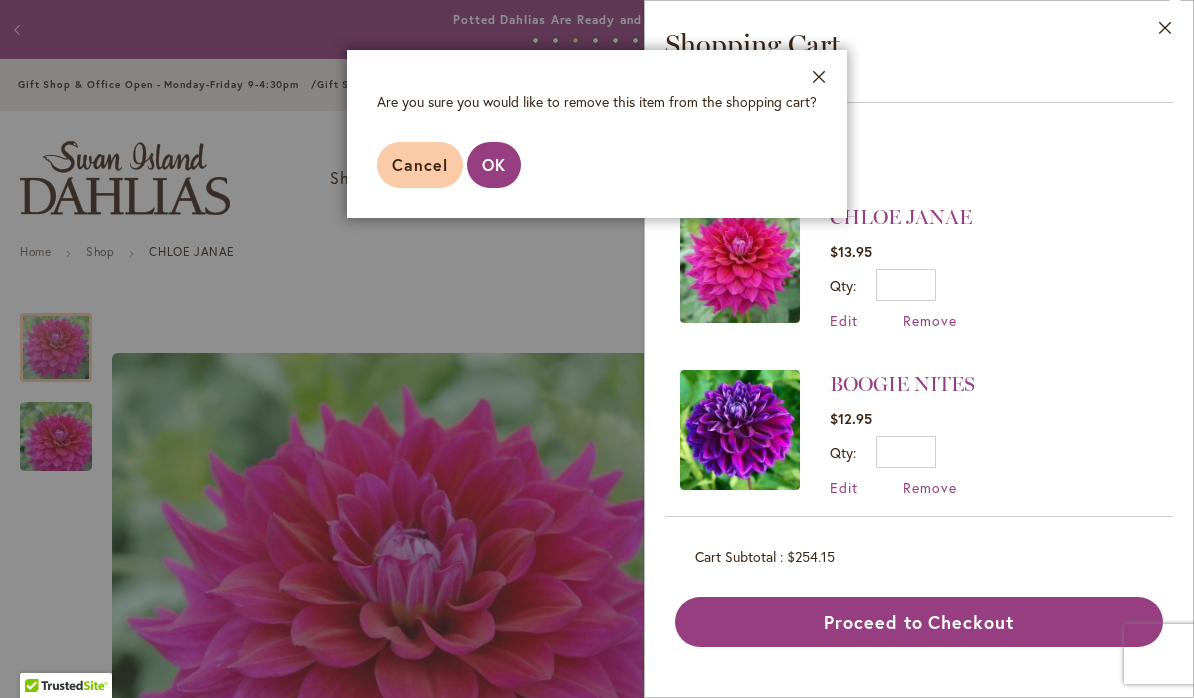 click on "OK" at bounding box center [494, 164] 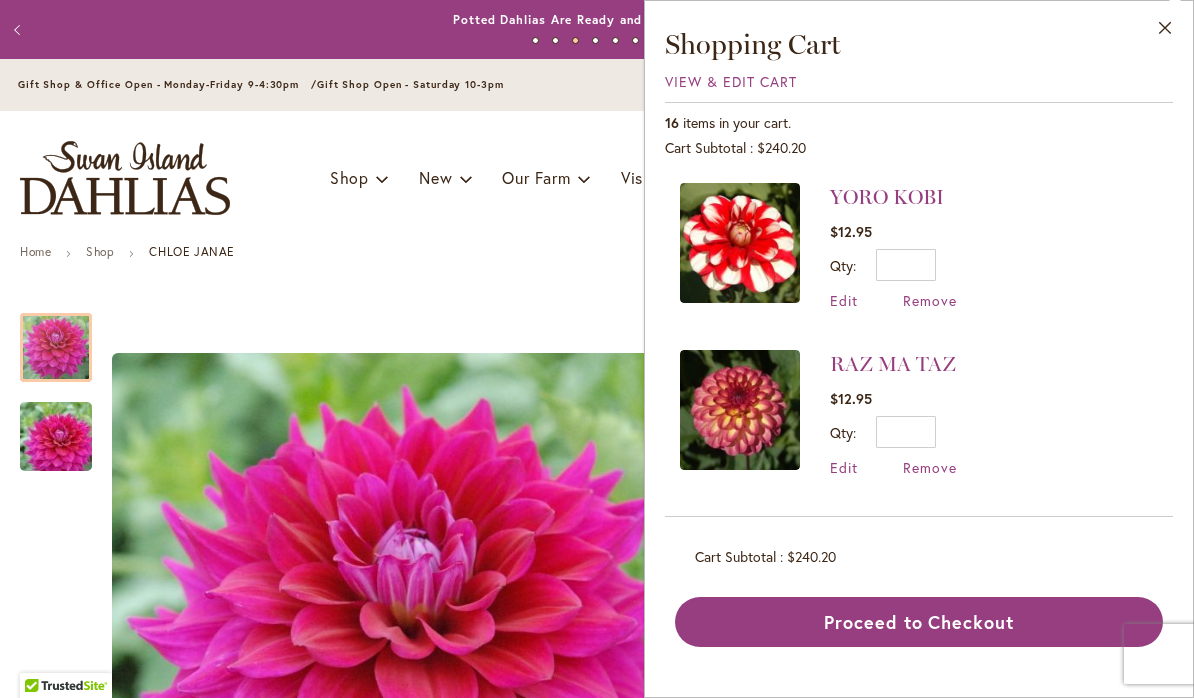 scroll, scrollTop: 0, scrollLeft: 0, axis: both 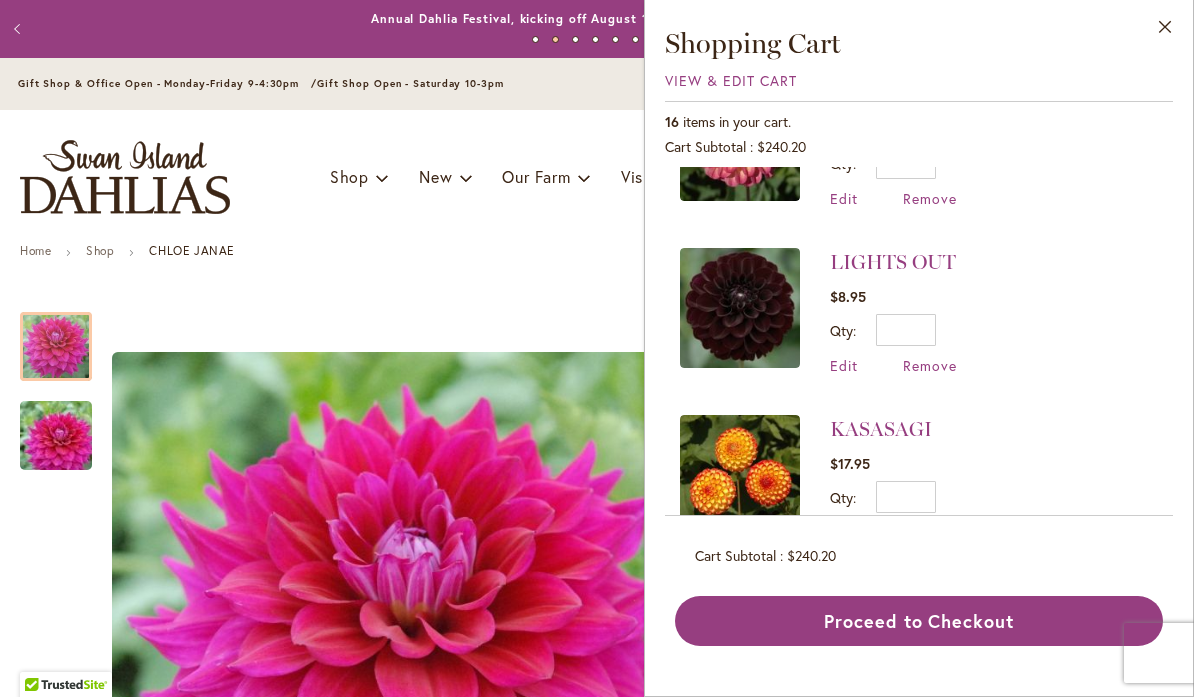click on "LIGHTS OUT" at bounding box center (893, 263) 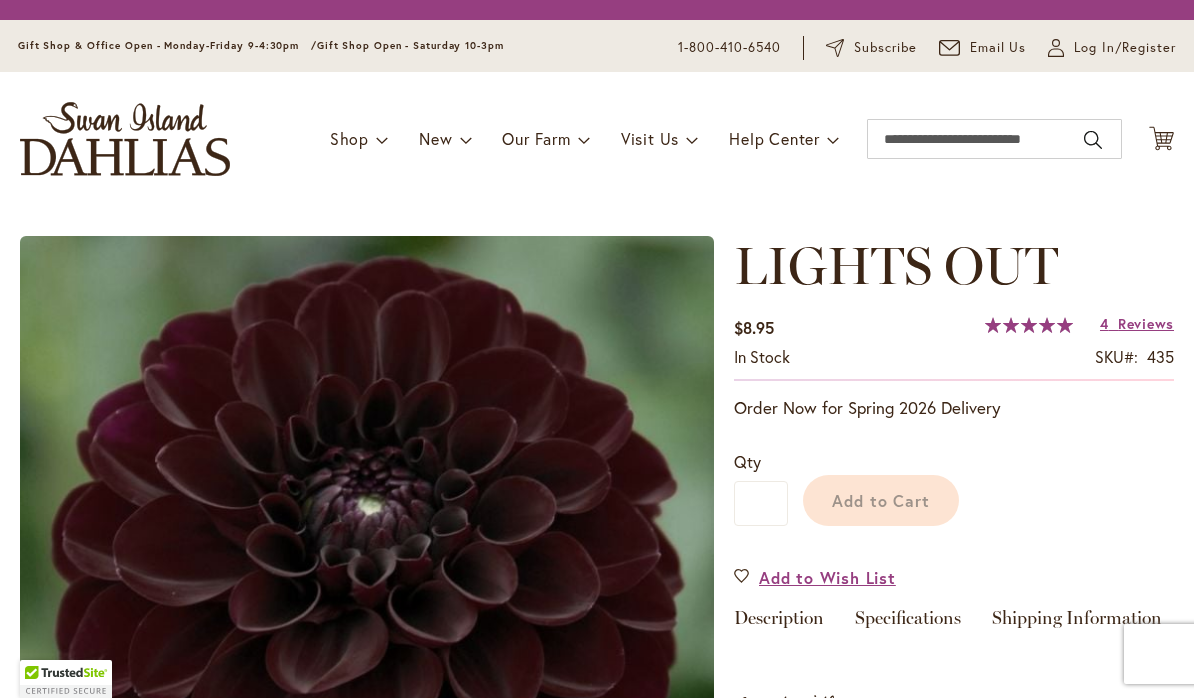 scroll, scrollTop: 0, scrollLeft: 0, axis: both 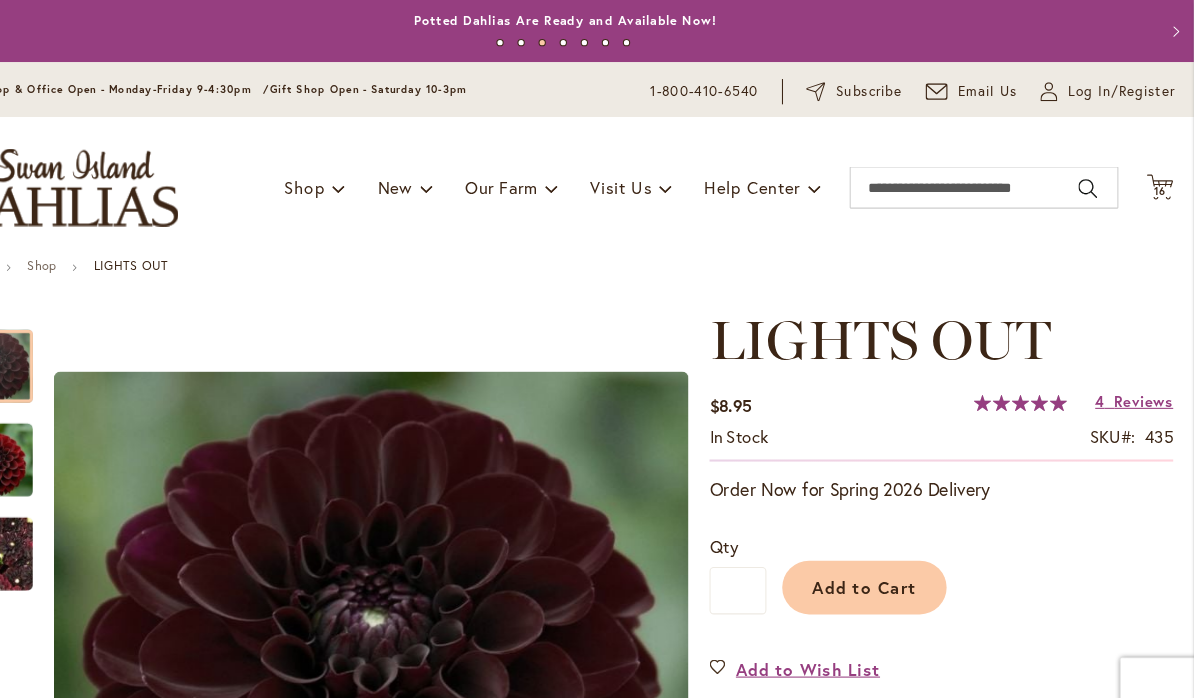 click on "Cart
.cls-1 {
fill: #231f20;
}" 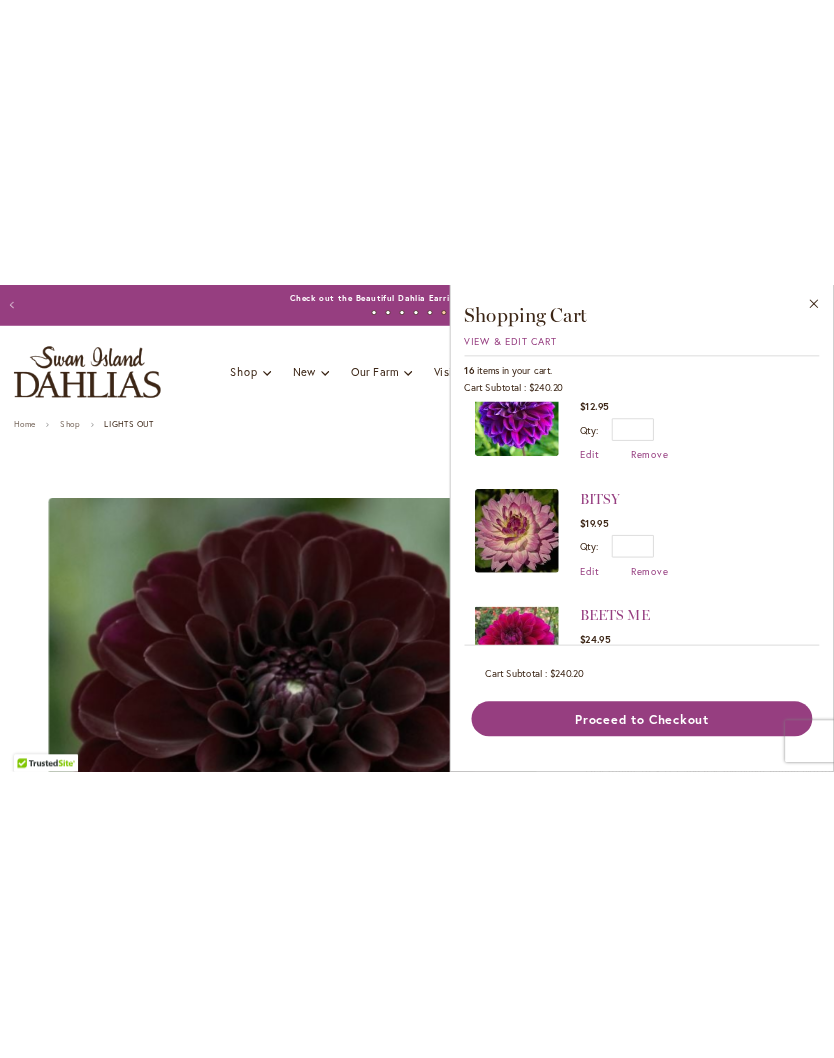scroll, scrollTop: 1868, scrollLeft: 0, axis: vertical 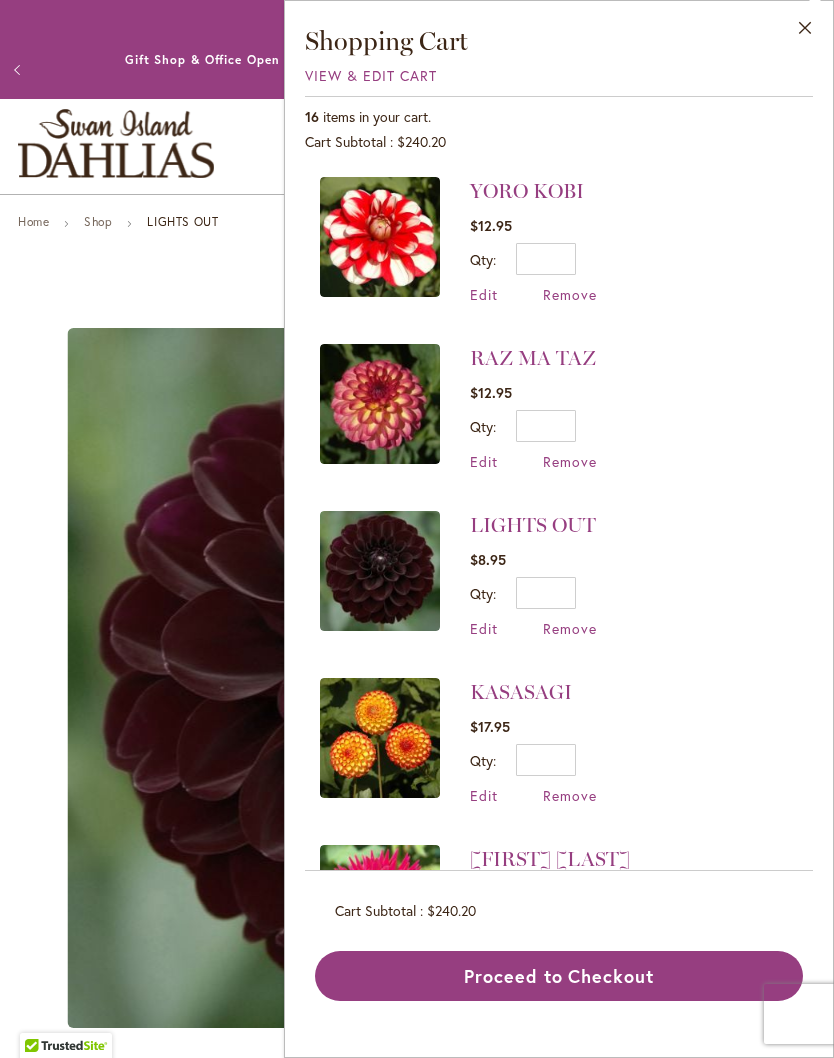 click on "Proceed to Checkout" at bounding box center (559, 976) 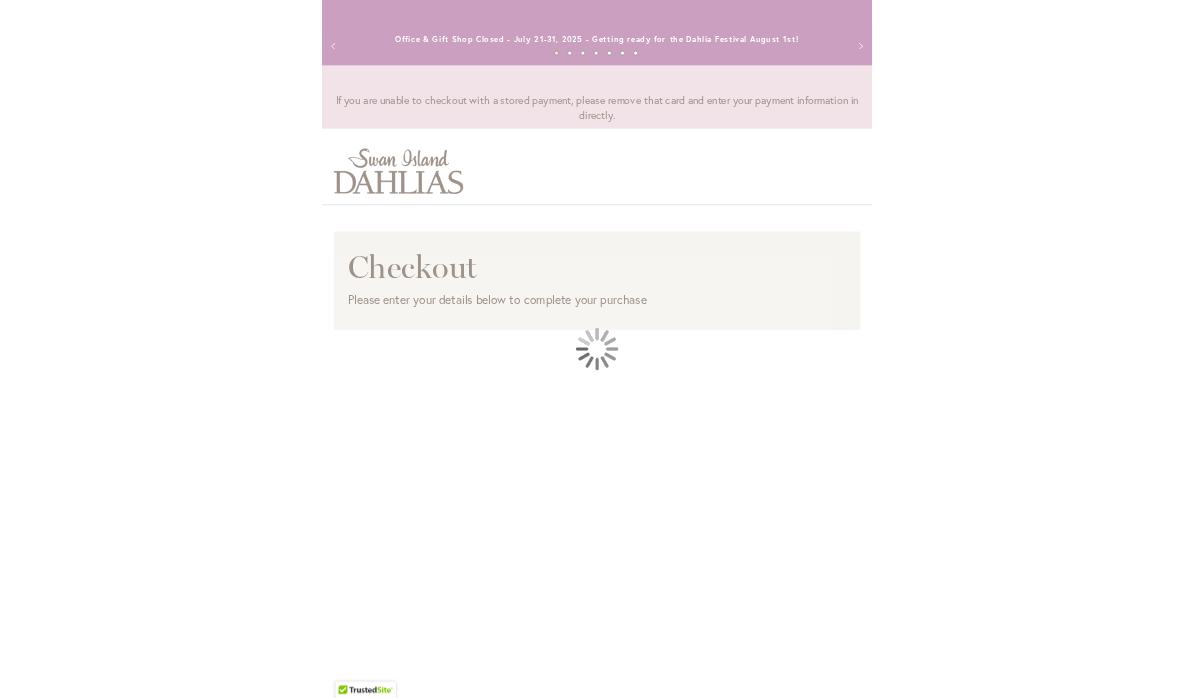 scroll, scrollTop: -17, scrollLeft: 0, axis: vertical 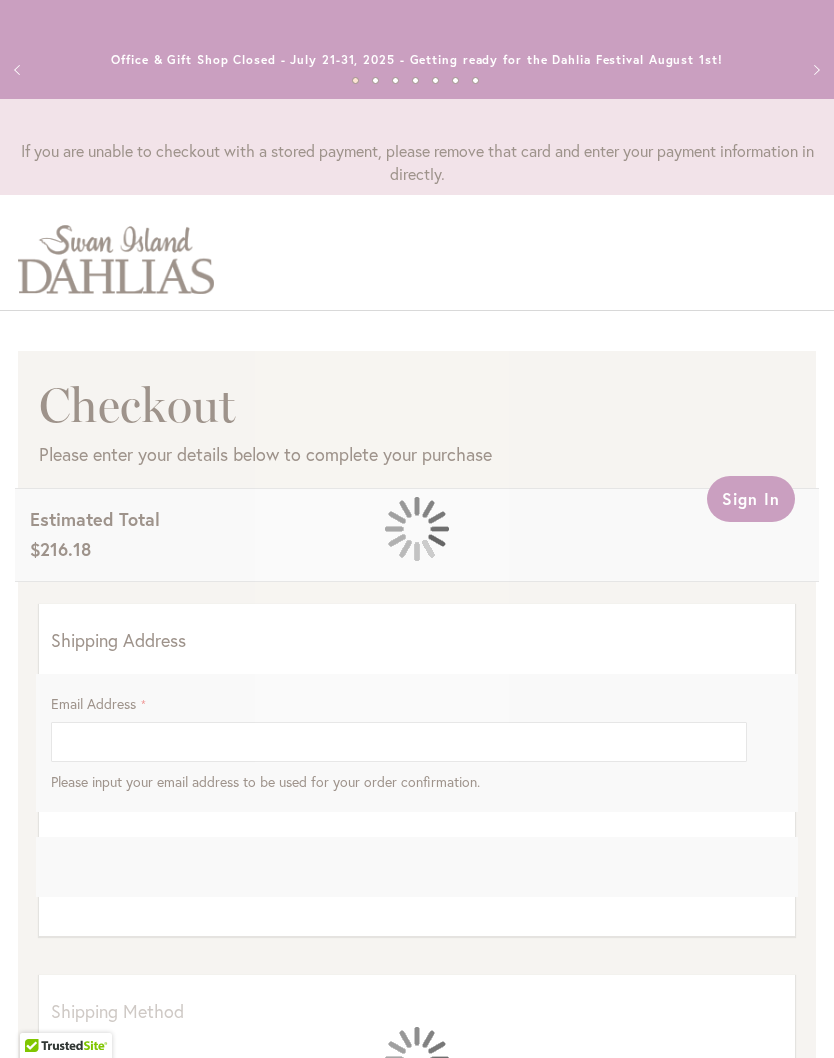 select on "**" 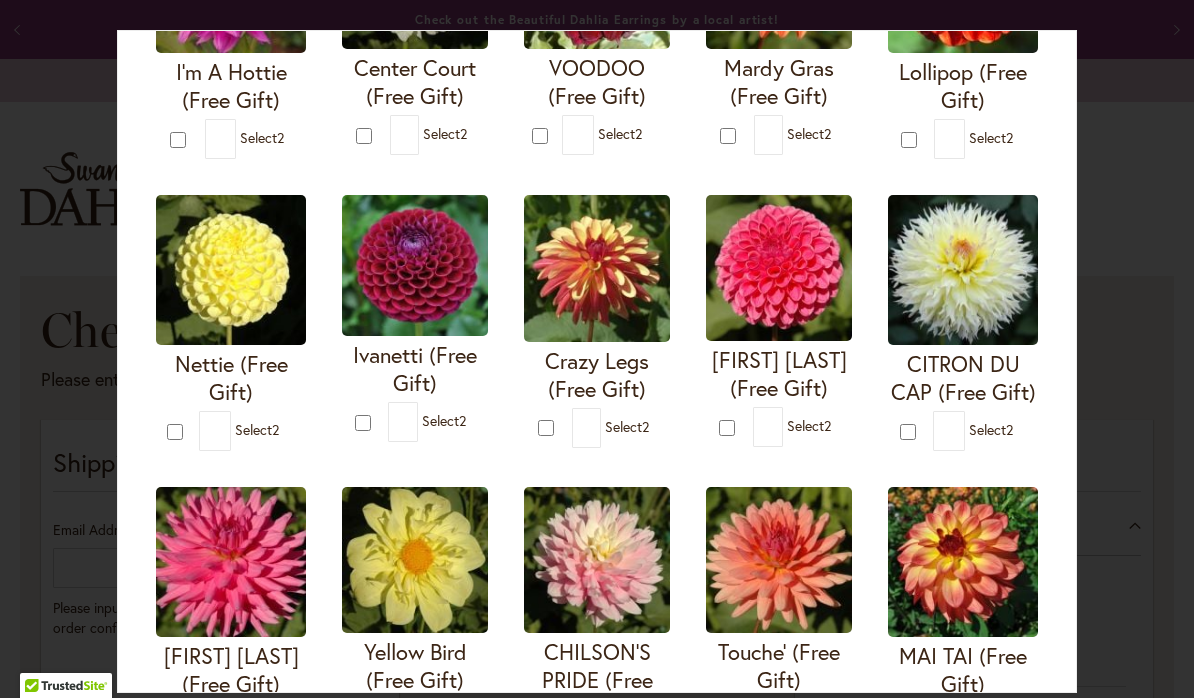 scroll, scrollTop: 291, scrollLeft: 0, axis: vertical 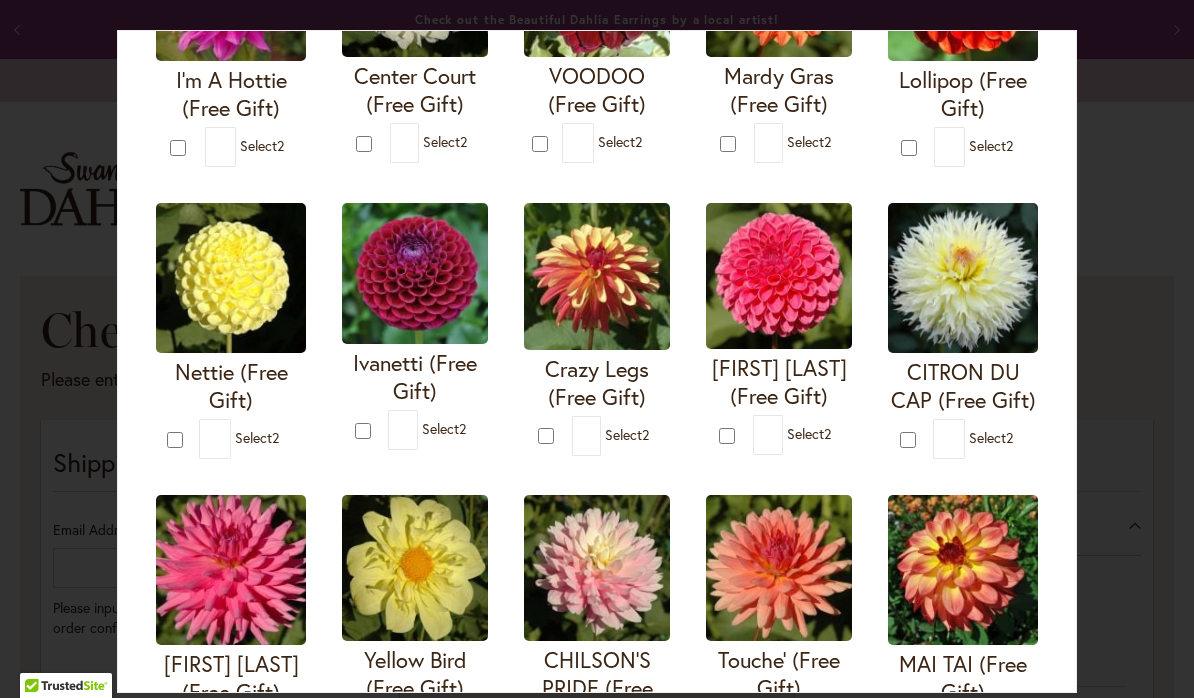 click at bounding box center (597, 276) 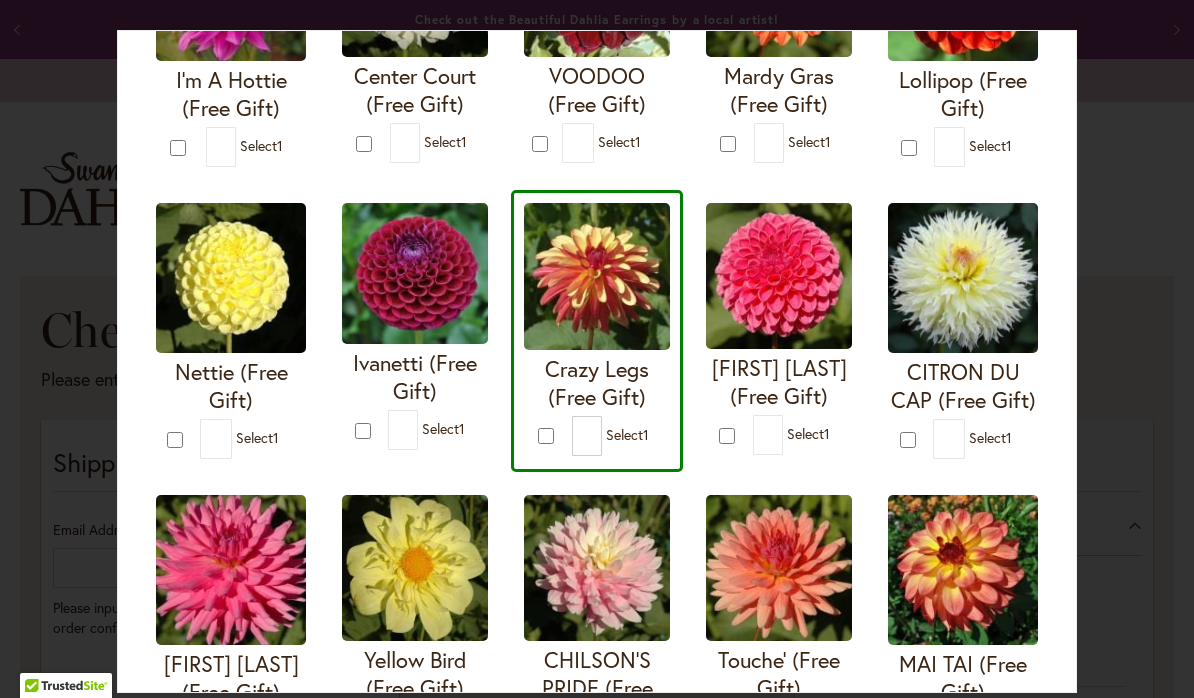 click at bounding box center [597, 276] 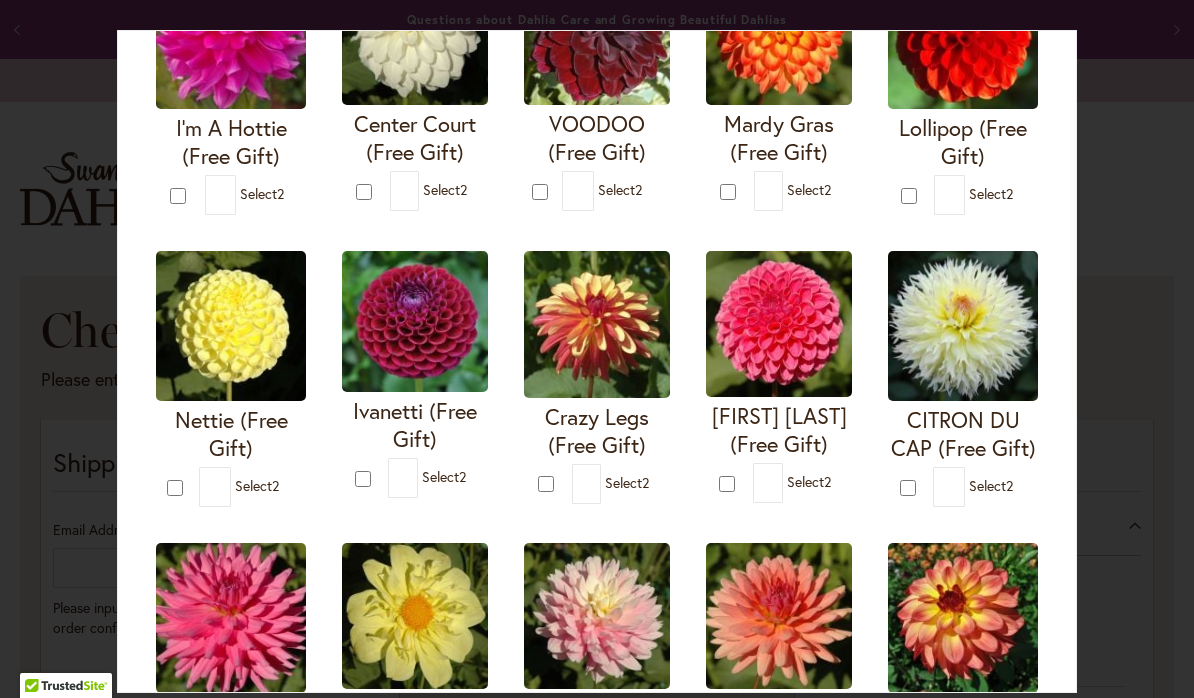 scroll, scrollTop: 242, scrollLeft: 0, axis: vertical 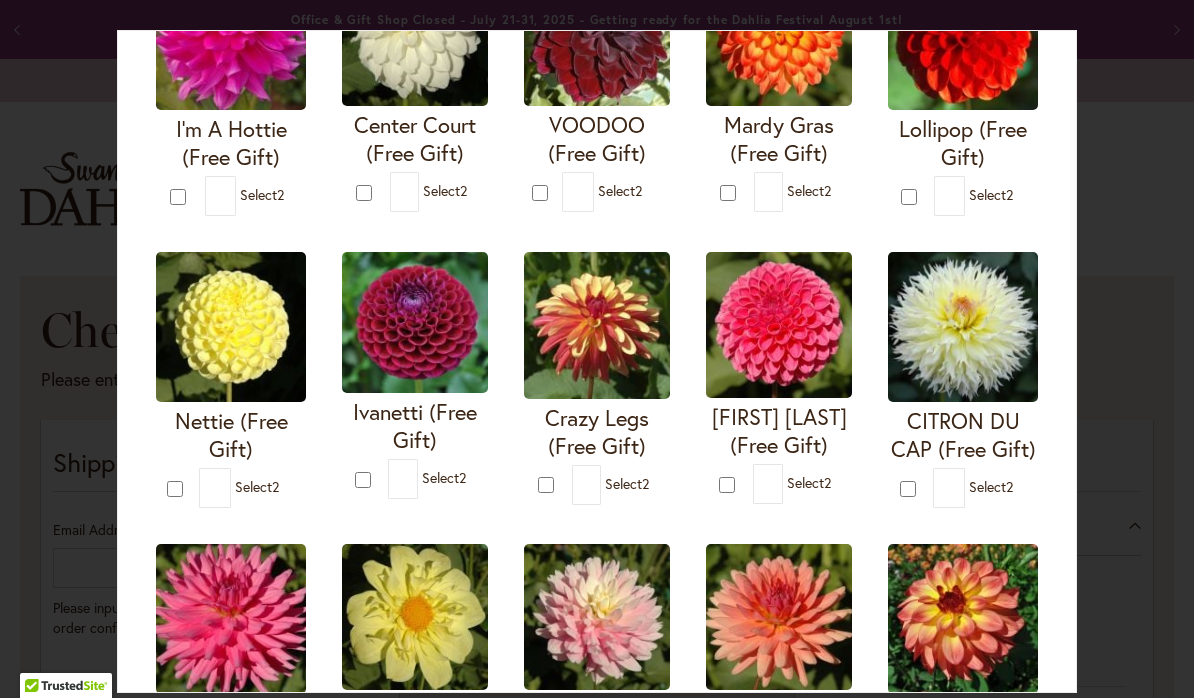 type on "*" 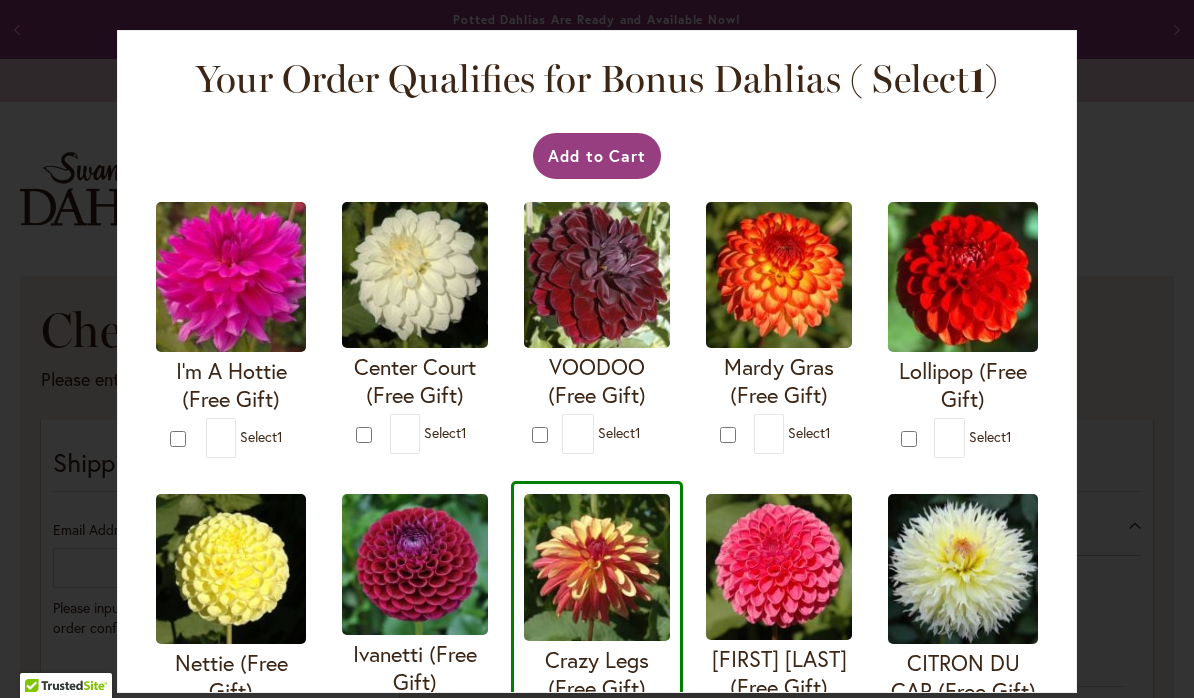 scroll, scrollTop: 0, scrollLeft: 0, axis: both 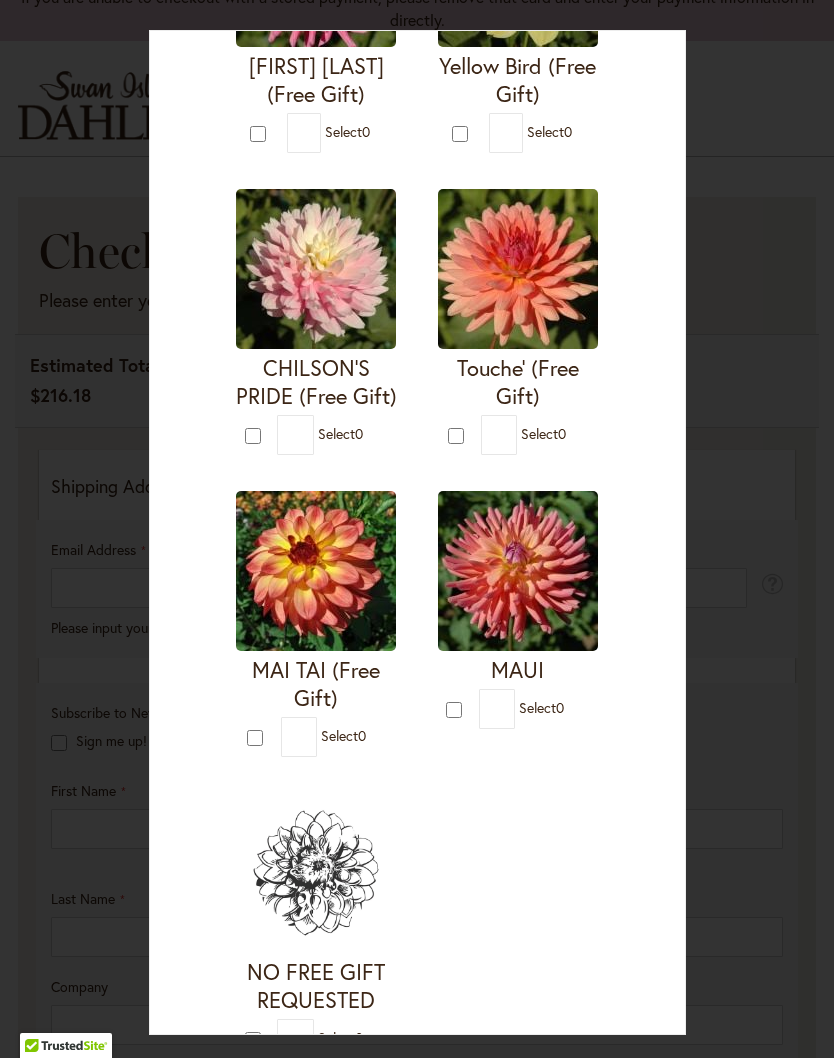 click on "Add to Cart" at bounding box center (417, 1105) 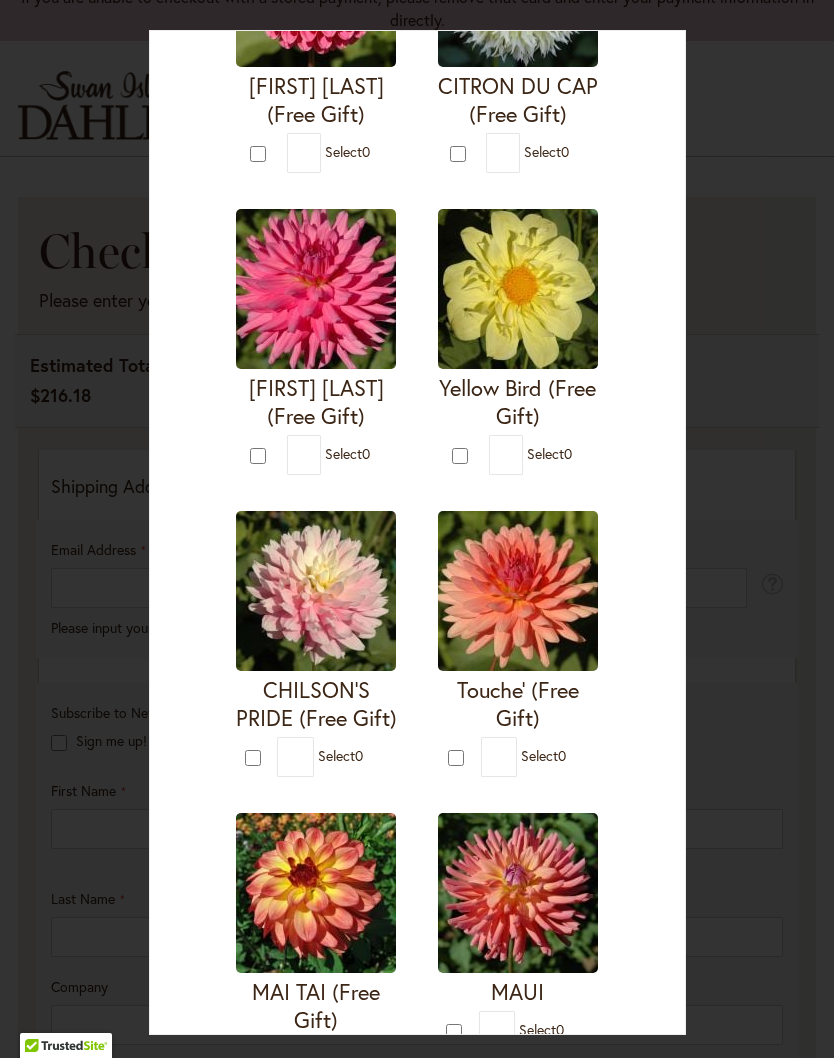 scroll, scrollTop: 1432, scrollLeft: 0, axis: vertical 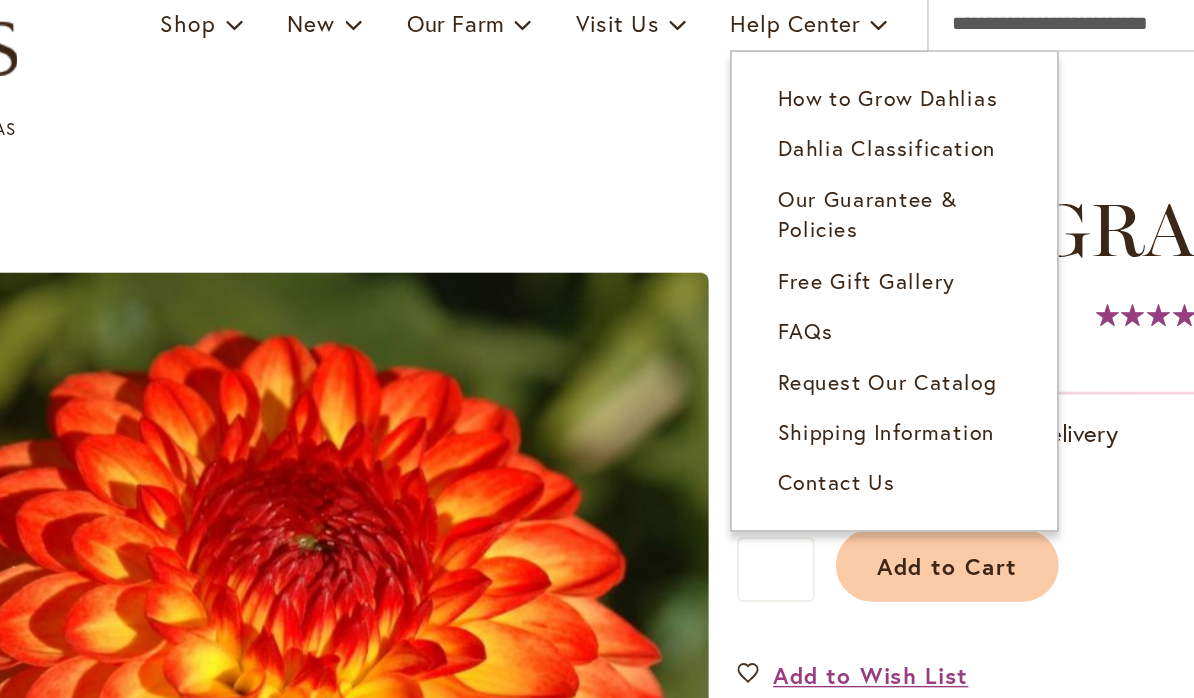 click on "Shipping Information" at bounding box center [838, 356] 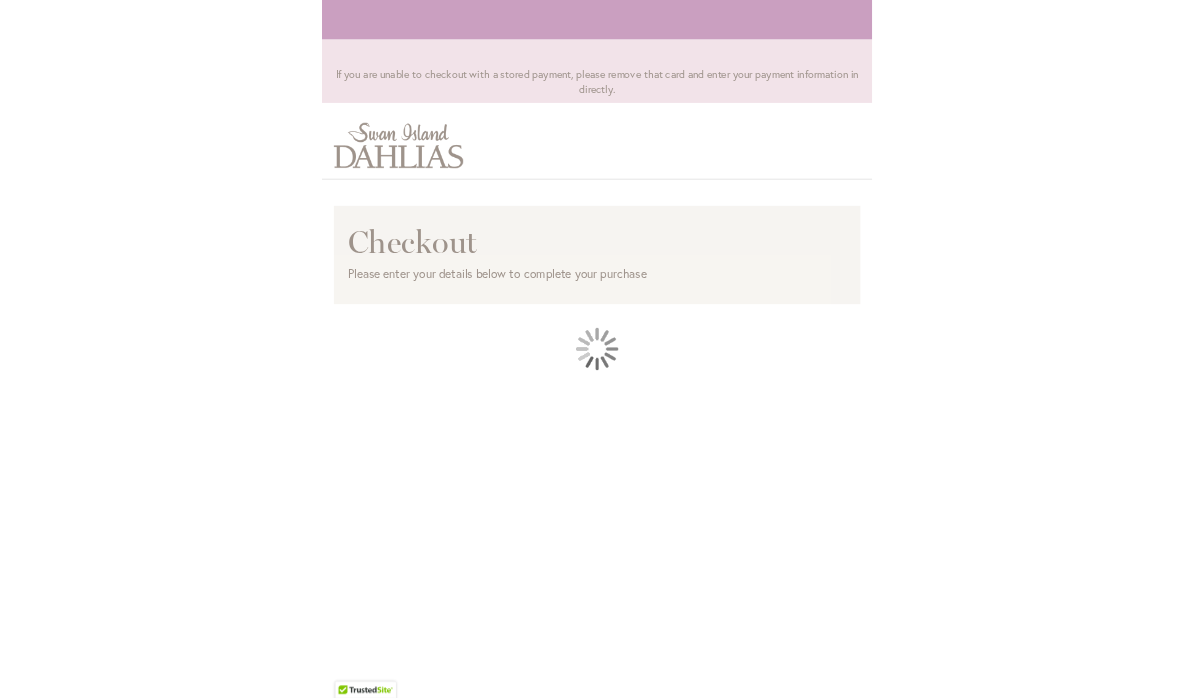 scroll, scrollTop: 0, scrollLeft: 0, axis: both 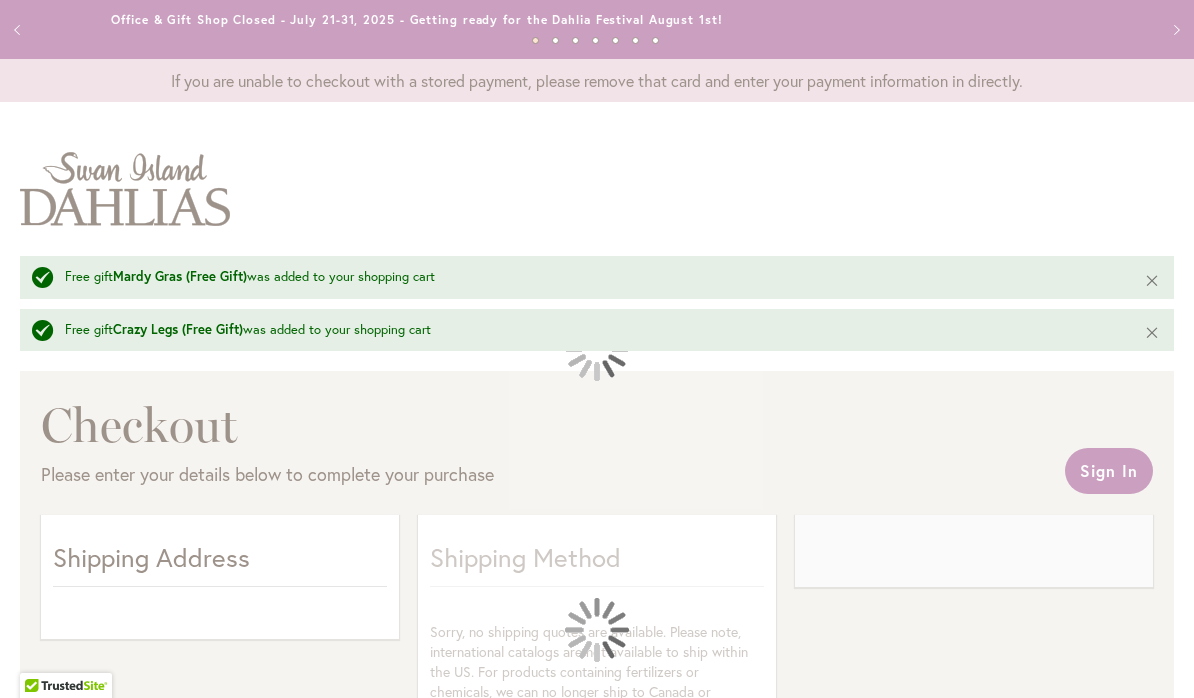 select on "**" 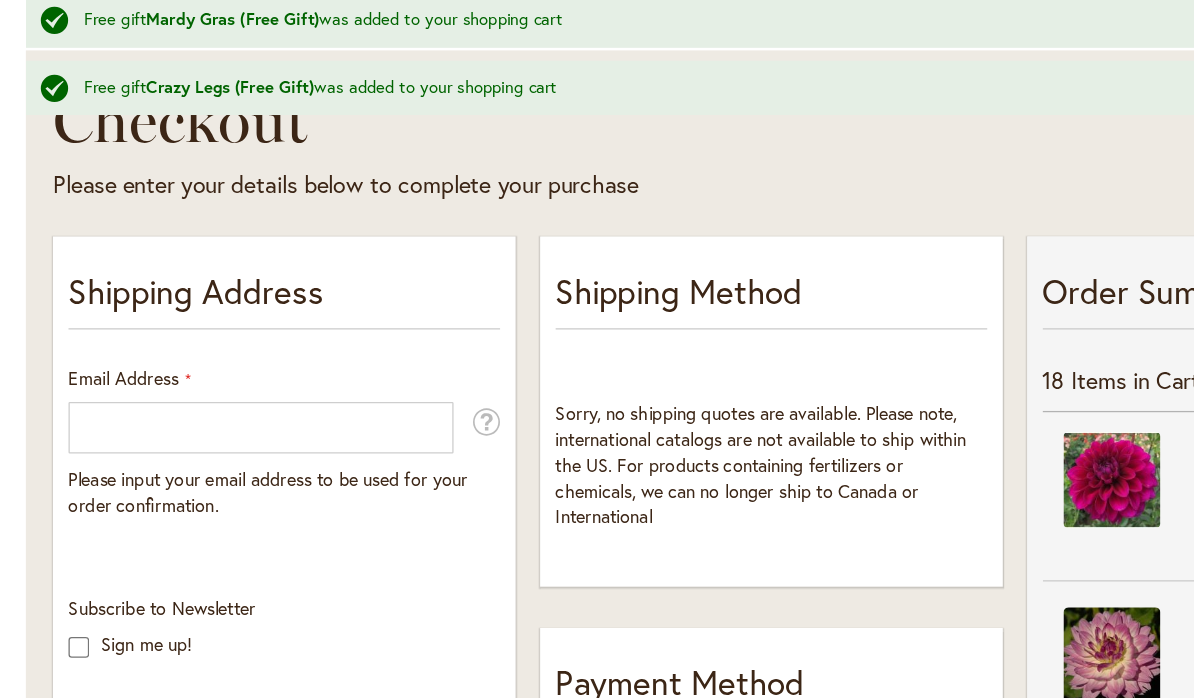 scroll, scrollTop: 336, scrollLeft: 0, axis: vertical 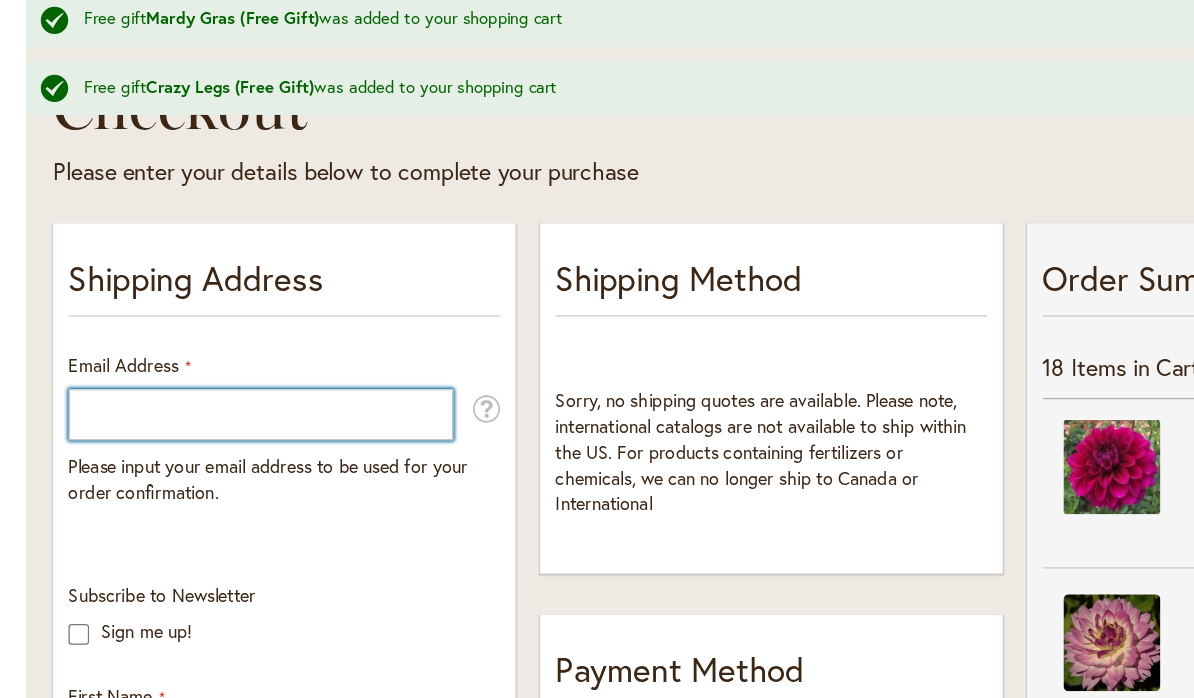 click on "Email Address" at bounding box center (202, 327) 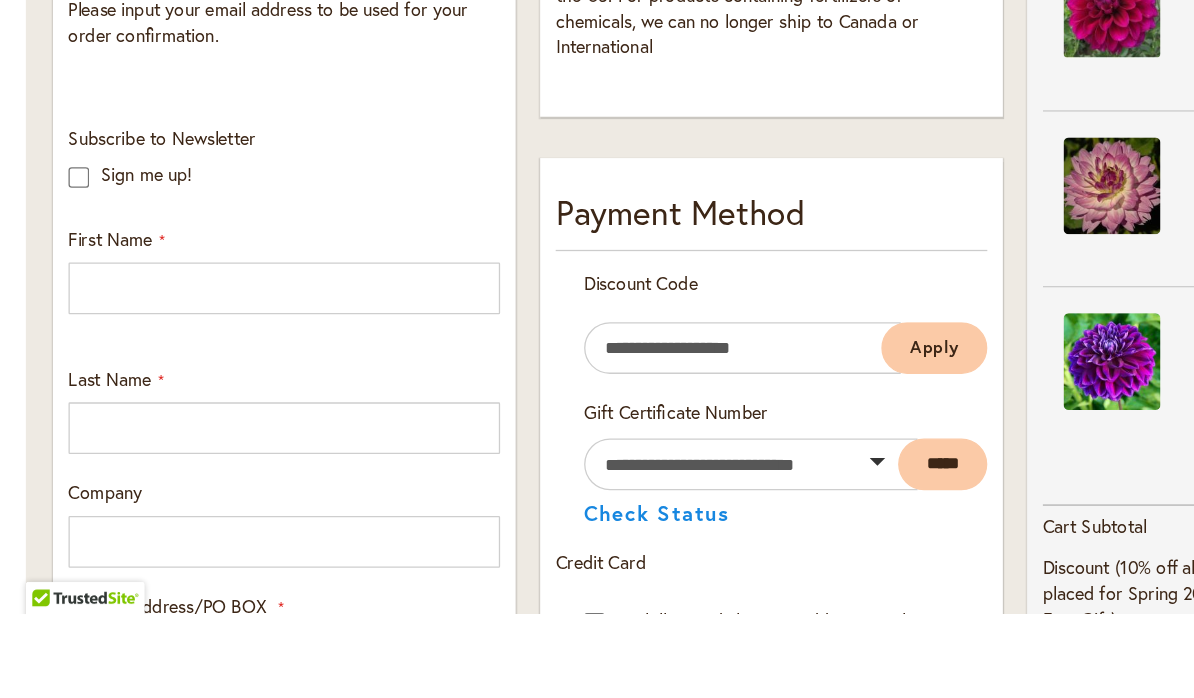 scroll, scrollTop: 474, scrollLeft: 0, axis: vertical 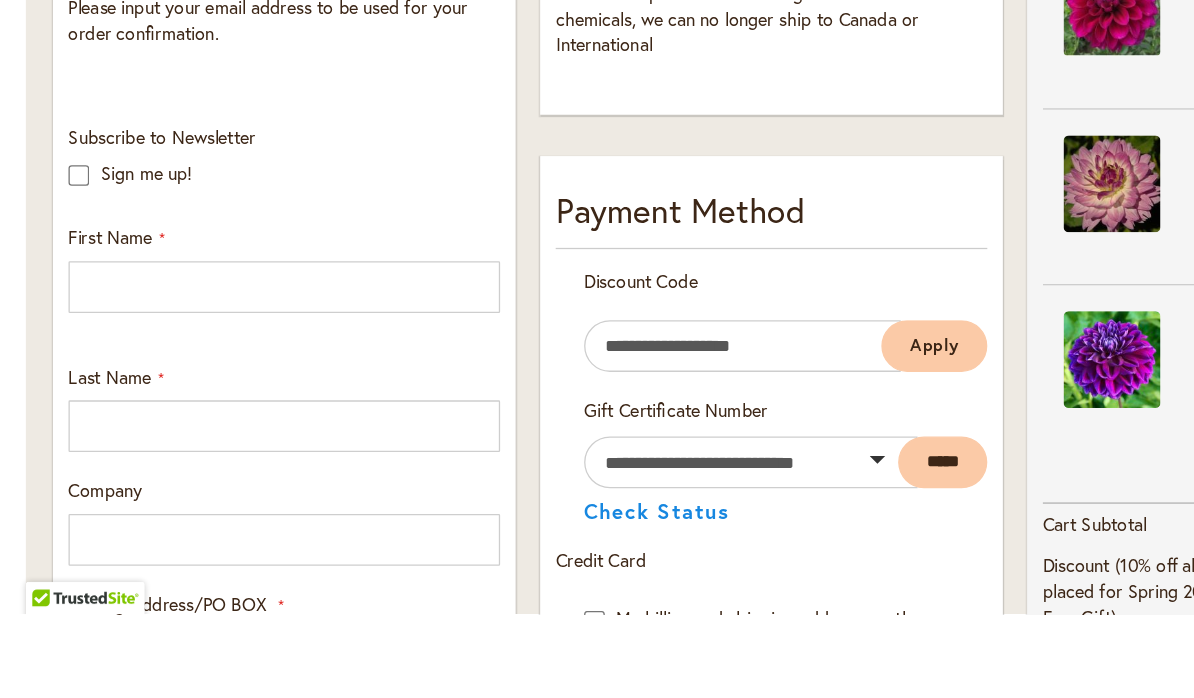 type on "**********" 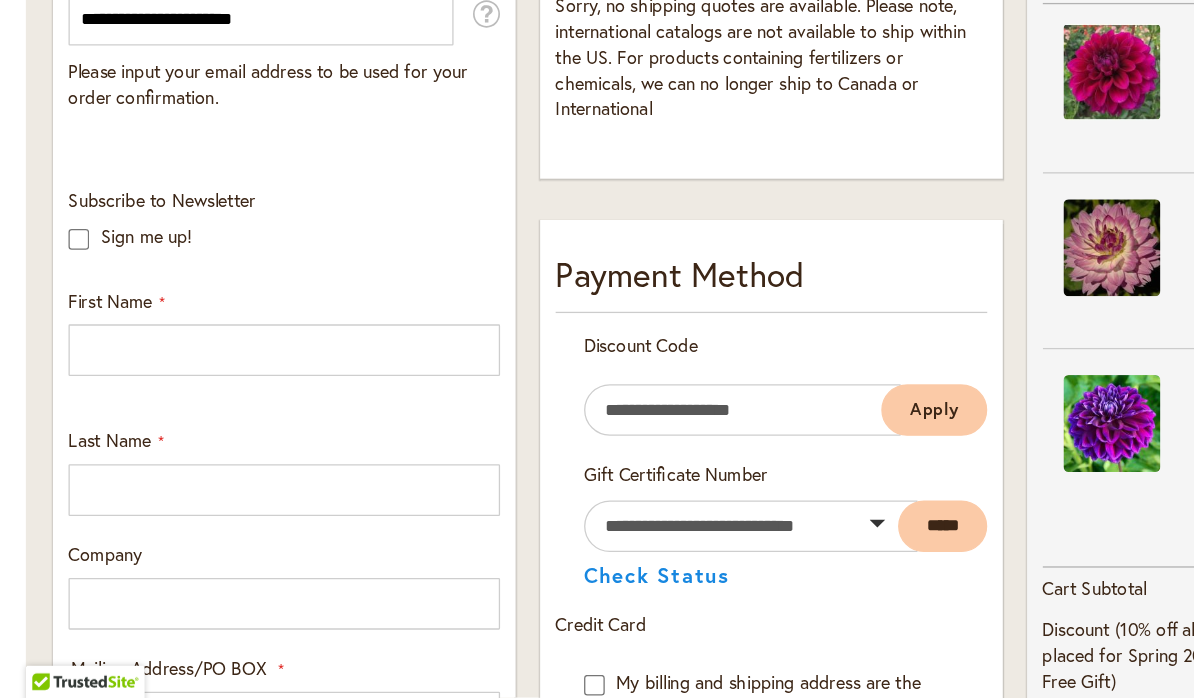 scroll, scrollTop: 498, scrollLeft: 0, axis: vertical 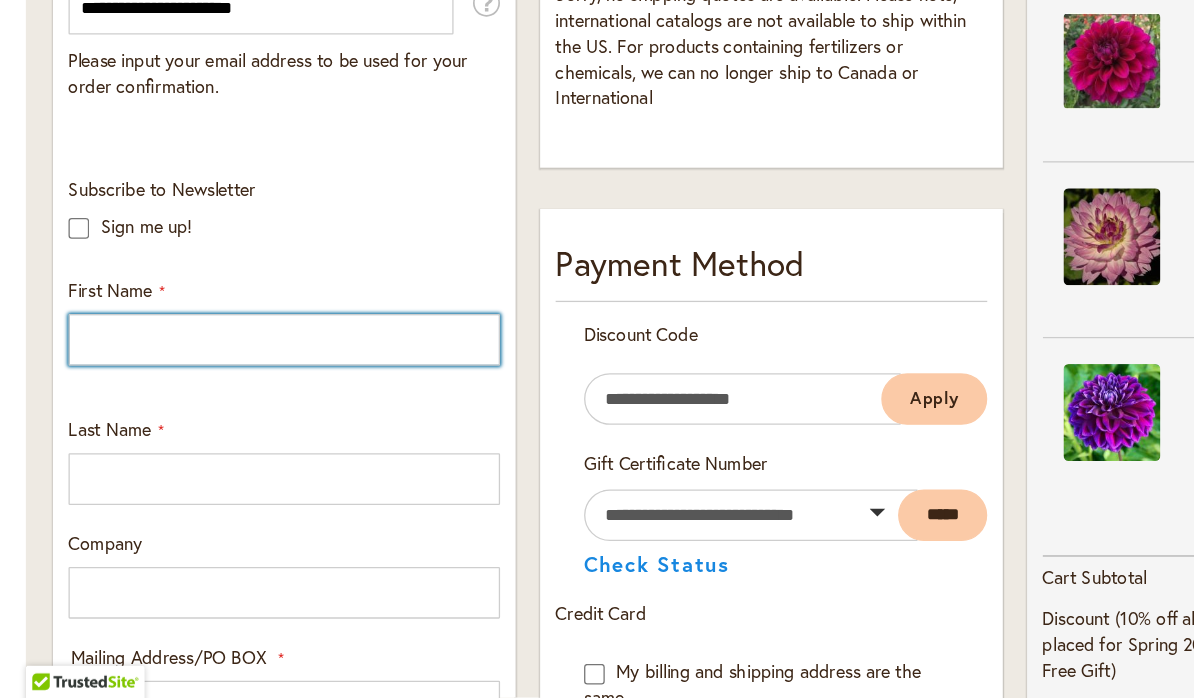 click on "First Name" at bounding box center [220, 421] 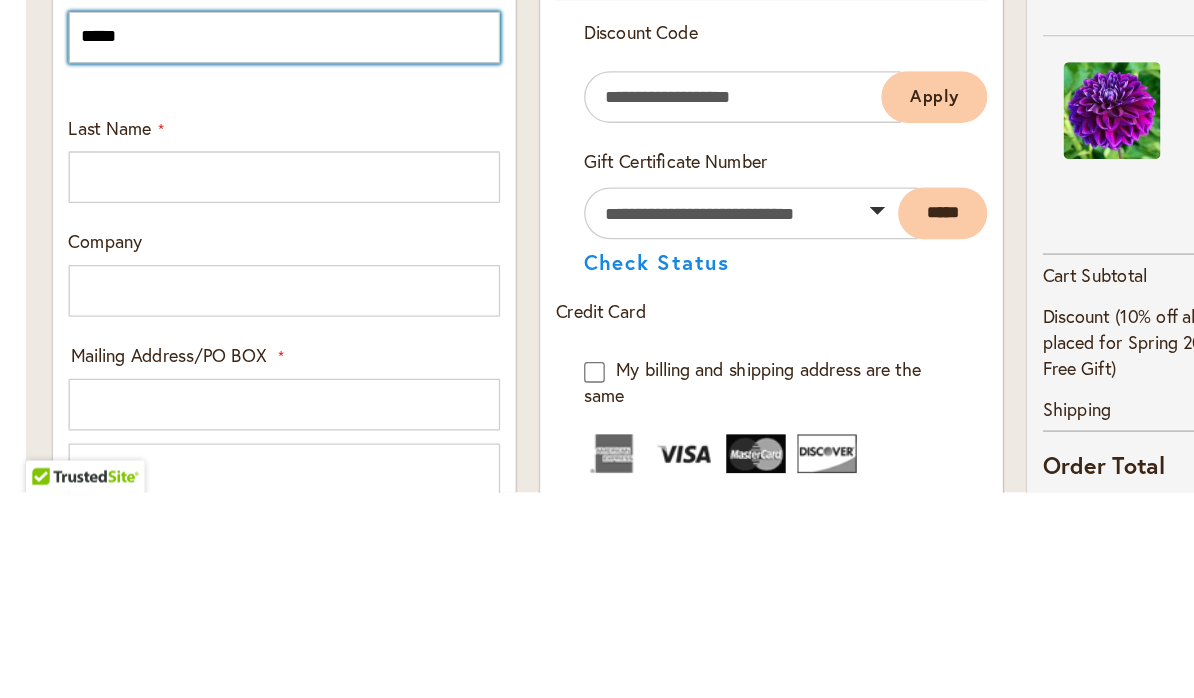 scroll, scrollTop: 574, scrollLeft: 0, axis: vertical 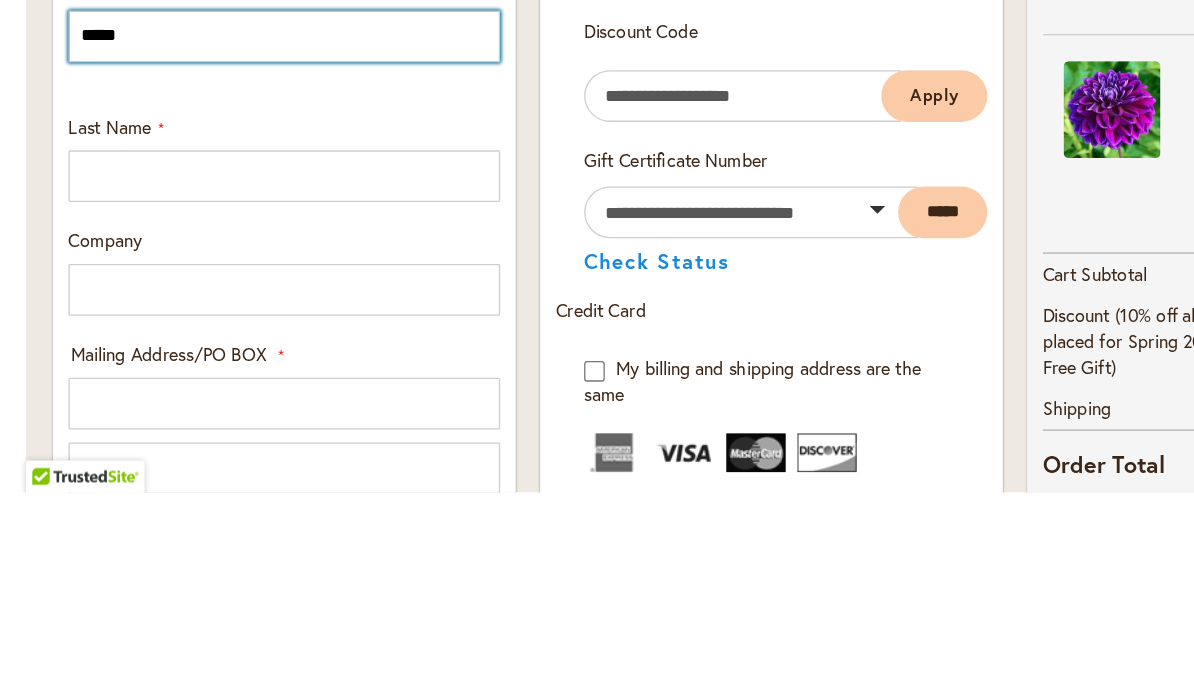 type on "*****" 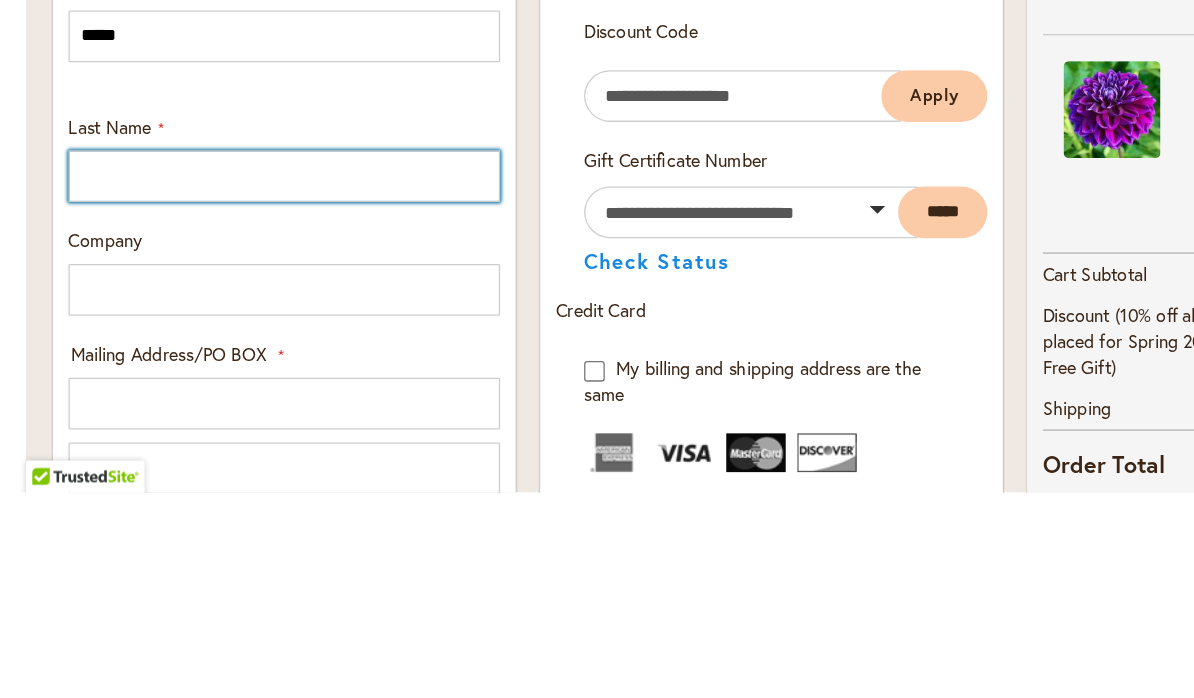 click on "Last Name" at bounding box center [220, 453] 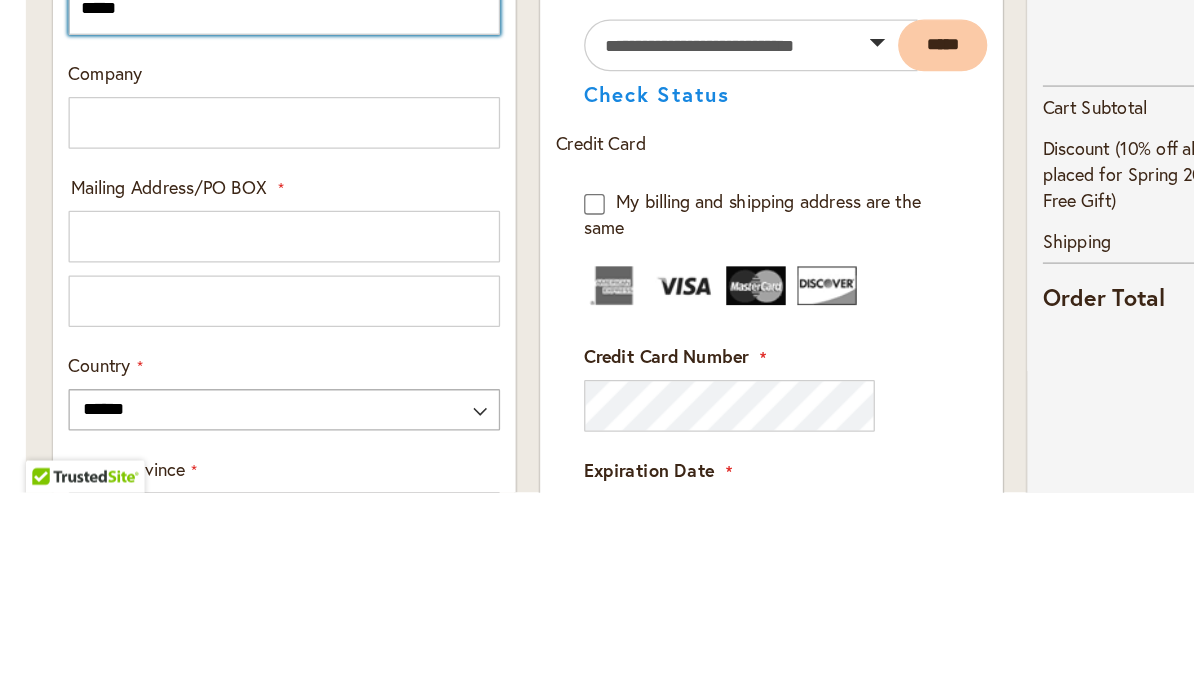 scroll, scrollTop: 717, scrollLeft: 0, axis: vertical 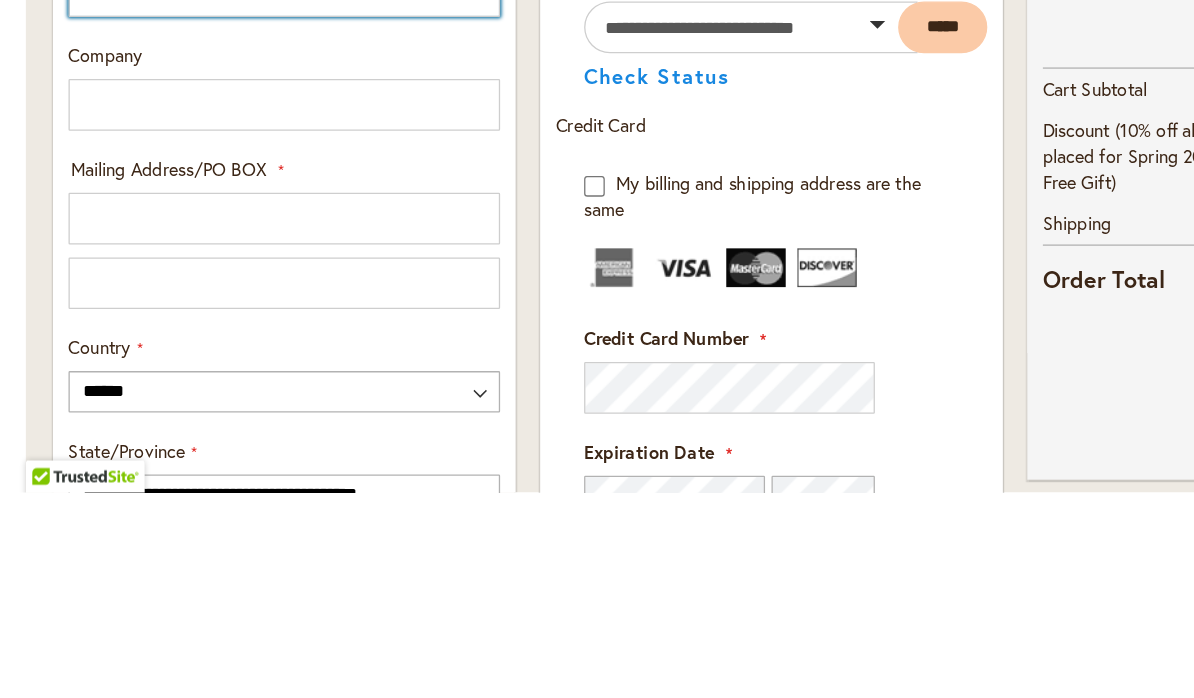 type on "*****" 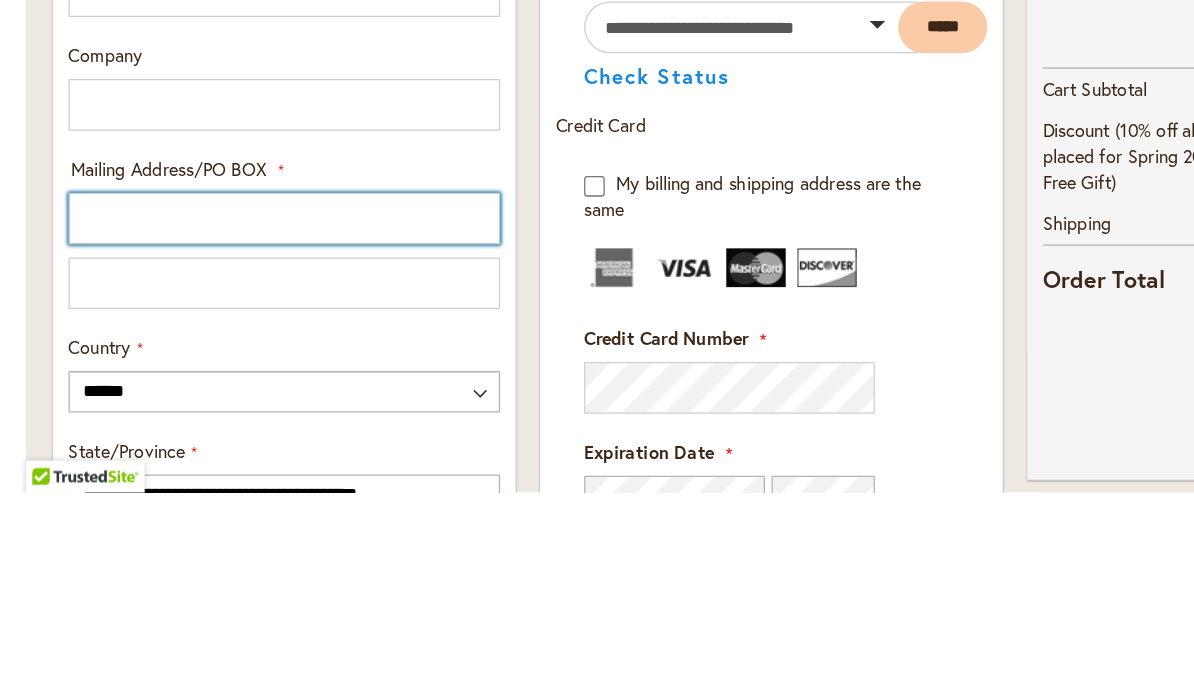 click on "Mailing Address/PO BOX: Line 1" at bounding box center [220, 486] 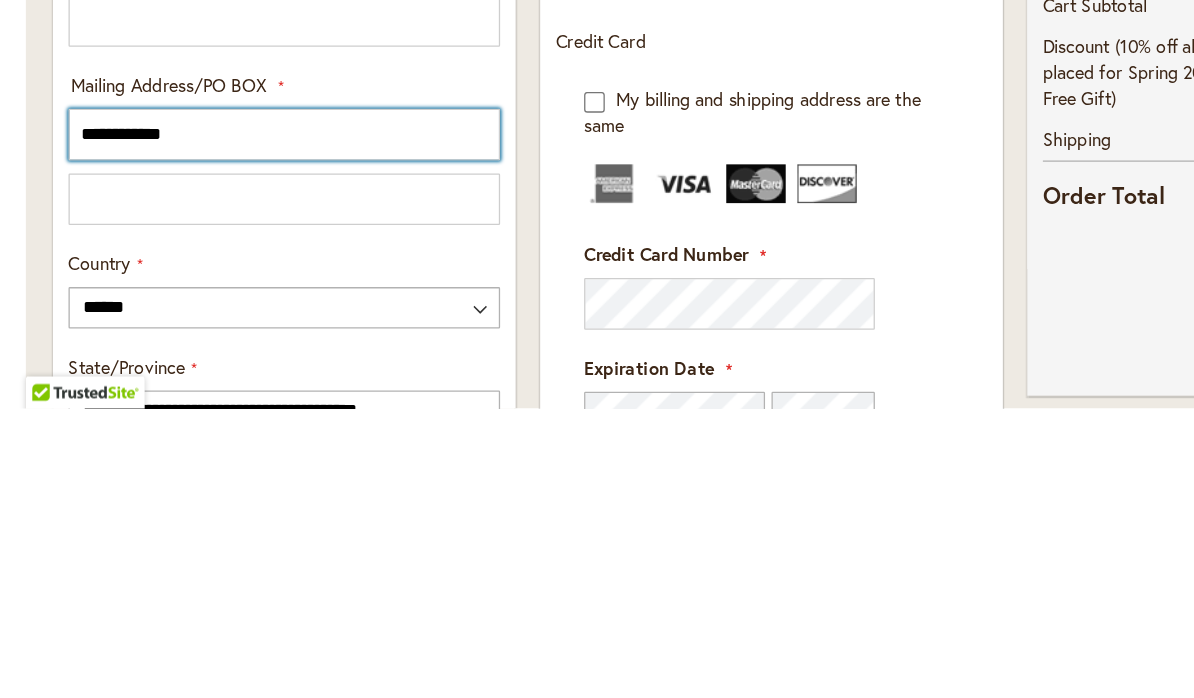 type on "**********" 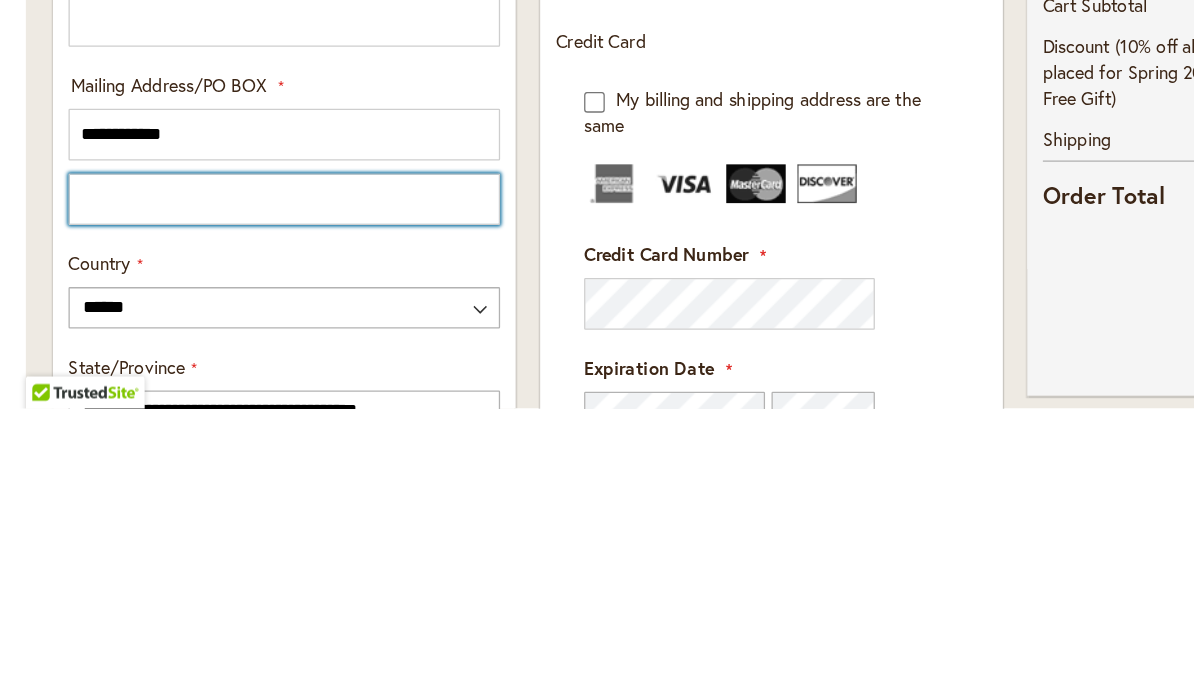 click on "Mailing Address/PO BOX: Line 2" at bounding box center (220, 536) 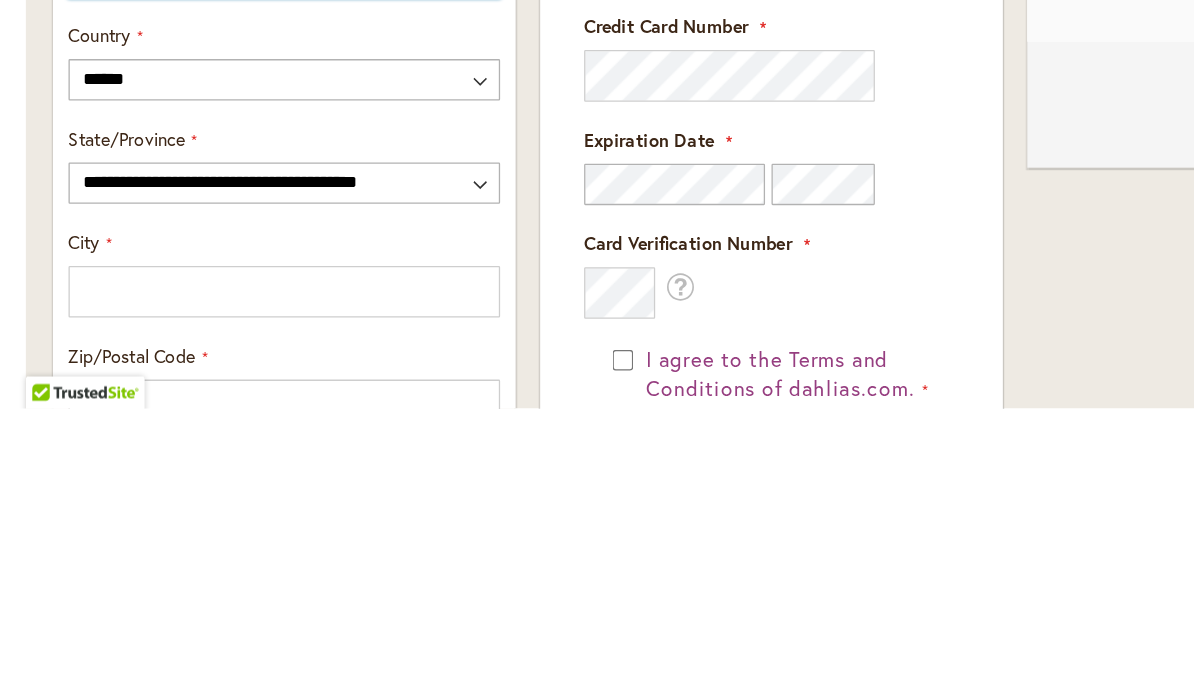 scroll, scrollTop: 895, scrollLeft: 0, axis: vertical 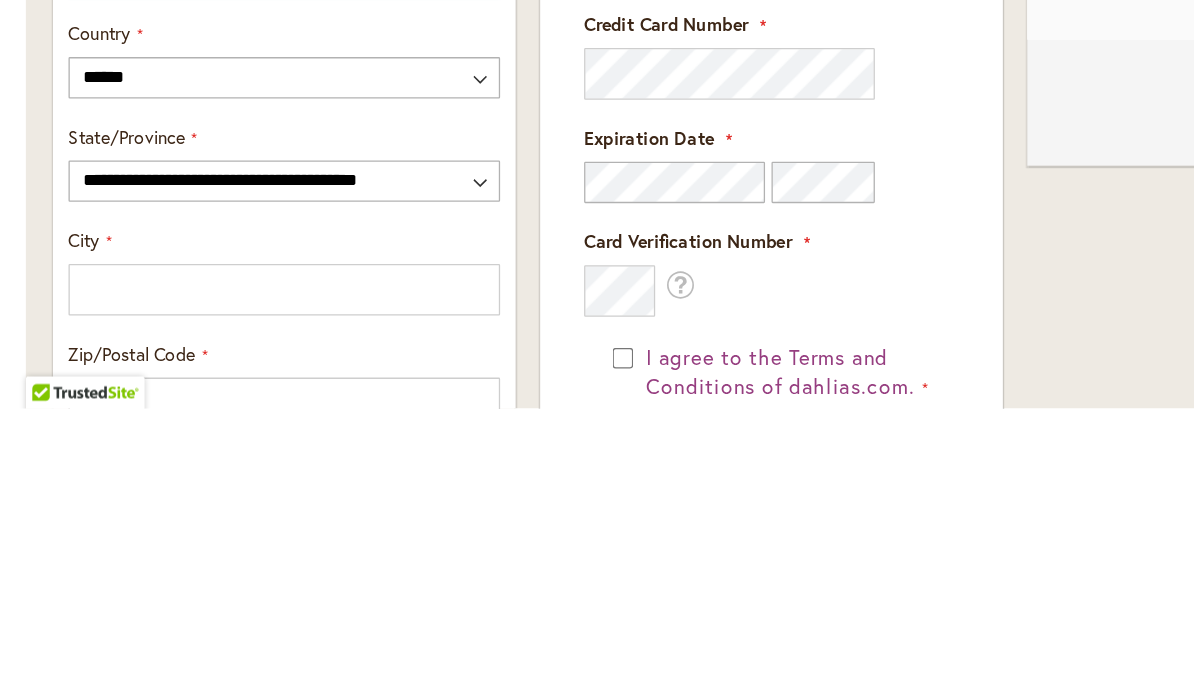 type on "**********" 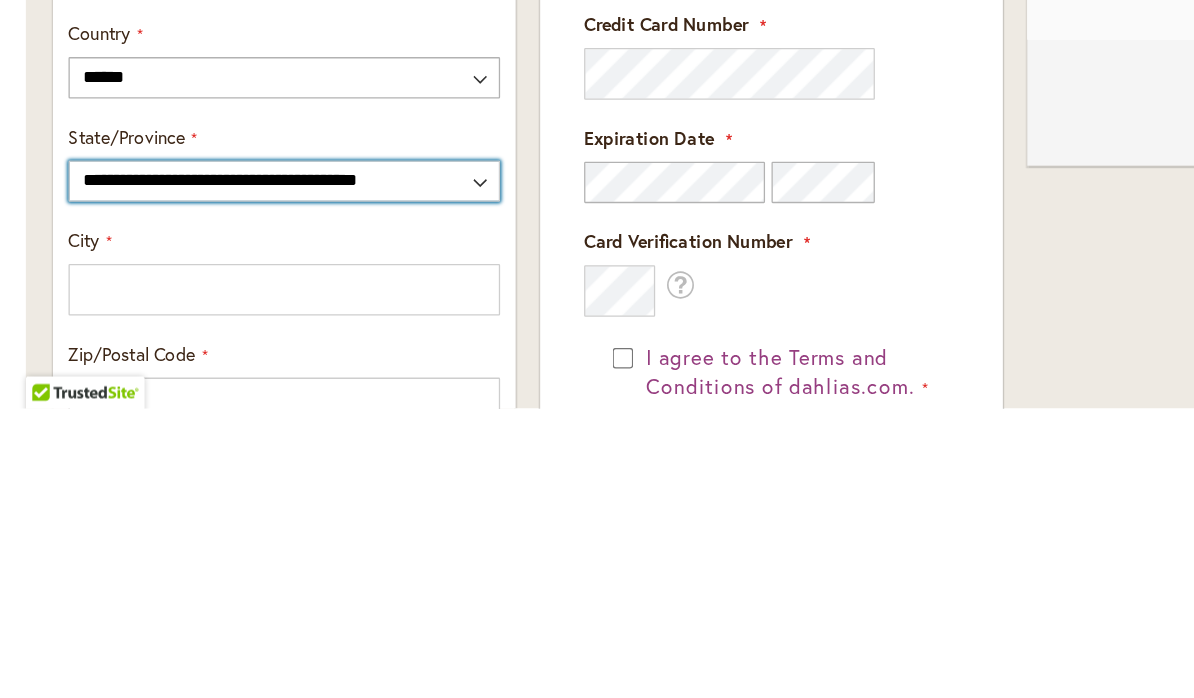 click on "**********" at bounding box center (220, 522) 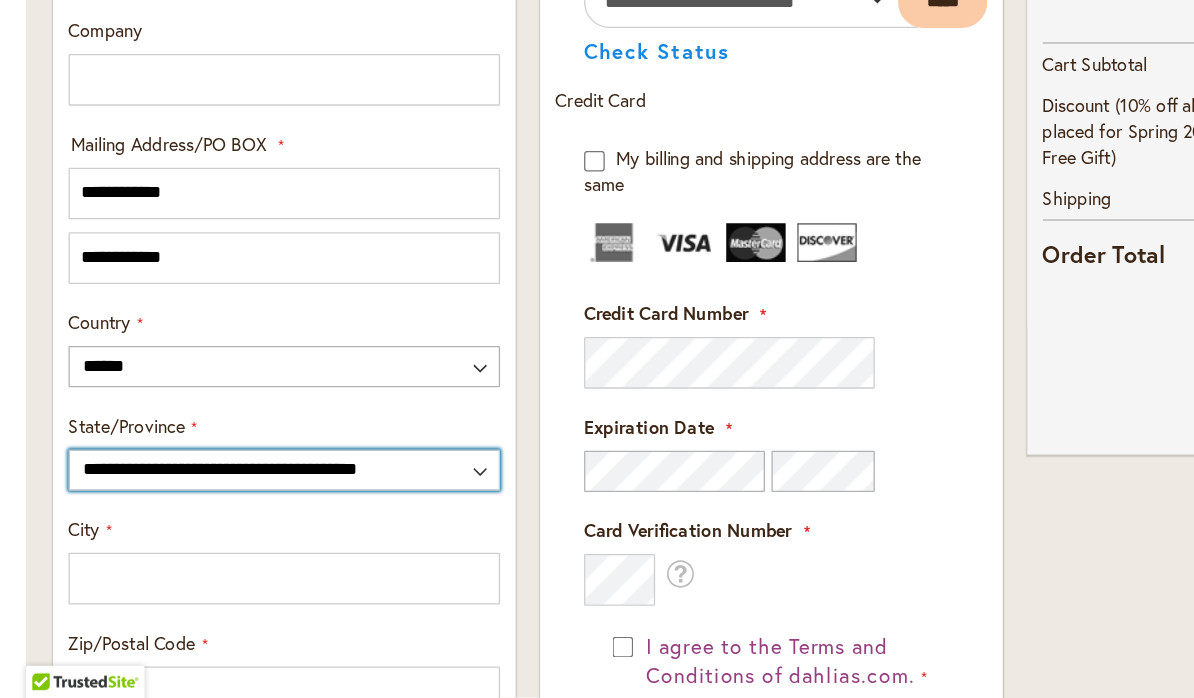 select on "**" 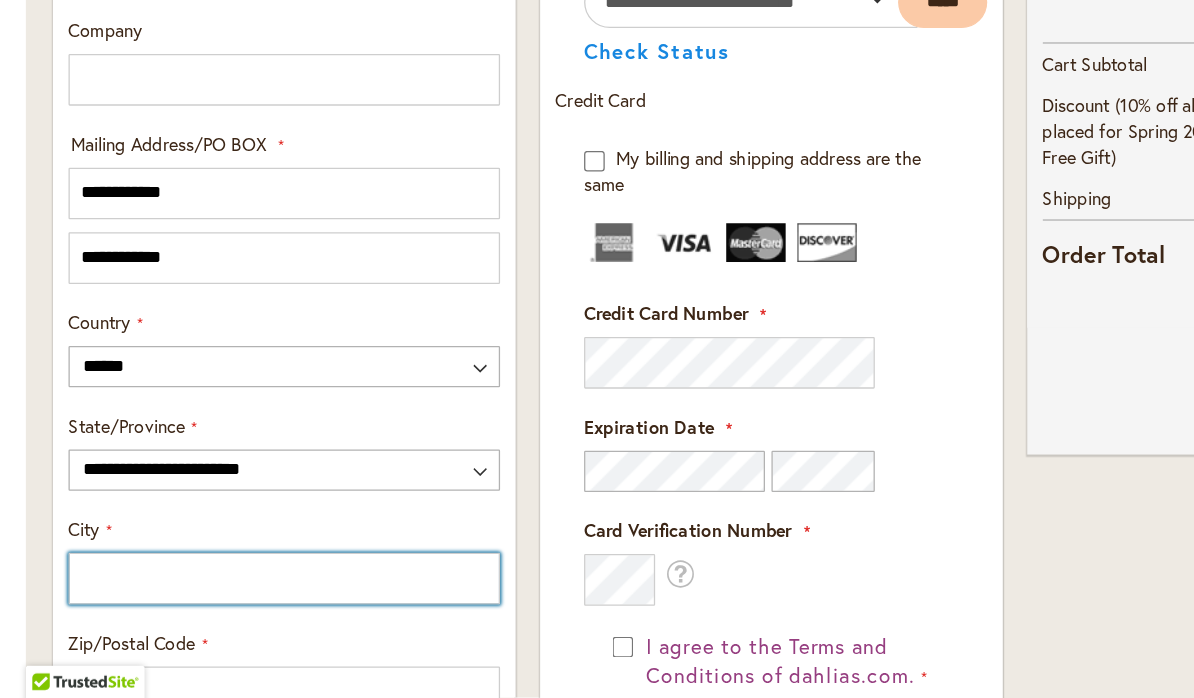 click on "City" at bounding box center [220, 606] 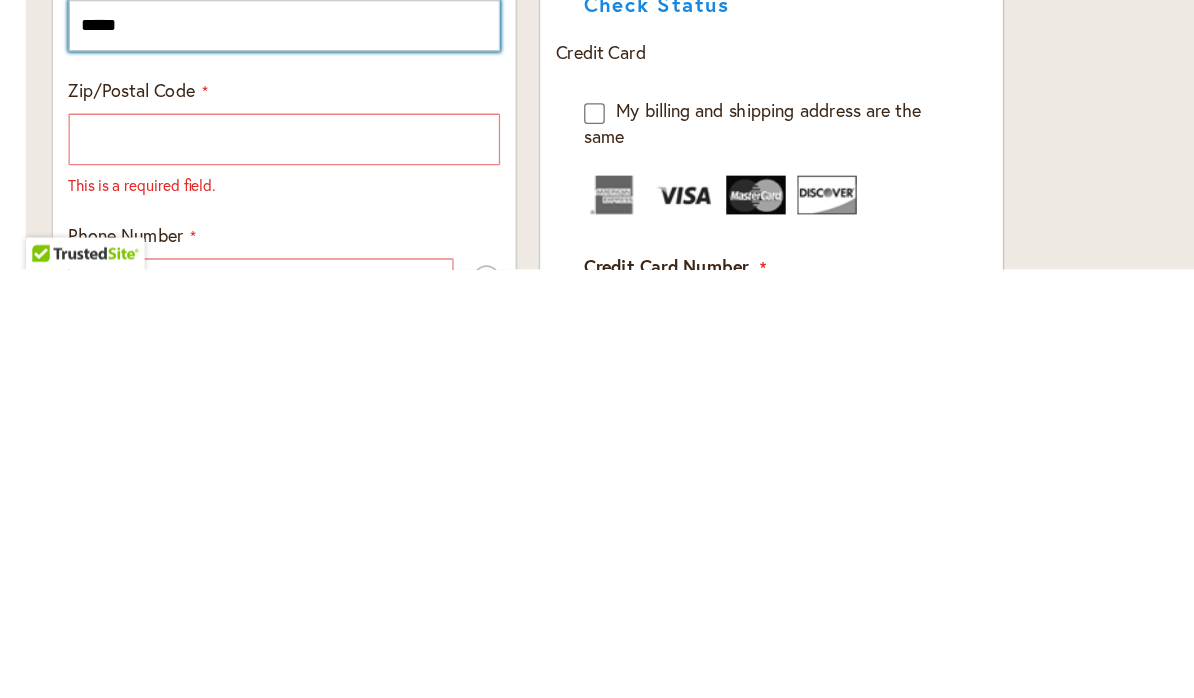 scroll, scrollTop: 993, scrollLeft: 0, axis: vertical 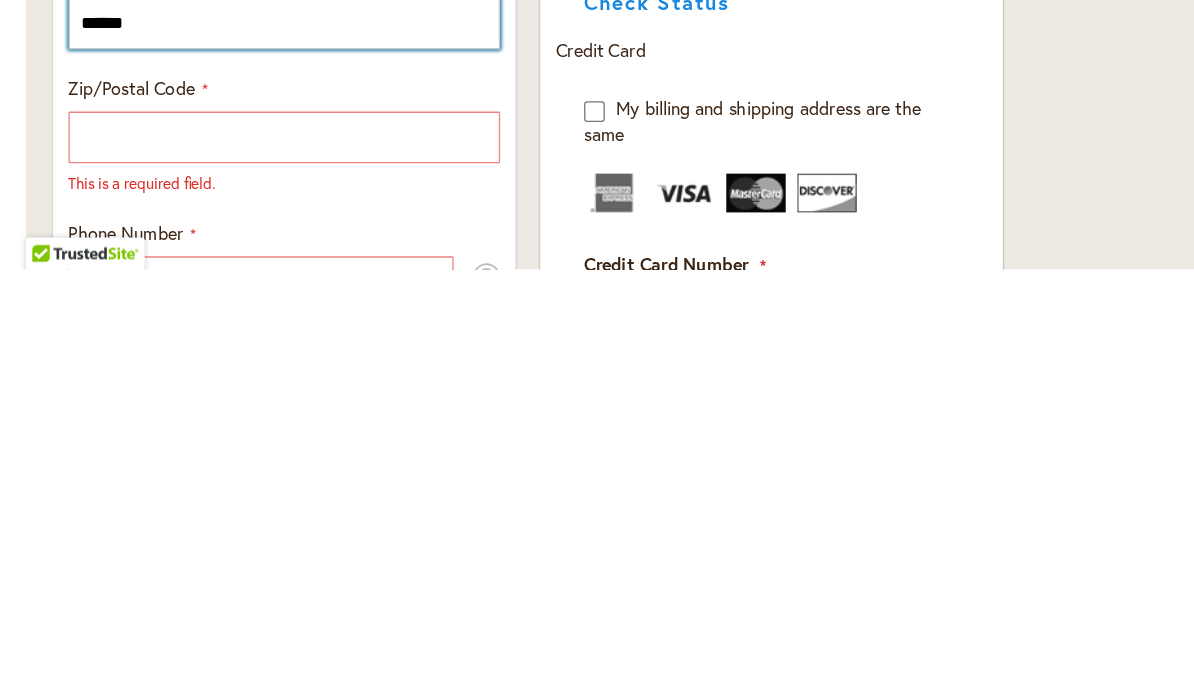 click on "******" at bounding box center (220, 508) 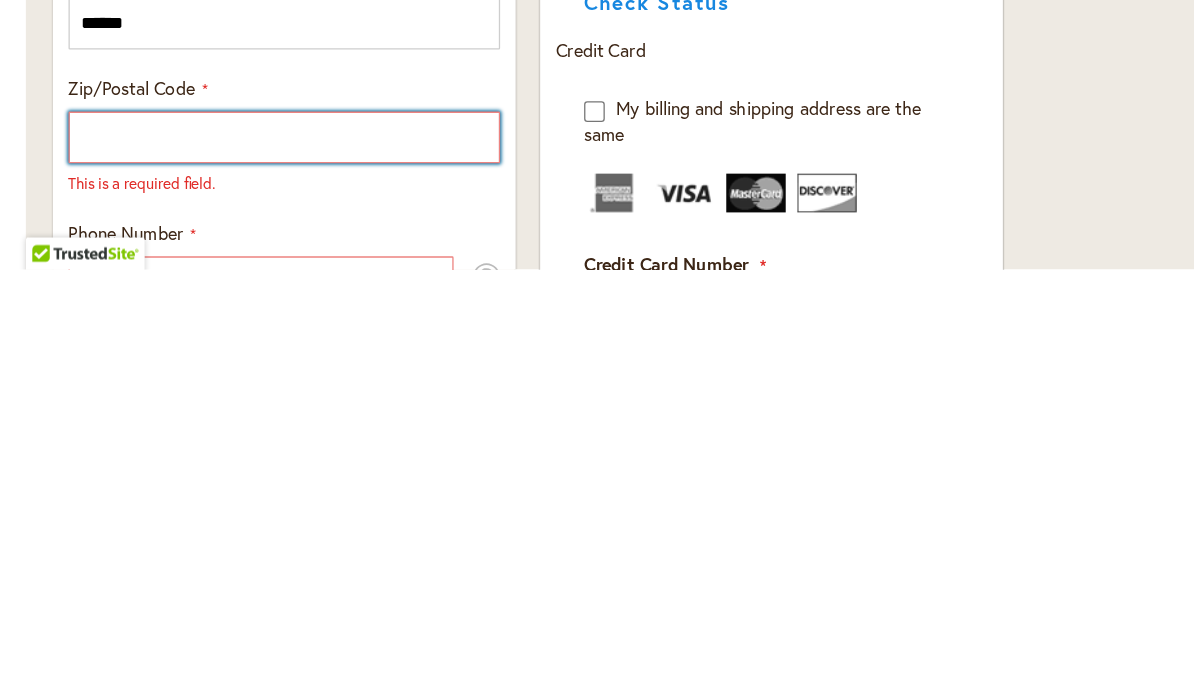 click on "Zip/Postal Code" at bounding box center [220, 596] 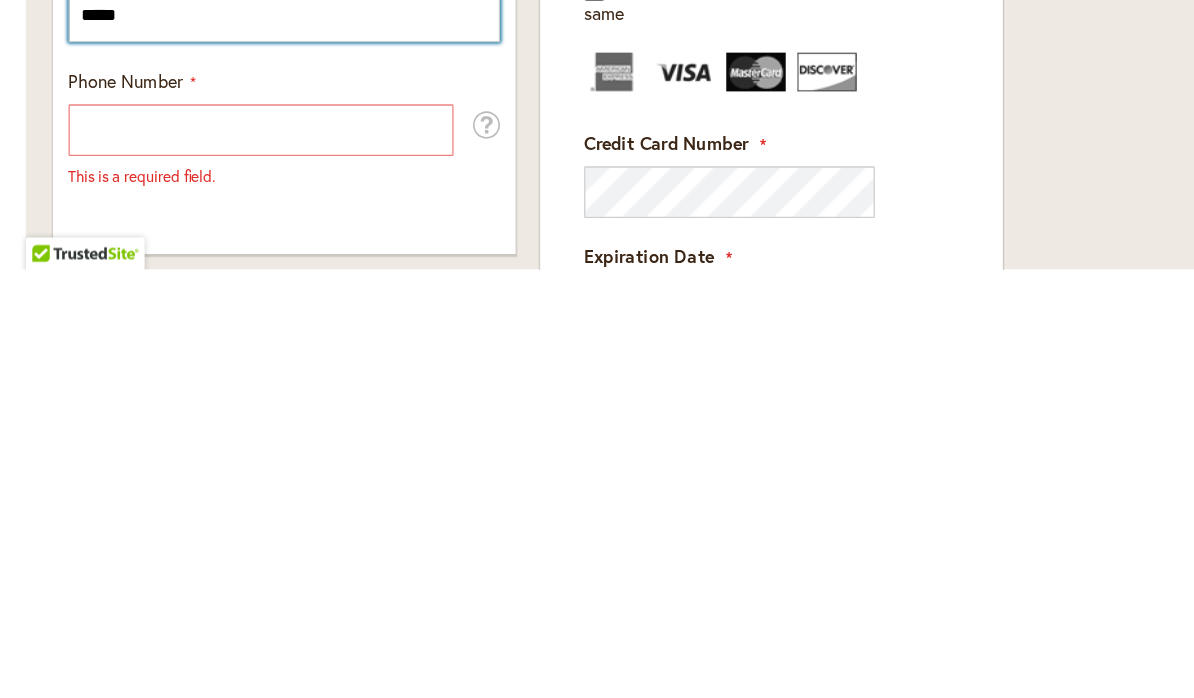 scroll, scrollTop: 1092, scrollLeft: 0, axis: vertical 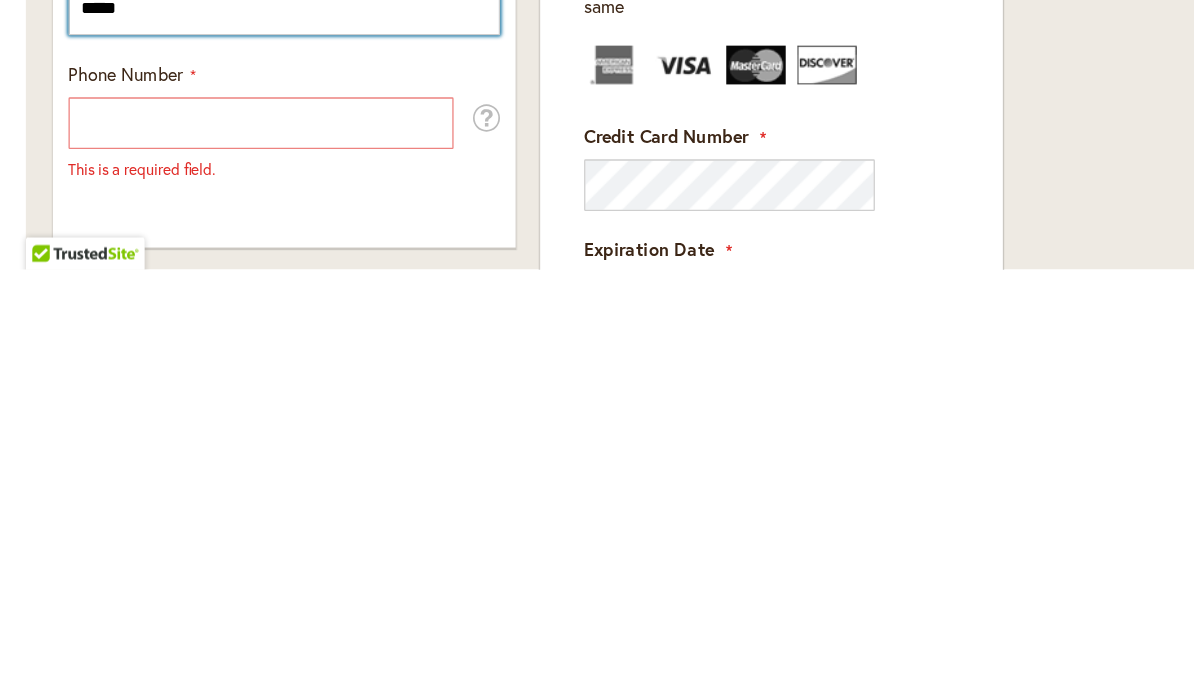 type on "*****" 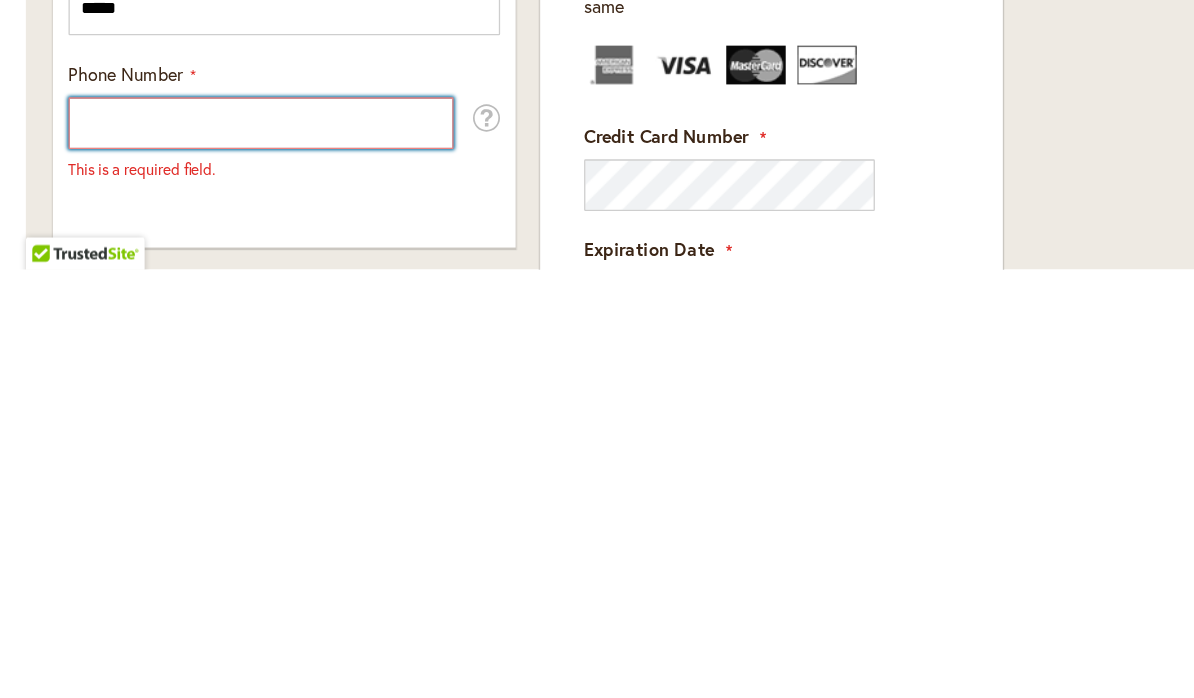click on "Phone Number" at bounding box center (202, 585) 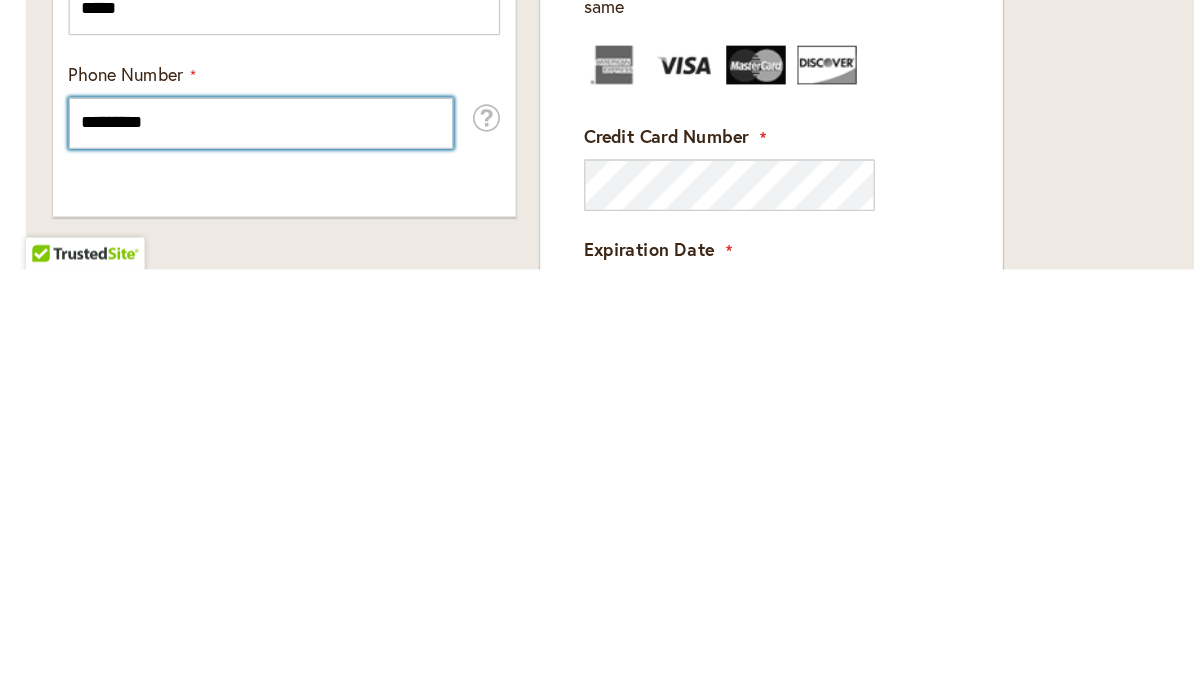 type on "**********" 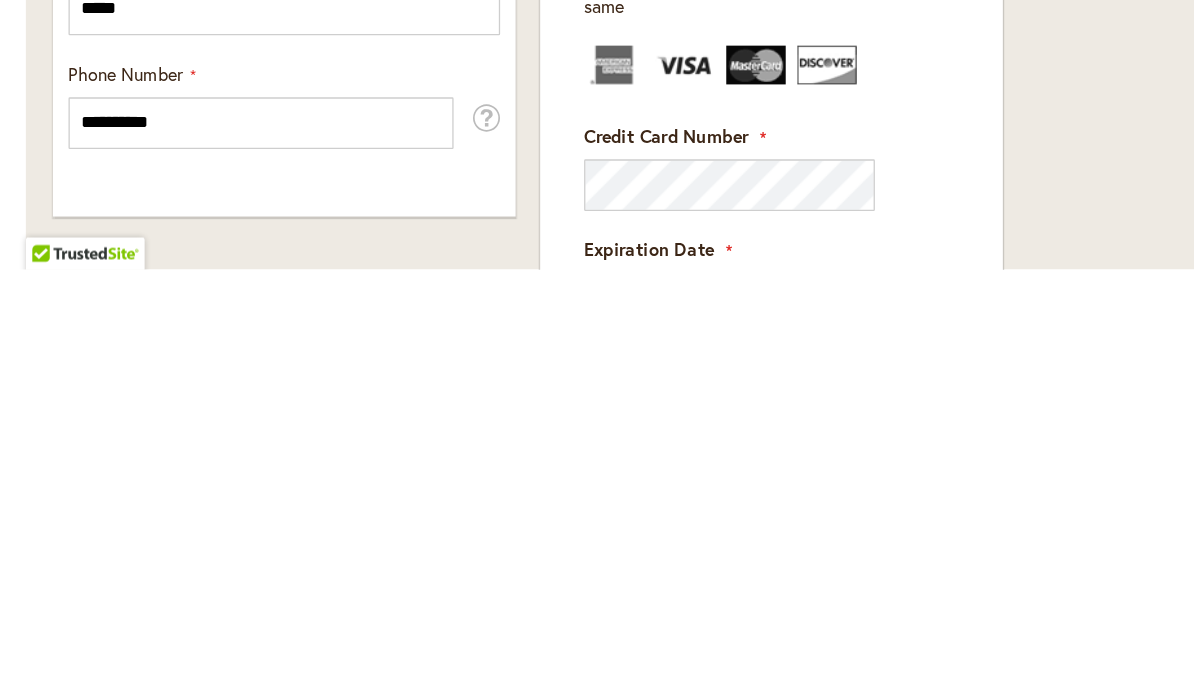 scroll, scrollTop: 158, scrollLeft: 0, axis: vertical 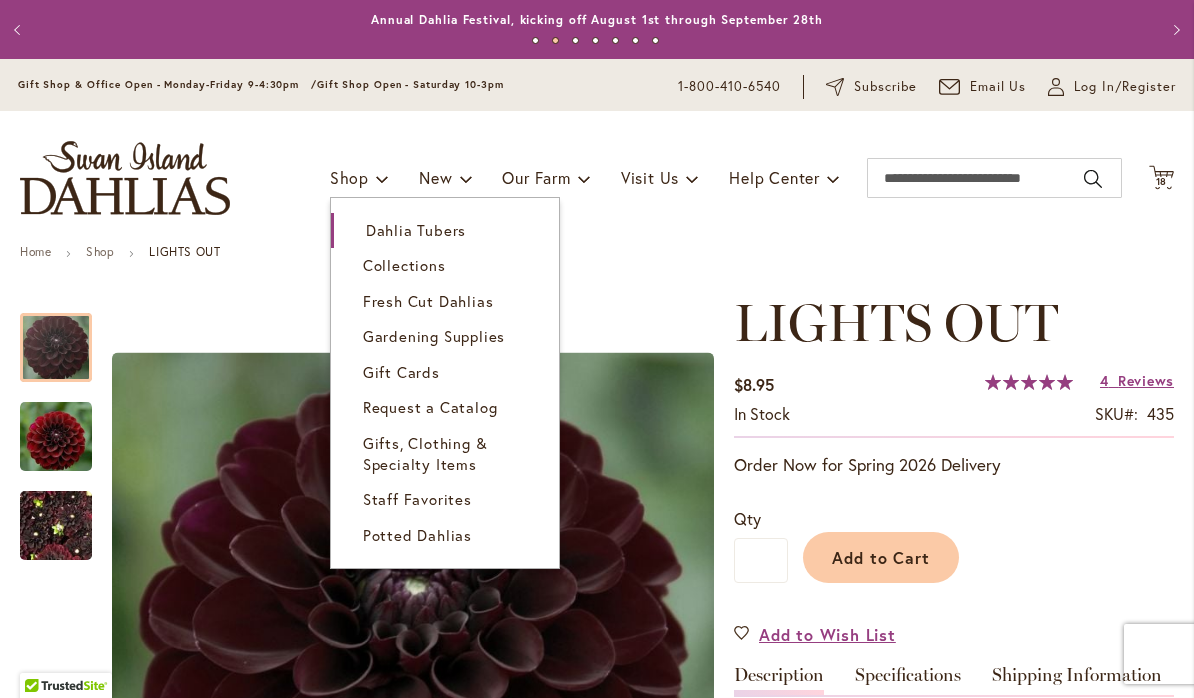 click on "Dahlia Tubers" at bounding box center (445, 230) 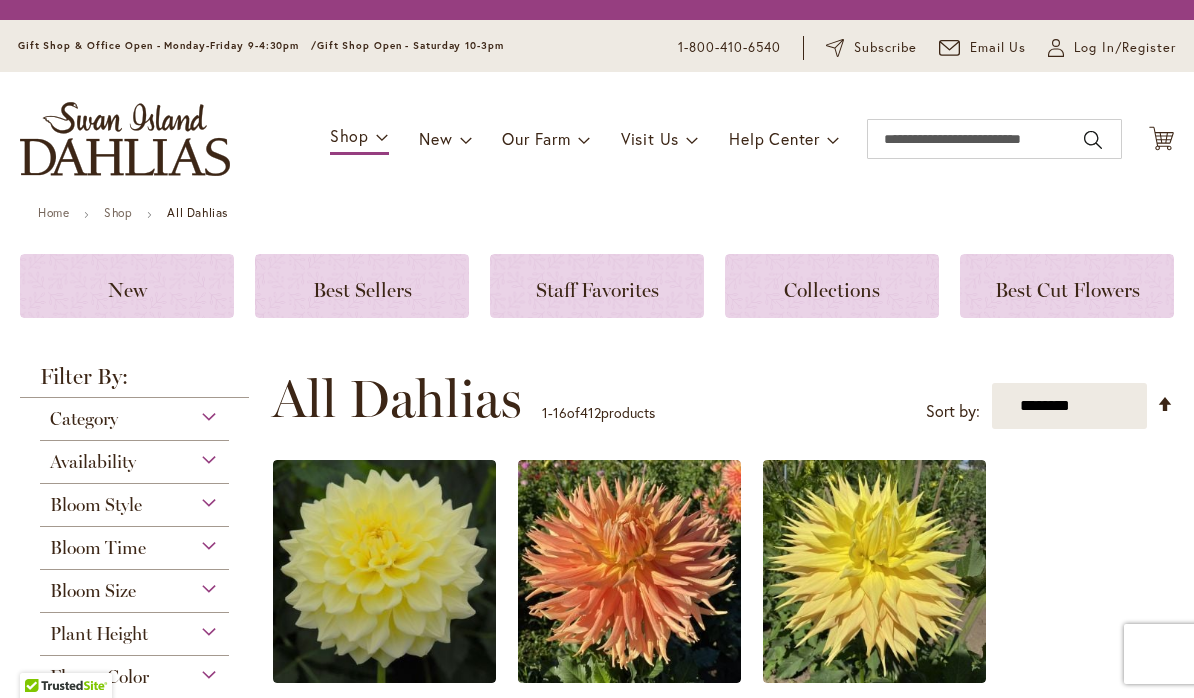 scroll, scrollTop: 0, scrollLeft: 0, axis: both 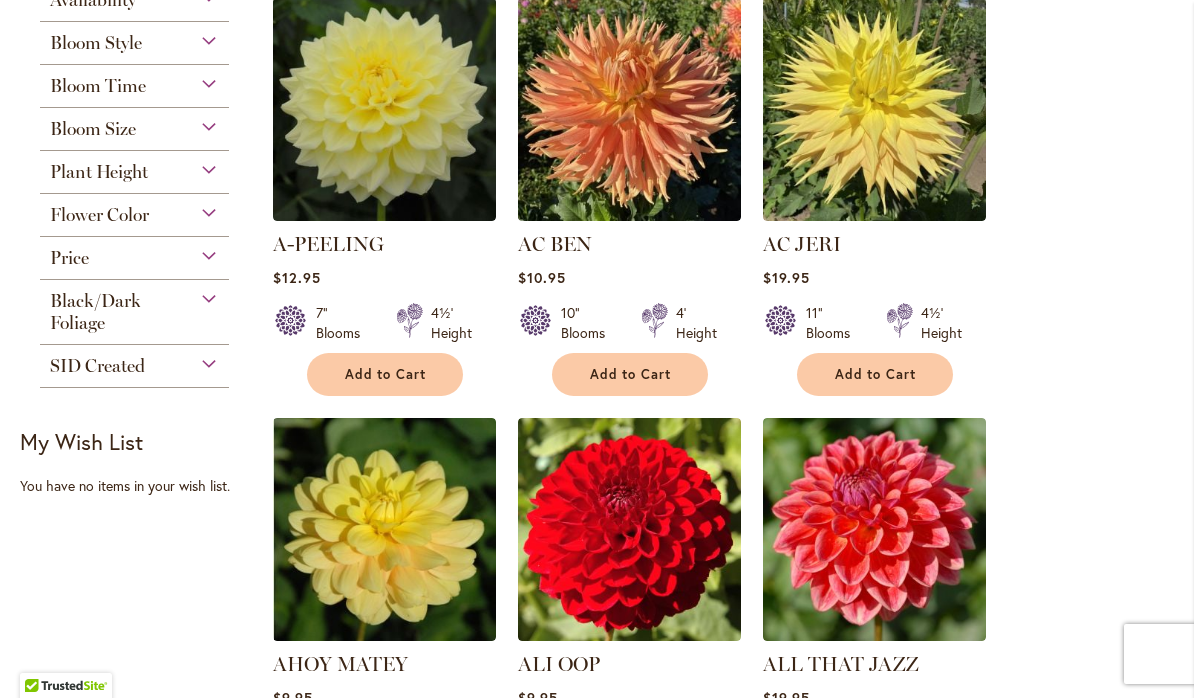 click on "SID Created" at bounding box center (134, 361) 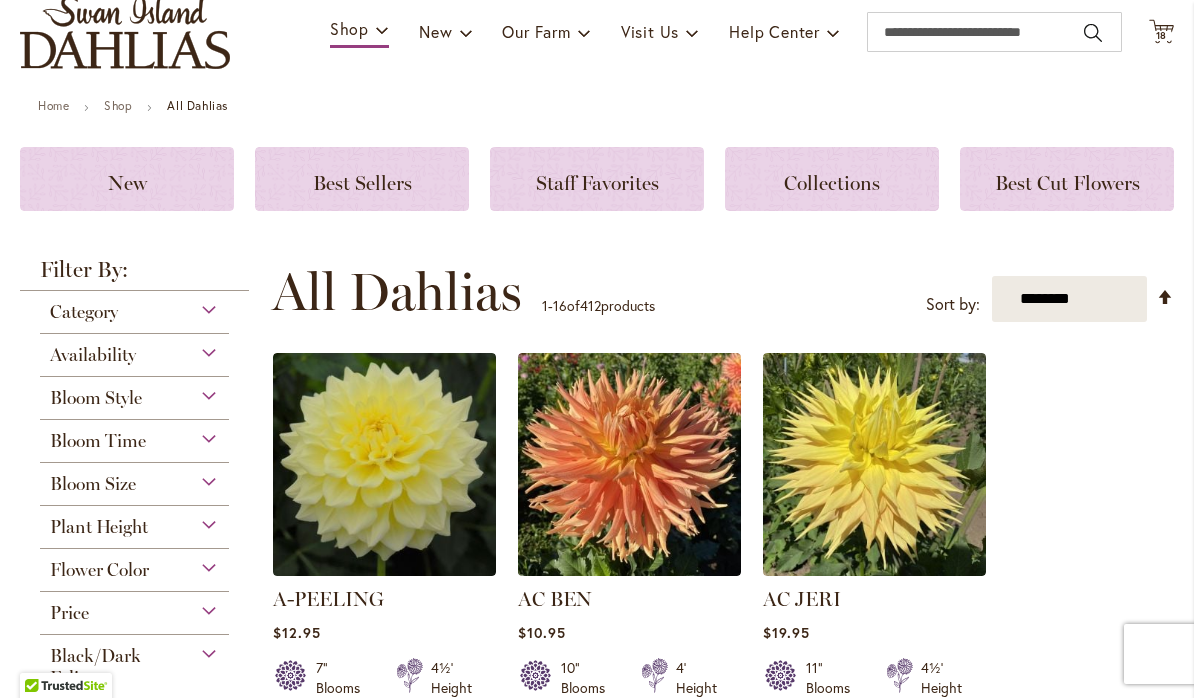 scroll, scrollTop: 145, scrollLeft: 0, axis: vertical 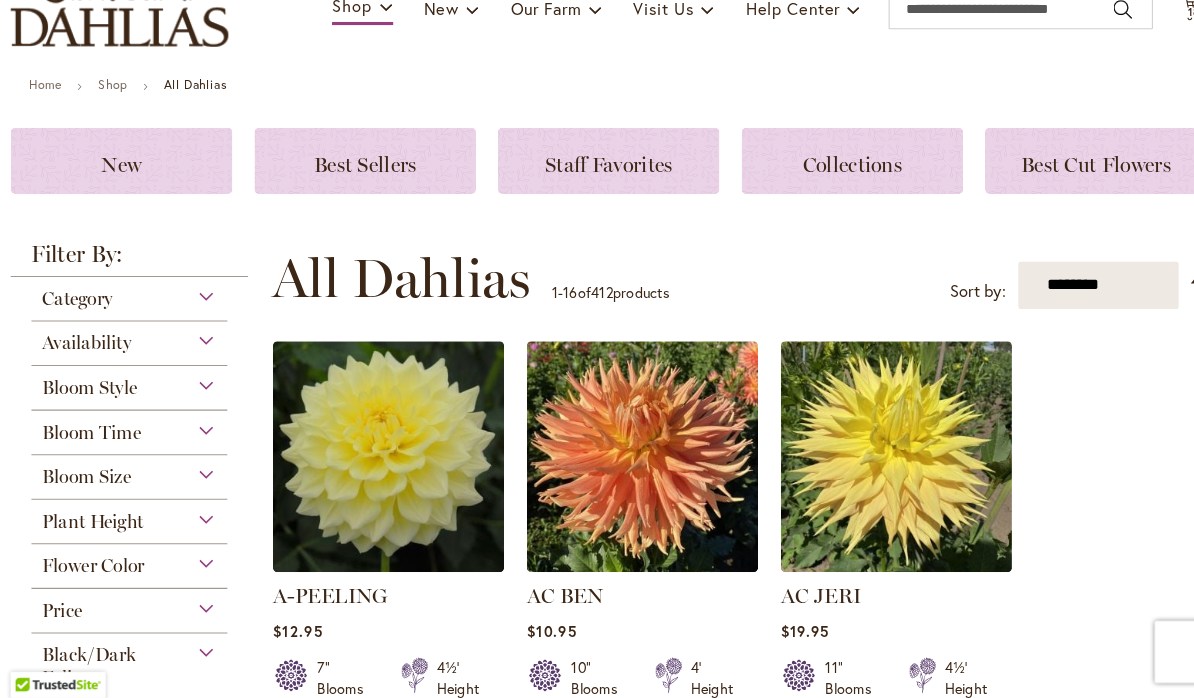 click on "Best Sellers" 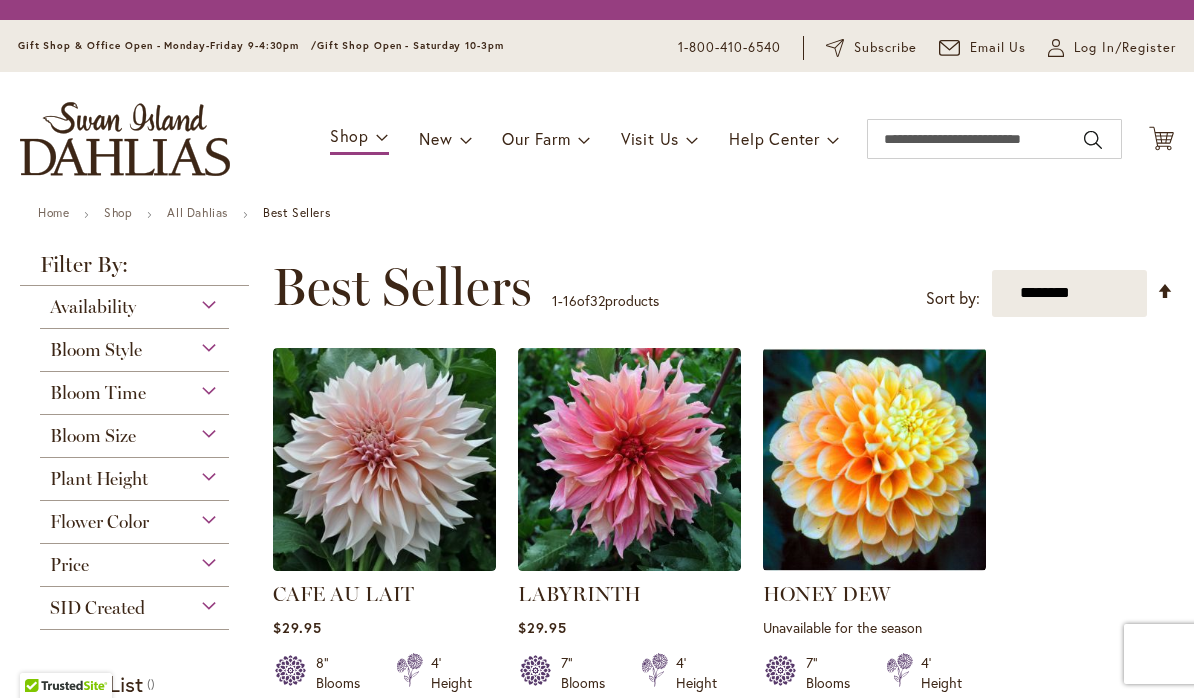 scroll, scrollTop: 0, scrollLeft: 0, axis: both 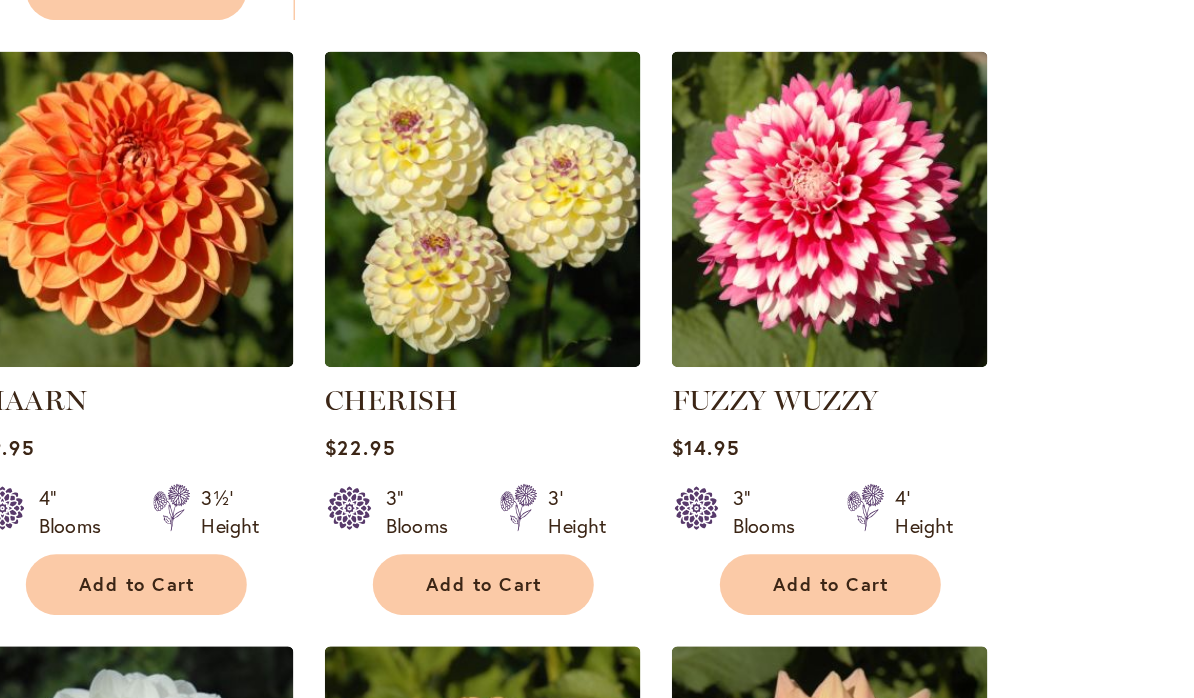 click on "Add to Cart" at bounding box center [876, 419] 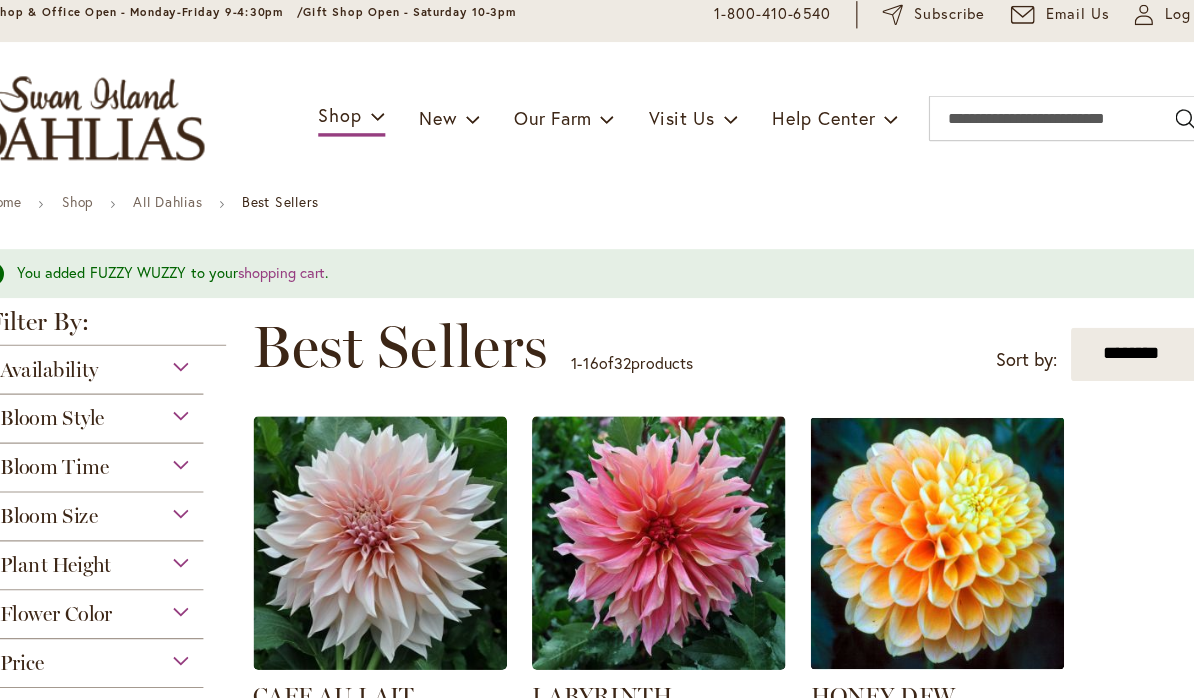 scroll, scrollTop: 73, scrollLeft: 0, axis: vertical 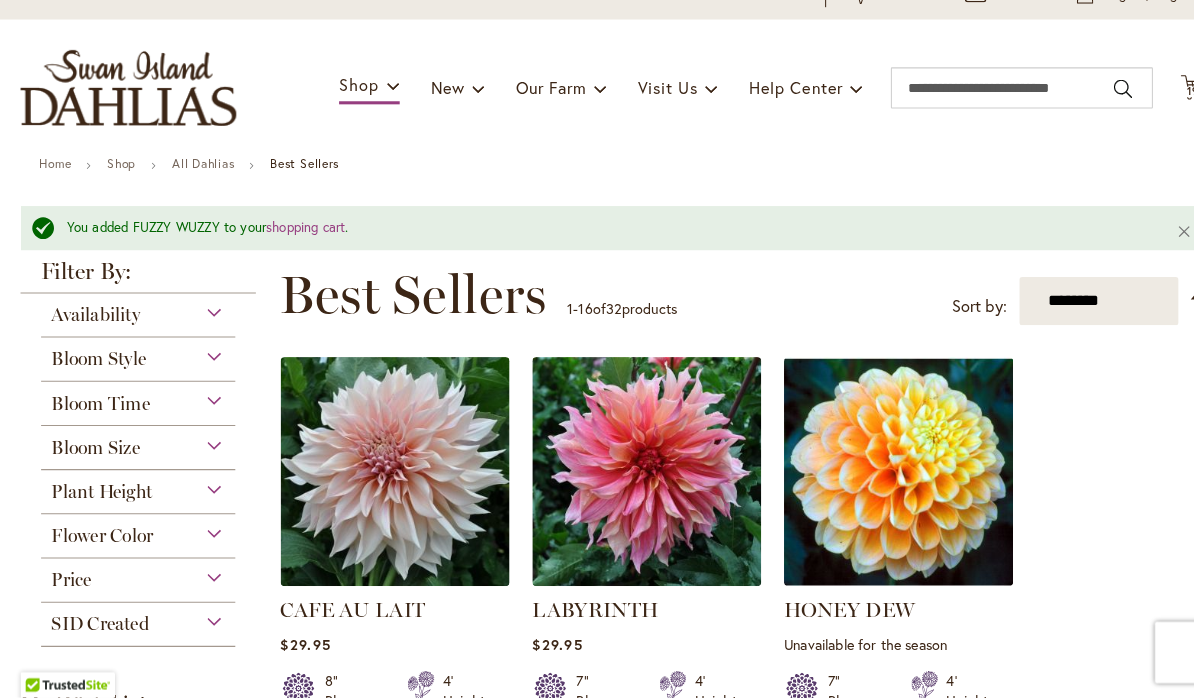 click on "Flower Color" at bounding box center (99, 541) 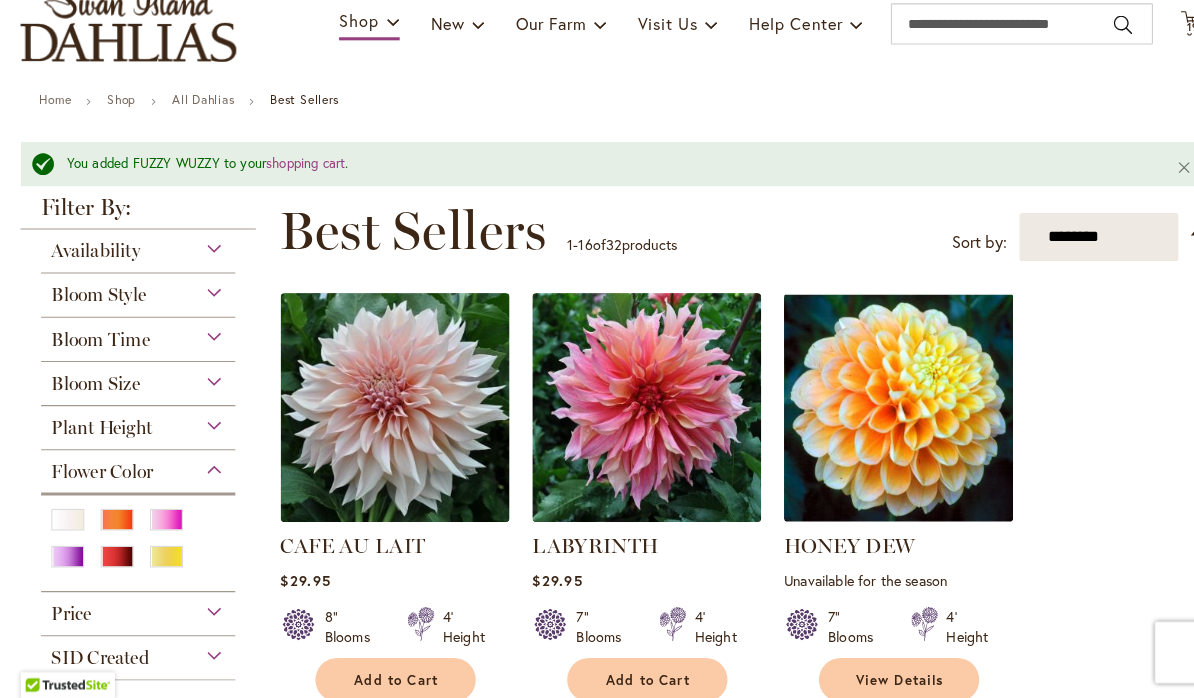 scroll, scrollTop: 165, scrollLeft: 0, axis: vertical 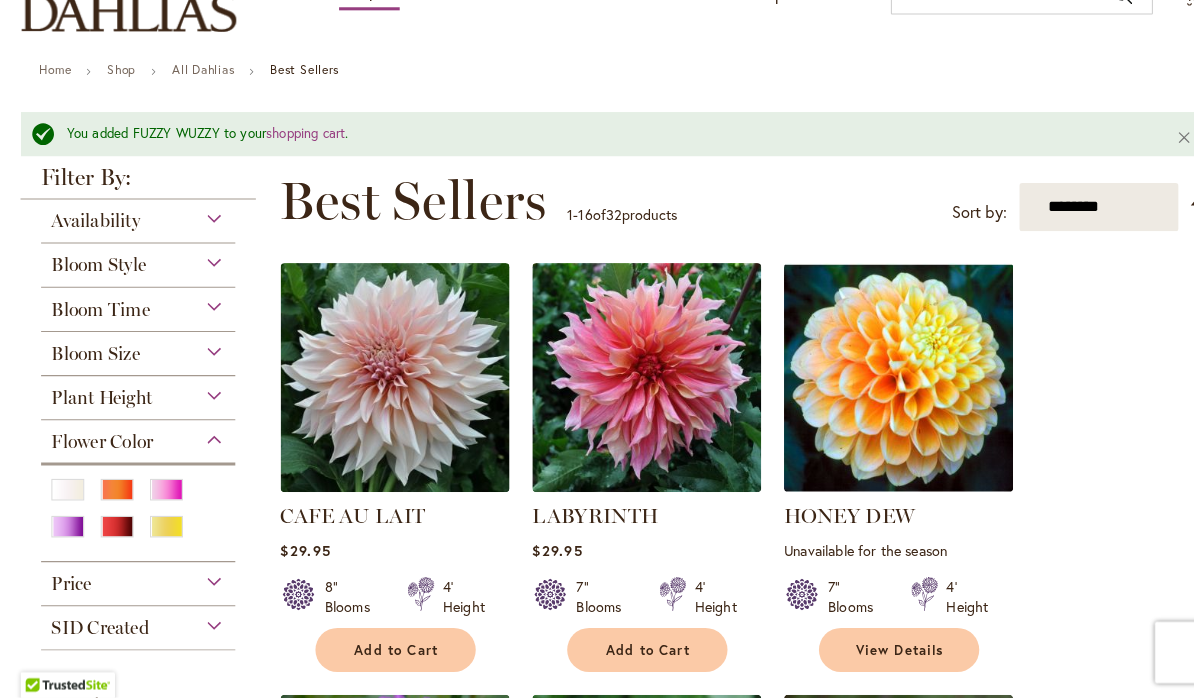 click at bounding box center (162, 531) 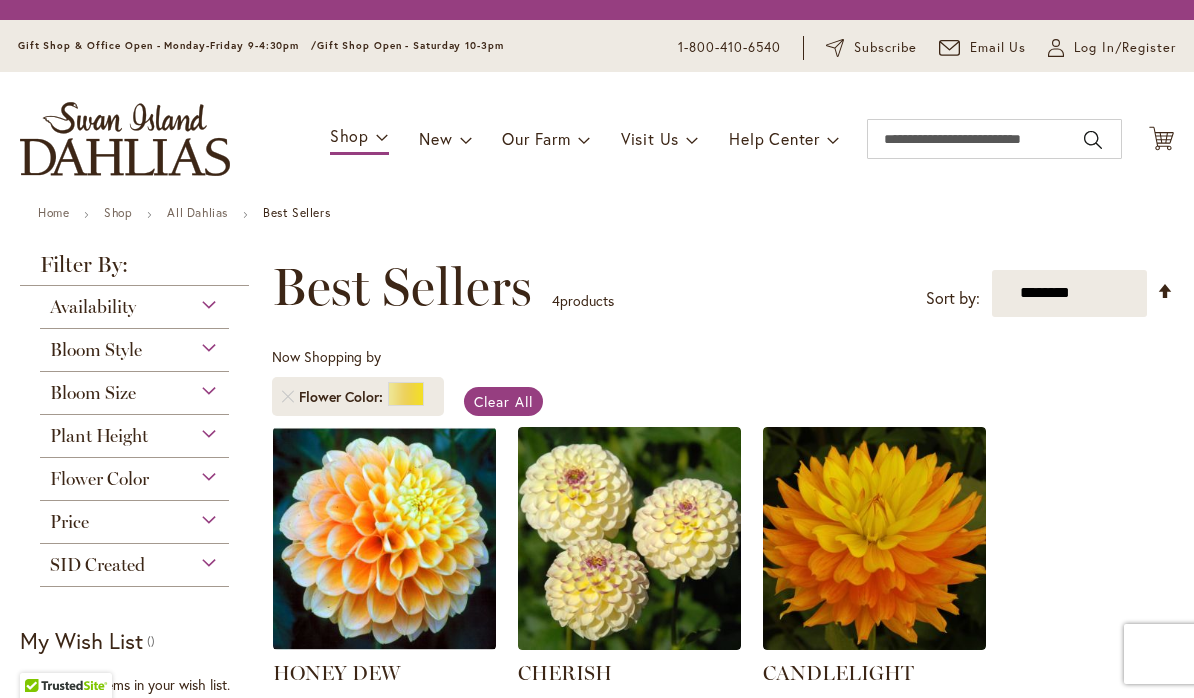 scroll, scrollTop: 0, scrollLeft: 0, axis: both 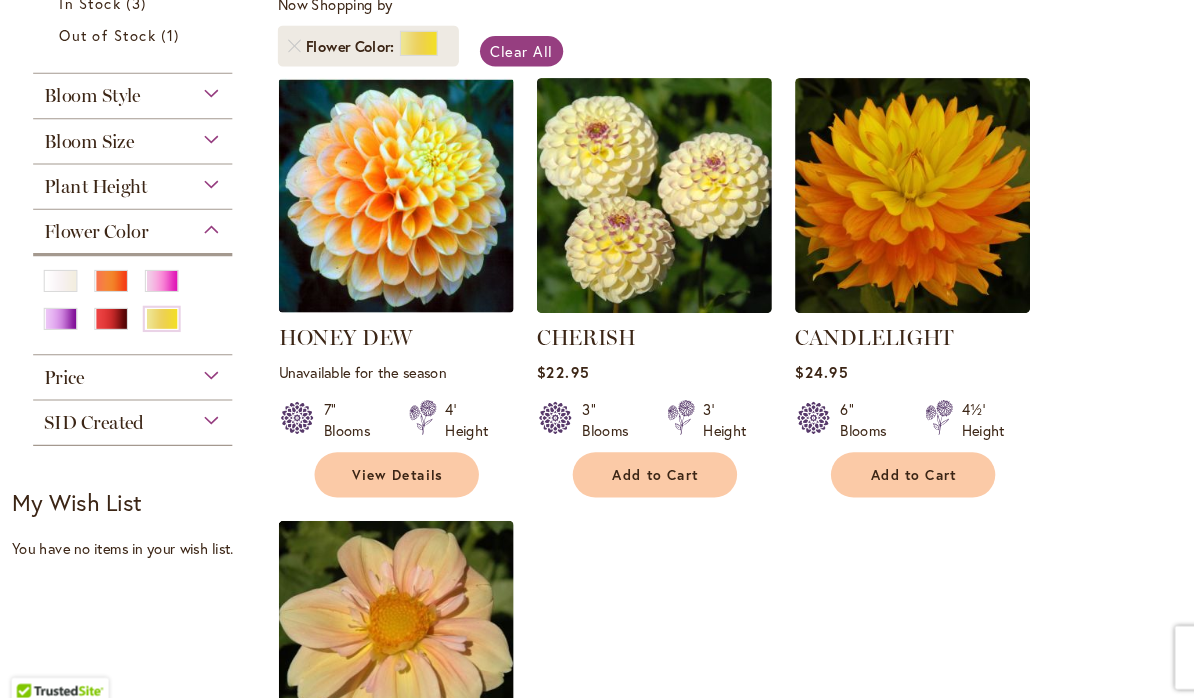 click at bounding box center (162, 296) 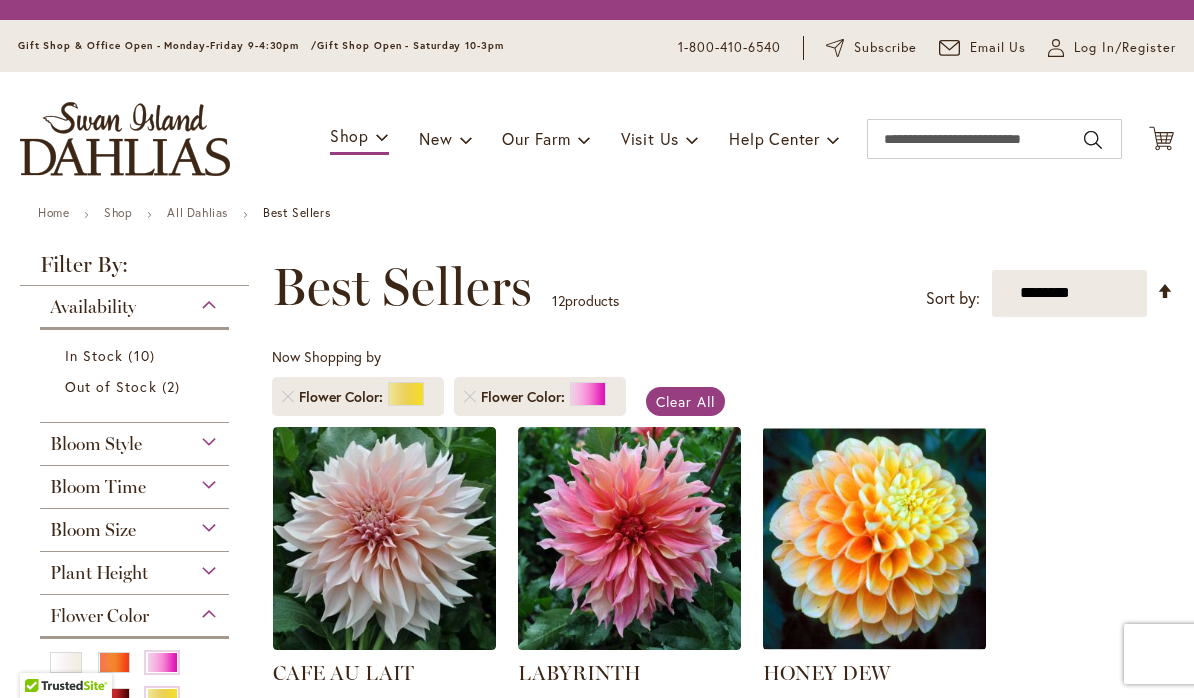 scroll, scrollTop: 0, scrollLeft: 0, axis: both 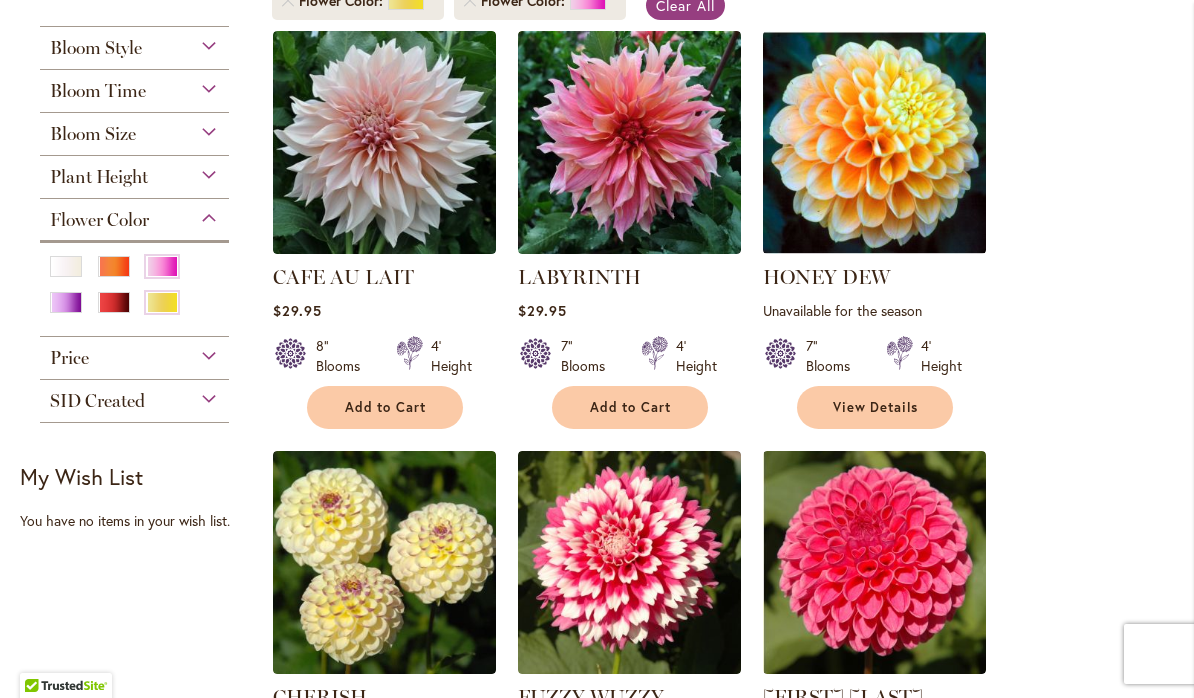 click at bounding box center [114, 302] 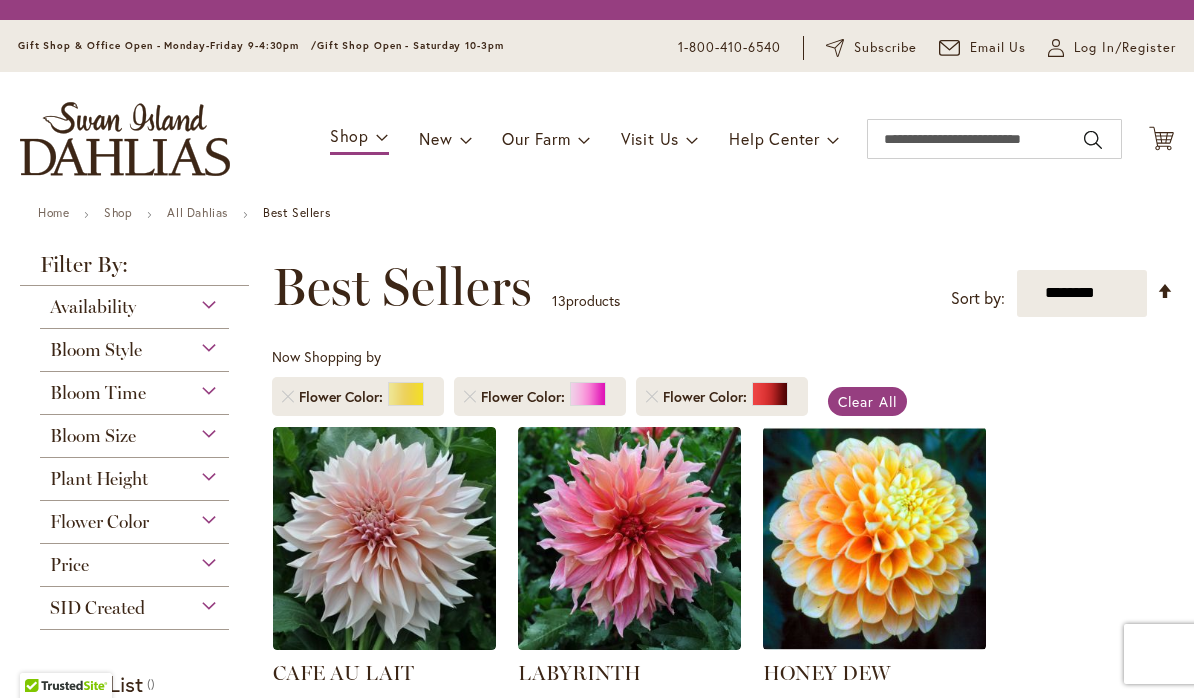 scroll, scrollTop: 0, scrollLeft: 0, axis: both 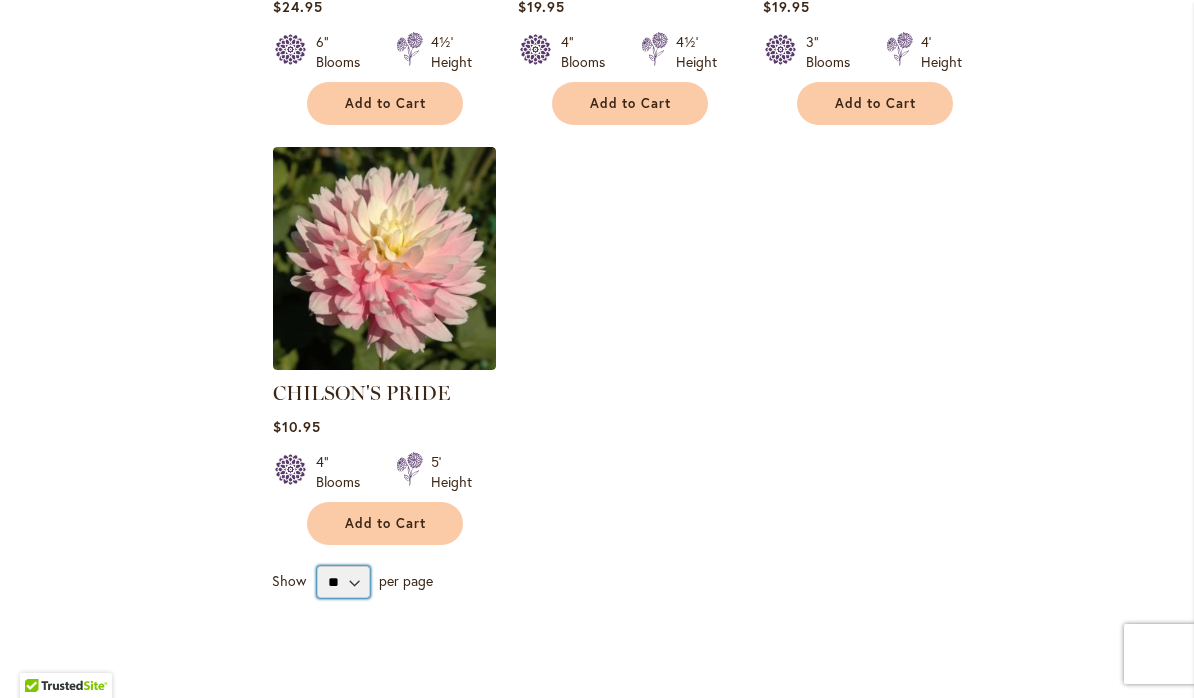 click on "**
**
**
**" at bounding box center (343, 582) 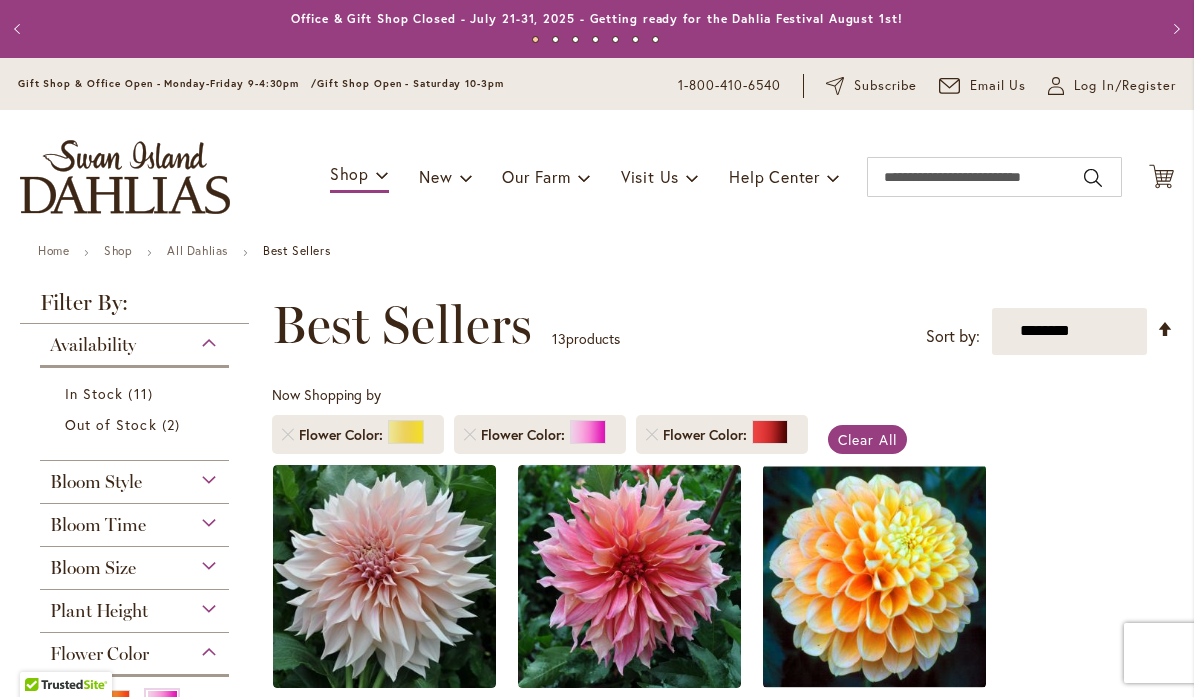 scroll, scrollTop: 1, scrollLeft: 0, axis: vertical 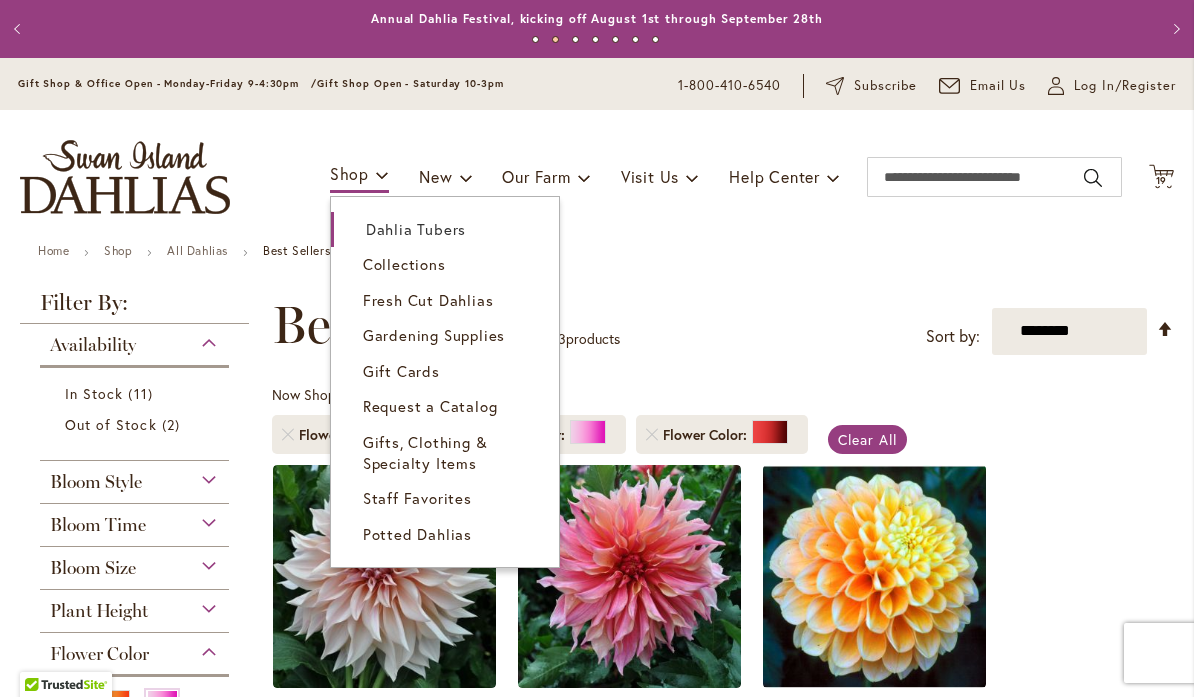 click on "Dahlia Tubers" at bounding box center (416, 230) 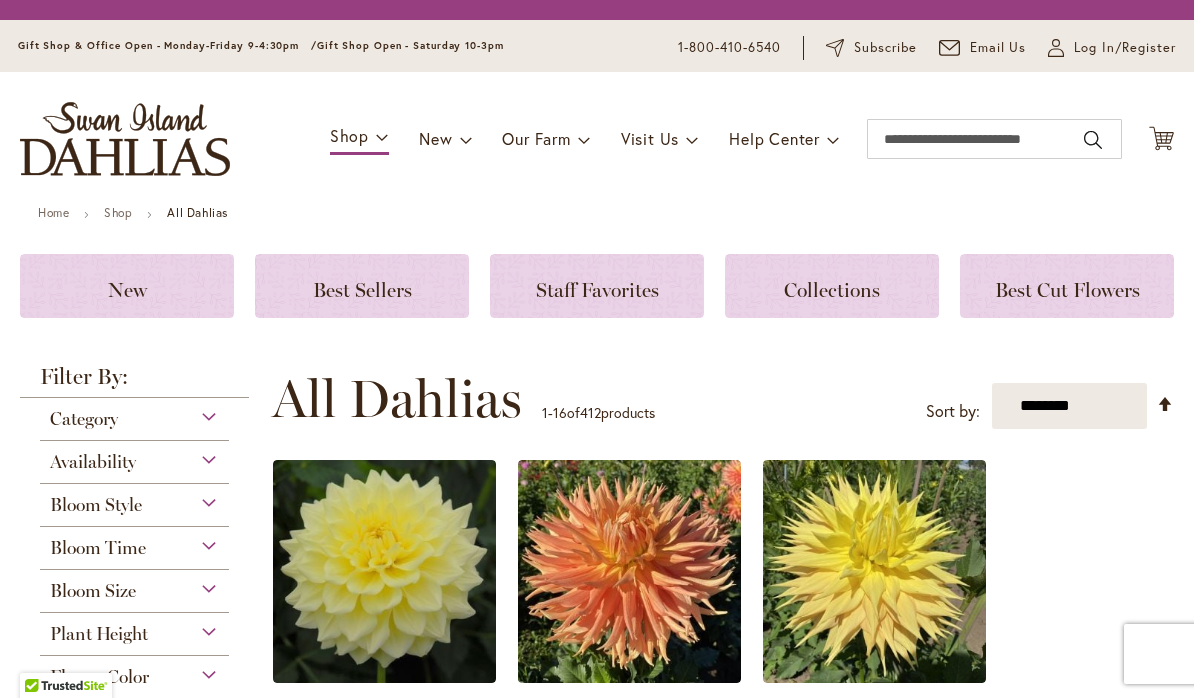 scroll, scrollTop: 0, scrollLeft: 0, axis: both 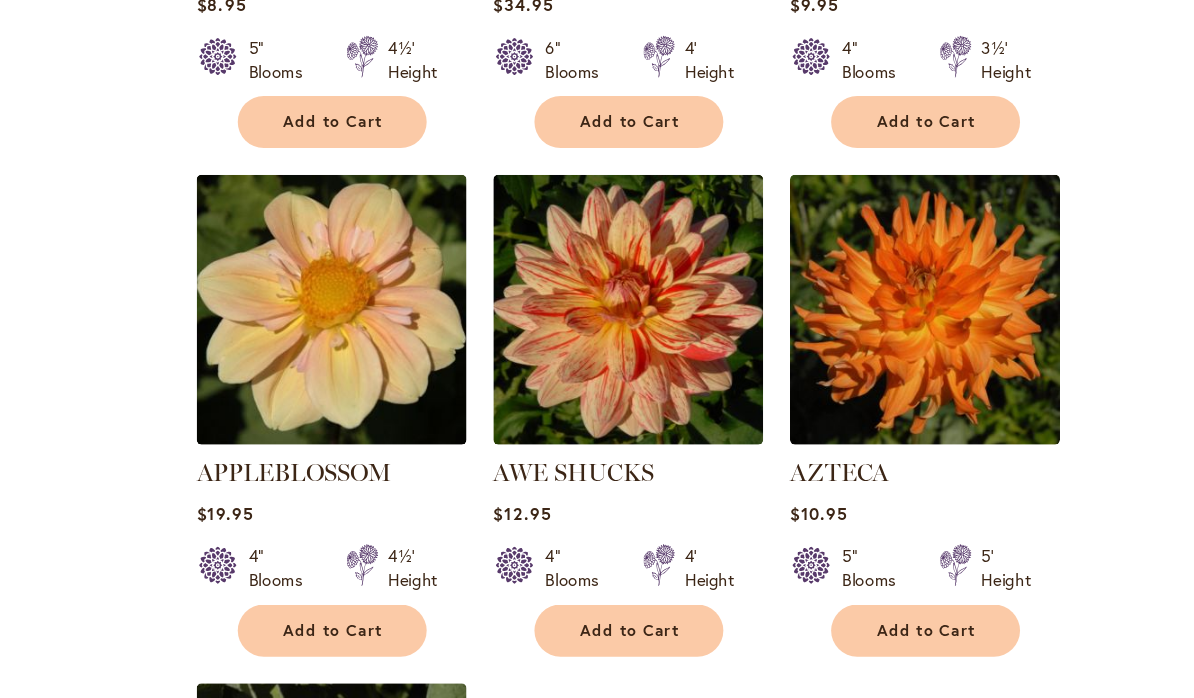click on "Add to Cart" at bounding box center [631, 553] 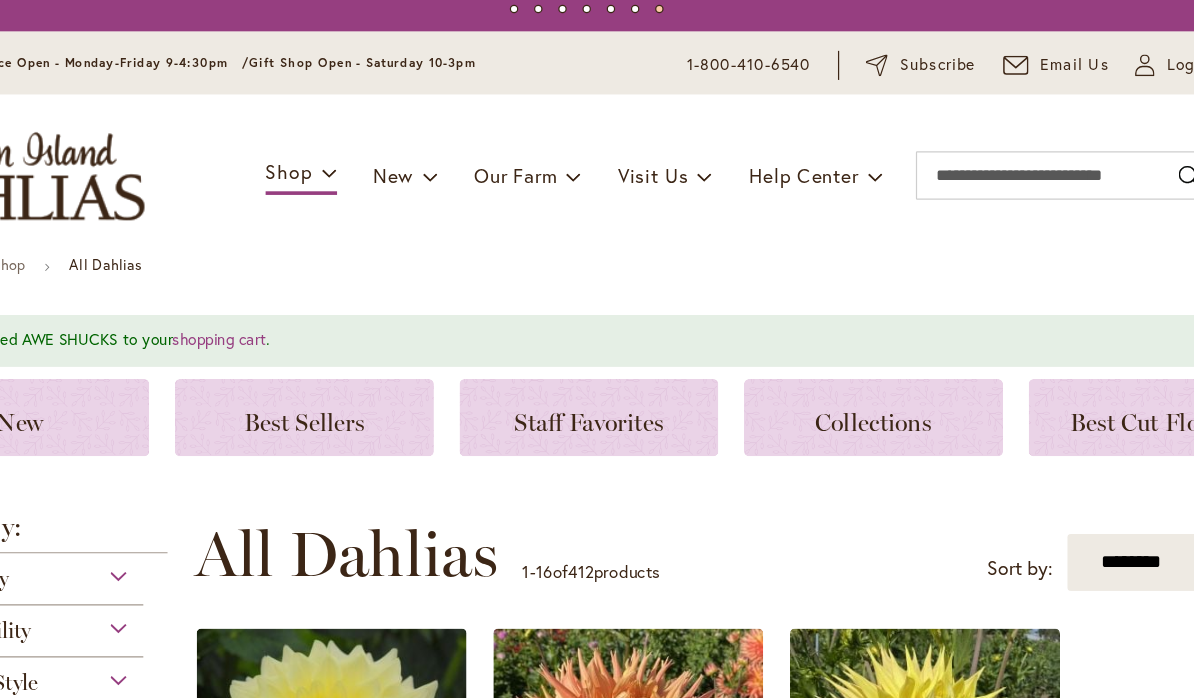 scroll, scrollTop: 0, scrollLeft: 0, axis: both 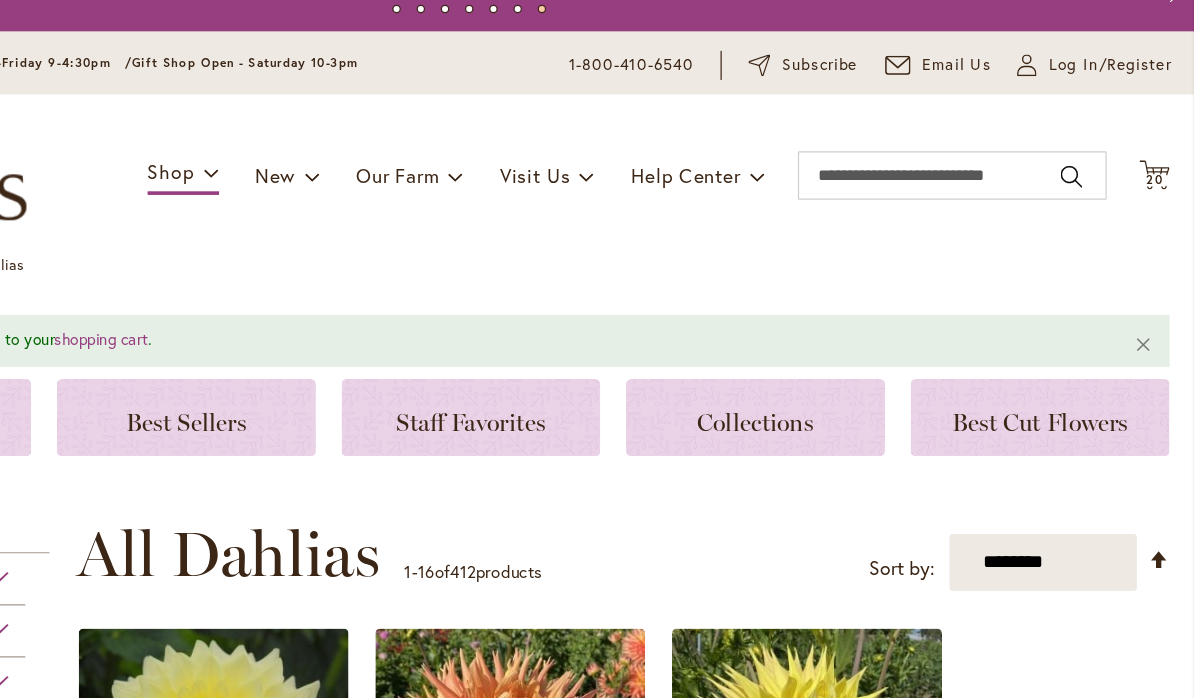 click on "20" at bounding box center [1162, 181] 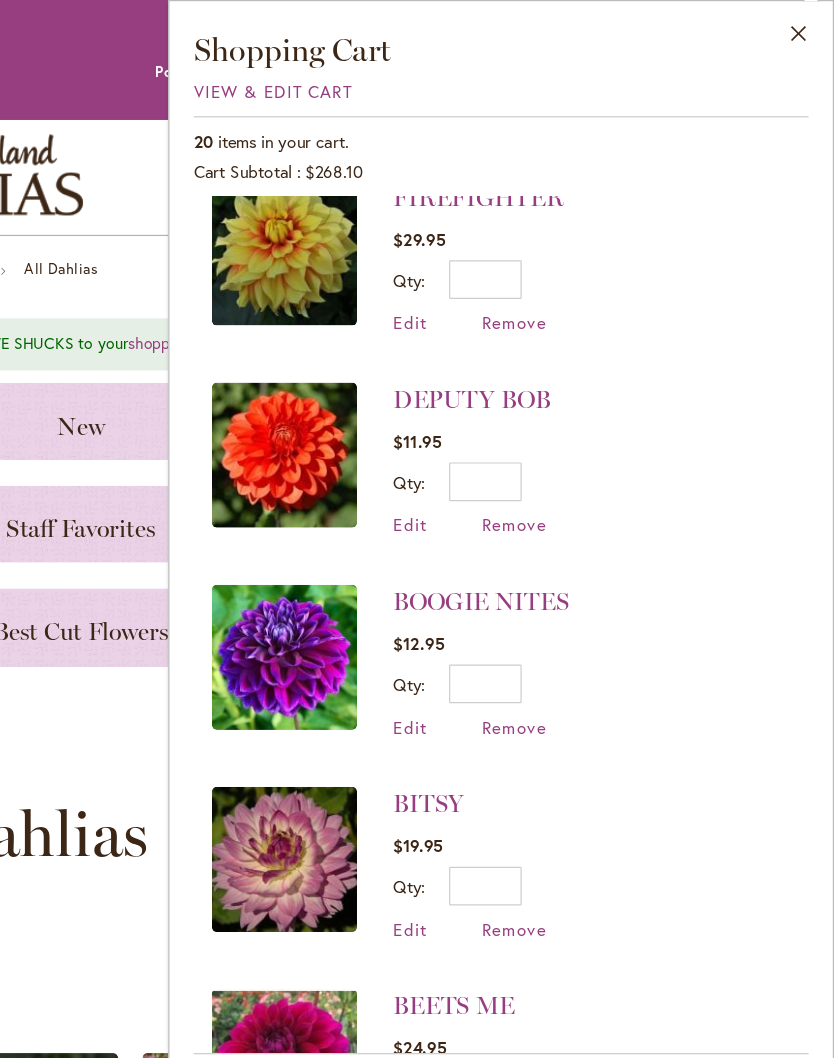 scroll, scrollTop: 2532, scrollLeft: 0, axis: vertical 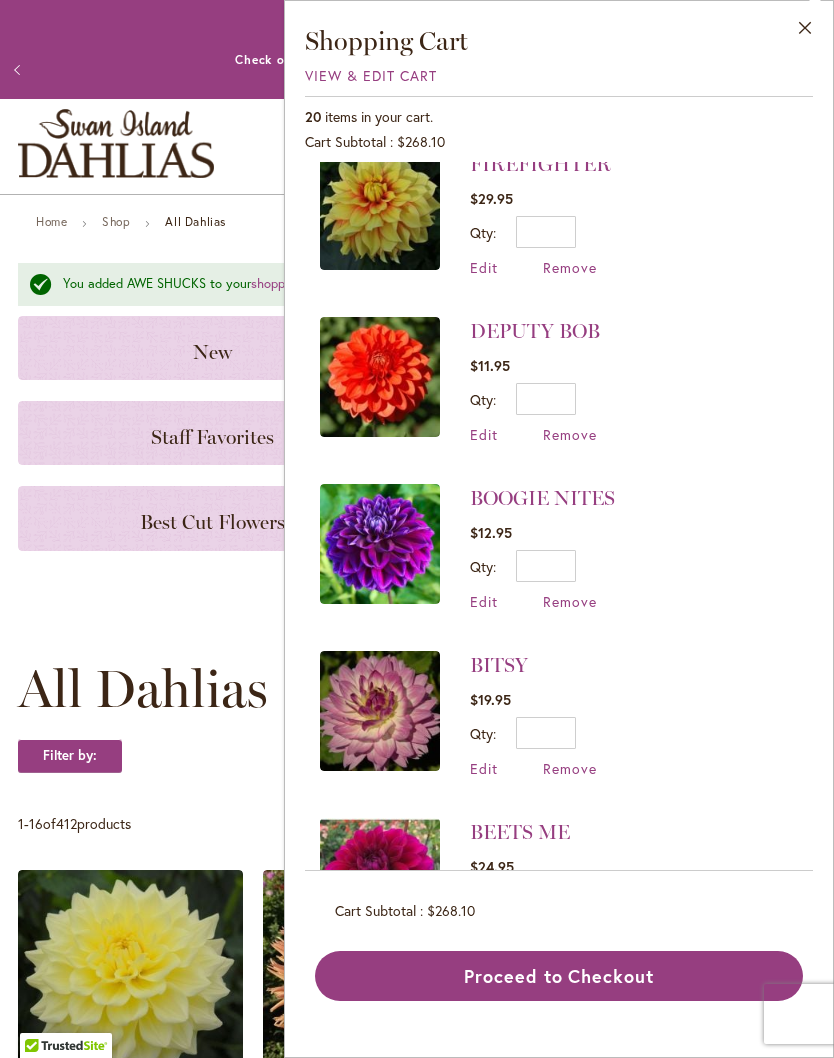 click on "Proceed to Checkout" at bounding box center (559, 976) 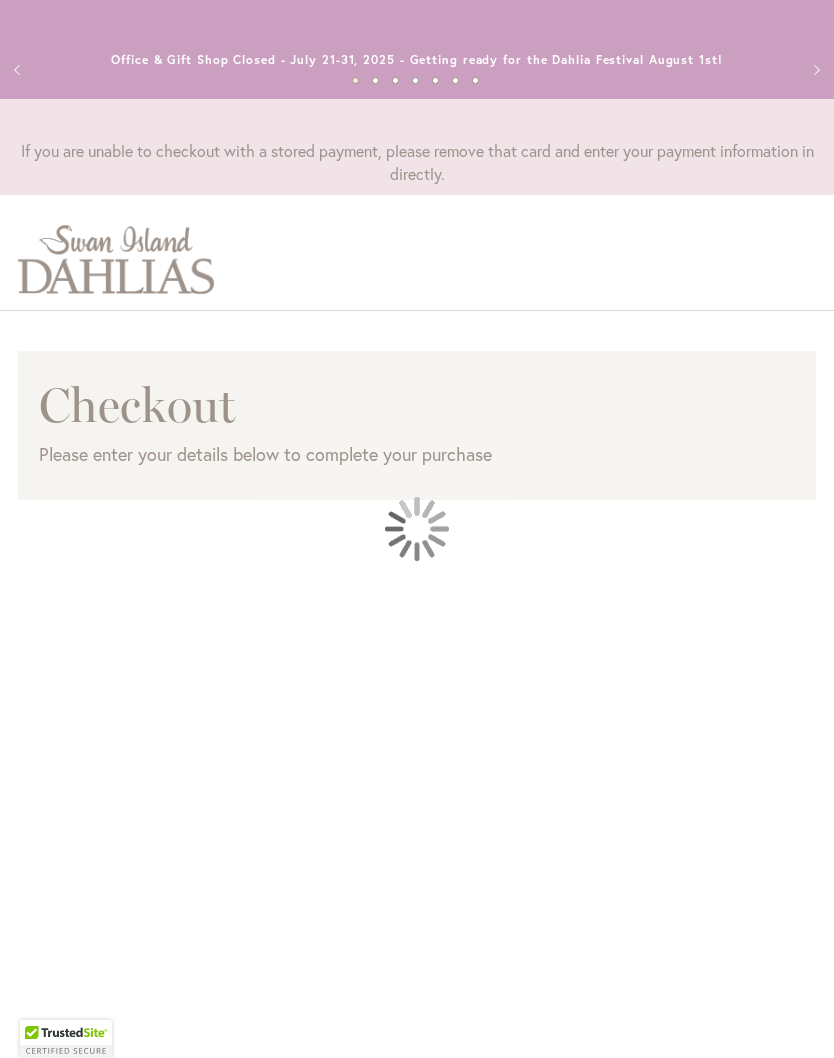 scroll, scrollTop: 0, scrollLeft: 0, axis: both 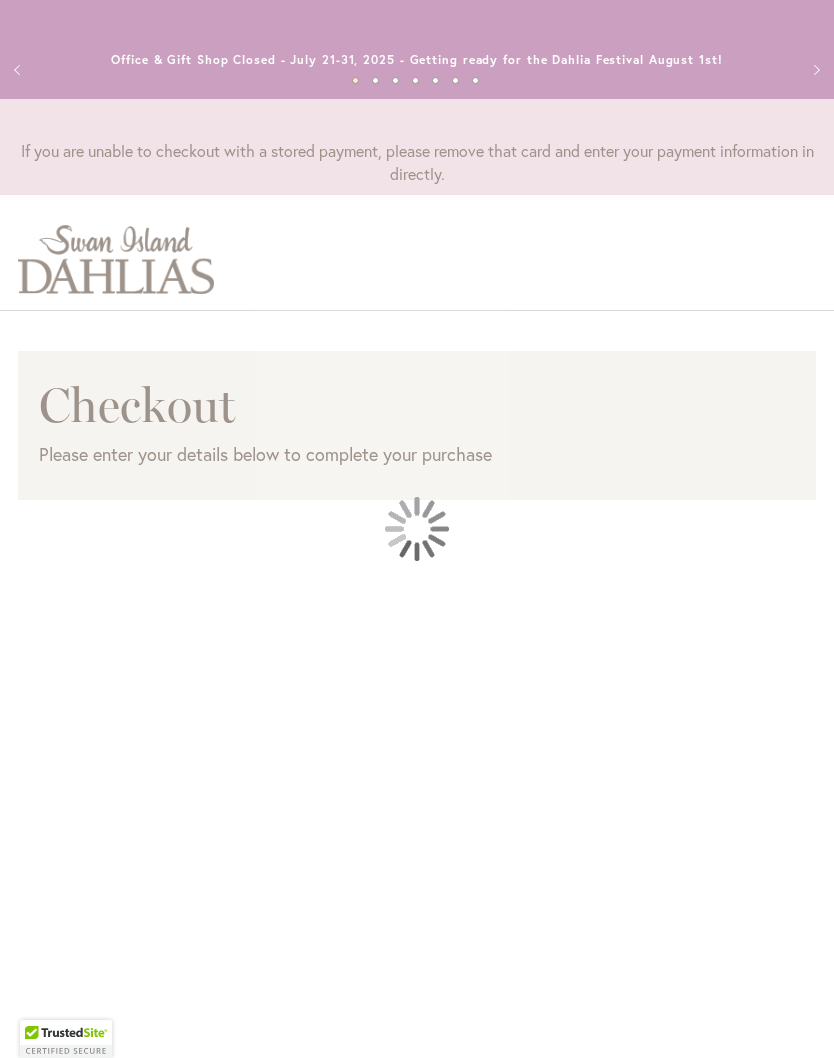 select on "**" 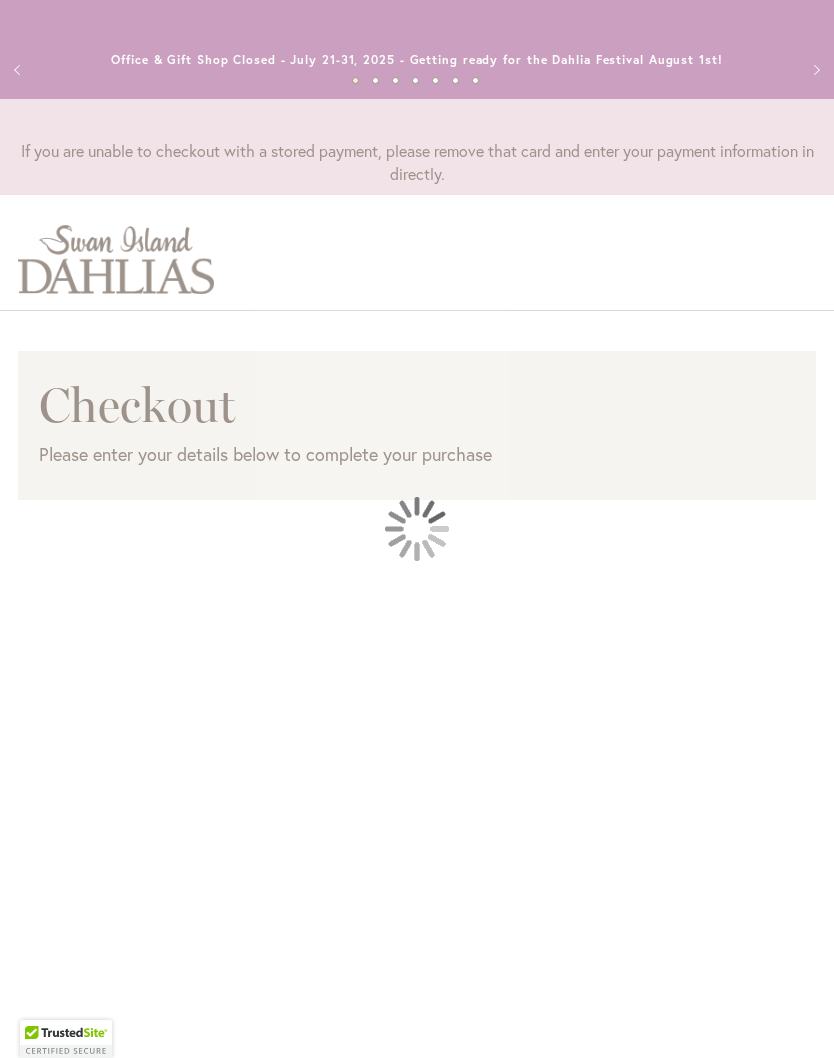 select on "**" 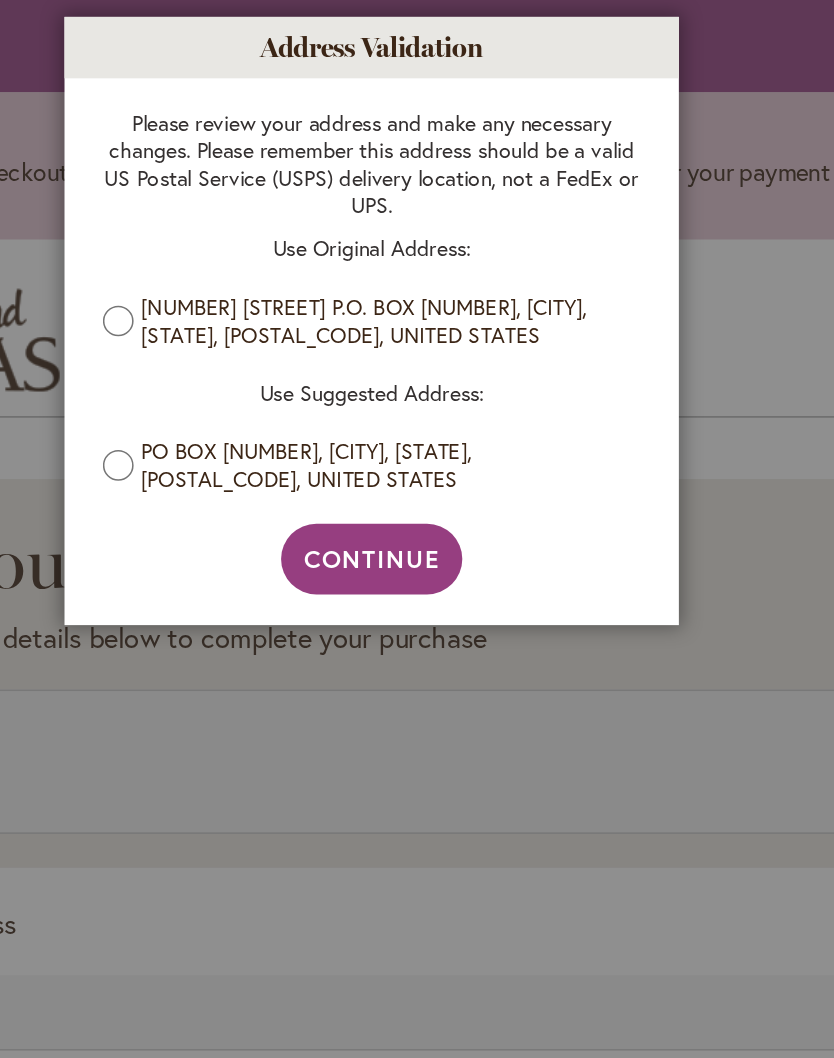 click on "Continue" at bounding box center [417, 402] 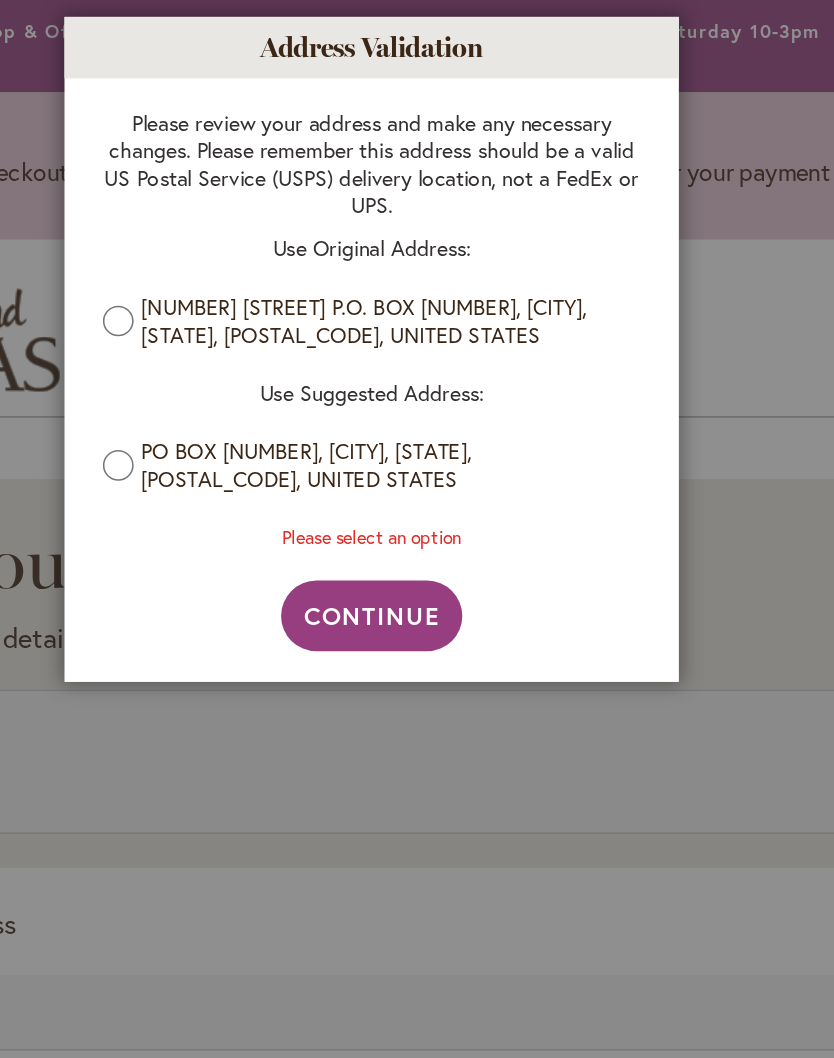 click on "Continue" at bounding box center (417, 439) 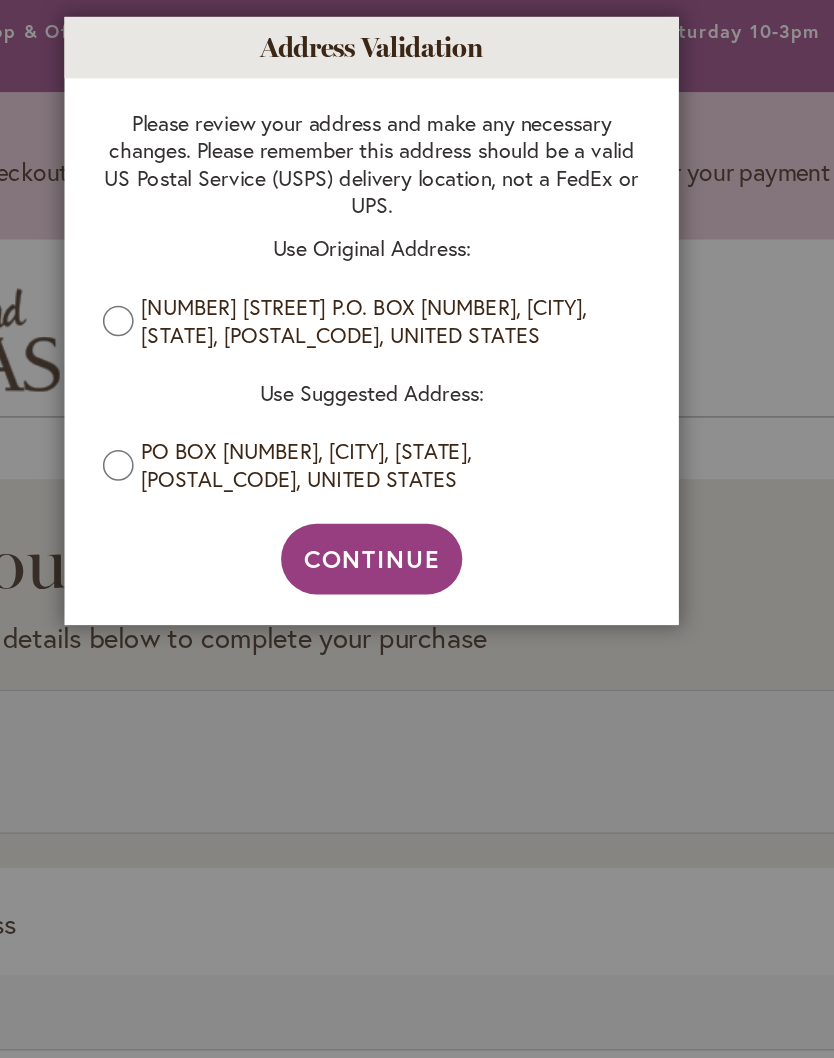 click on "Continue" at bounding box center (417, 402) 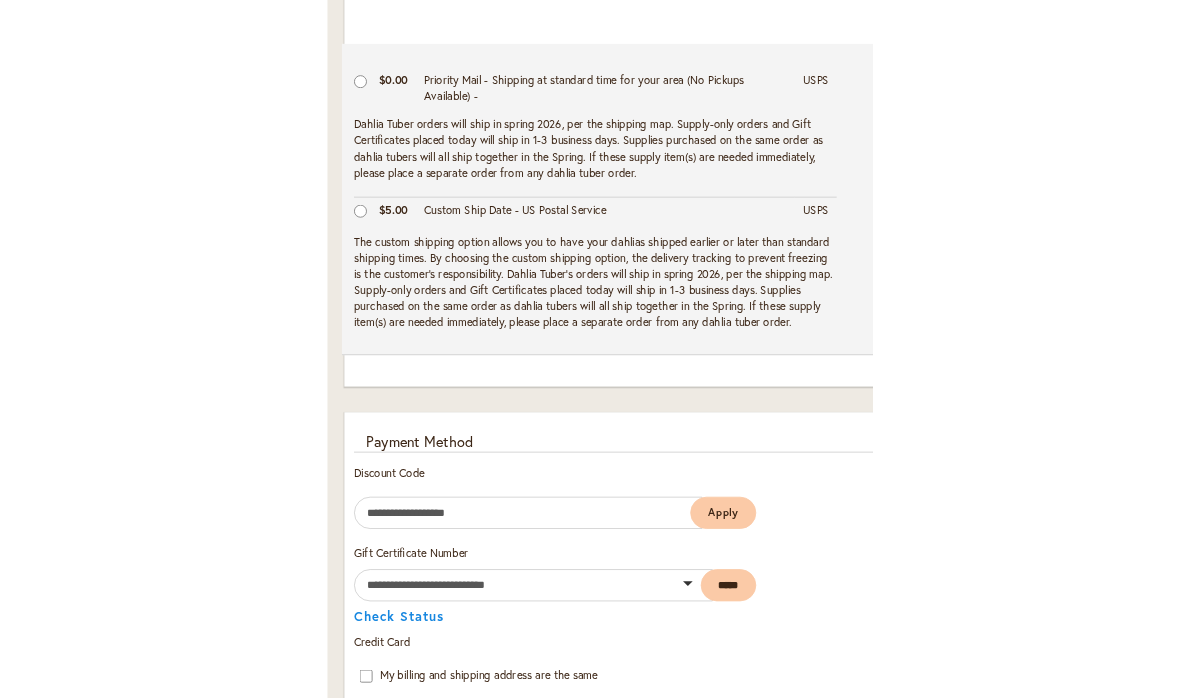 scroll, scrollTop: 0, scrollLeft: 0, axis: both 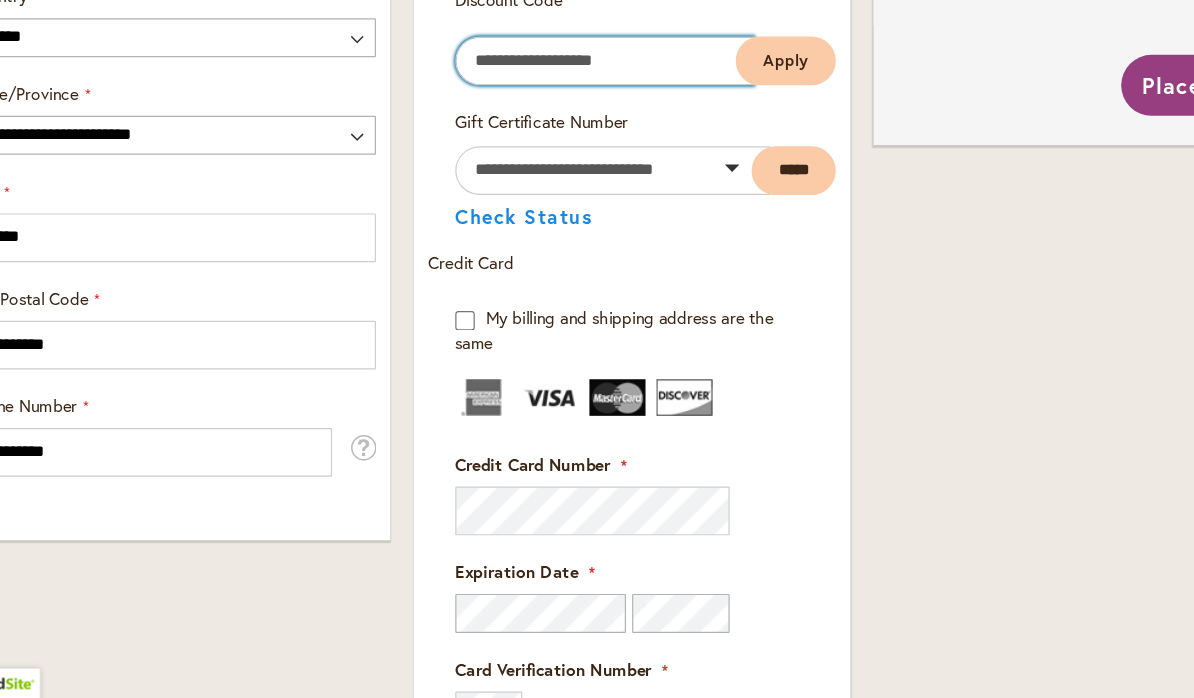 click on "Enter discount code" at bounding box center (574, 175) 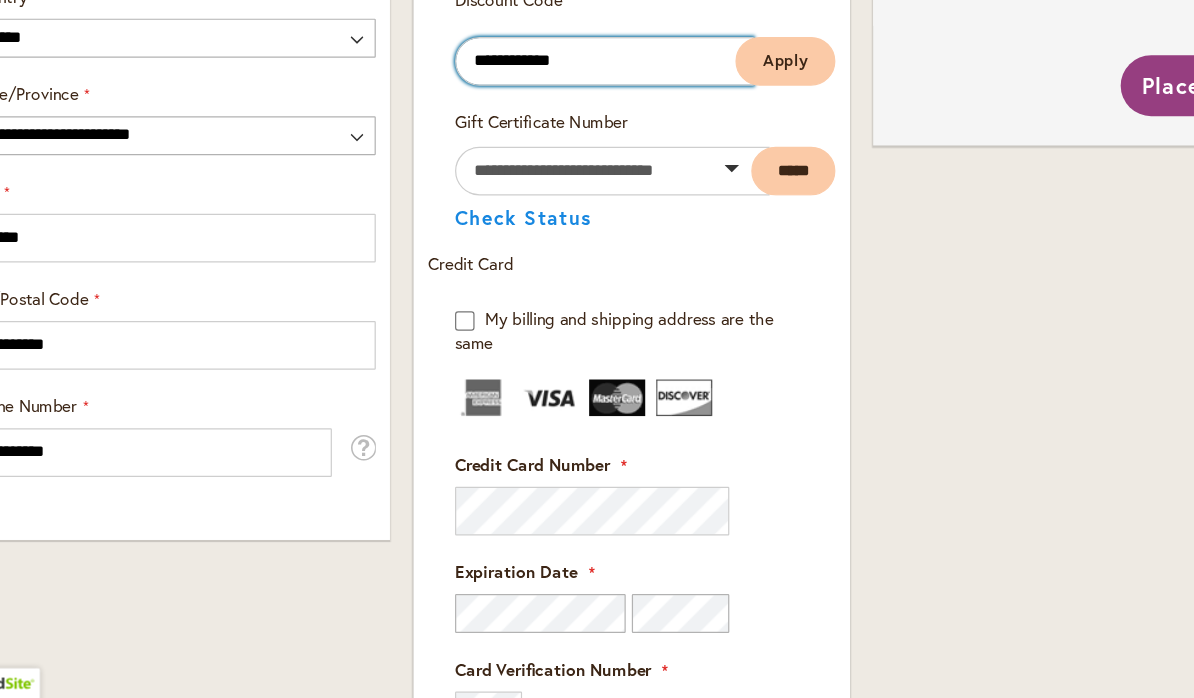 type on "**********" 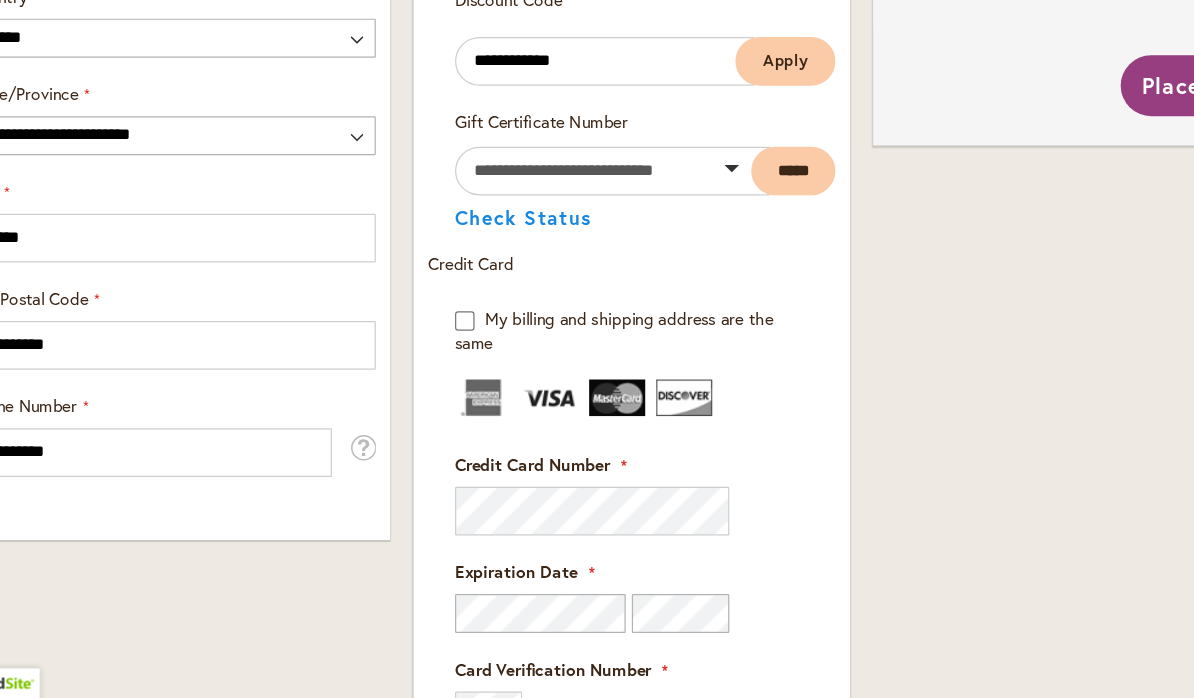 click on "Apply" at bounding box center [723, 174] 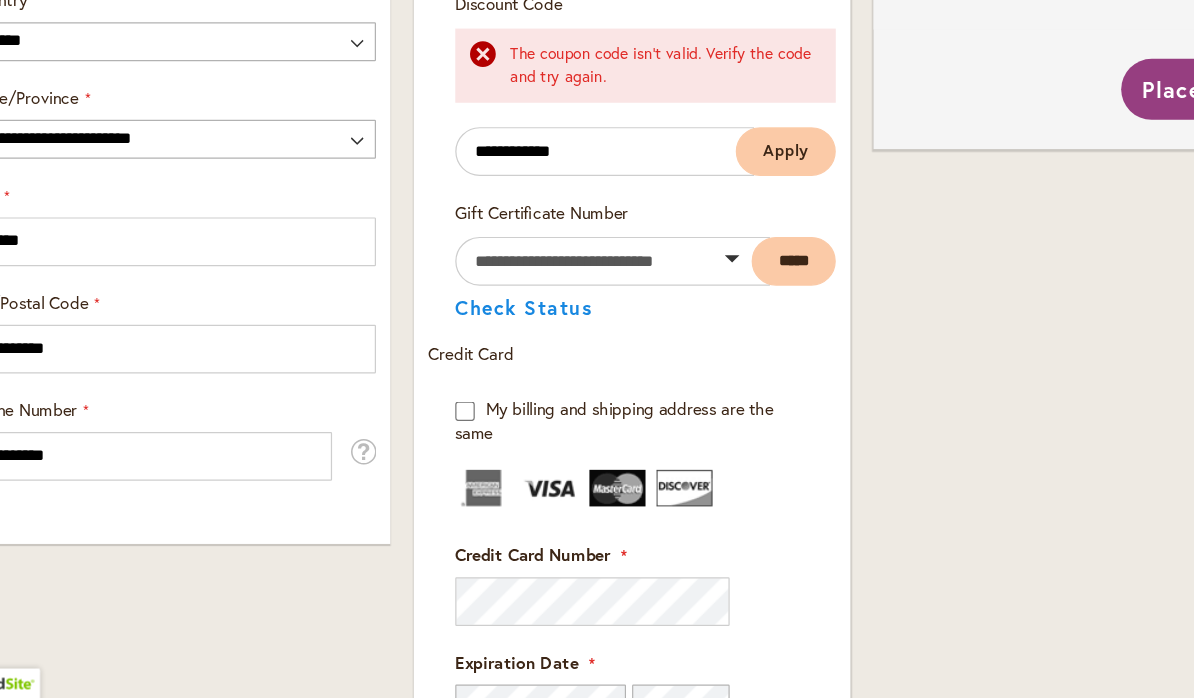 scroll, scrollTop: 1095, scrollLeft: 0, axis: vertical 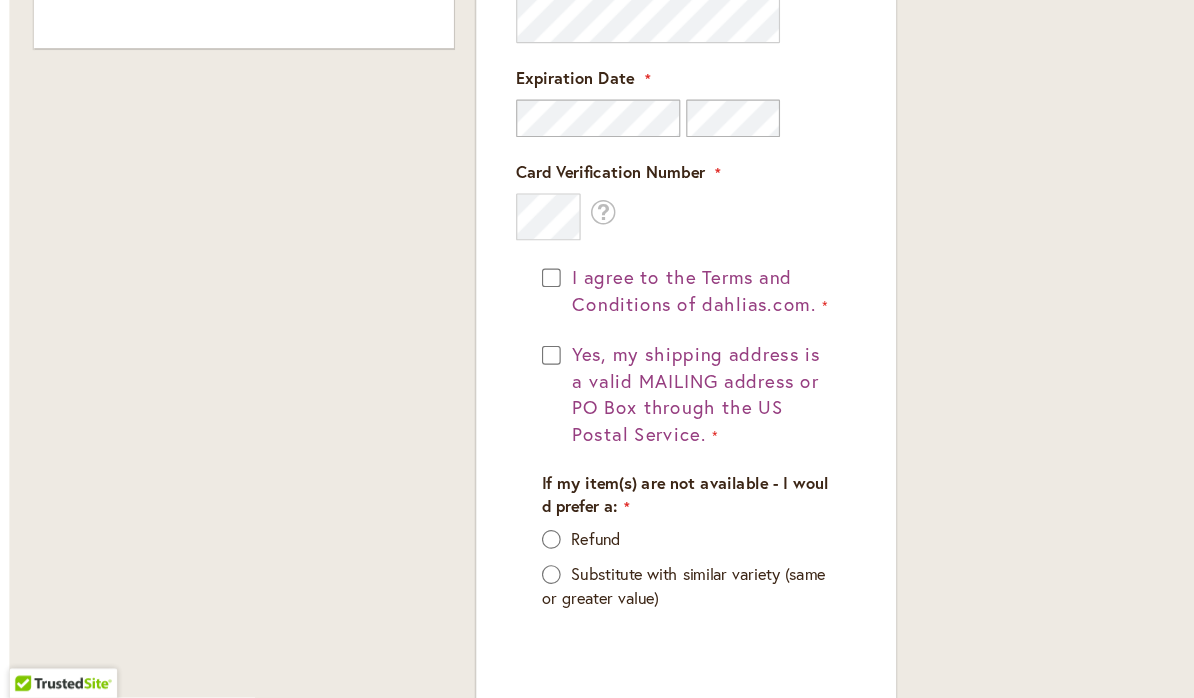 click on "I agree to the Terms and Conditions of dahlias.com." at bounding box center (607, 351) 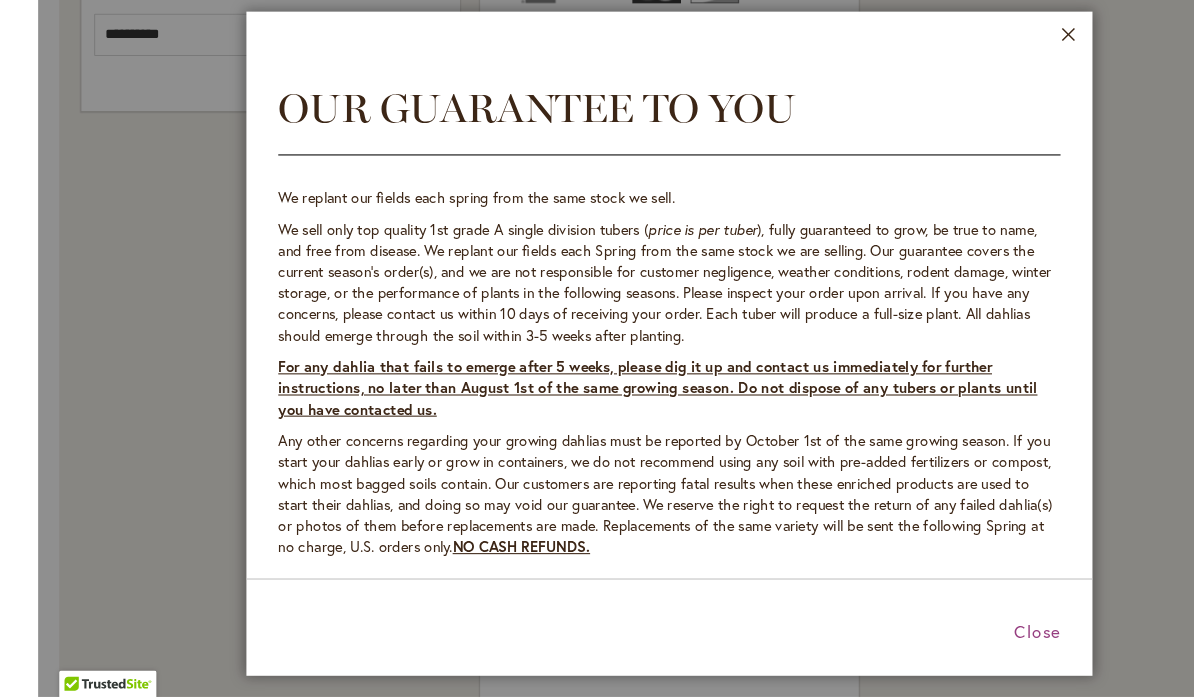 scroll, scrollTop: 0, scrollLeft: 0, axis: both 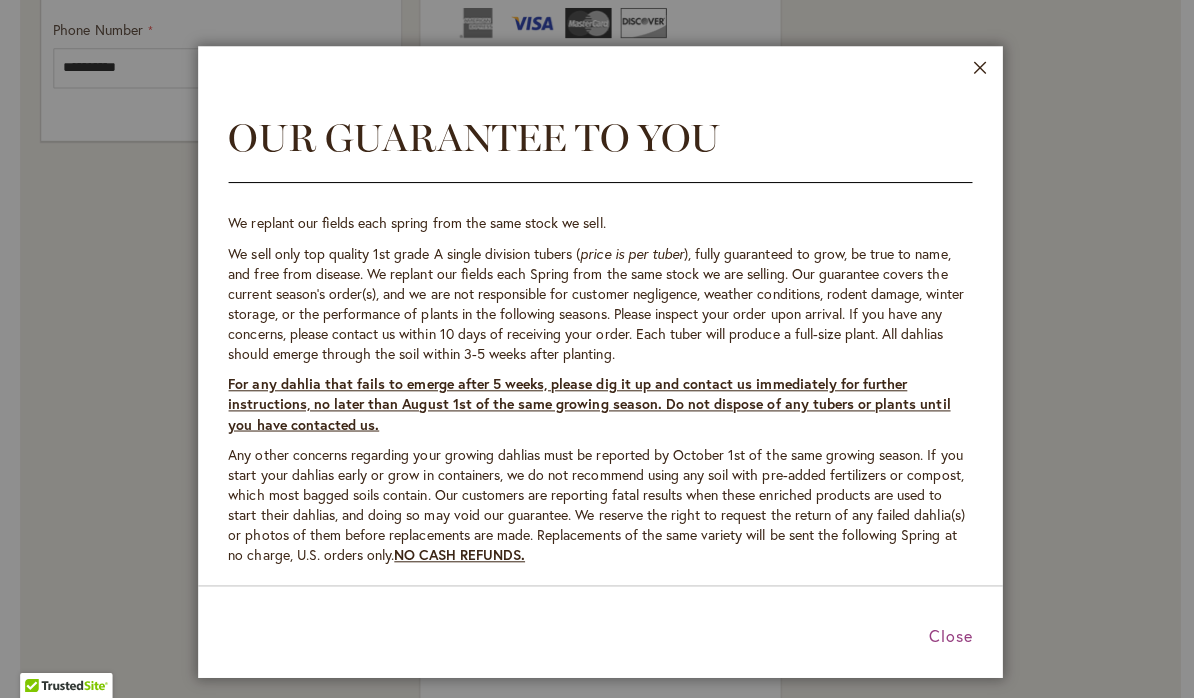 click on "Close" at bounding box center (945, 635) 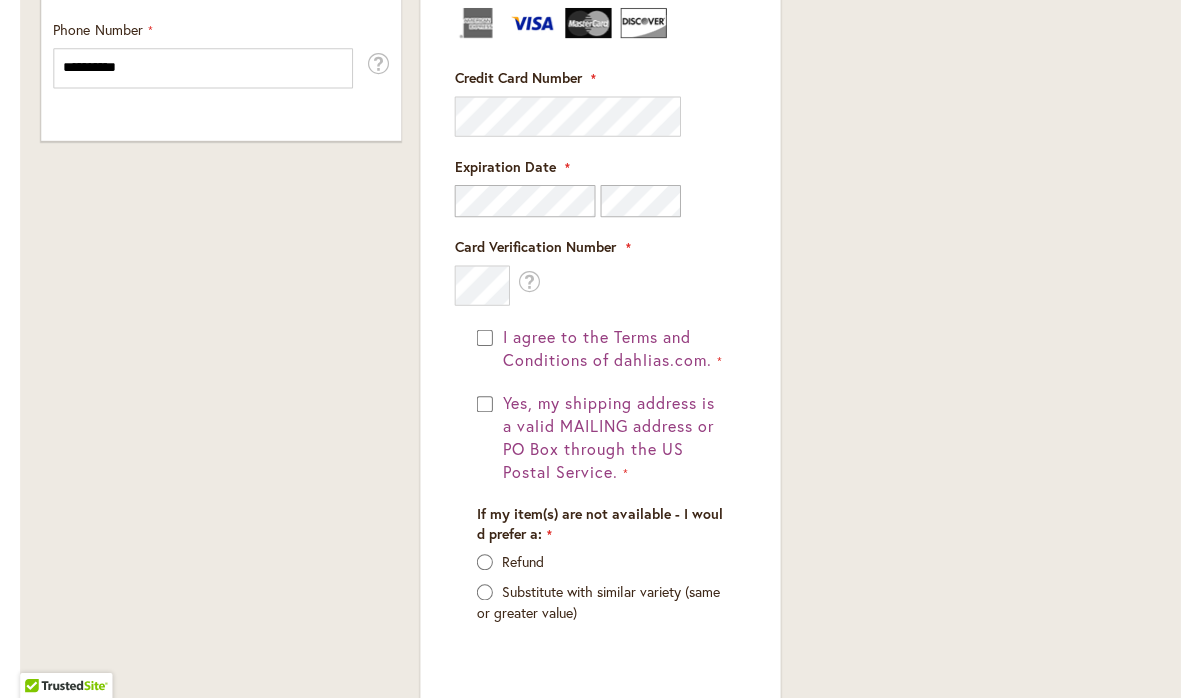 click on "I agree to the Terms and Conditions of dahlias.com." at bounding box center [607, 351] 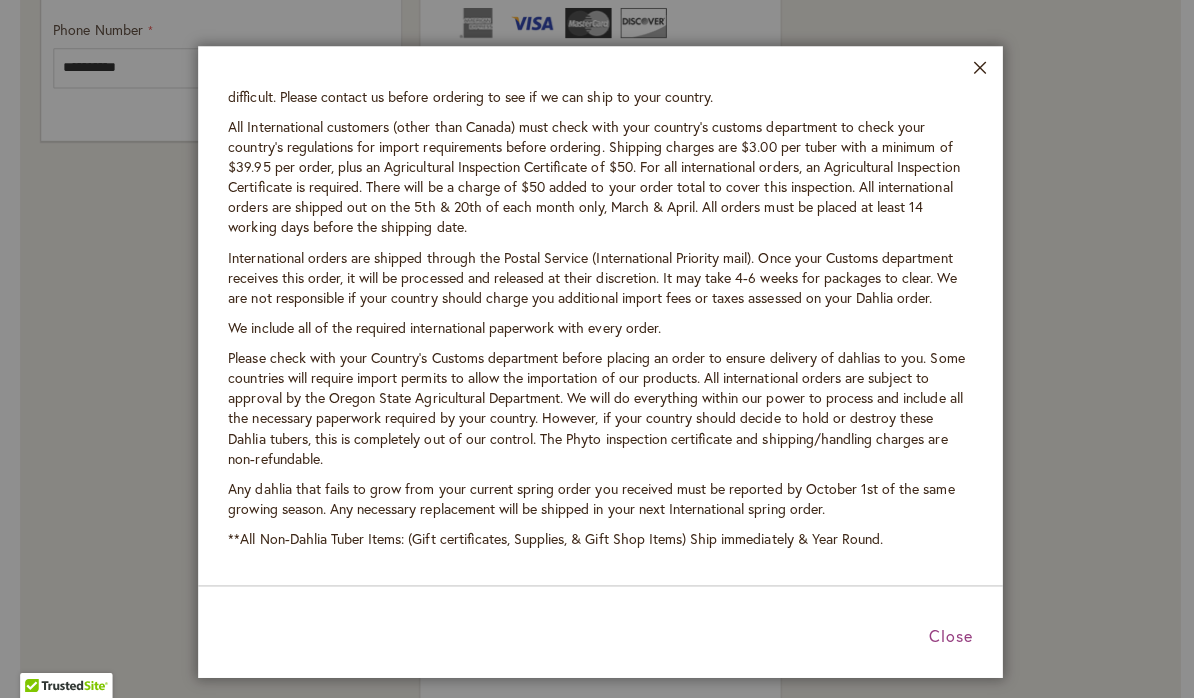 scroll, scrollTop: 4175, scrollLeft: 0, axis: vertical 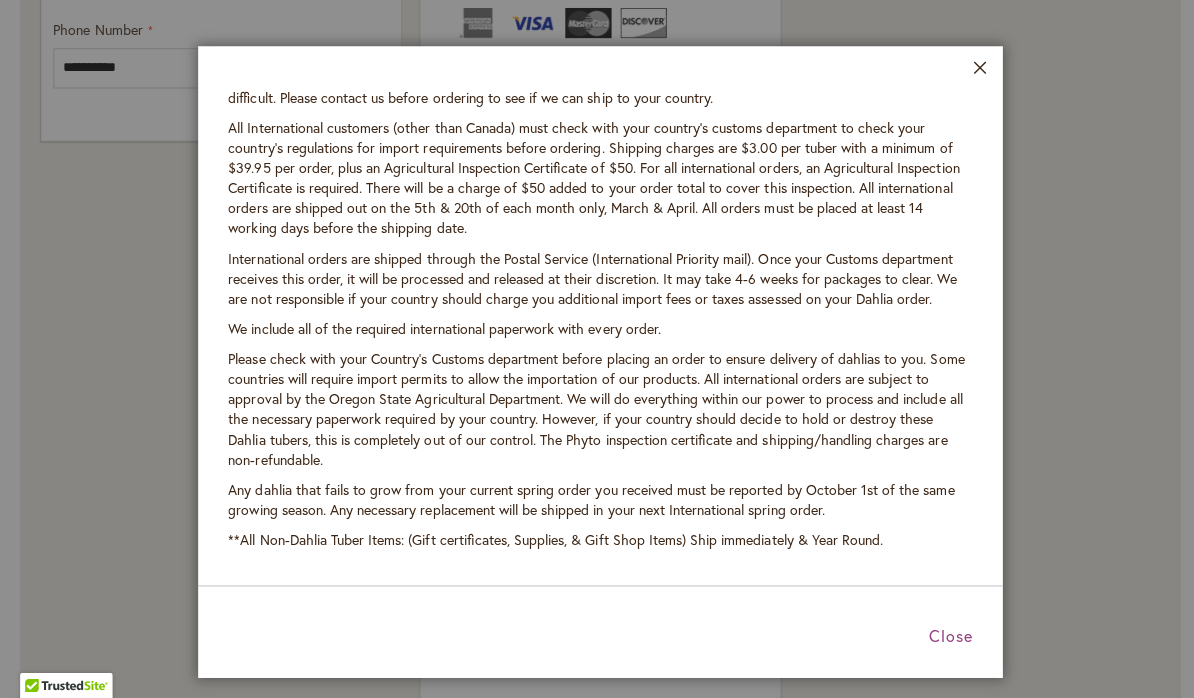 click on "Close" at bounding box center [945, 635] 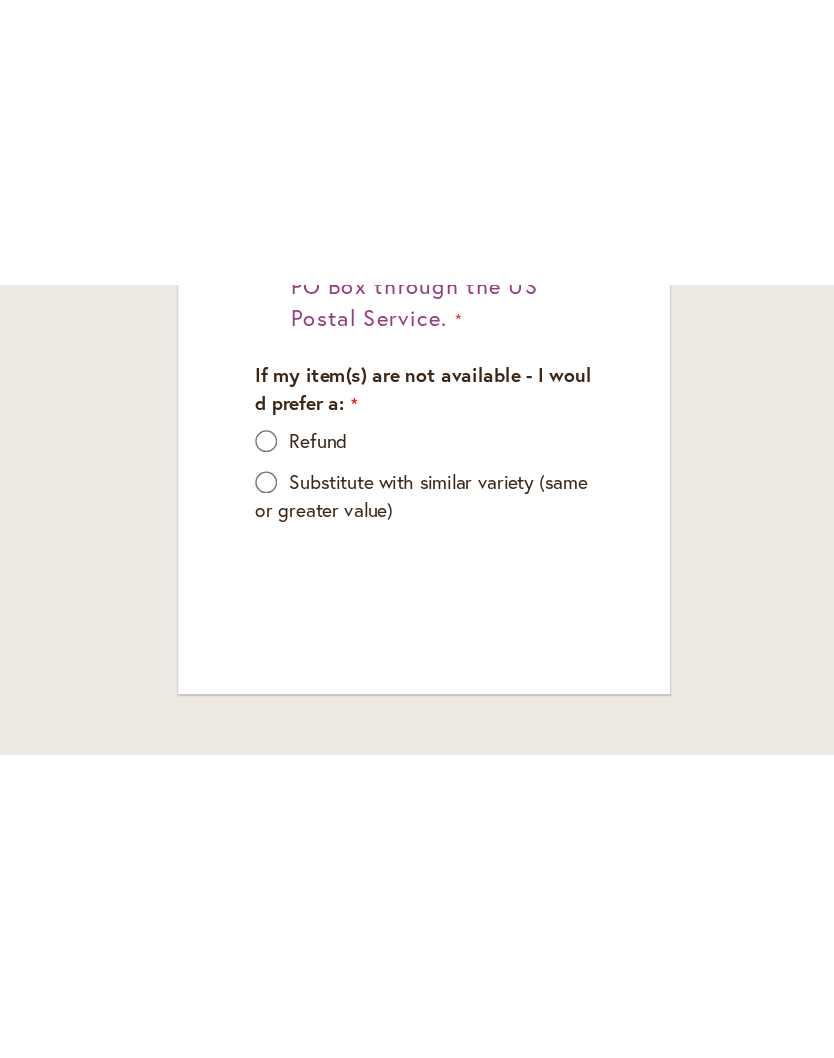 scroll, scrollTop: 0, scrollLeft: 0, axis: both 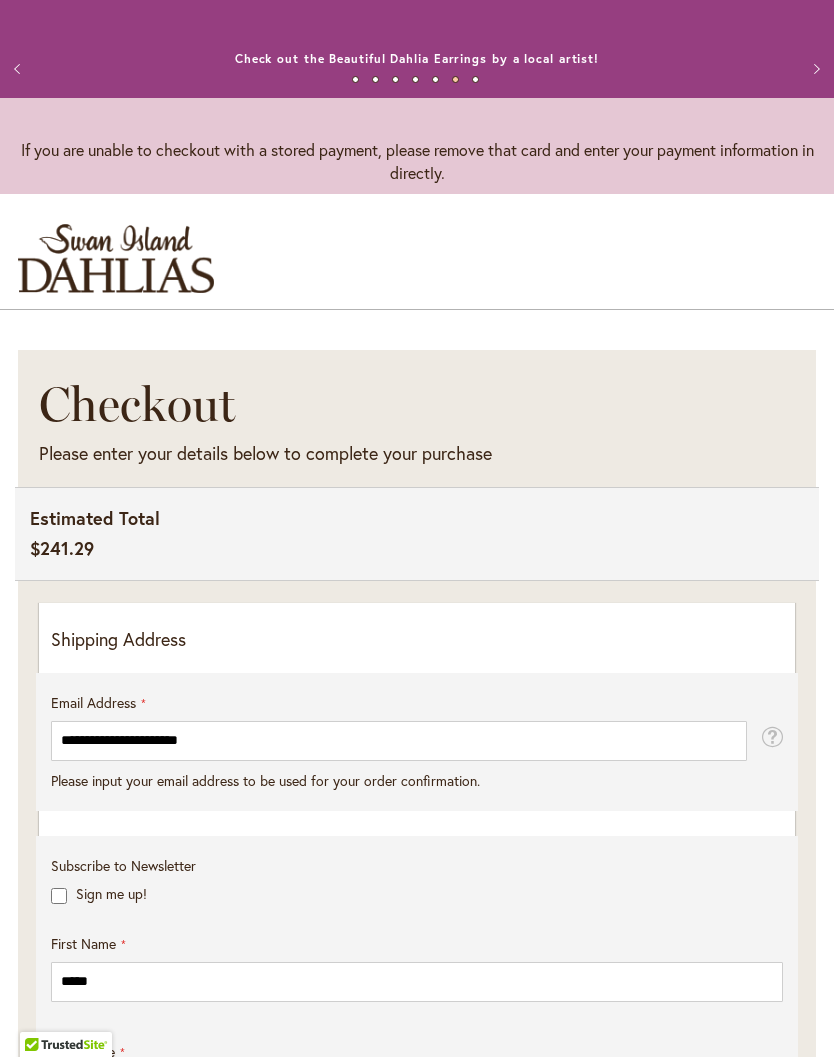 click on "Place Order" at bounding box center [122, 4232] 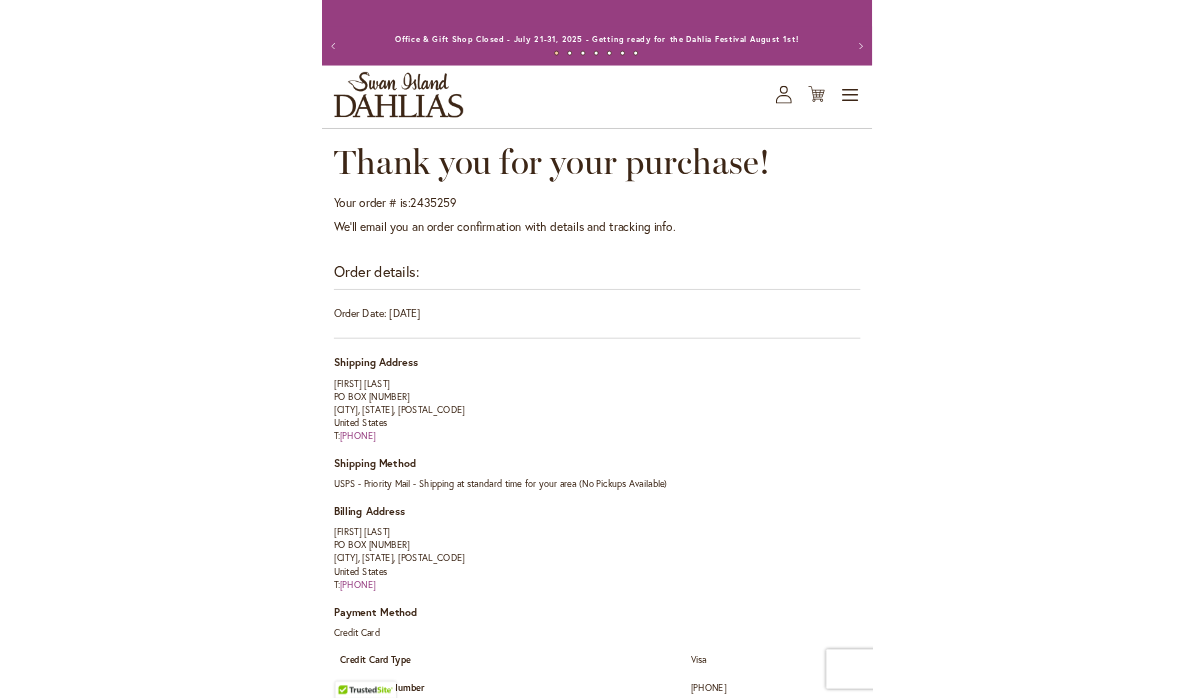 scroll, scrollTop: 0, scrollLeft: 0, axis: both 